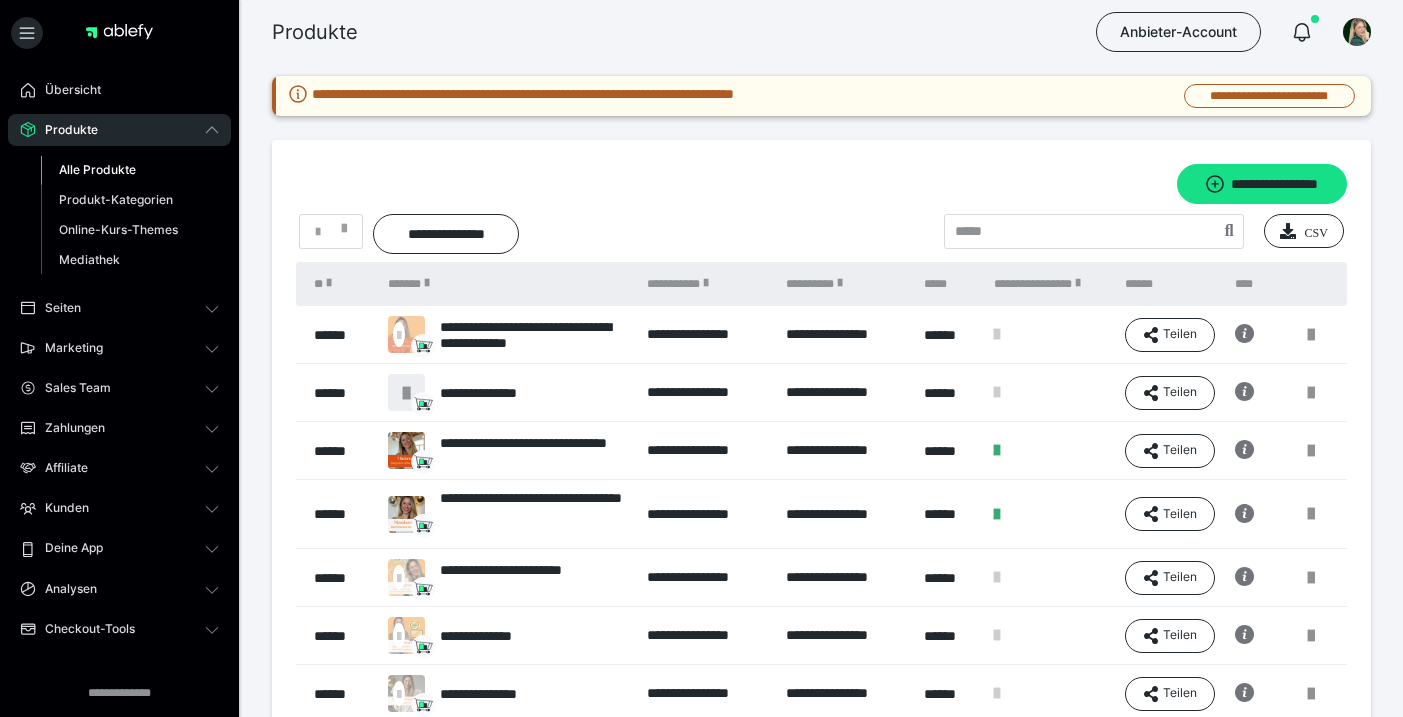 scroll, scrollTop: 156, scrollLeft: 0, axis: vertical 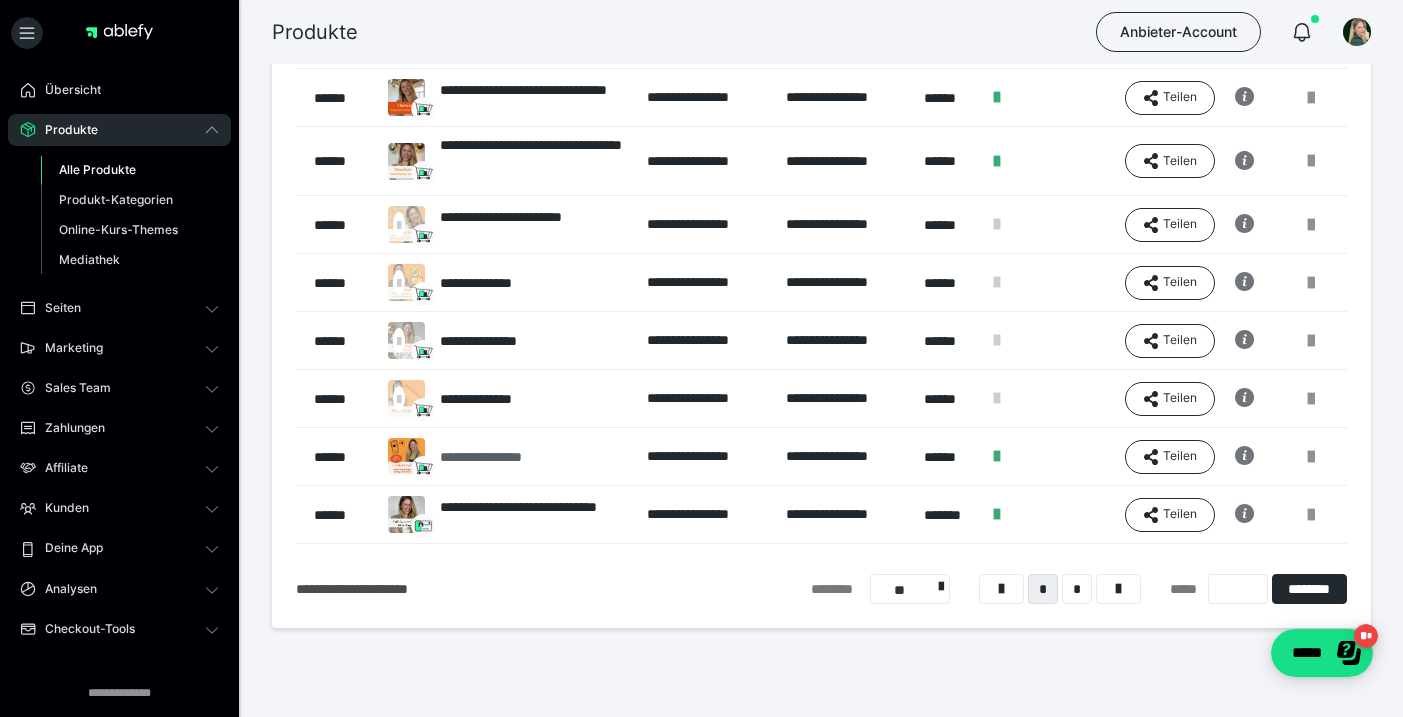 click on "**********" at bounding box center [500, 457] 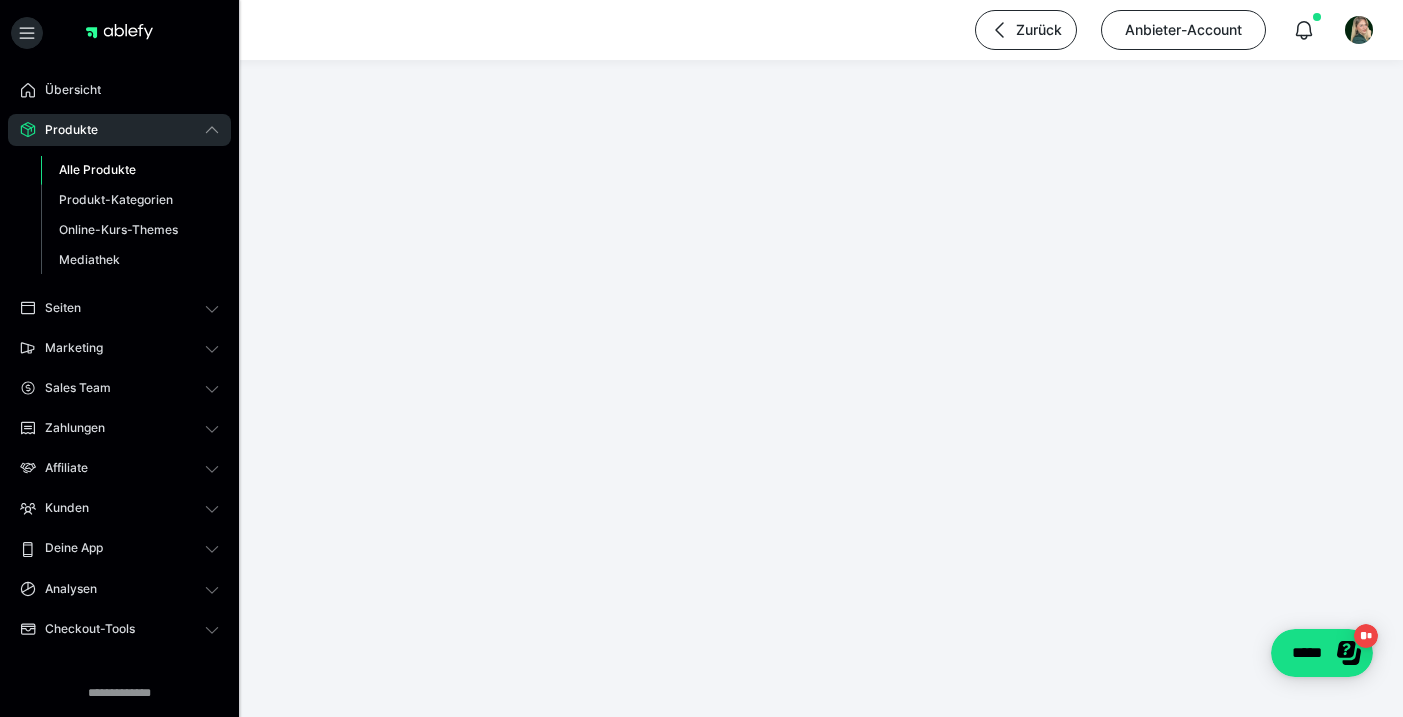 scroll, scrollTop: 0, scrollLeft: 0, axis: both 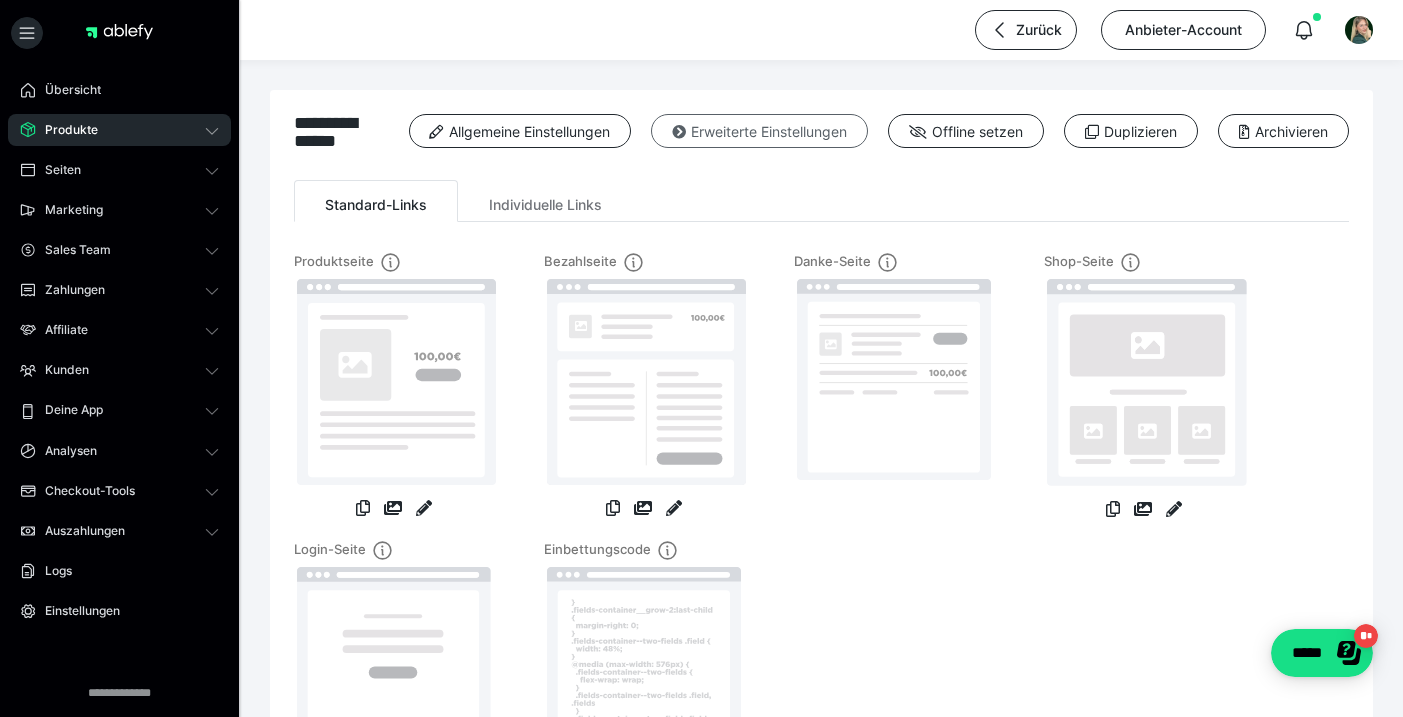 click on "Erweiterte Einstellungen" at bounding box center [759, 131] 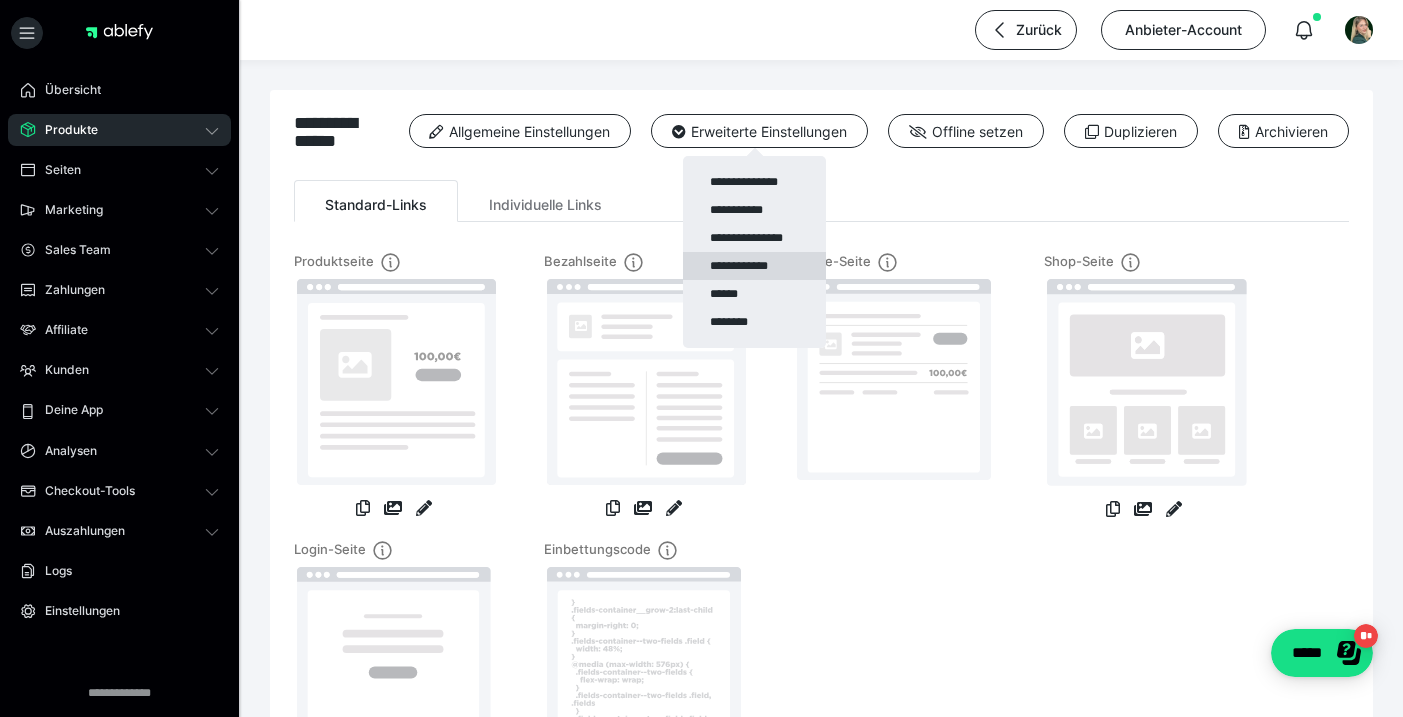 click on "**********" at bounding box center (754, 266) 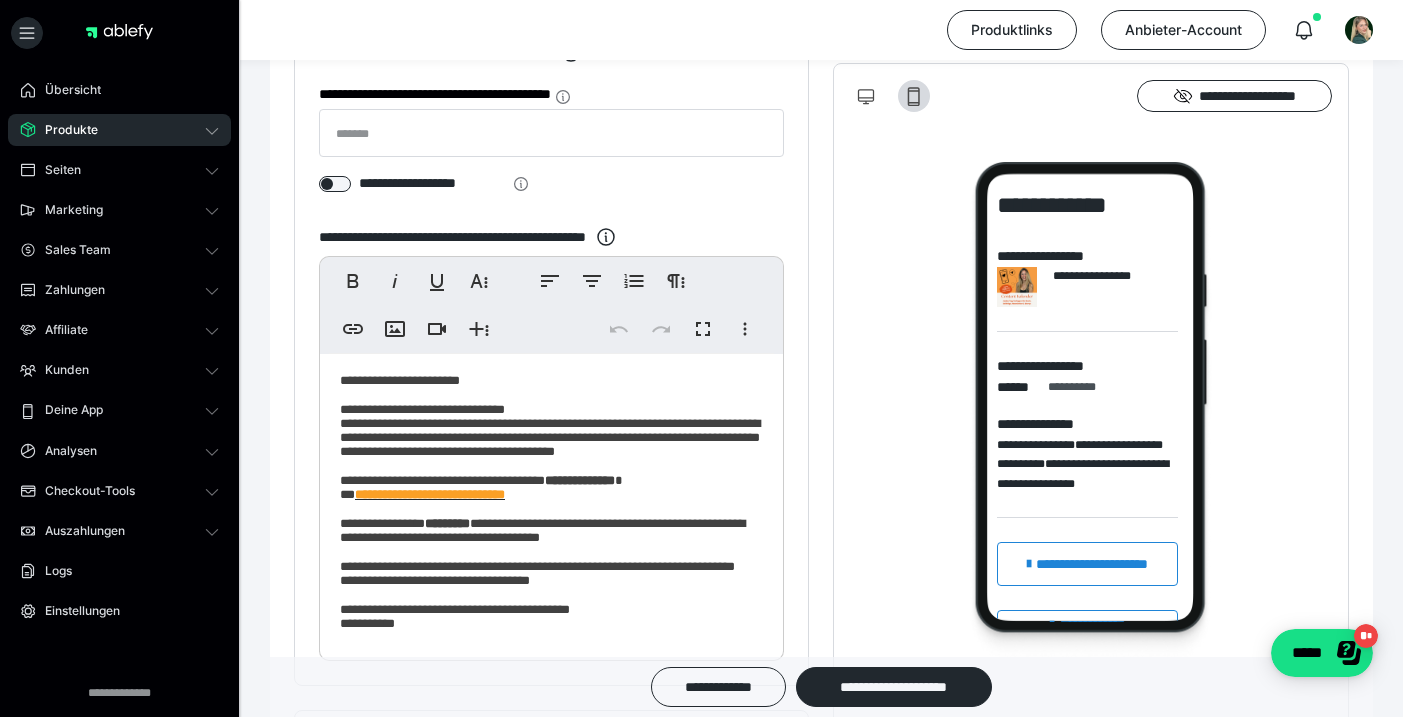 scroll, scrollTop: 433, scrollLeft: 0, axis: vertical 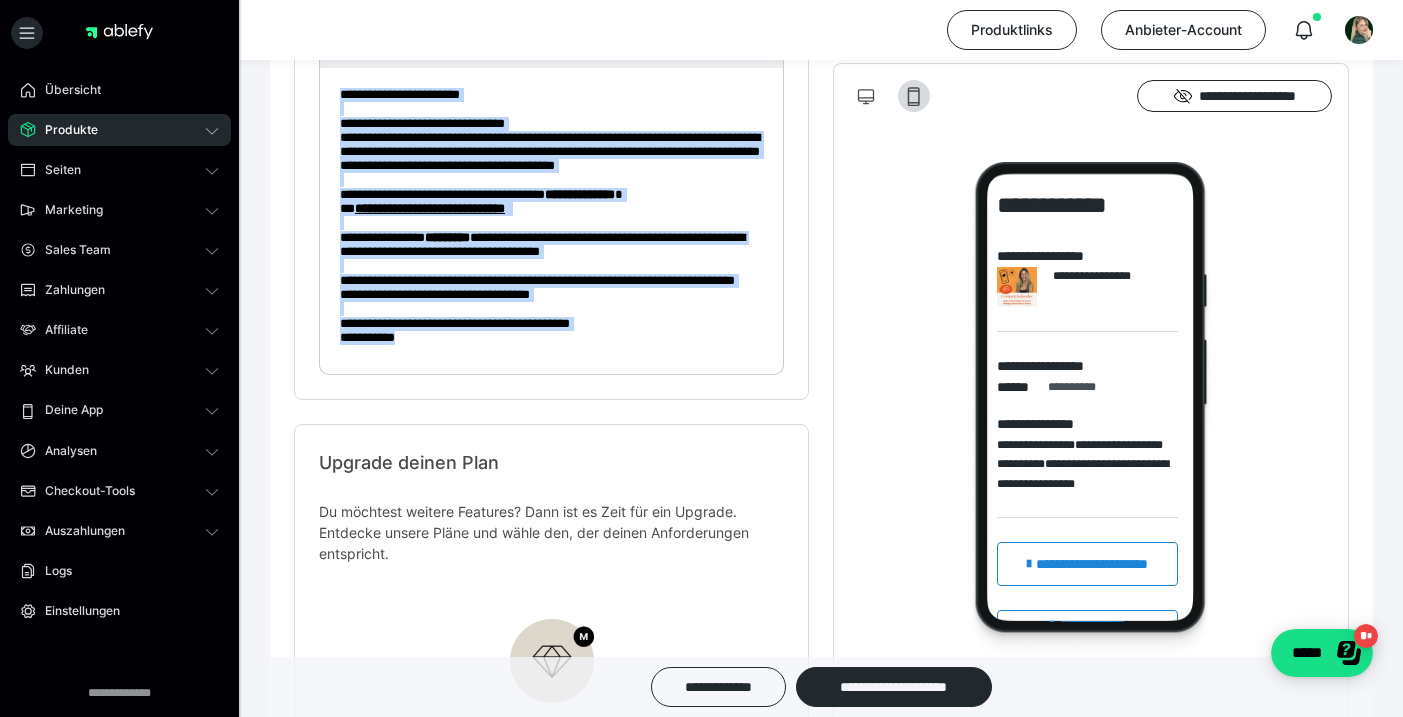 drag, startPoint x: 334, startPoint y: 378, endPoint x: 613, endPoint y: 698, distance: 424.548 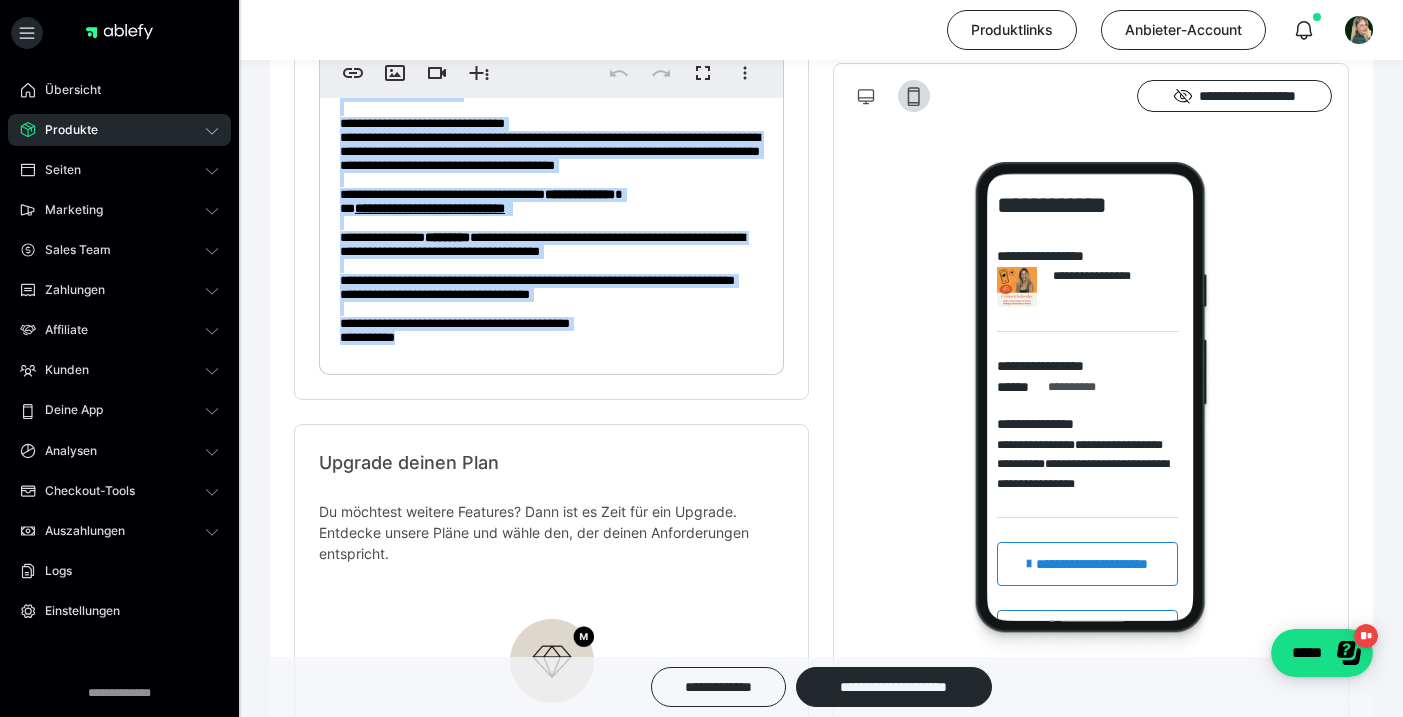 click on "Produkte" at bounding box center [119, 130] 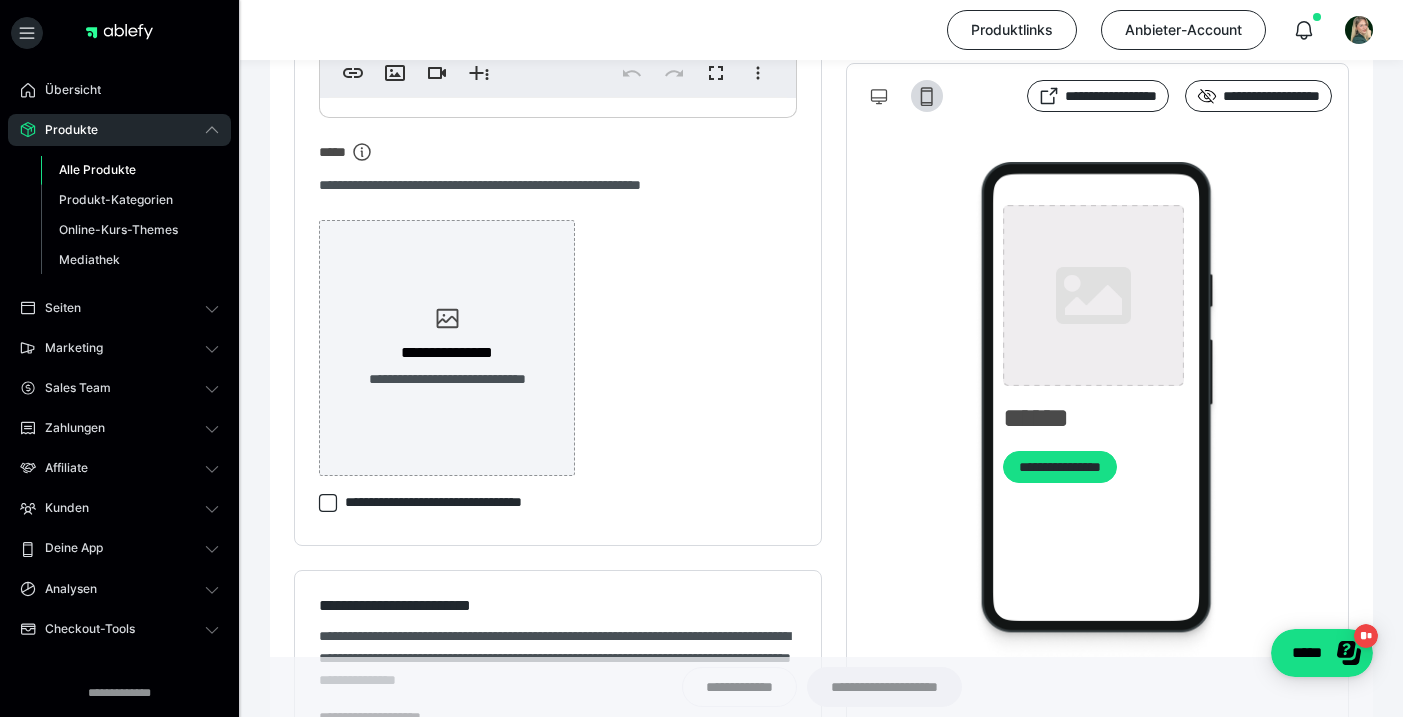 type on "**********" 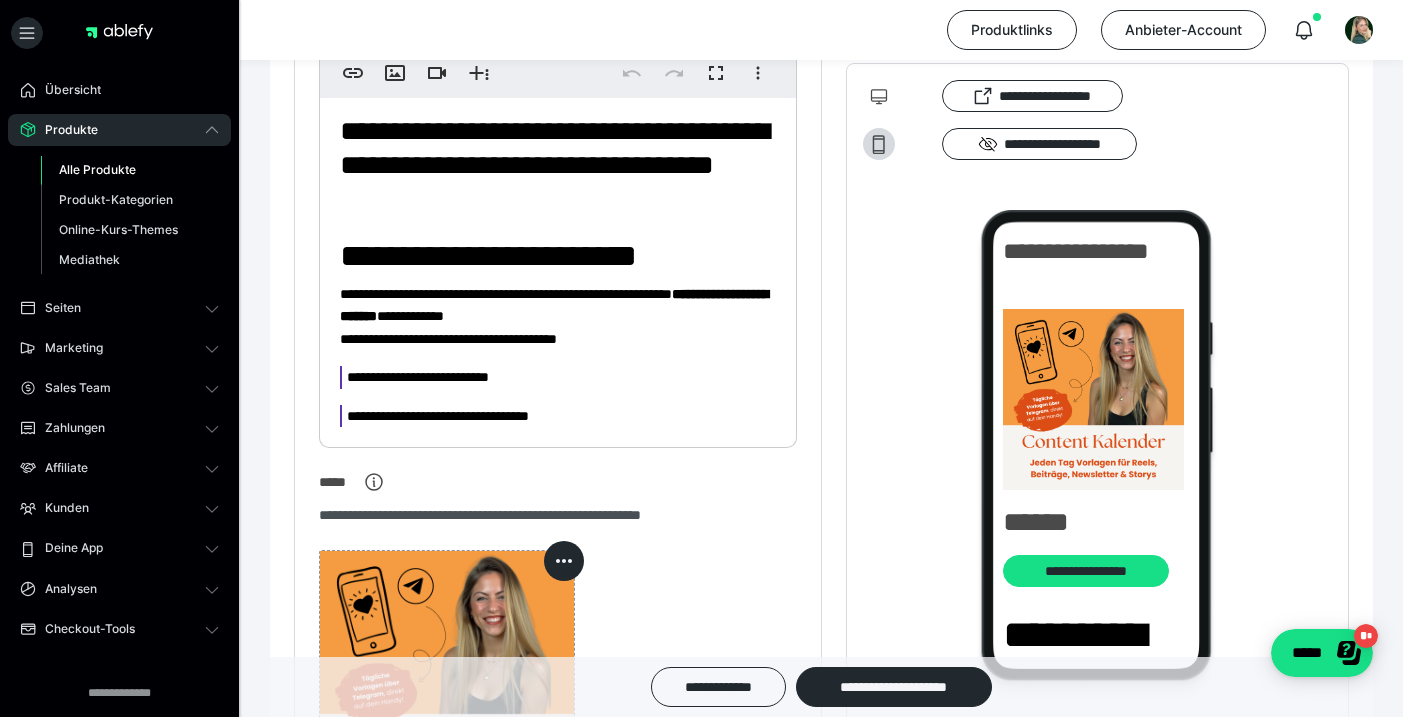 click on "Alle Produkte" at bounding box center [97, 169] 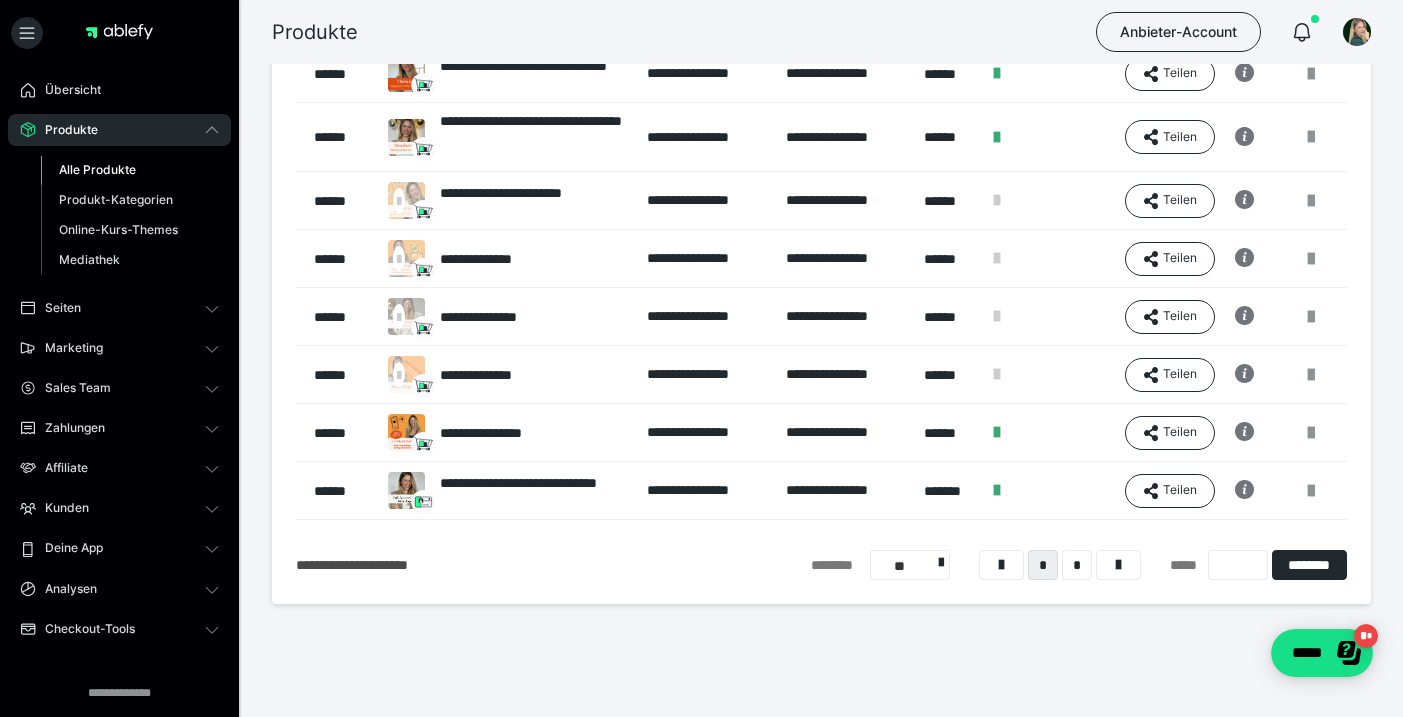 scroll, scrollTop: 381, scrollLeft: 0, axis: vertical 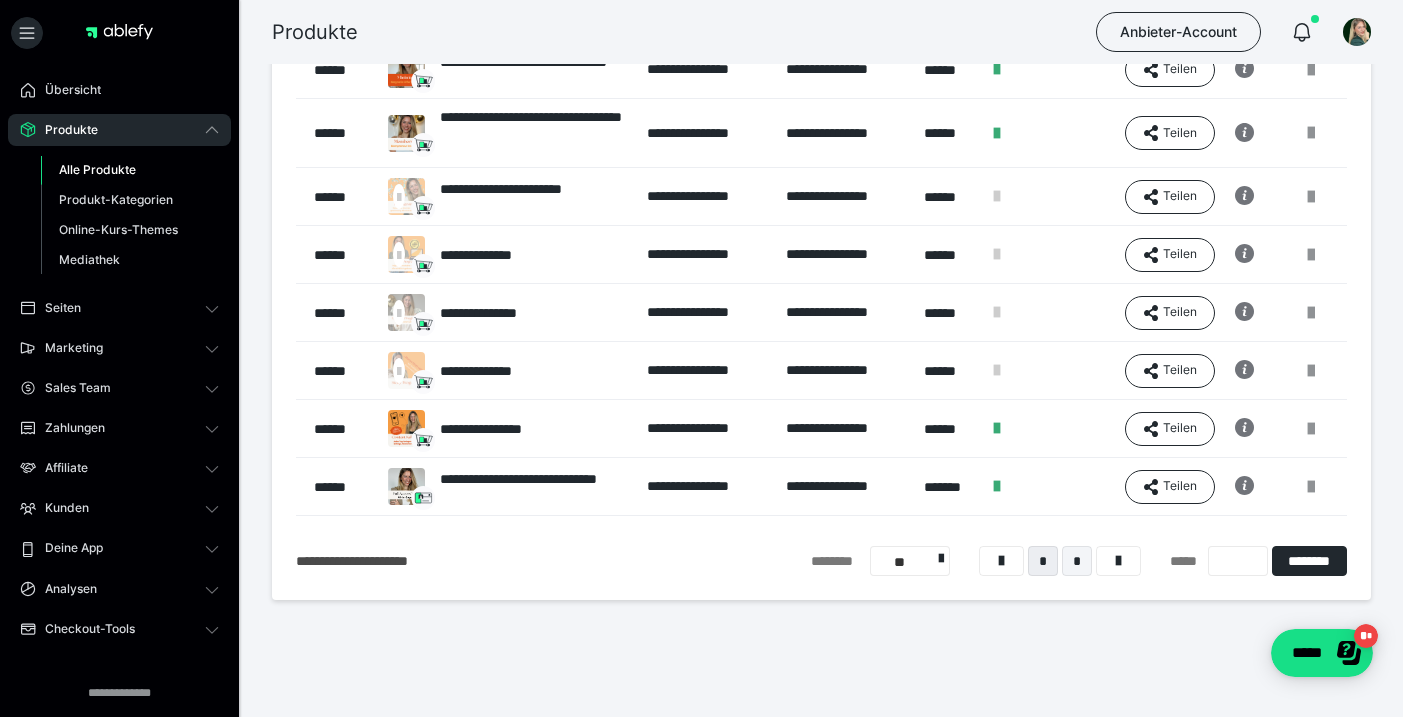 click on "*" at bounding box center (1077, 561) 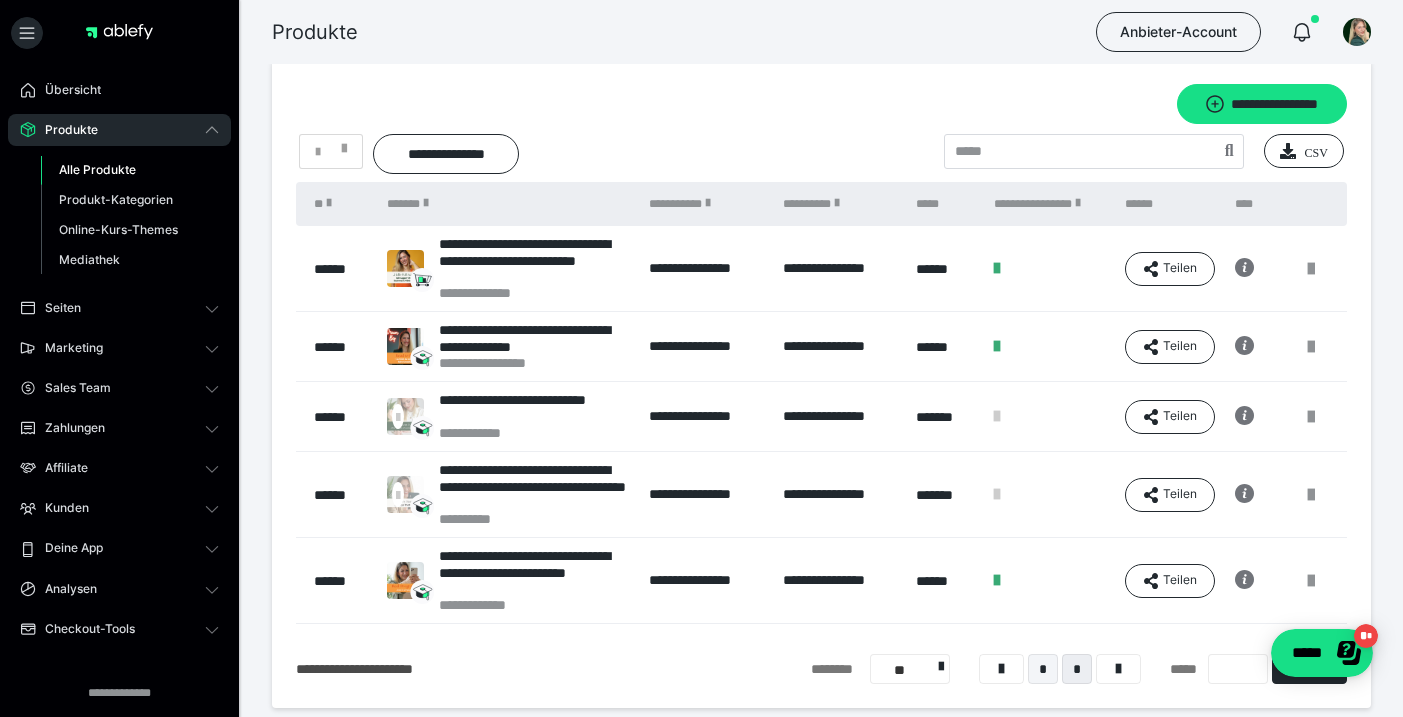 click on "*" at bounding box center [1043, 669] 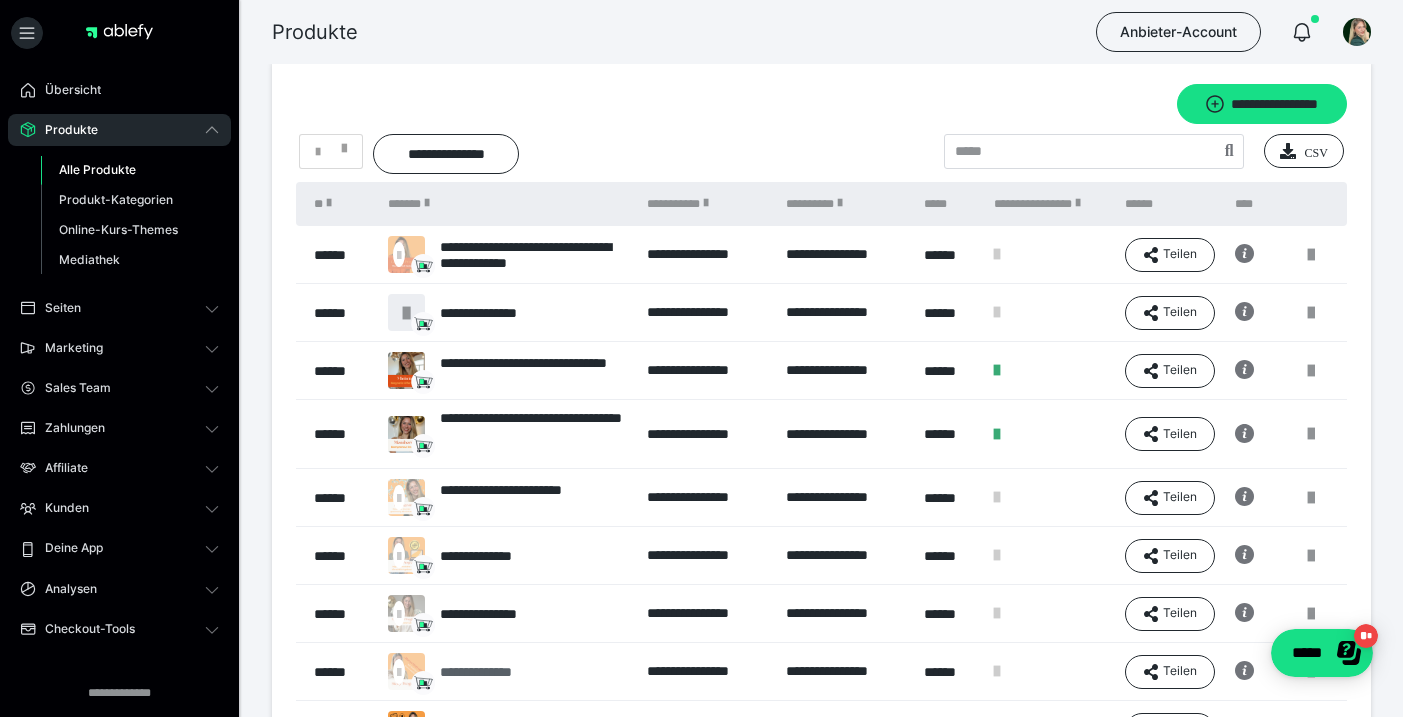 click on "**********" at bounding box center (470, 671) 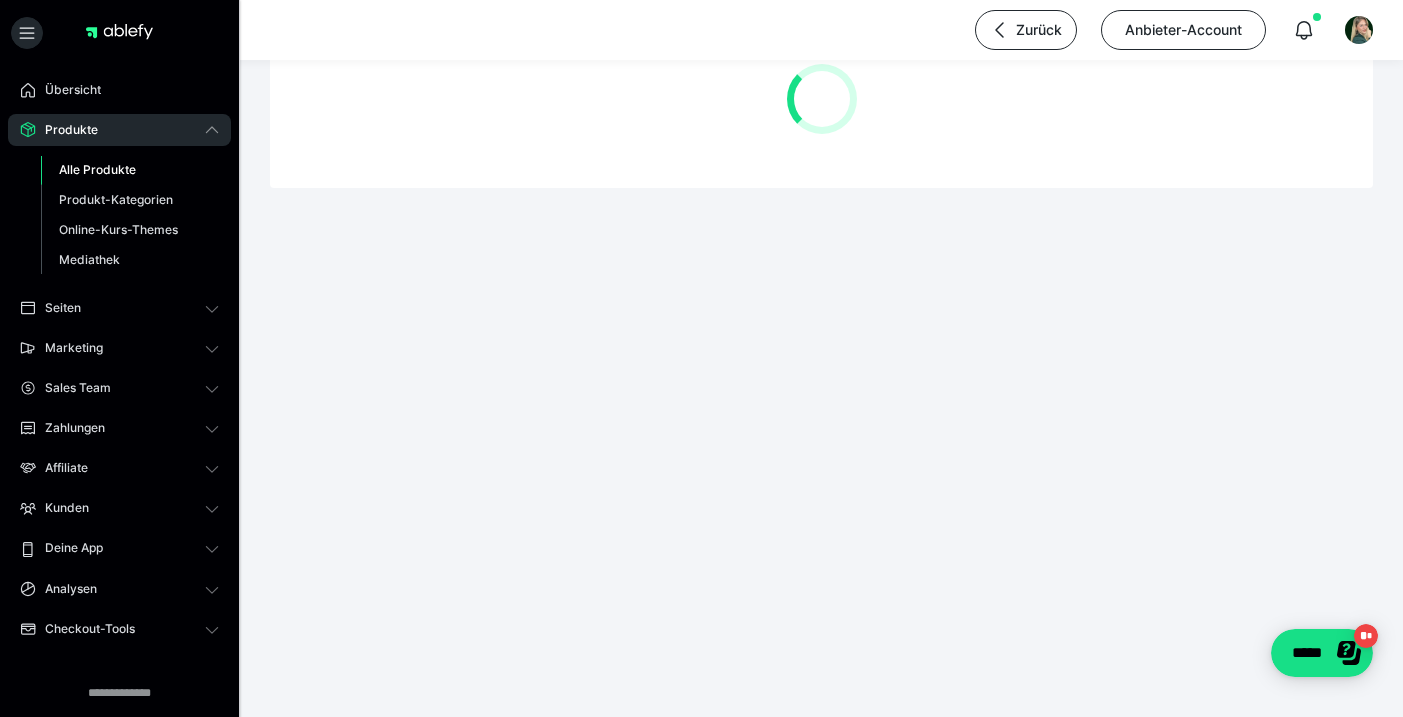 scroll, scrollTop: 0, scrollLeft: 0, axis: both 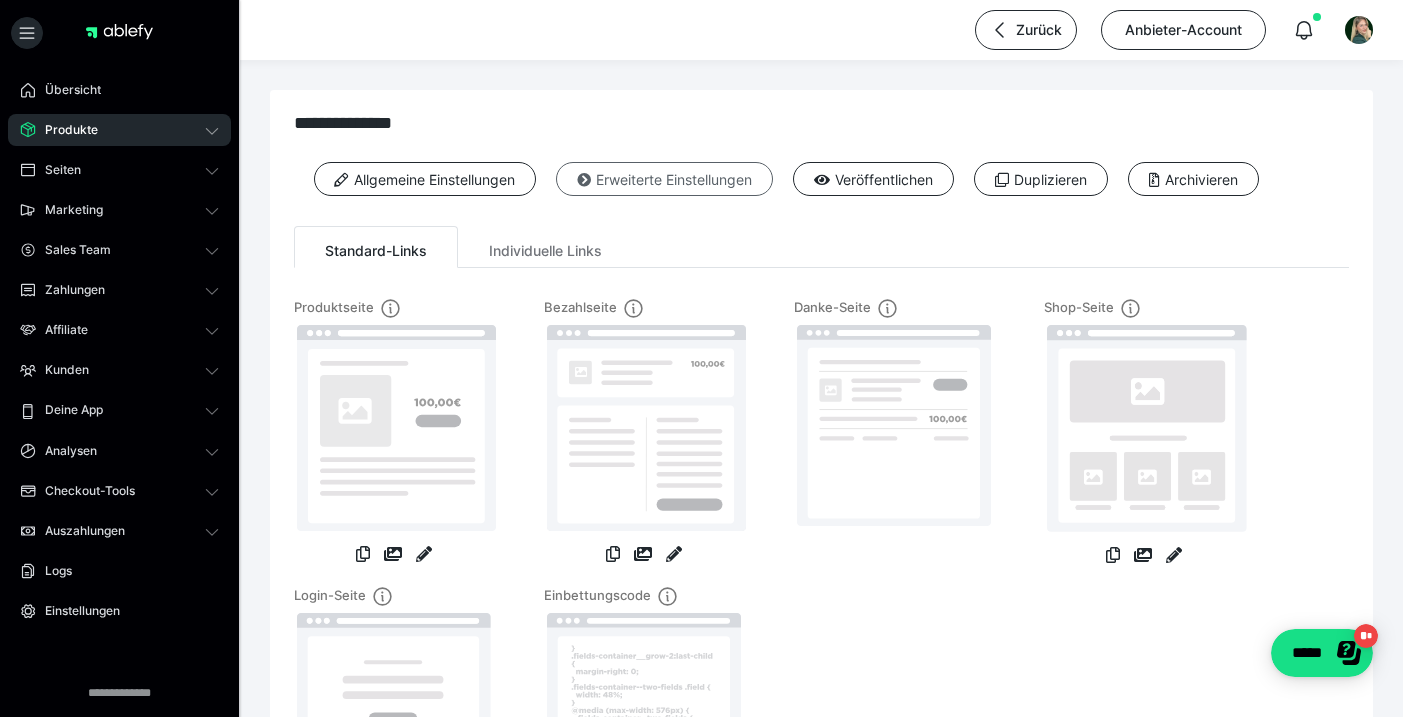 click on "Erweiterte Einstellungen" at bounding box center [664, 179] 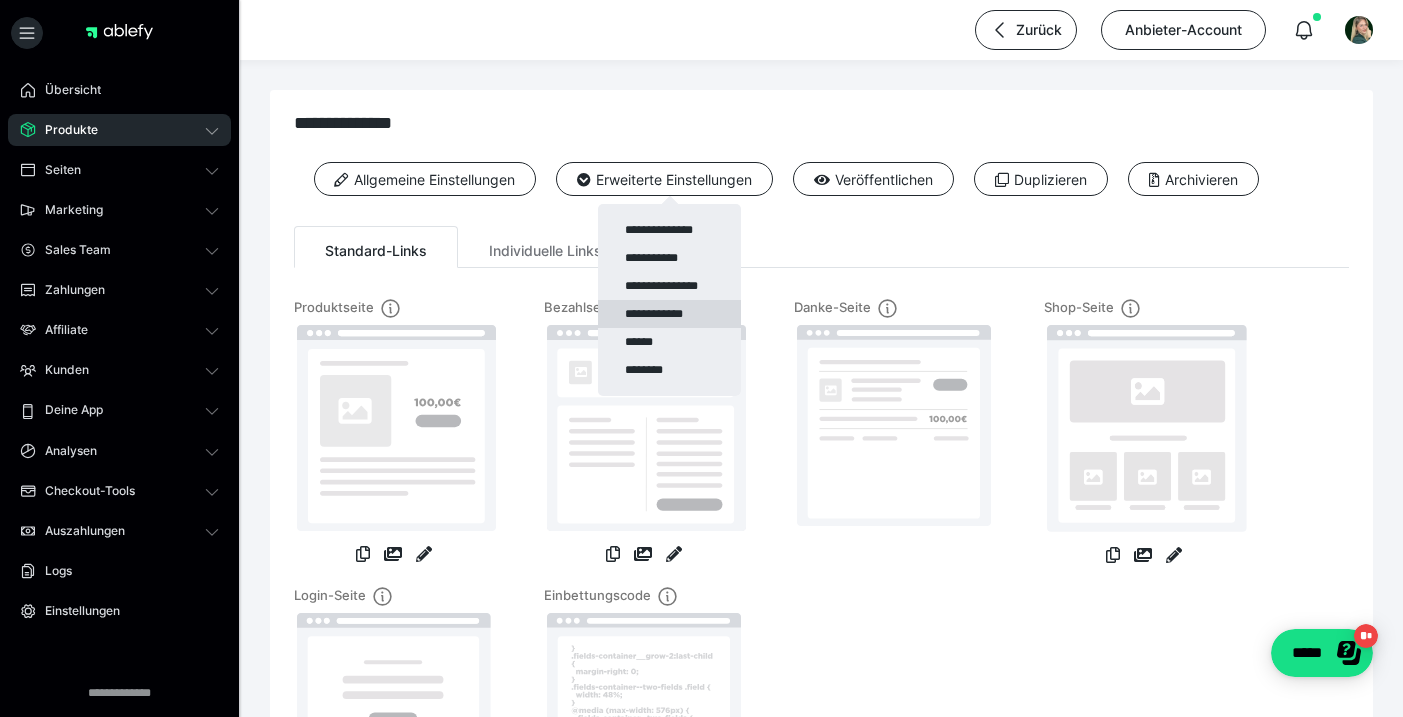 click on "**********" at bounding box center (669, 314) 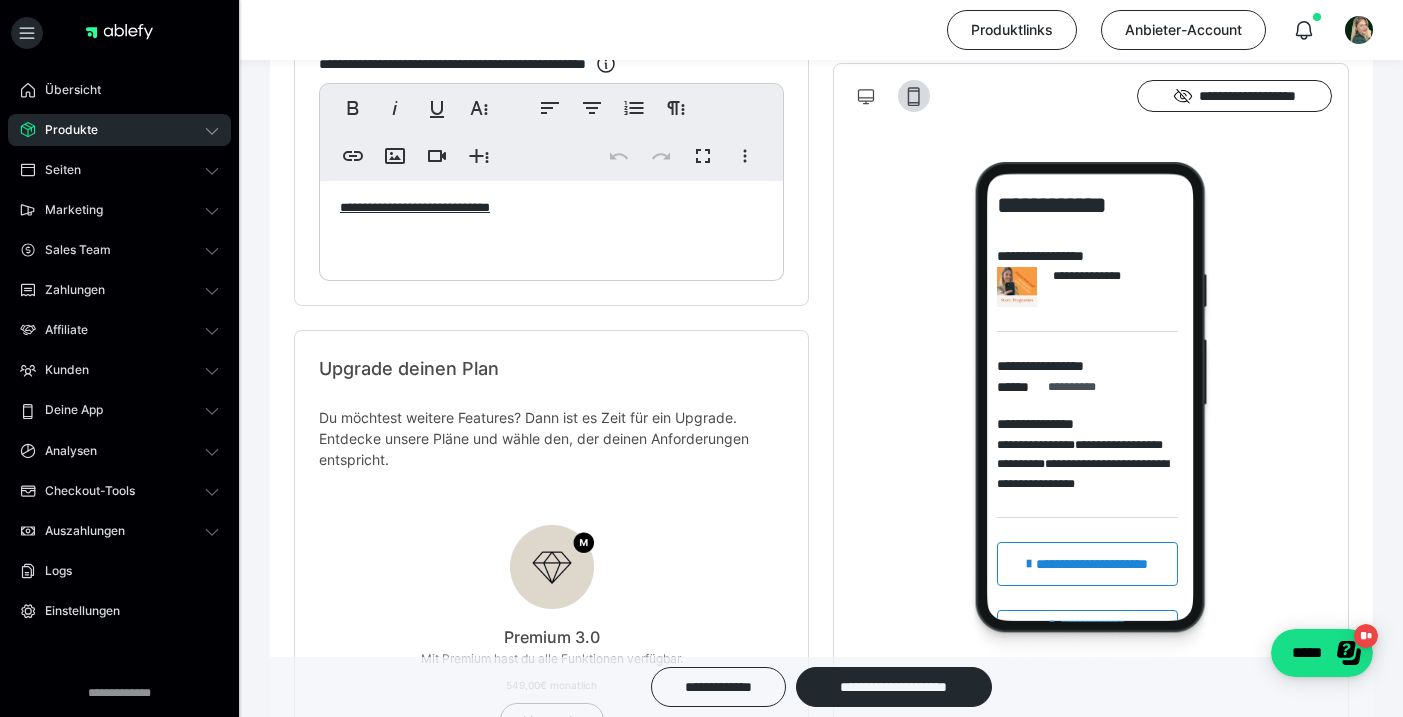scroll, scrollTop: 604, scrollLeft: 0, axis: vertical 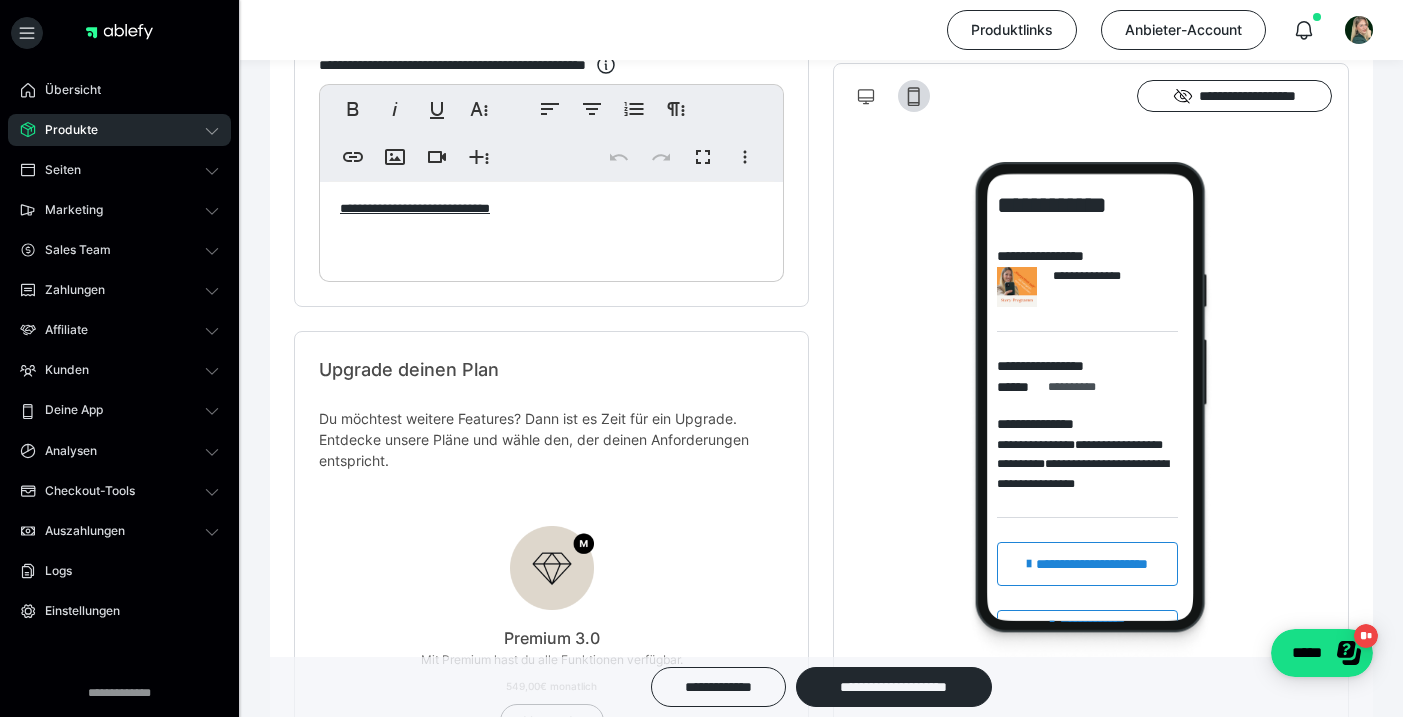 click on "Produkte" at bounding box center [64, 130] 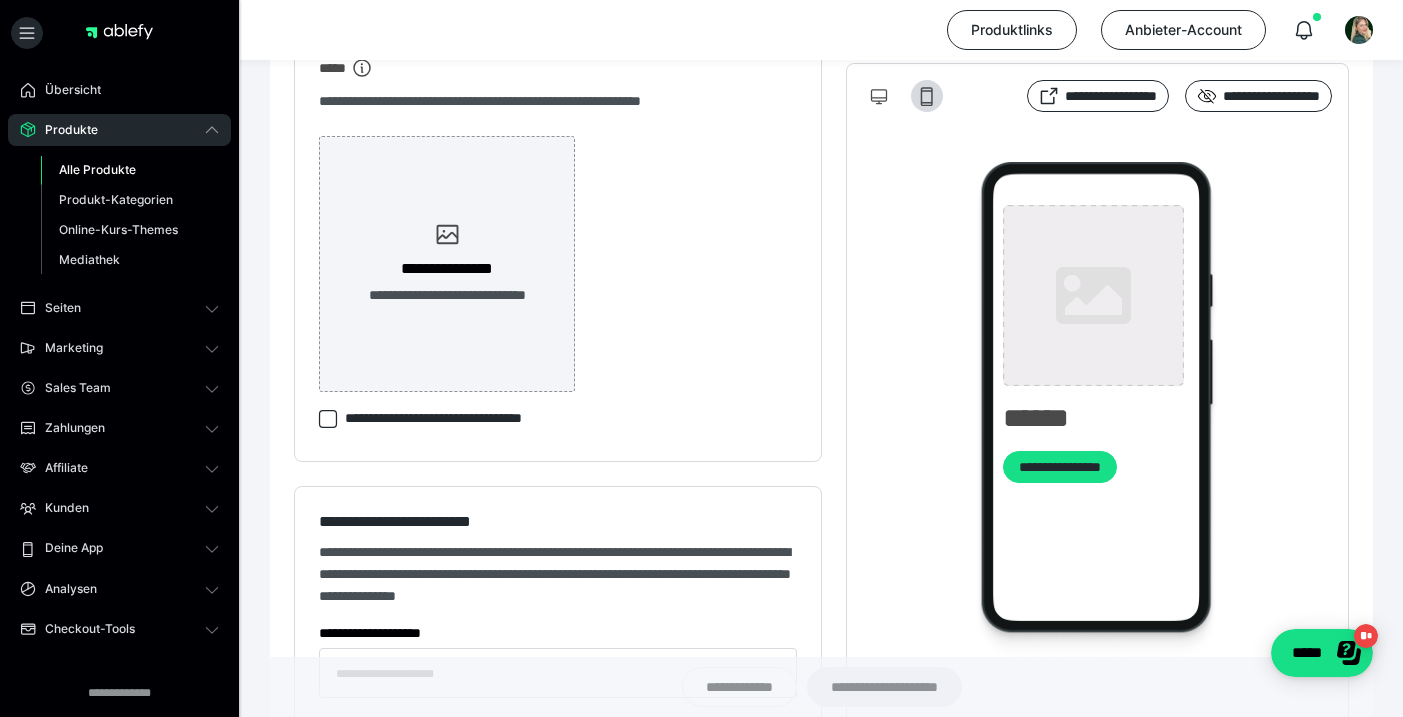 type on "**********" 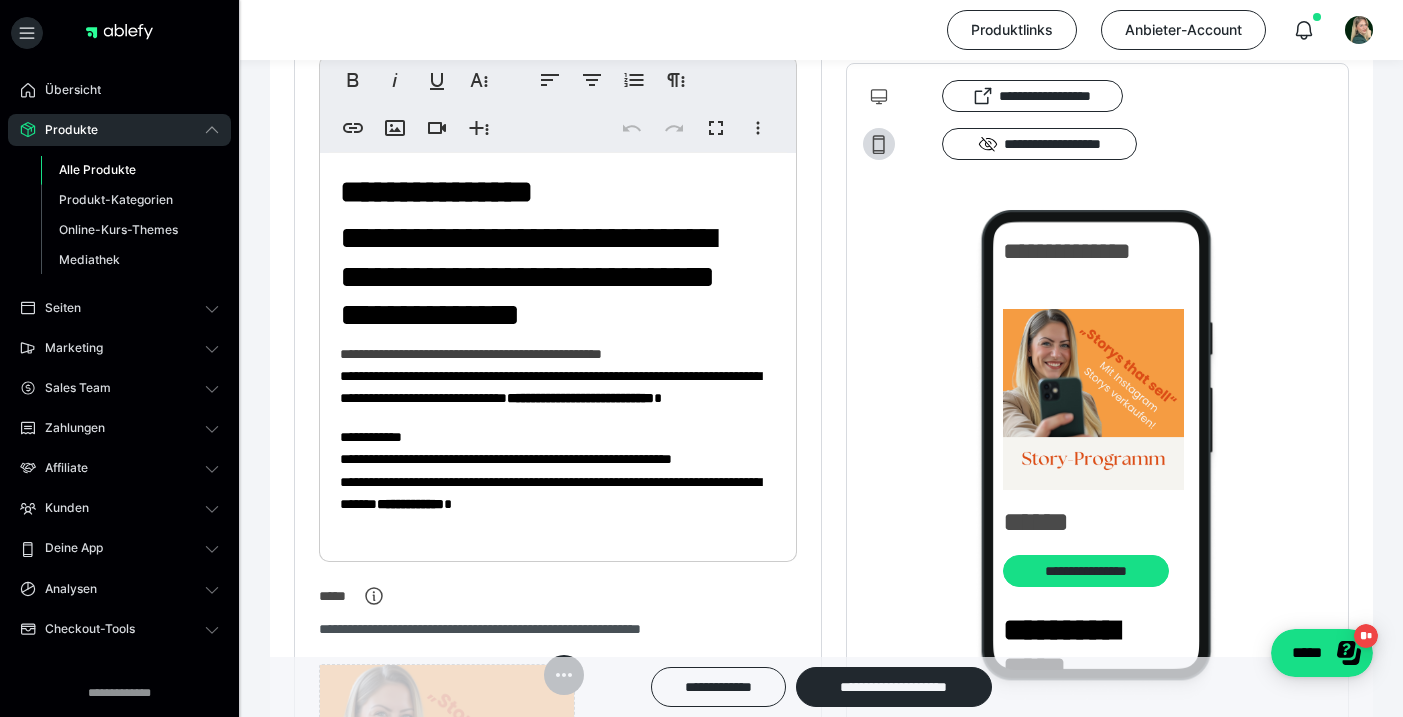 click on "Alle Produkte" at bounding box center [97, 169] 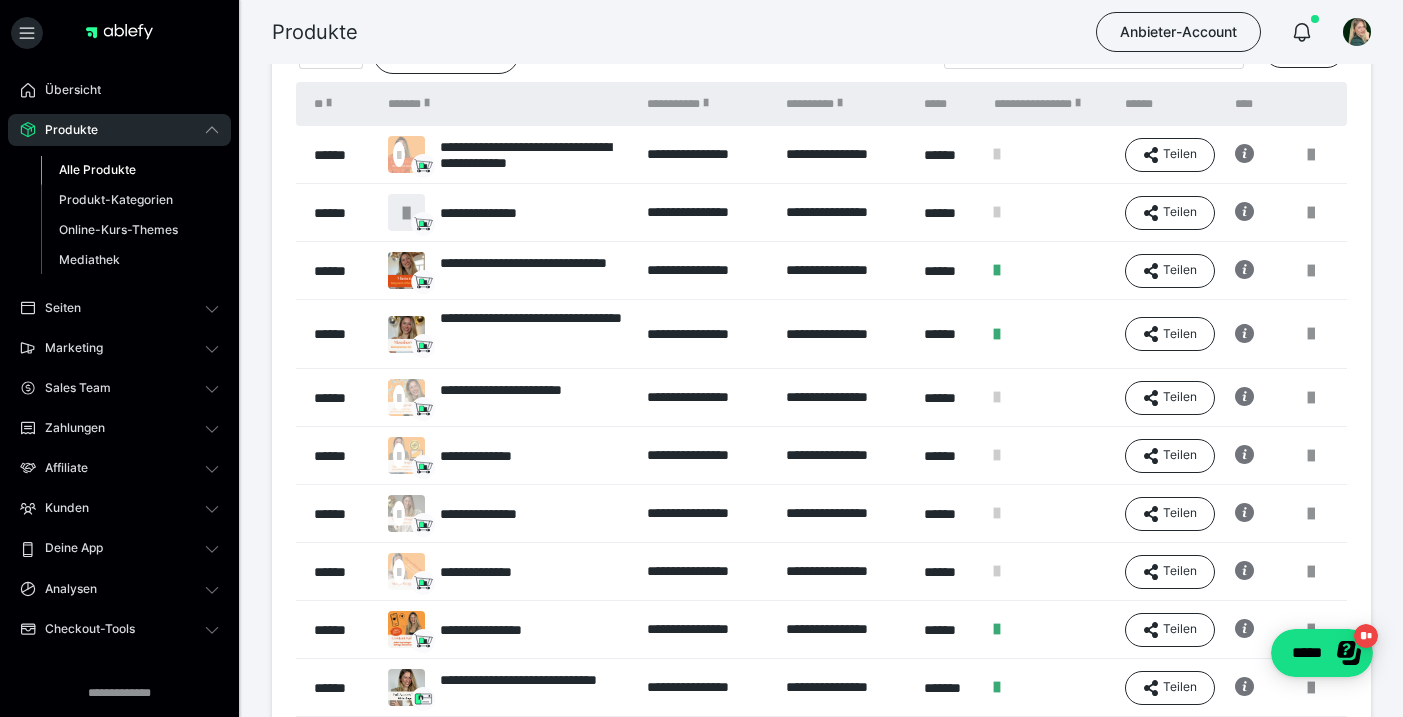 scroll, scrollTop: 182, scrollLeft: 0, axis: vertical 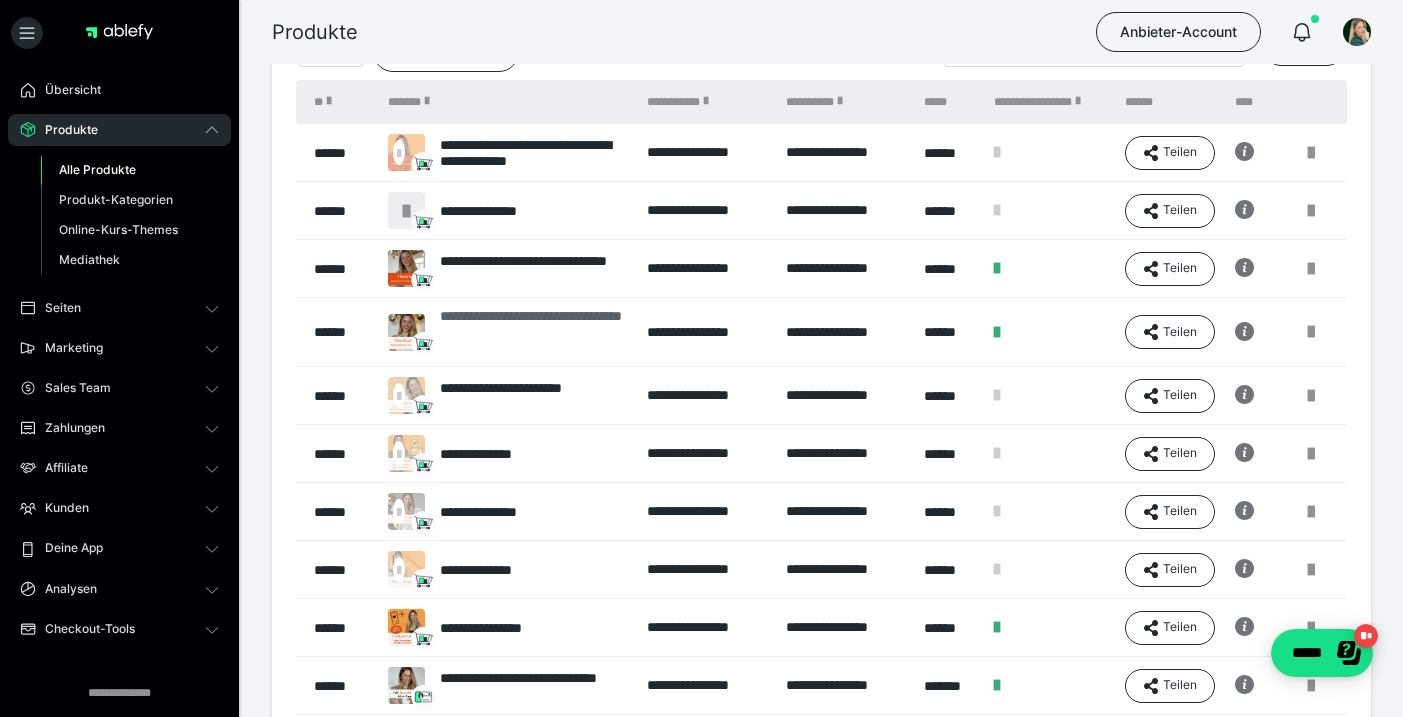 click on "**********" at bounding box center [533, 332] 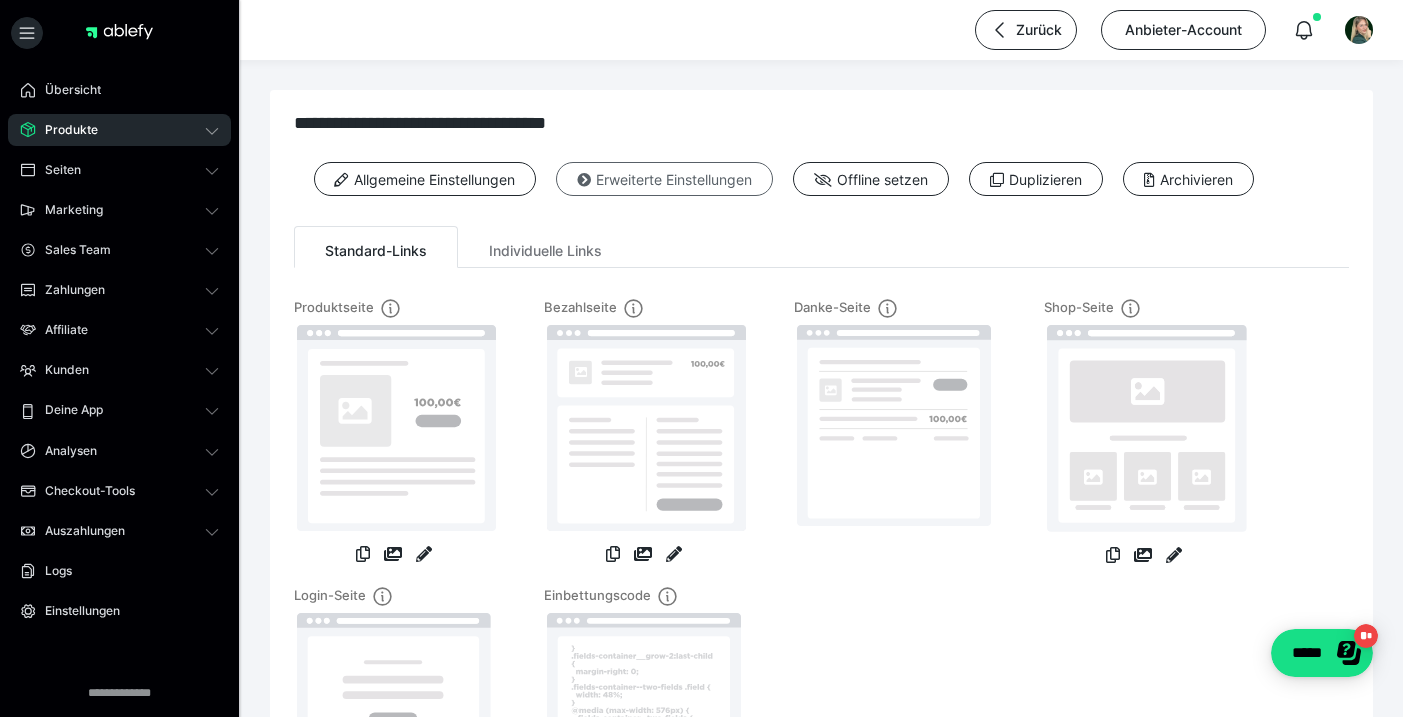 click on "Erweiterte Einstellungen" at bounding box center (664, 179) 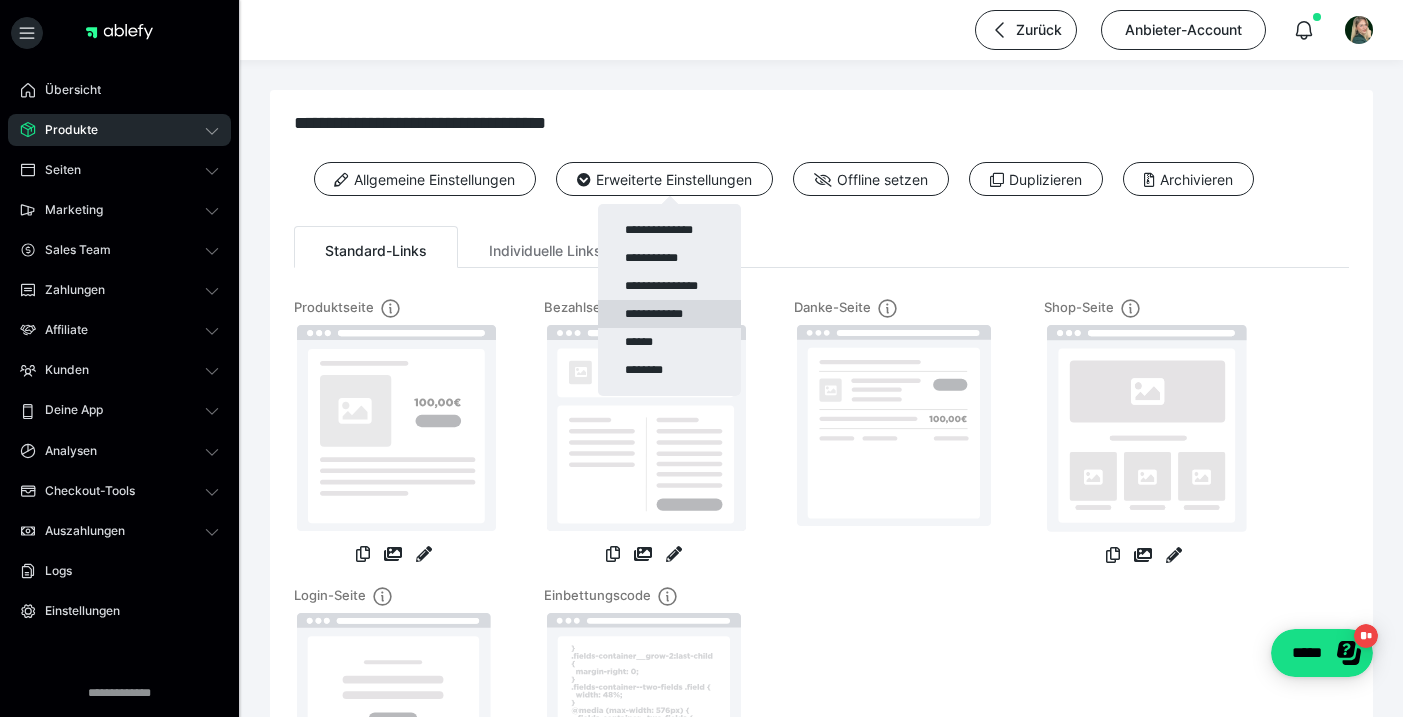 click on "**********" at bounding box center [669, 314] 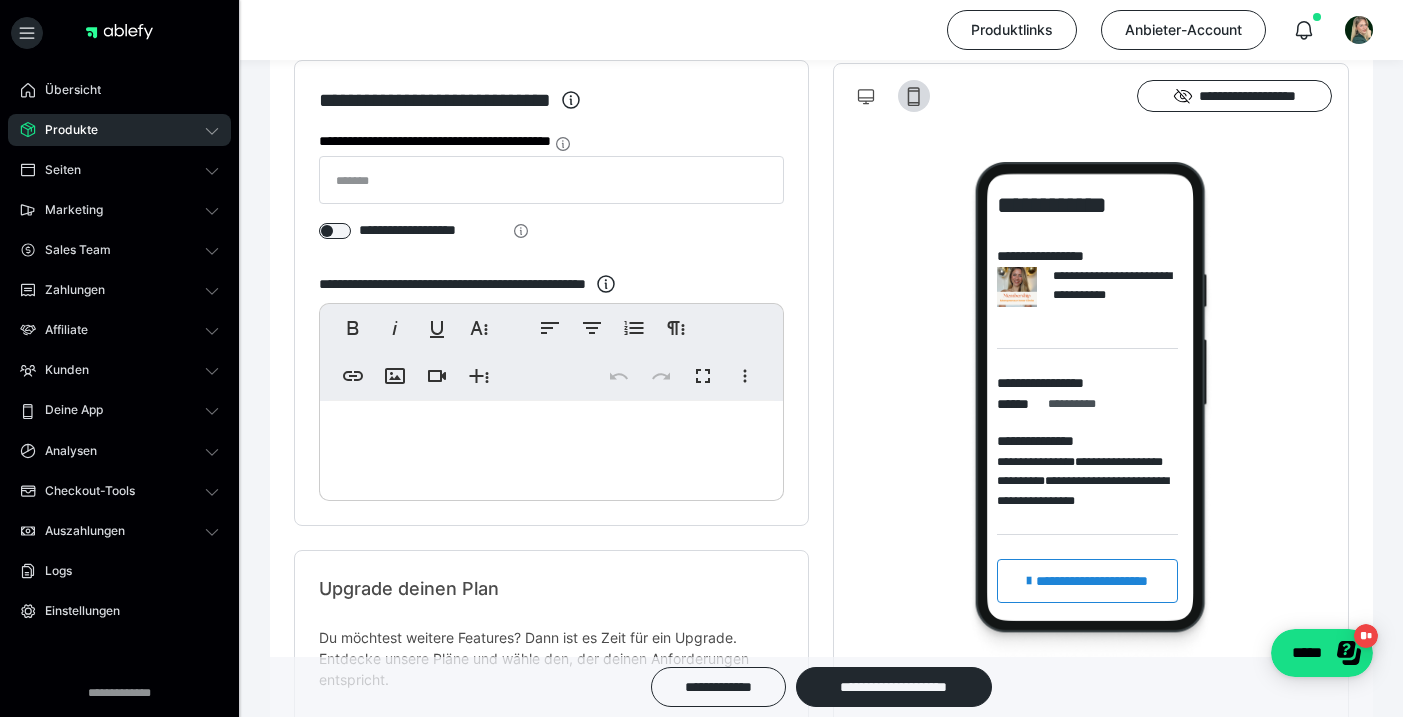 scroll, scrollTop: 388, scrollLeft: 0, axis: vertical 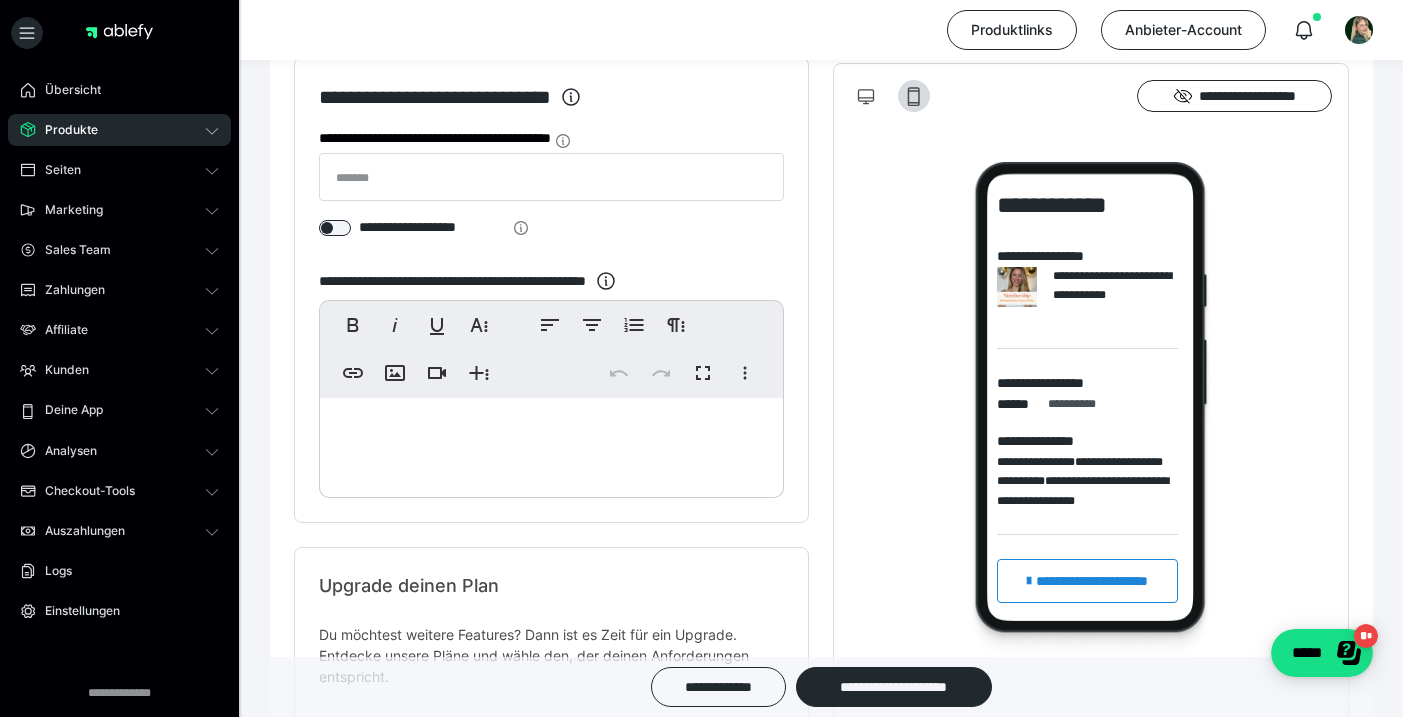 click at bounding box center (551, 443) 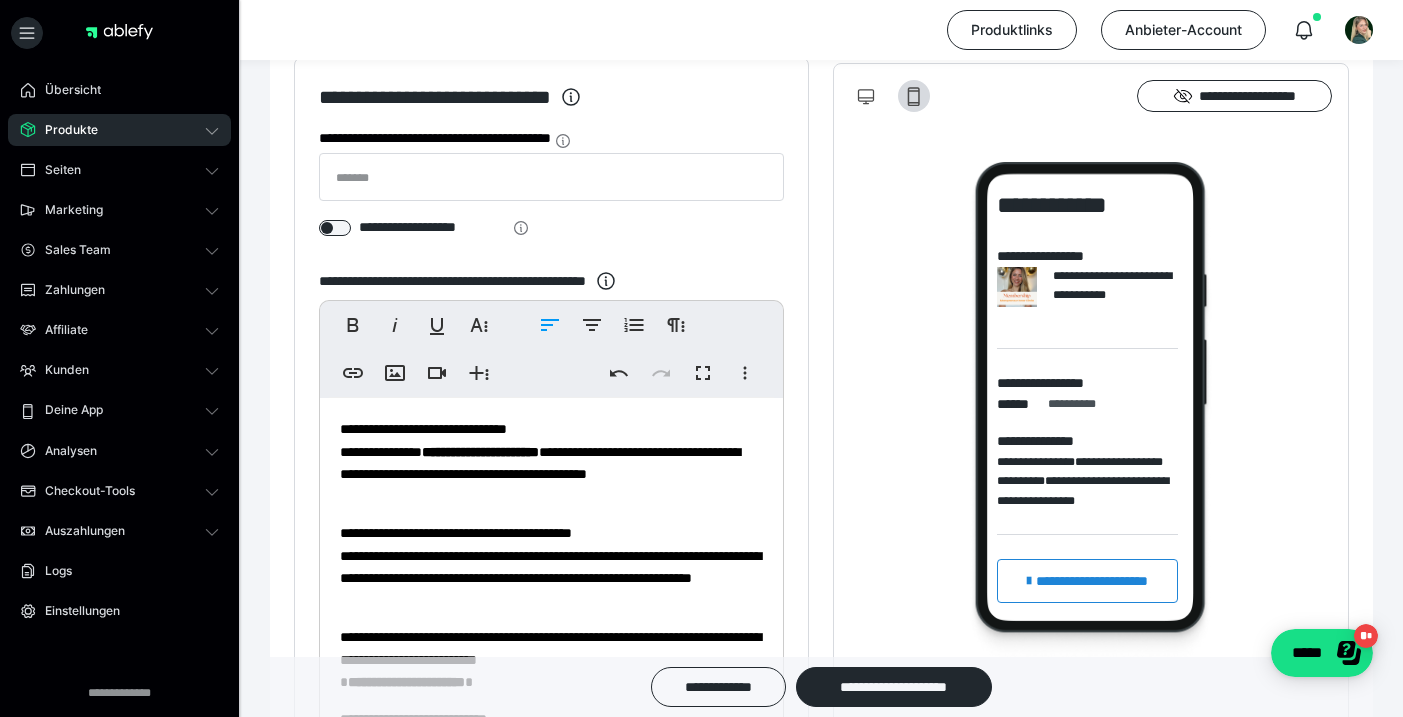 scroll, scrollTop: 0, scrollLeft: 0, axis: both 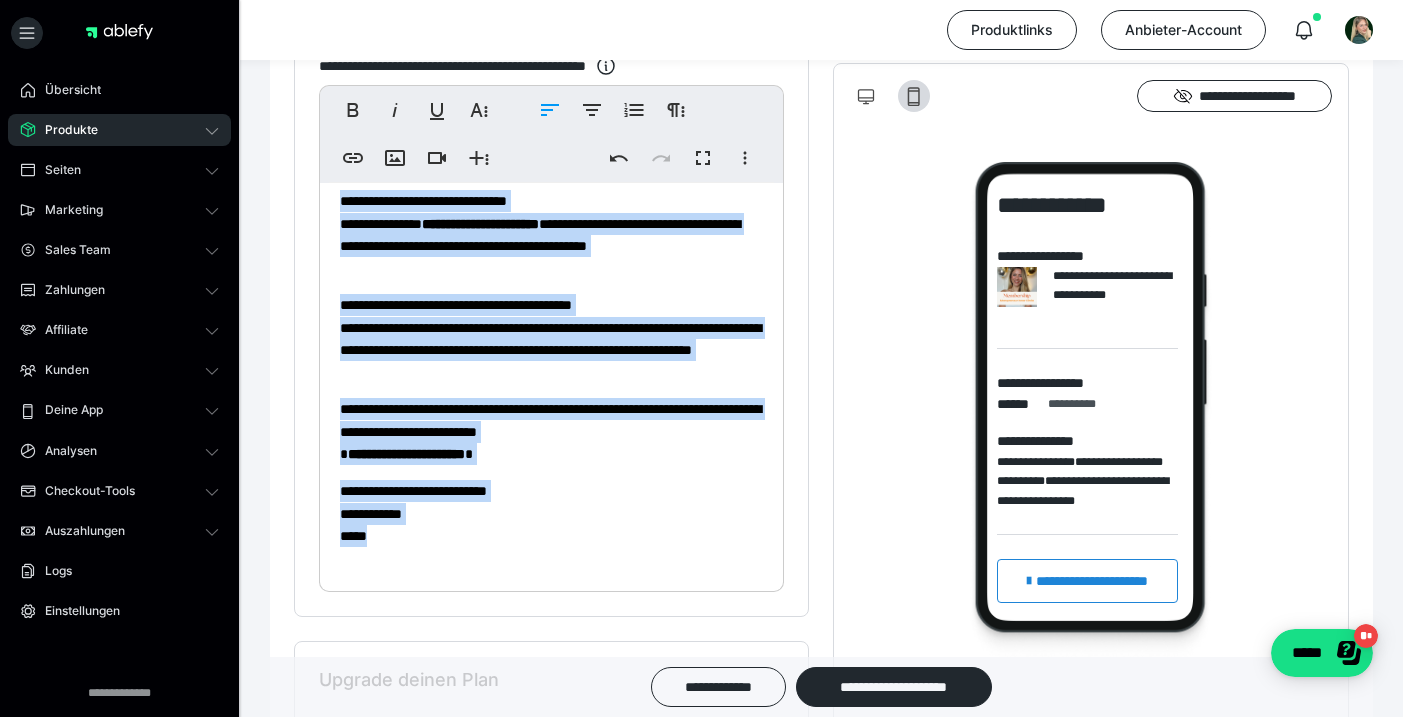 drag, startPoint x: 334, startPoint y: 421, endPoint x: 699, endPoint y: 713, distance: 467.42807 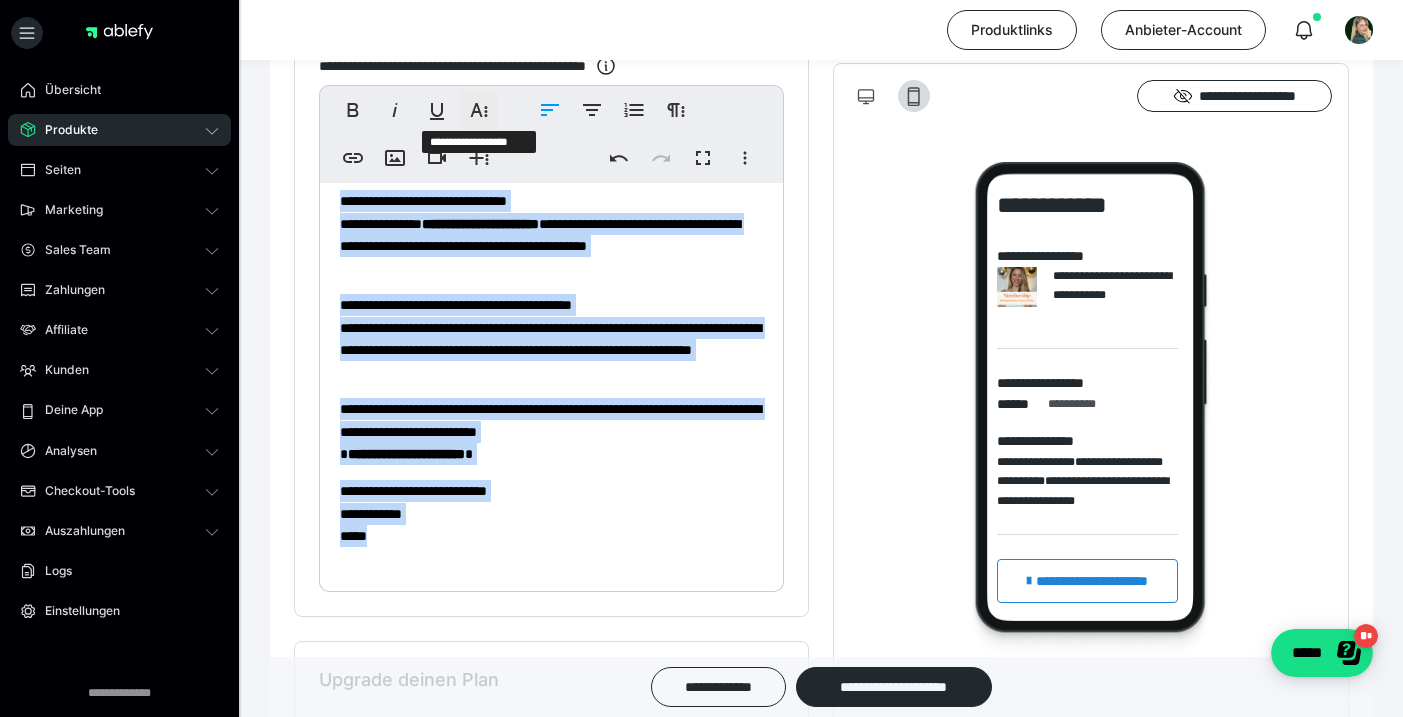 click 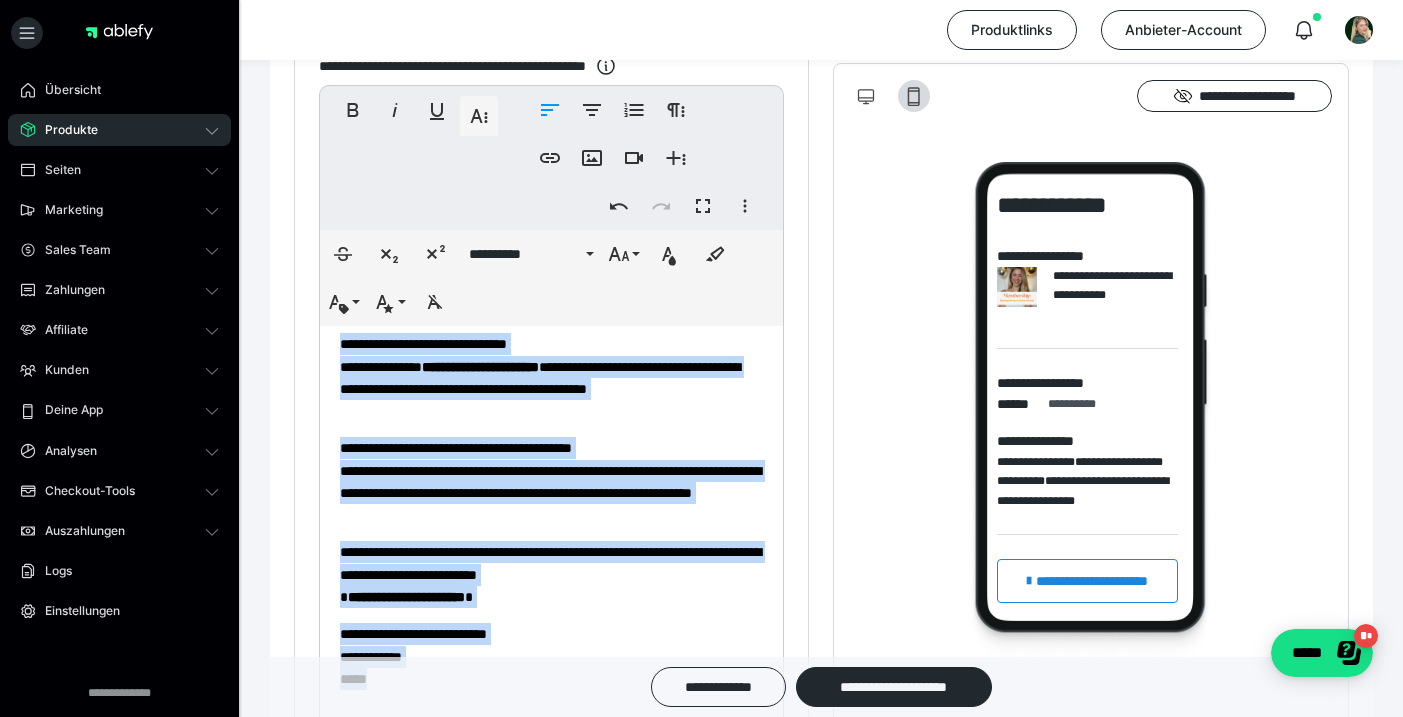 click on "**********" at bounding box center [551, 205] 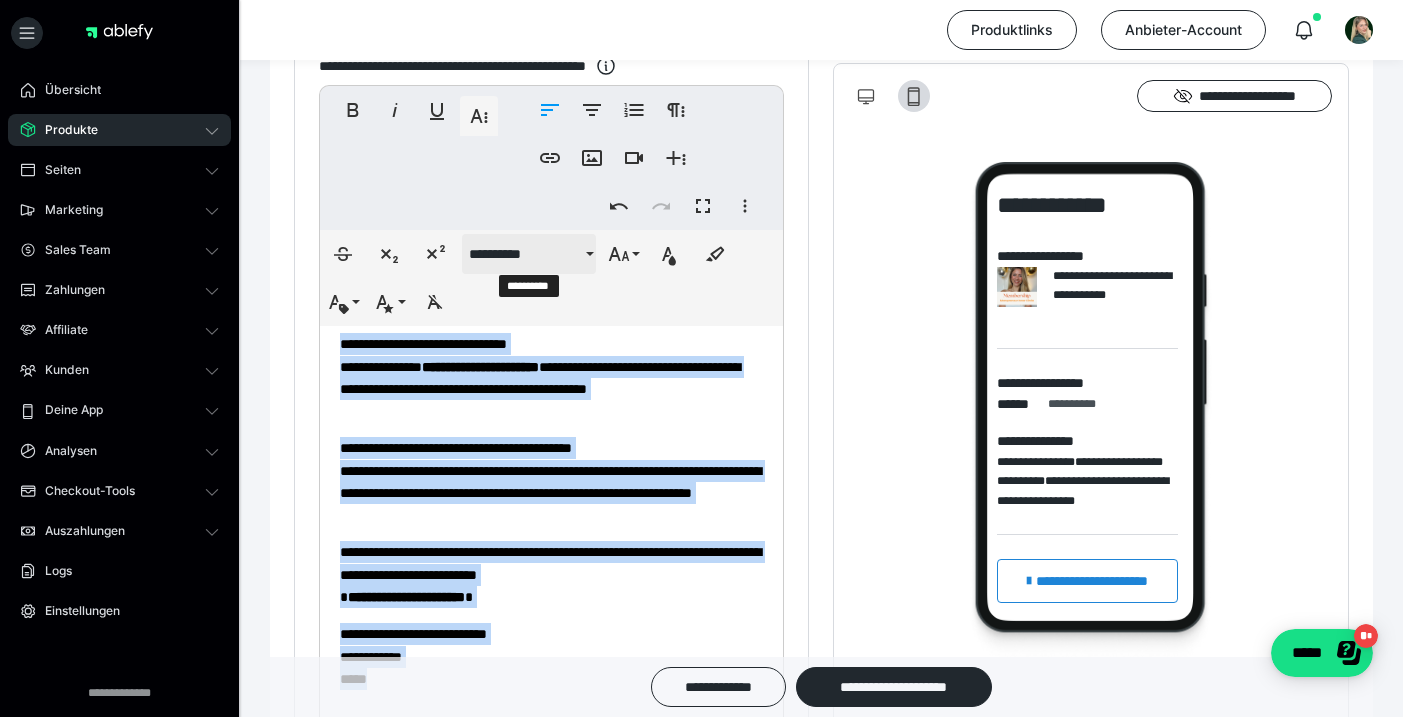 drag, startPoint x: 503, startPoint y: 241, endPoint x: 508, endPoint y: 263, distance: 22.561028 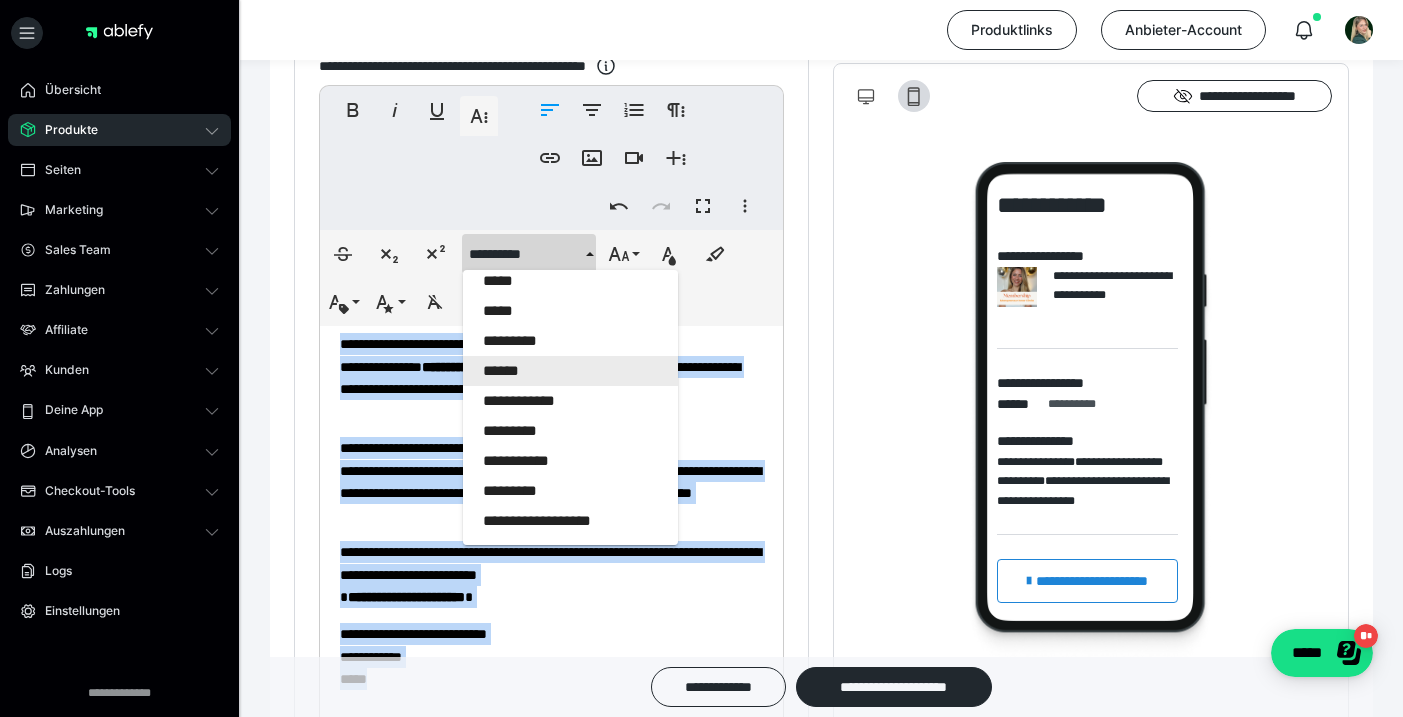 scroll, scrollTop: 716, scrollLeft: 0, axis: vertical 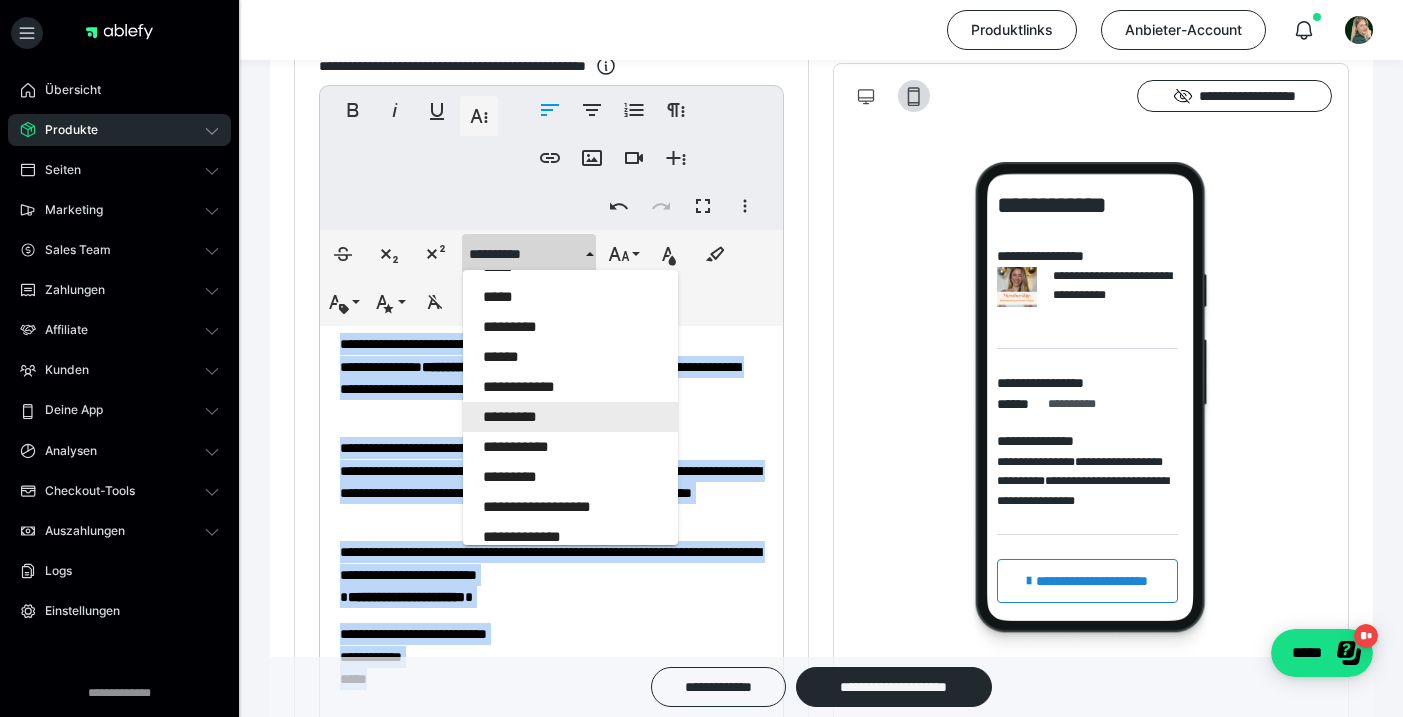 click on "*********" at bounding box center (570, 417) 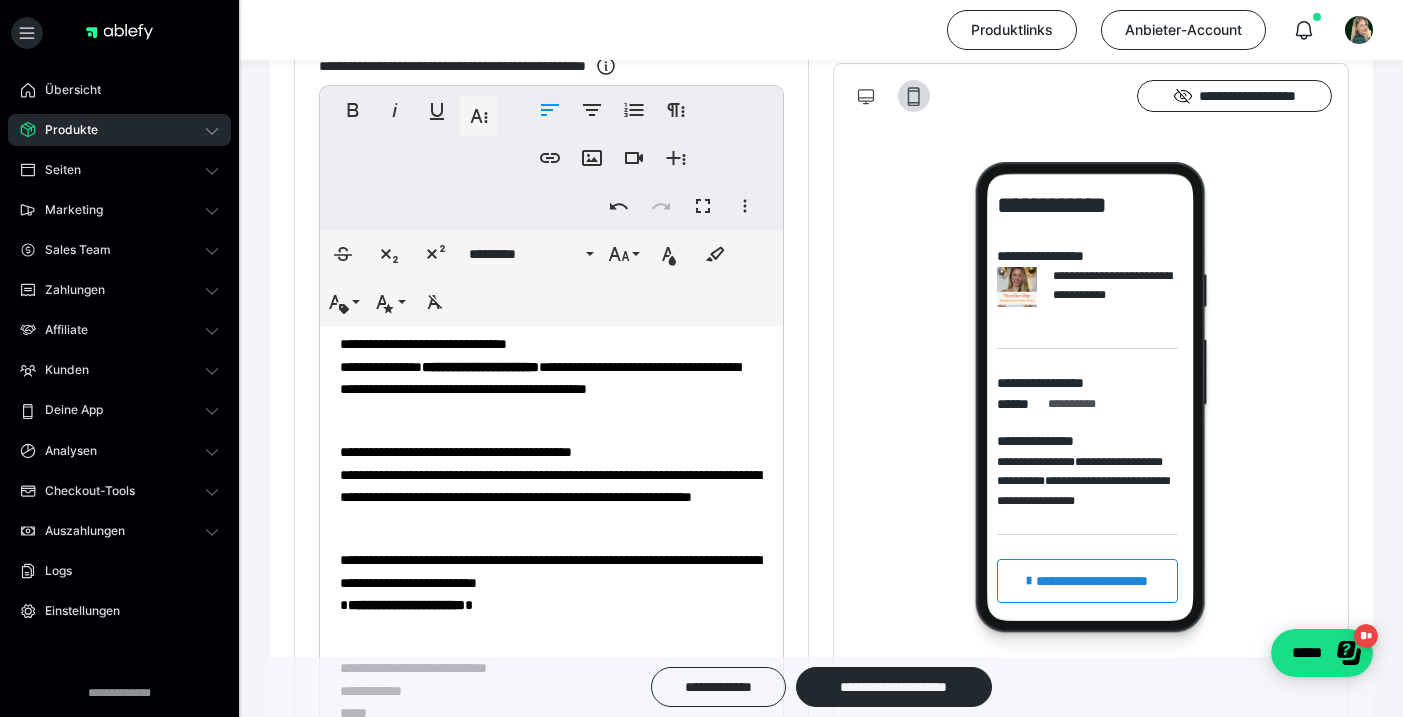 click on "**********" at bounding box center (551, 595) 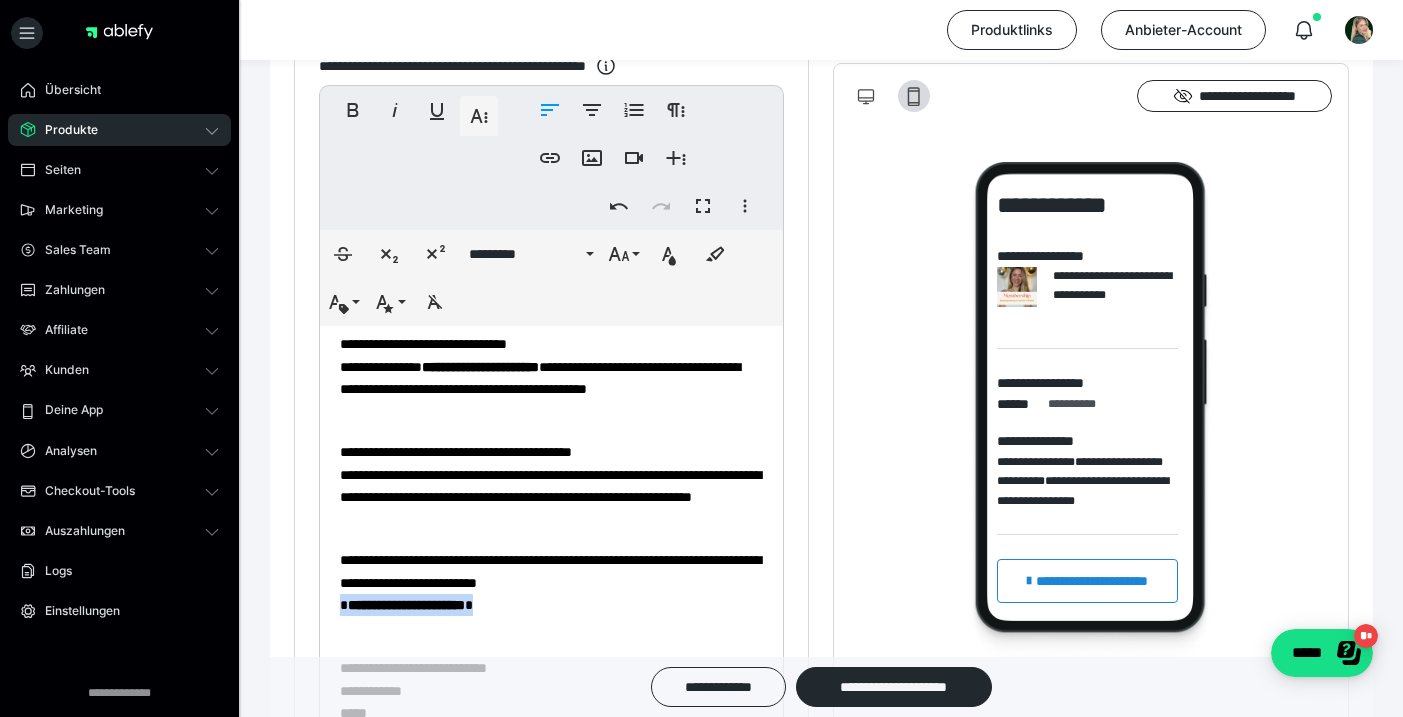 drag, startPoint x: 522, startPoint y: 627, endPoint x: 333, endPoint y: 632, distance: 189.06613 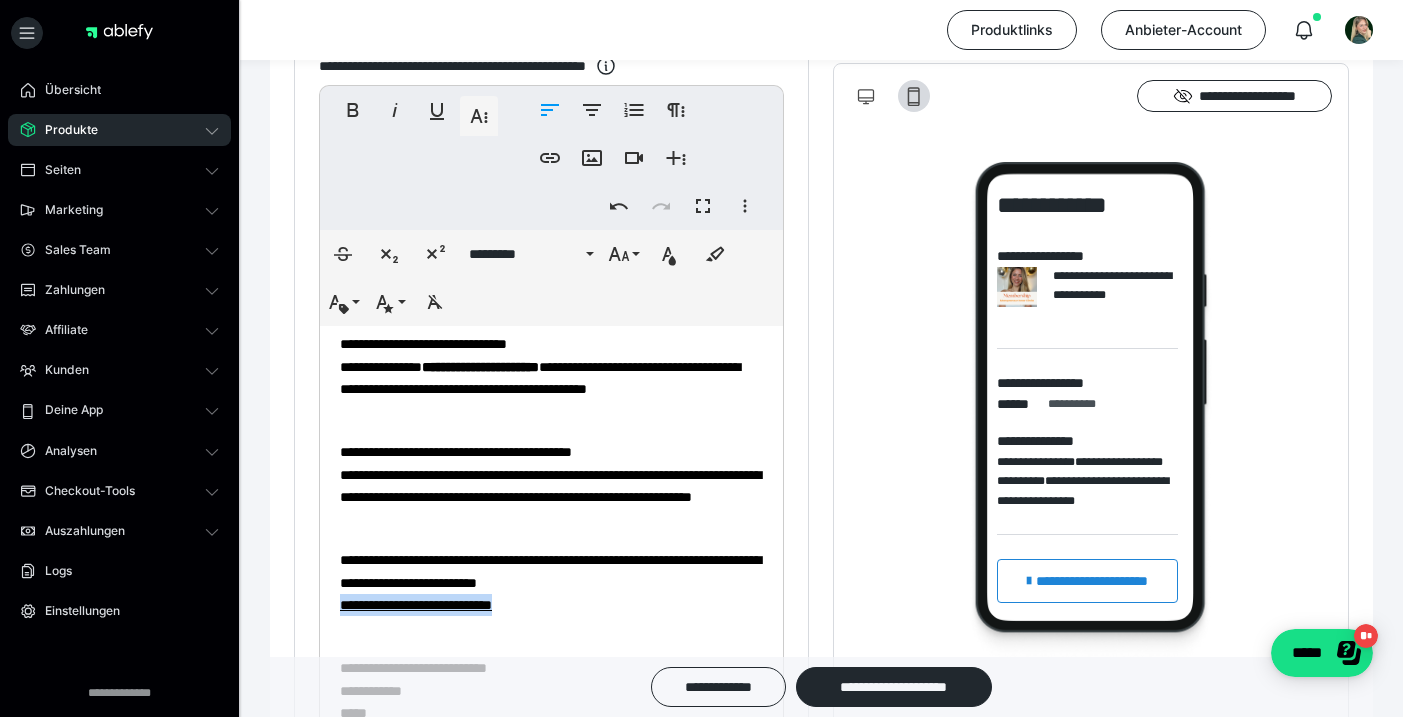 drag, startPoint x: 584, startPoint y: 625, endPoint x: 330, endPoint y: 616, distance: 254.1594 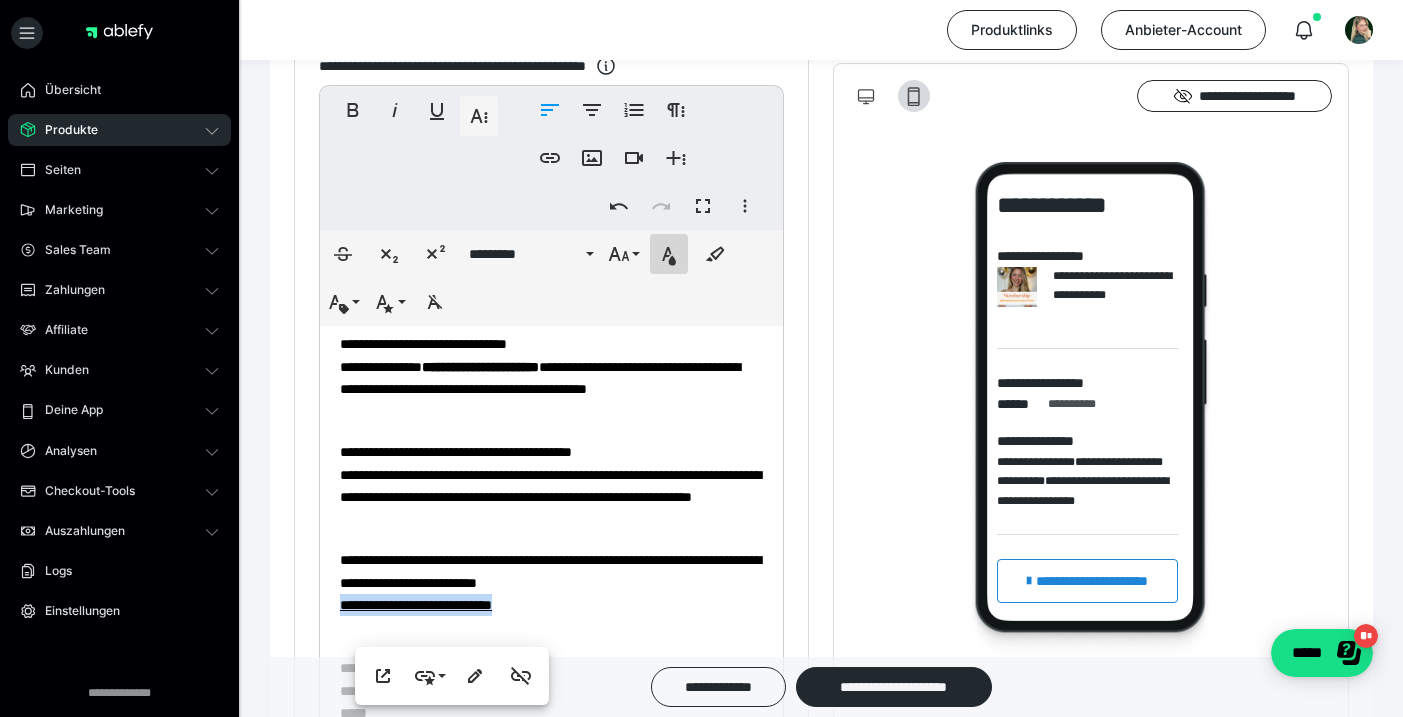 click 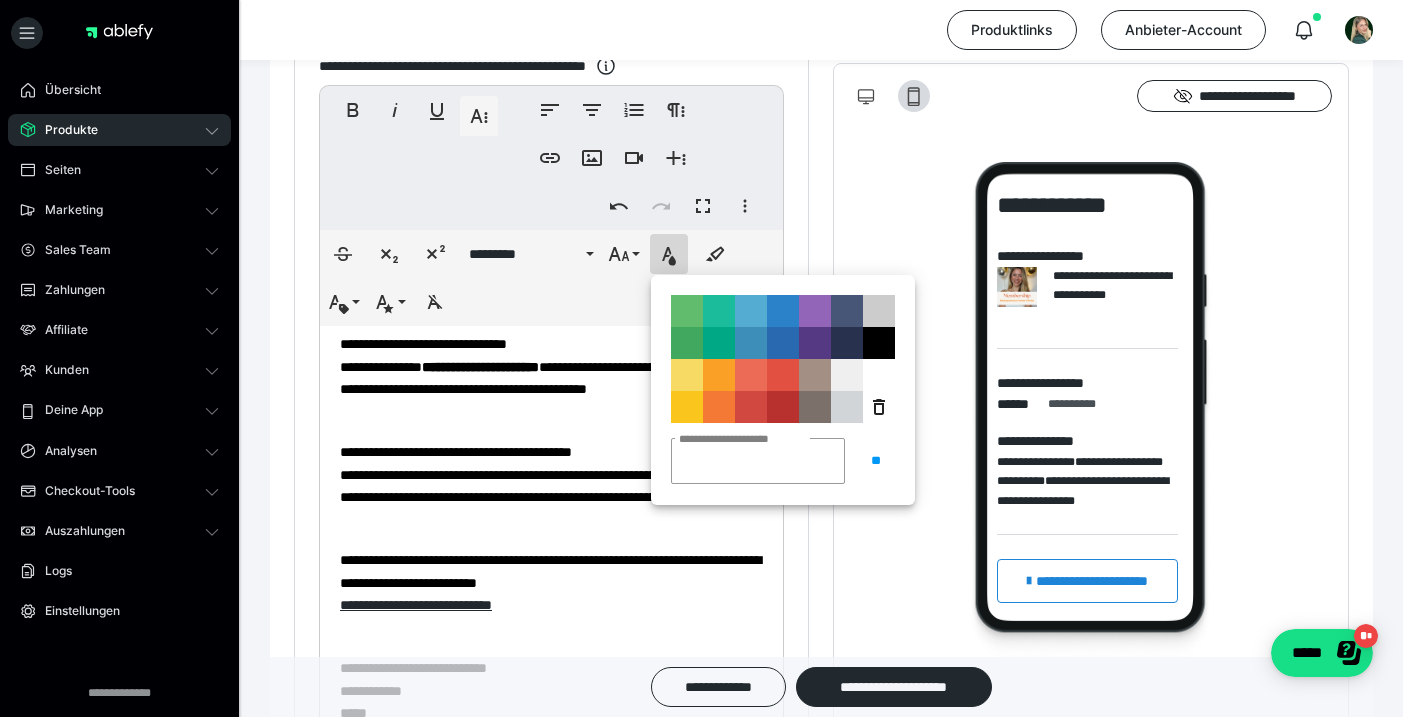 click on "**********" at bounding box center (719, 407) 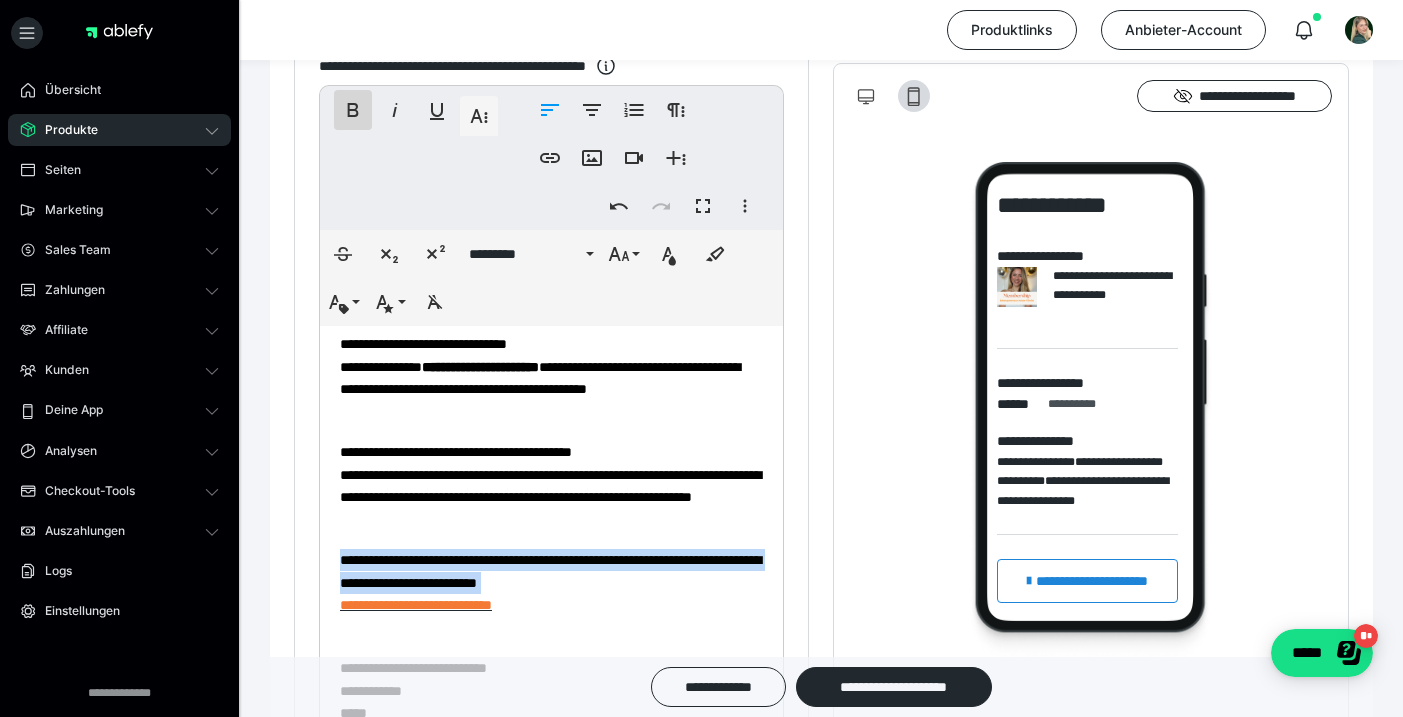 click 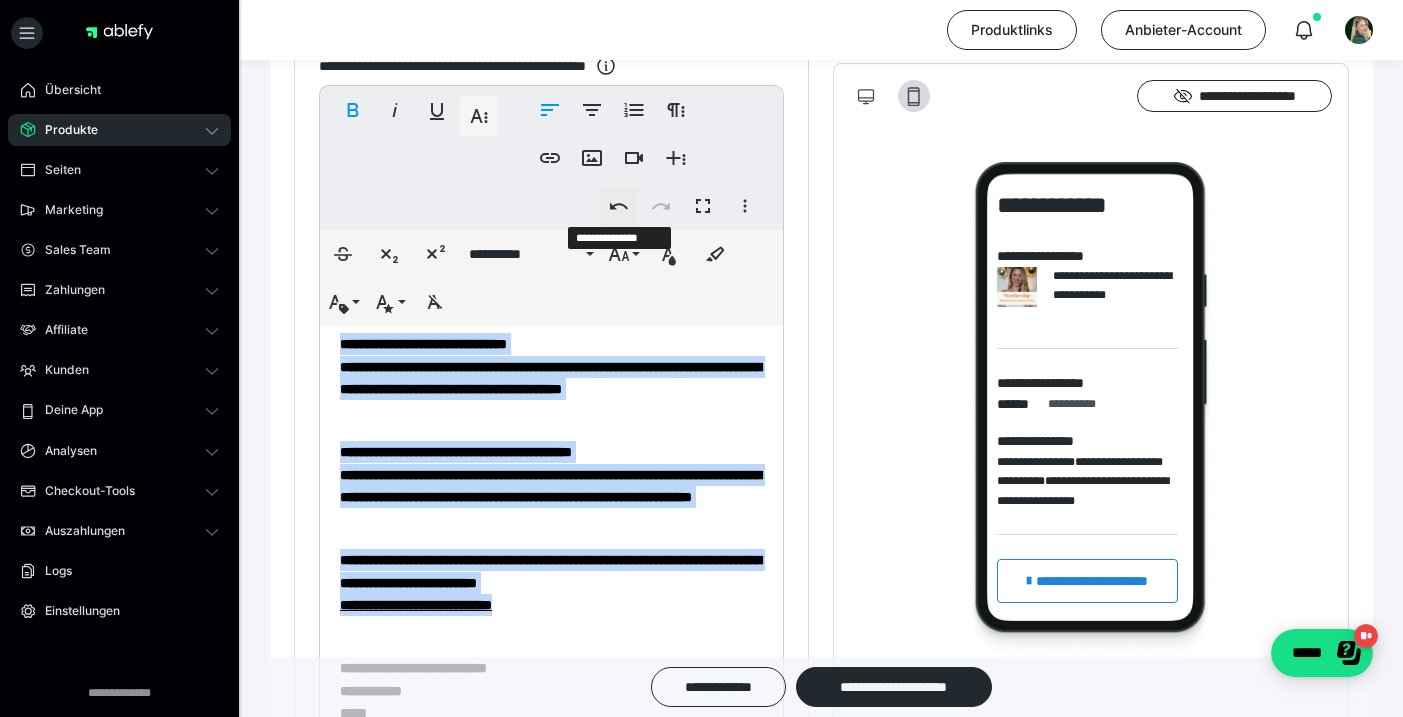 click 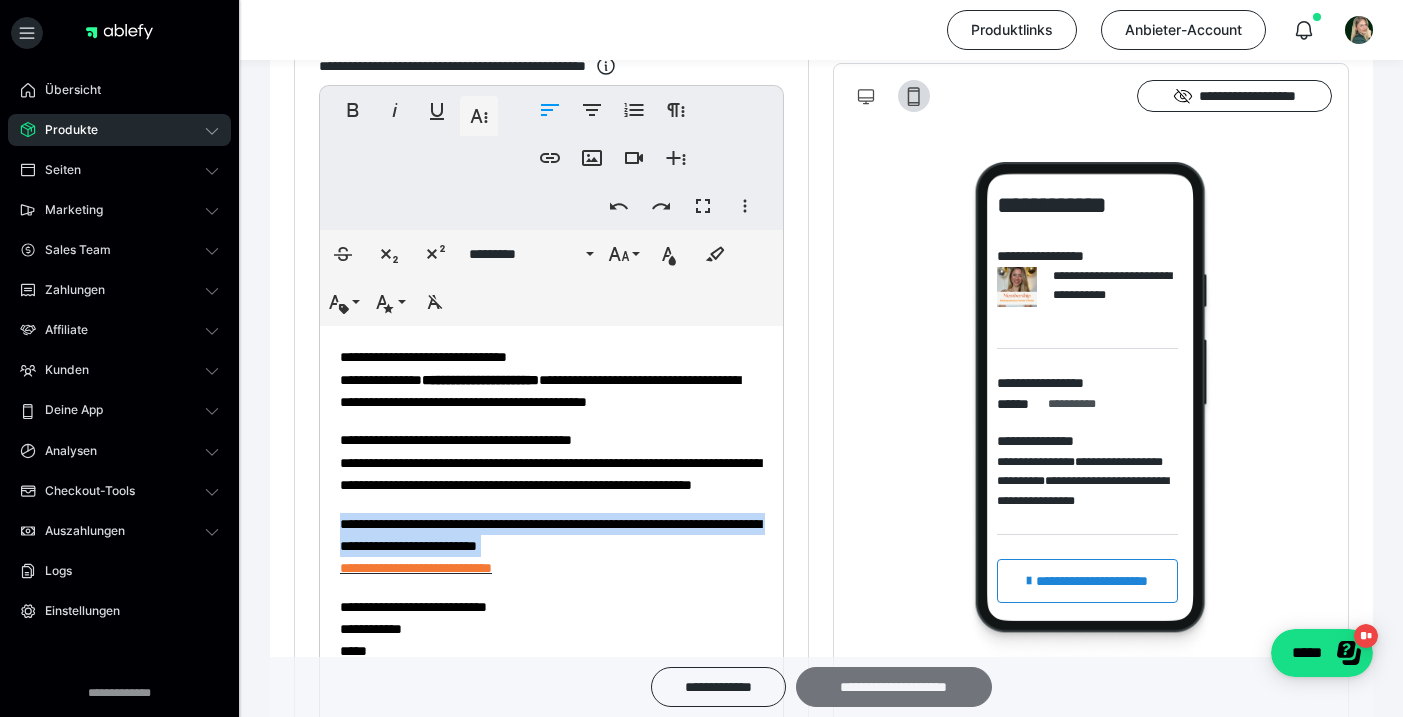 click on "**********" at bounding box center [894, 687] 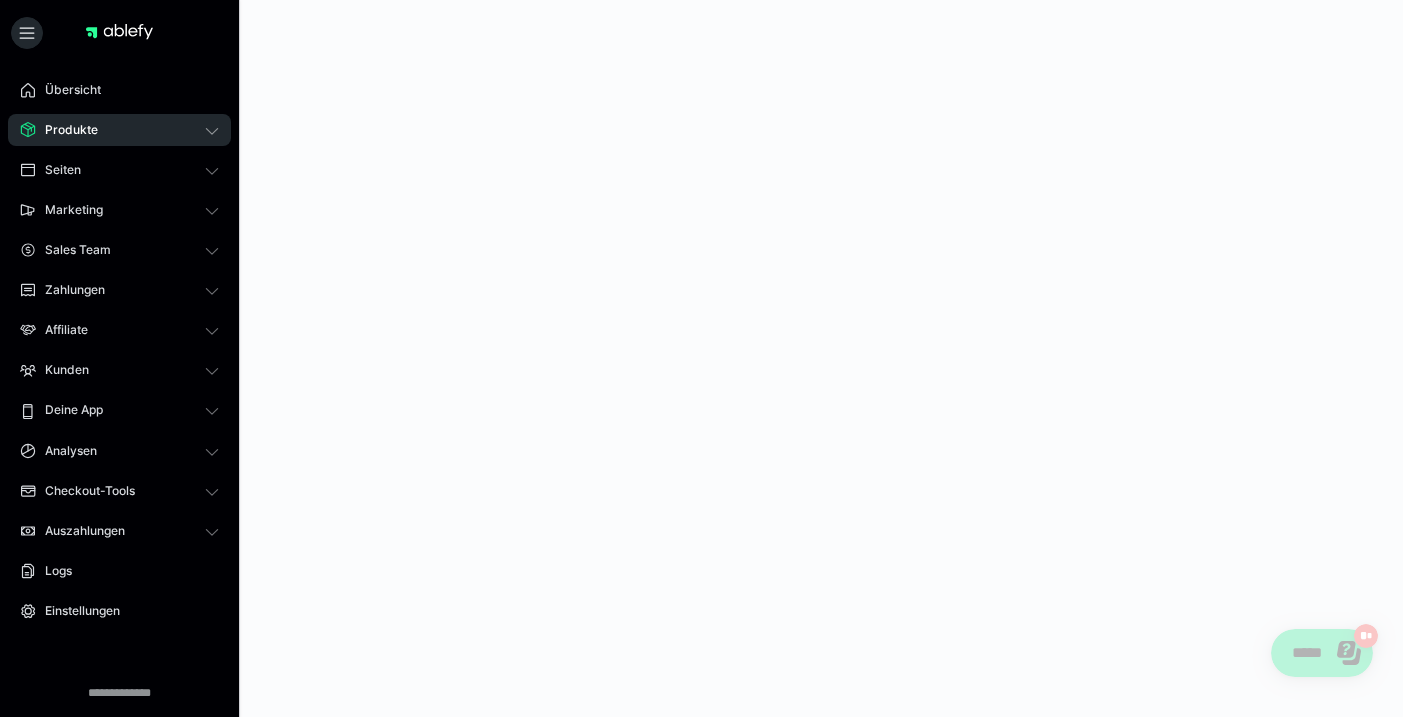 scroll, scrollTop: 0, scrollLeft: 0, axis: both 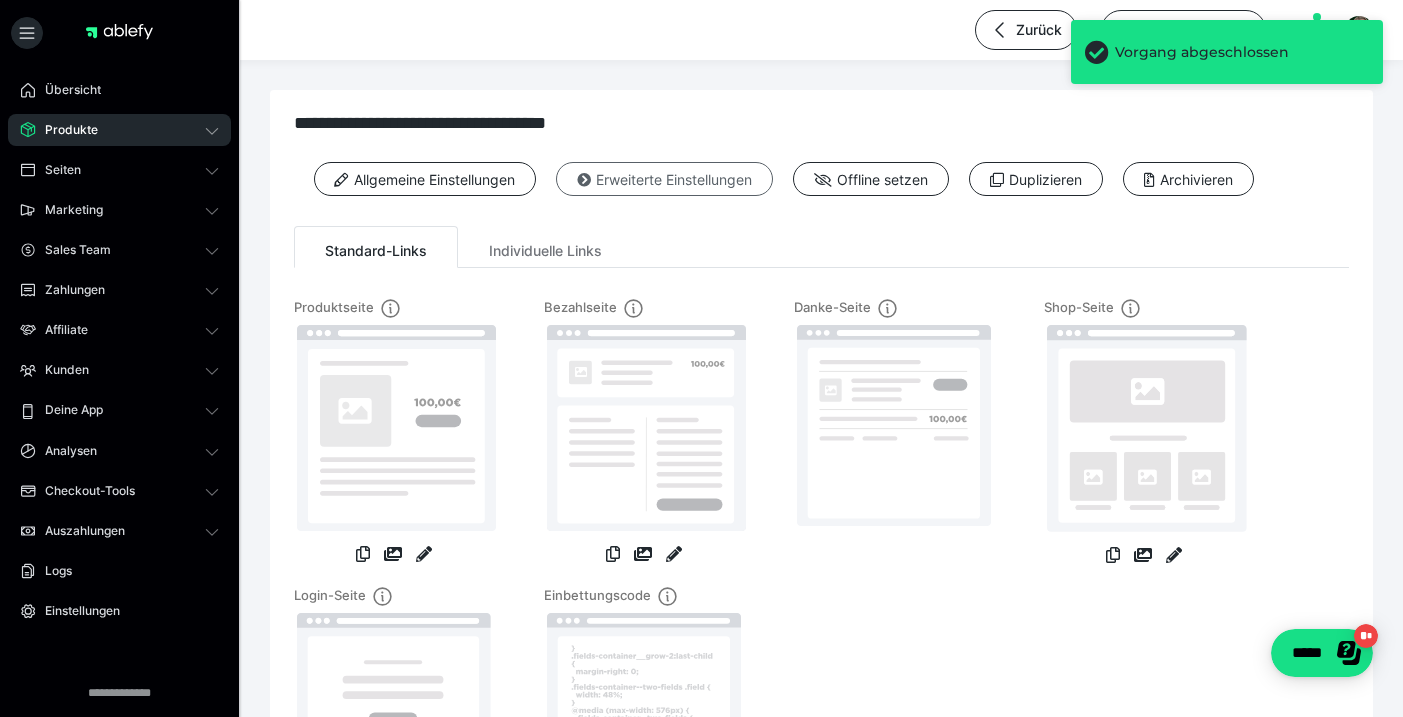click on "Erweiterte Einstellungen" at bounding box center (664, 179) 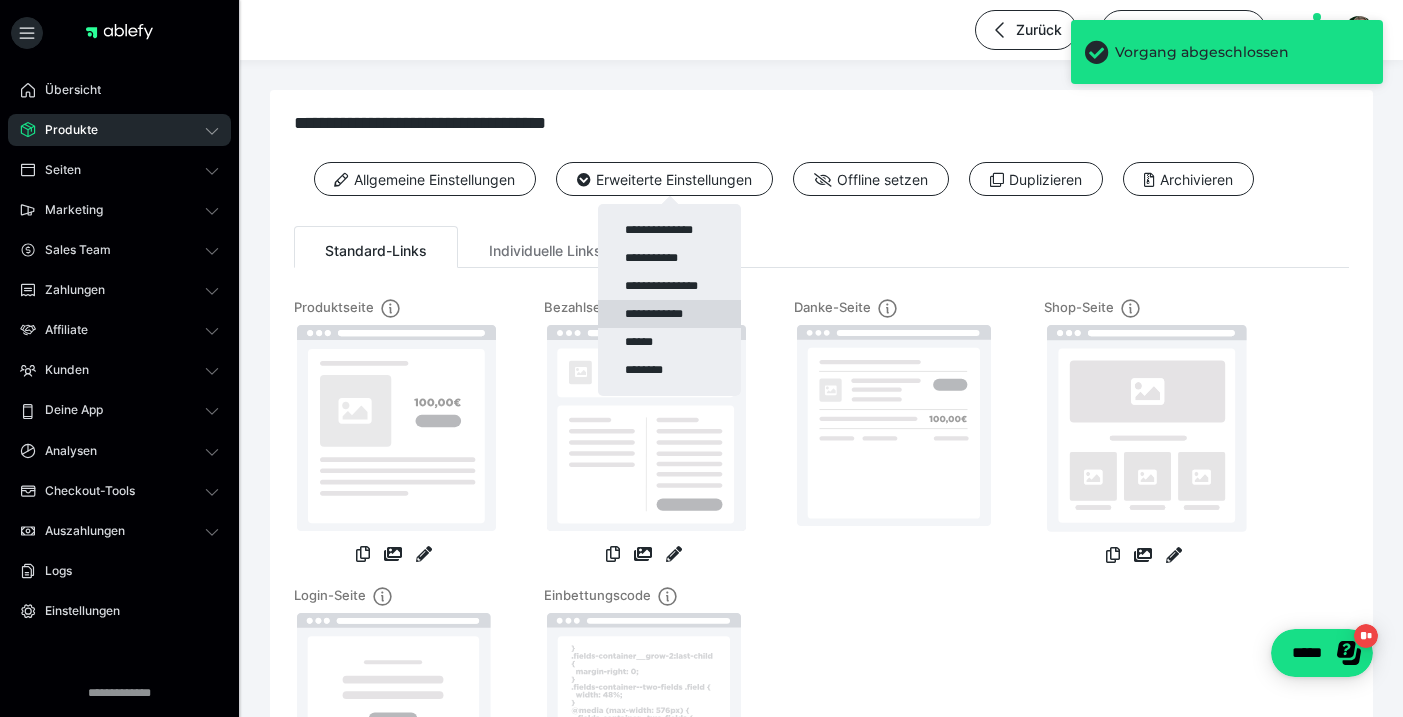 click on "**********" at bounding box center (669, 314) 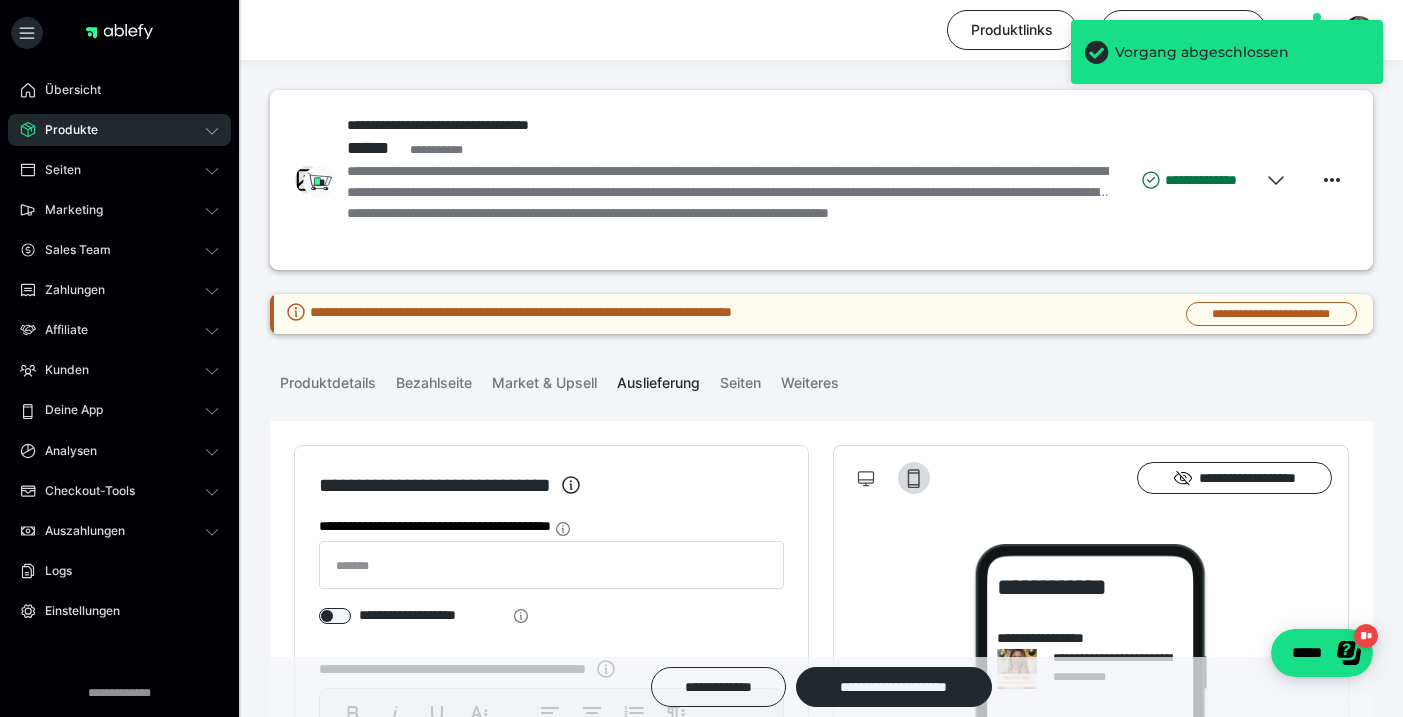 scroll, scrollTop: 612, scrollLeft: 0, axis: vertical 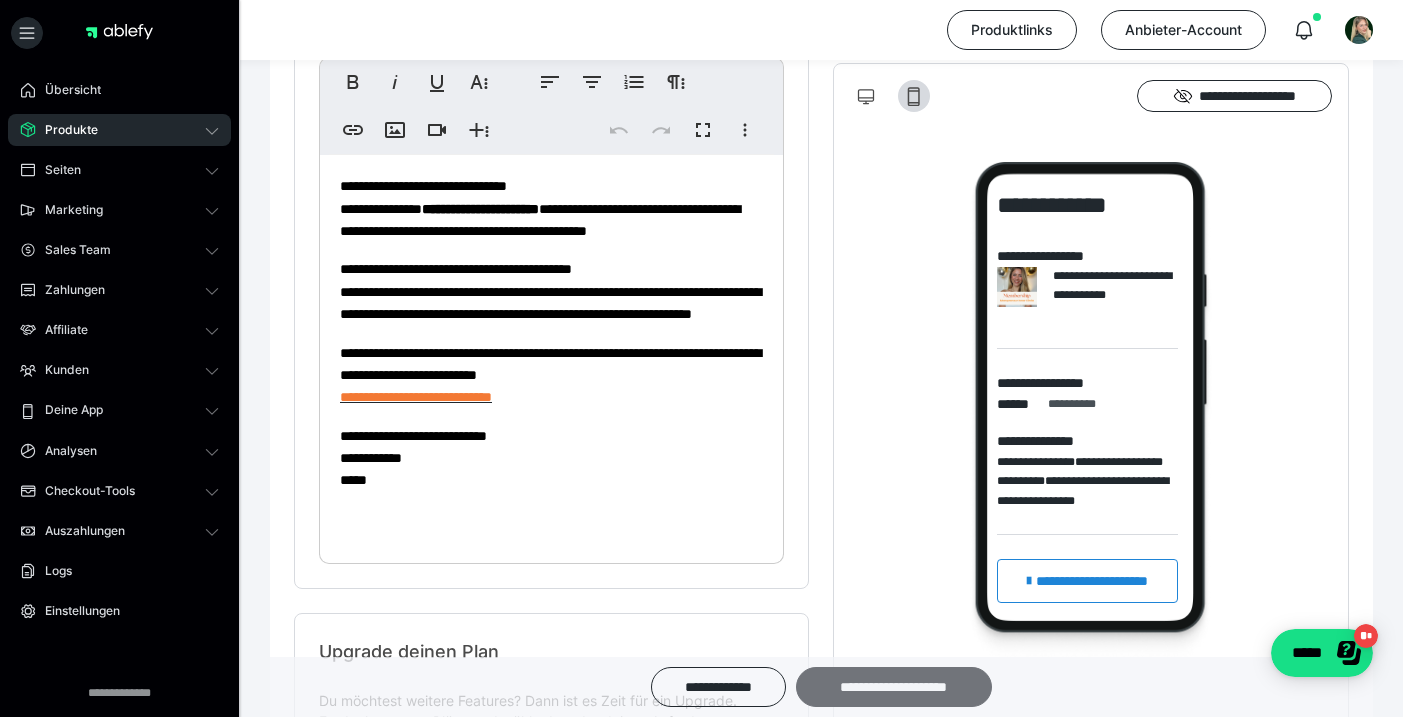 click on "**********" at bounding box center (894, 687) 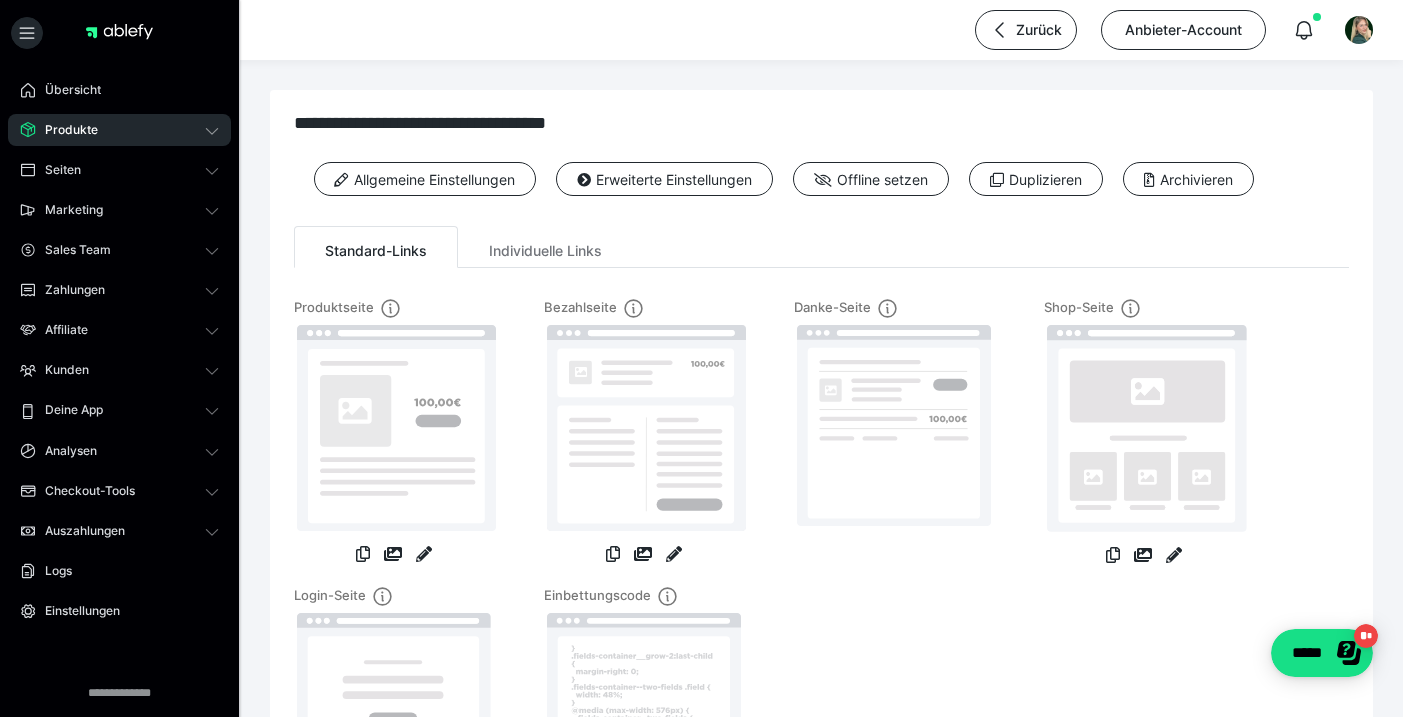 click on "Produkte" at bounding box center [119, 130] 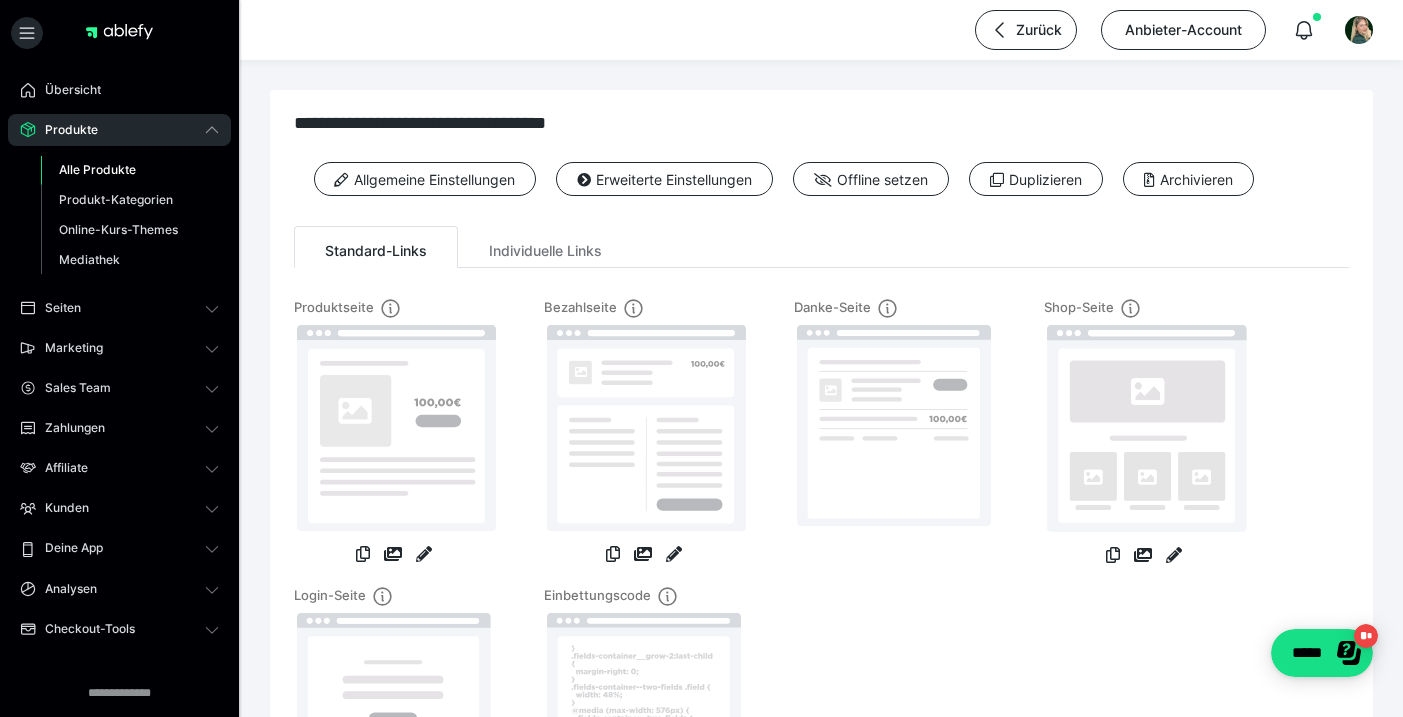 click on "Alle Produkte" at bounding box center [97, 169] 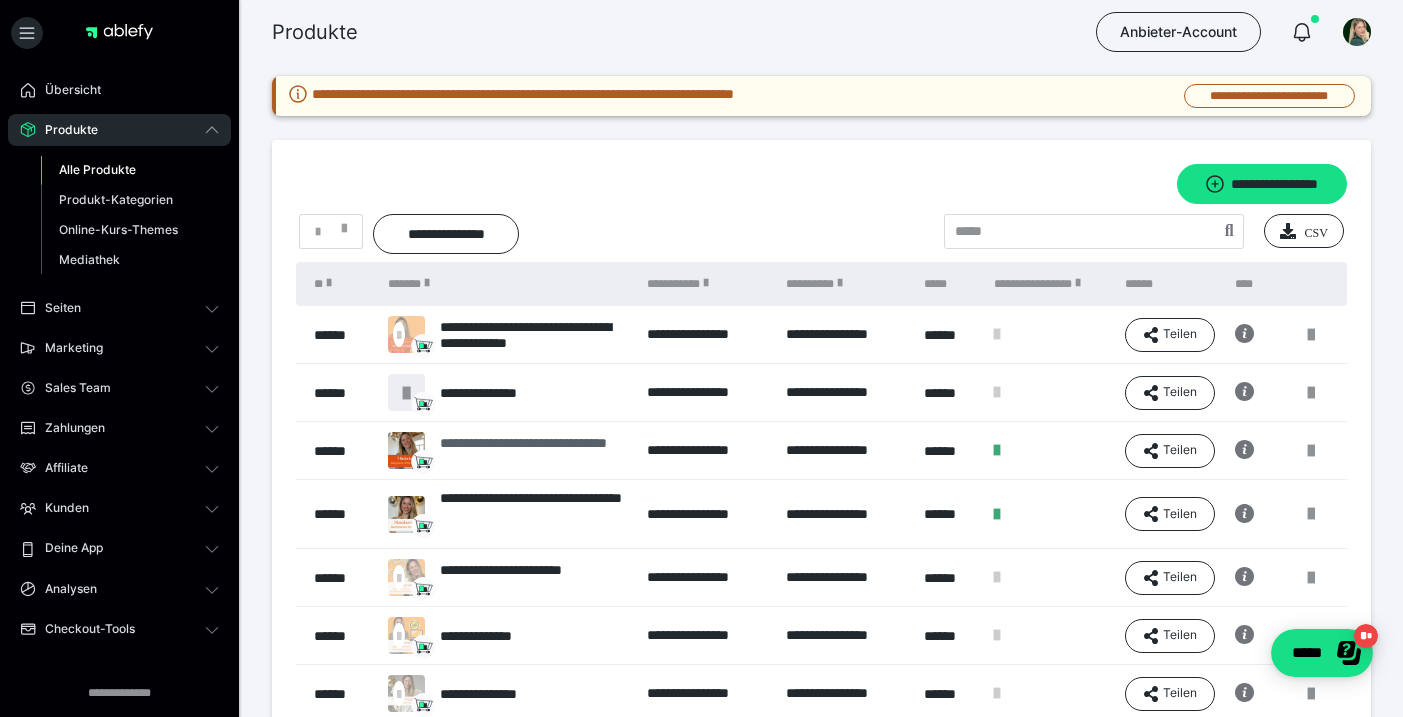 click on "**********" at bounding box center (533, 451) 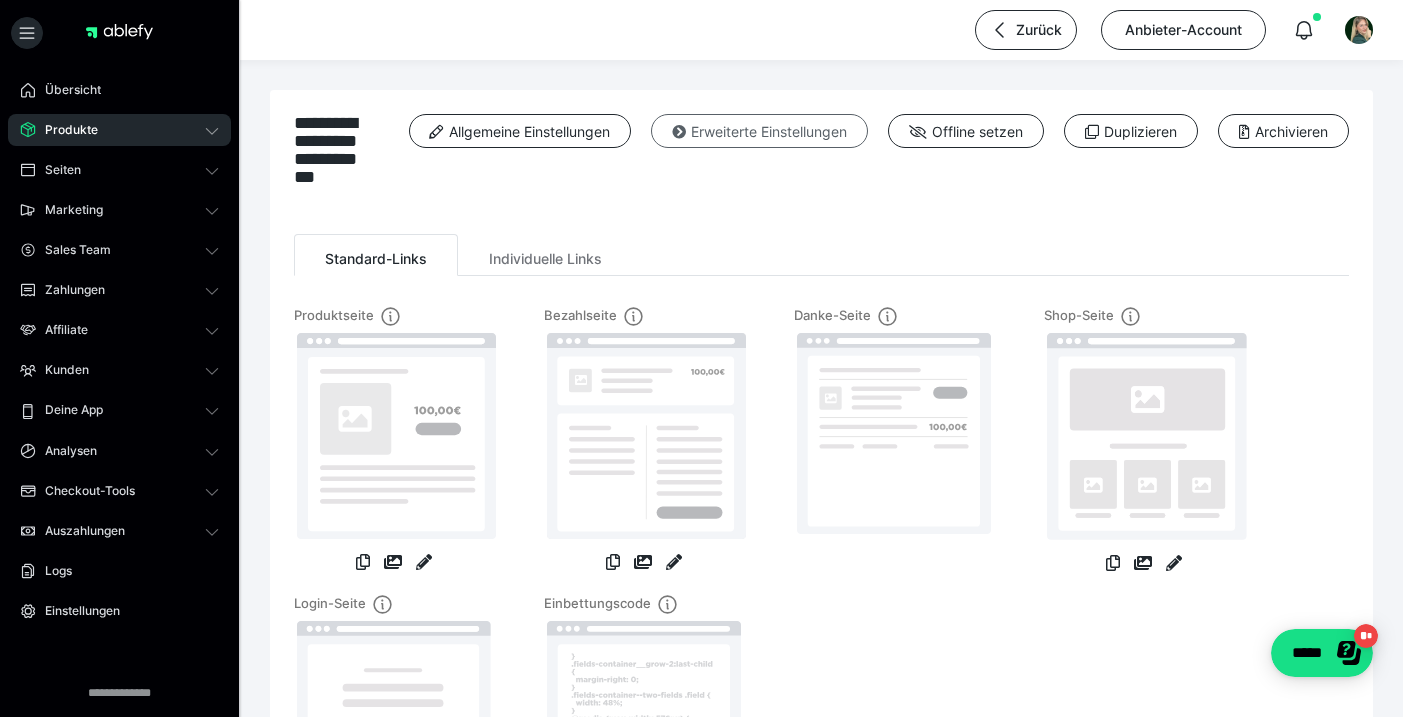click on "Erweiterte Einstellungen" at bounding box center [759, 131] 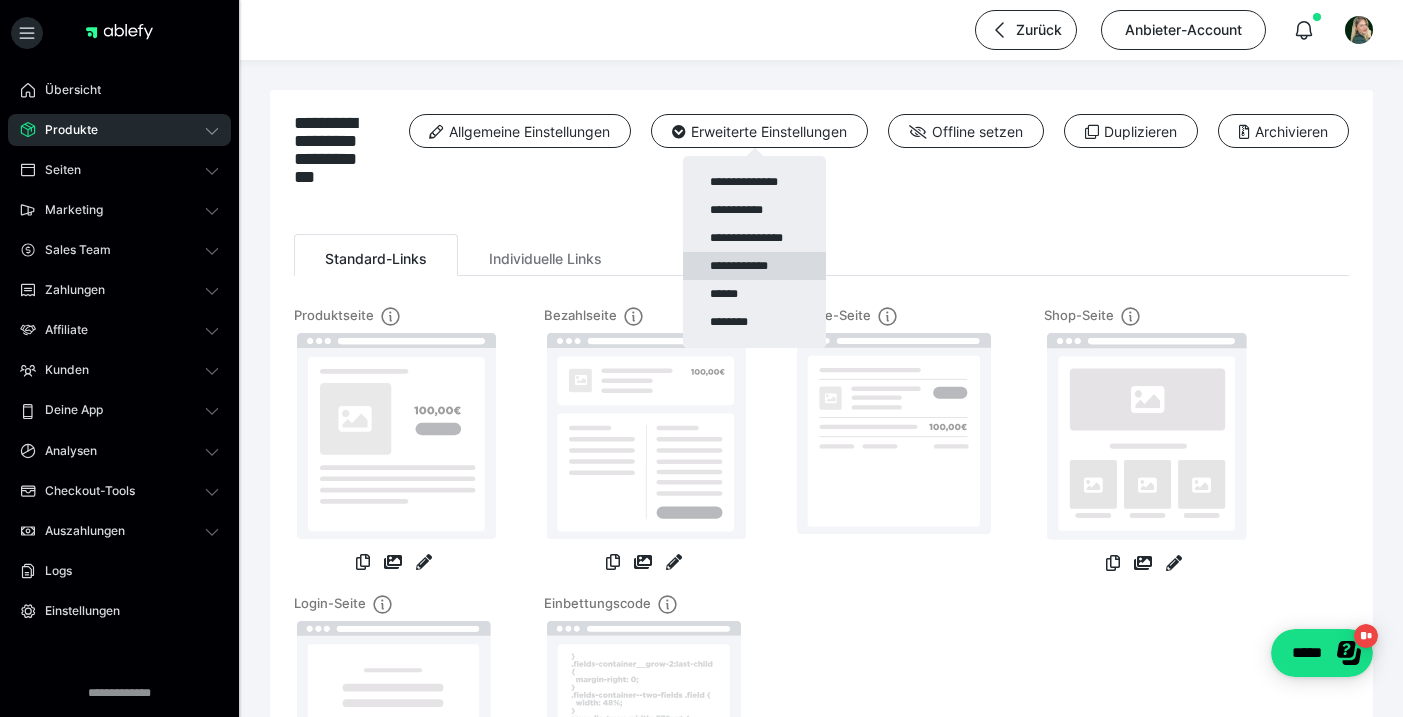 click on "**********" at bounding box center [754, 266] 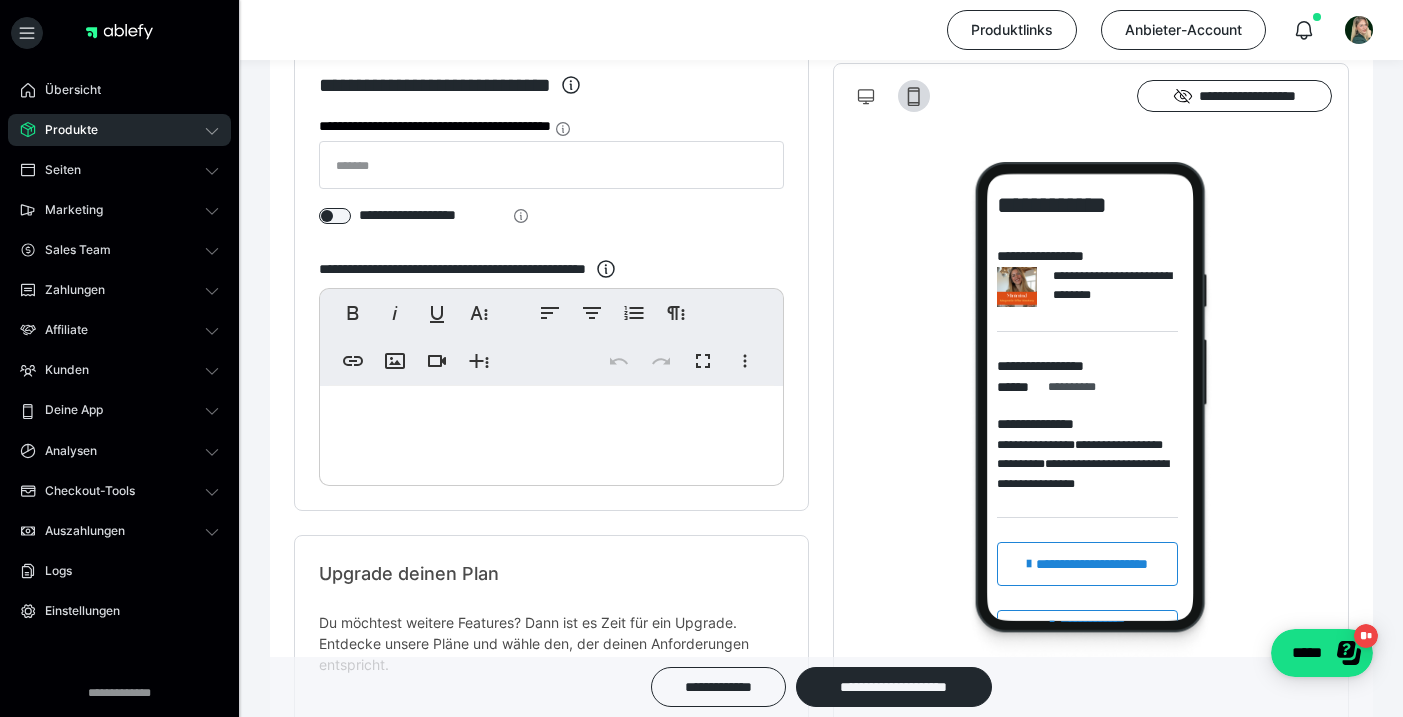 scroll, scrollTop: 428, scrollLeft: 0, axis: vertical 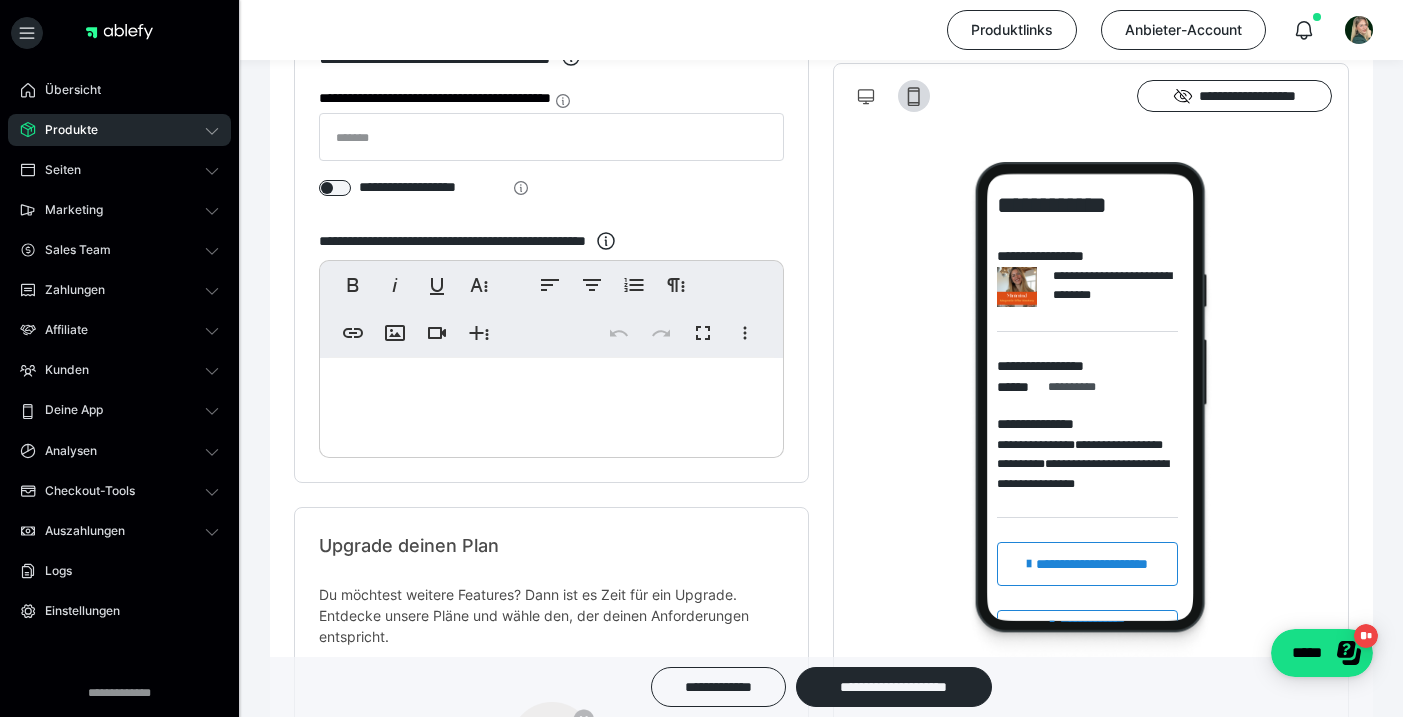 click at bounding box center (551, 403) 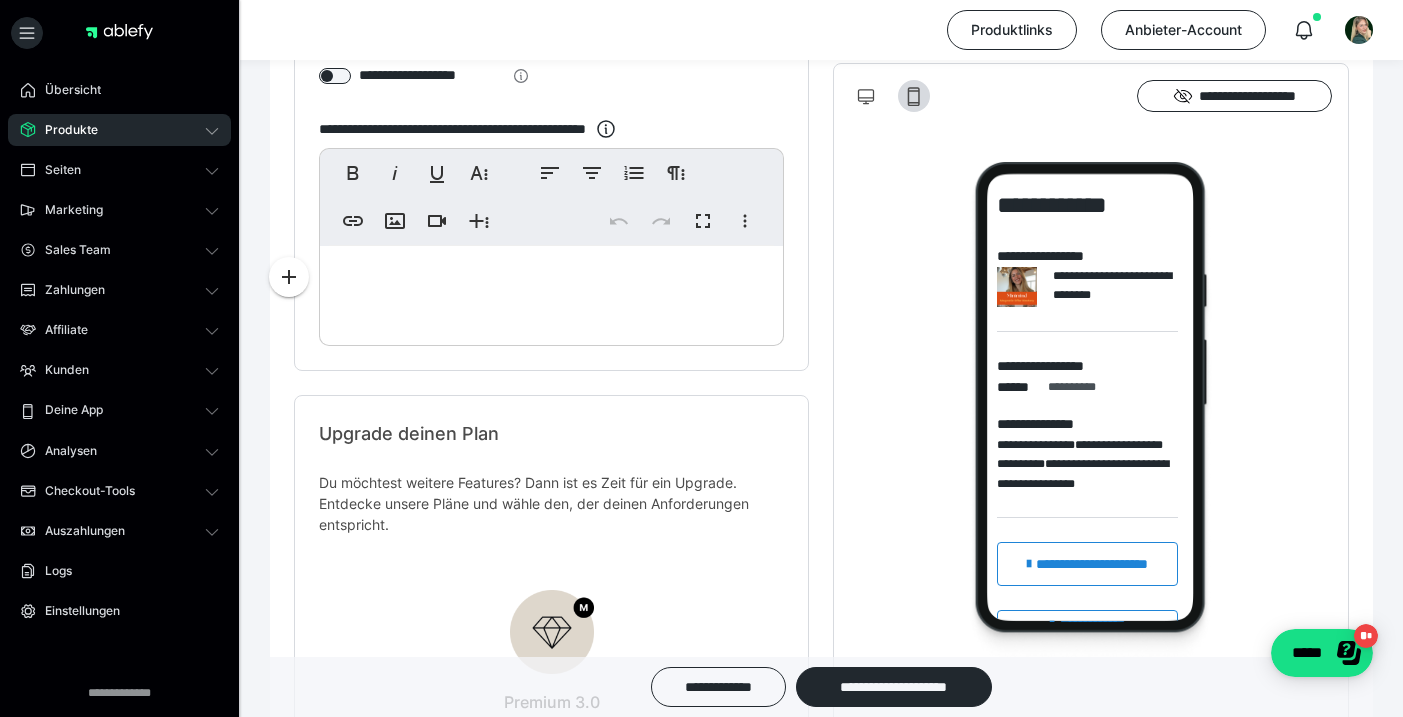 scroll, scrollTop: 563, scrollLeft: 0, axis: vertical 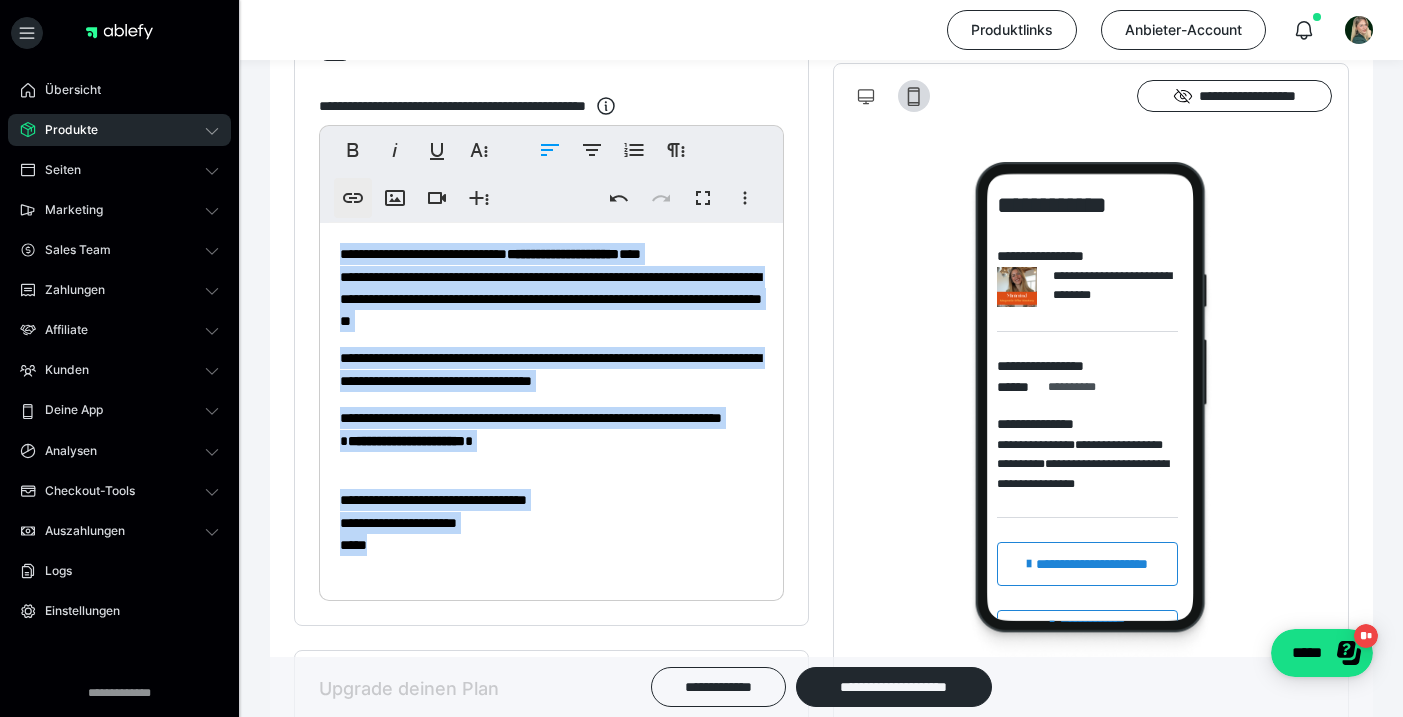 drag, startPoint x: 460, startPoint y: 555, endPoint x: 336, endPoint y: 215, distance: 361.90607 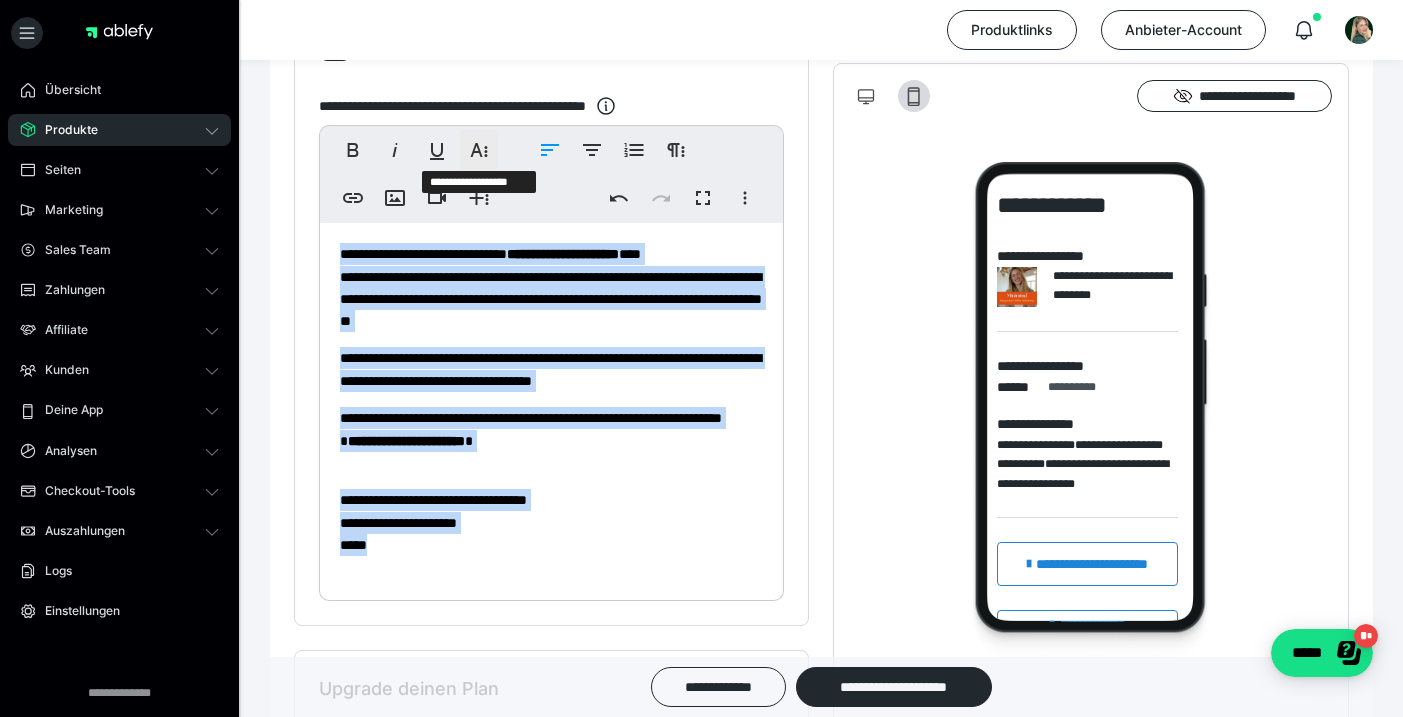 click 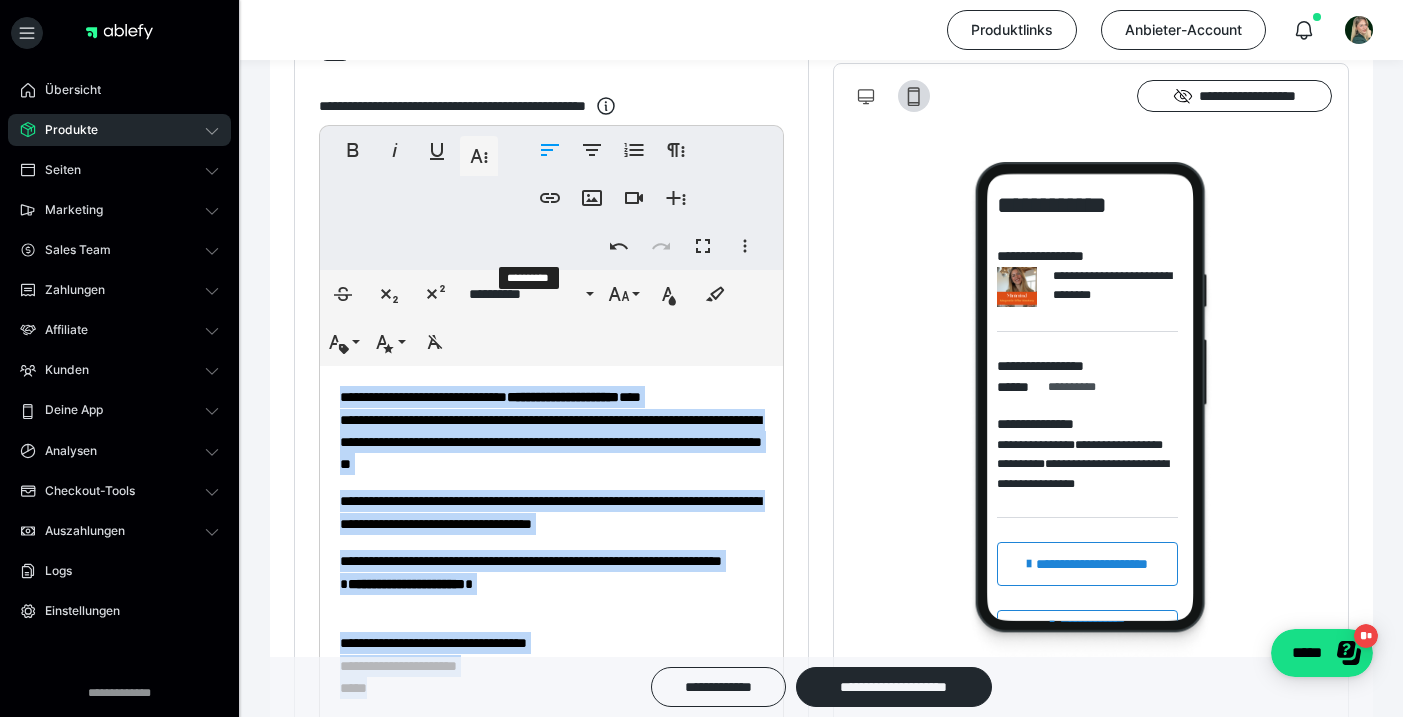 click on "**********" at bounding box center [551, 245] 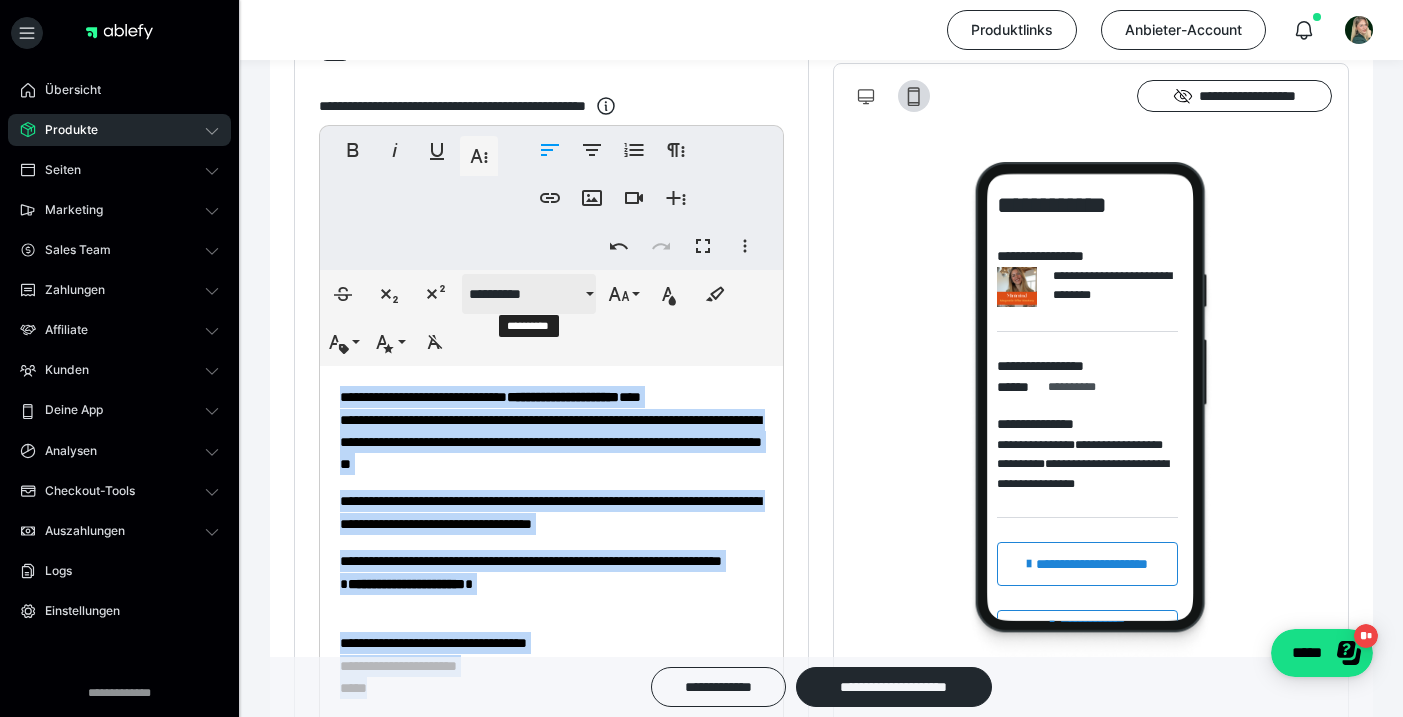 click on "**********" at bounding box center [525, 294] 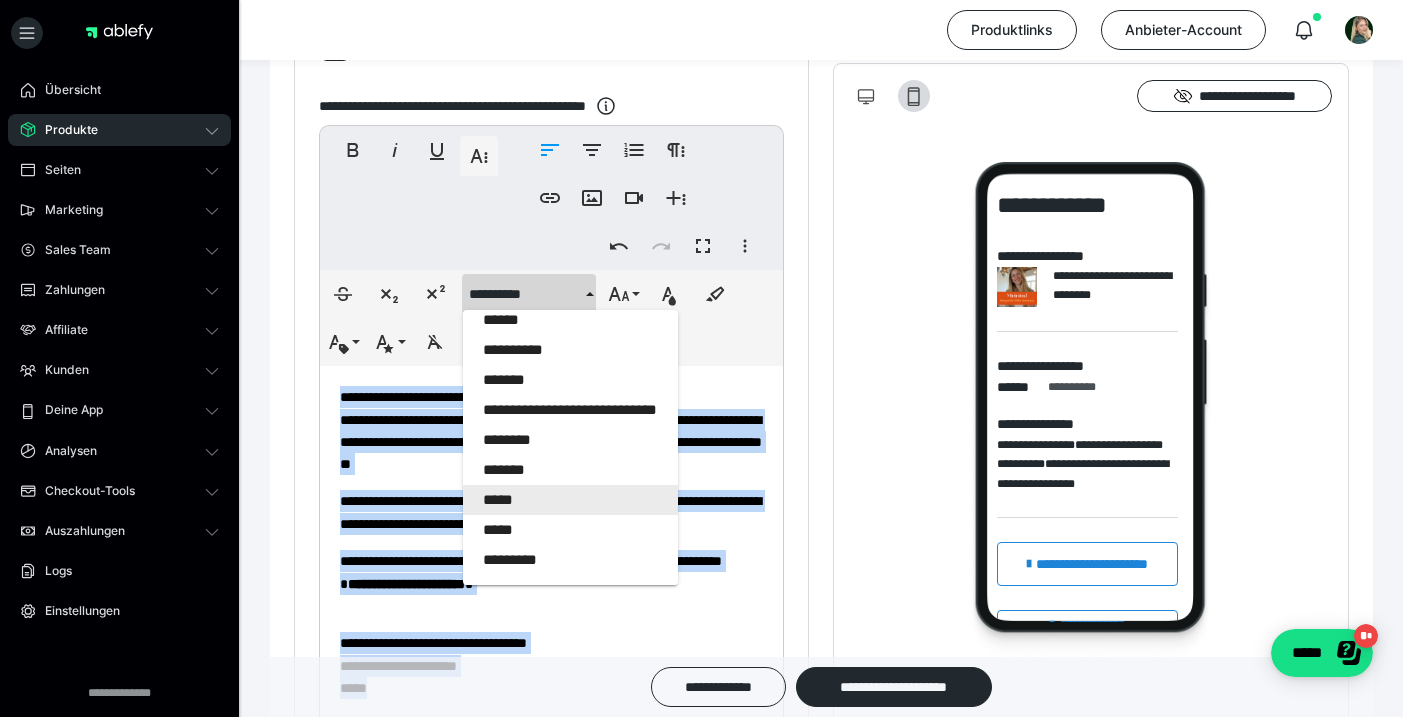 scroll, scrollTop: 630, scrollLeft: 0, axis: vertical 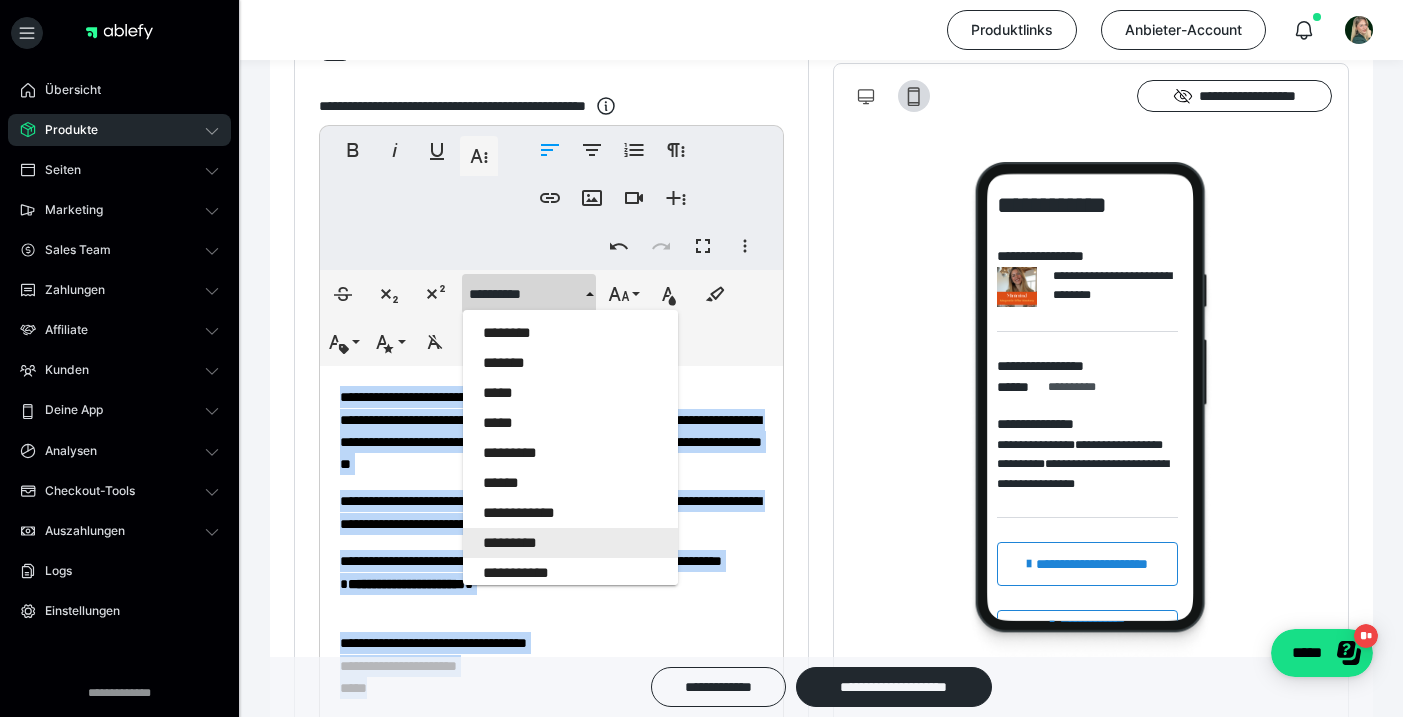 click on "*********" at bounding box center (570, 543) 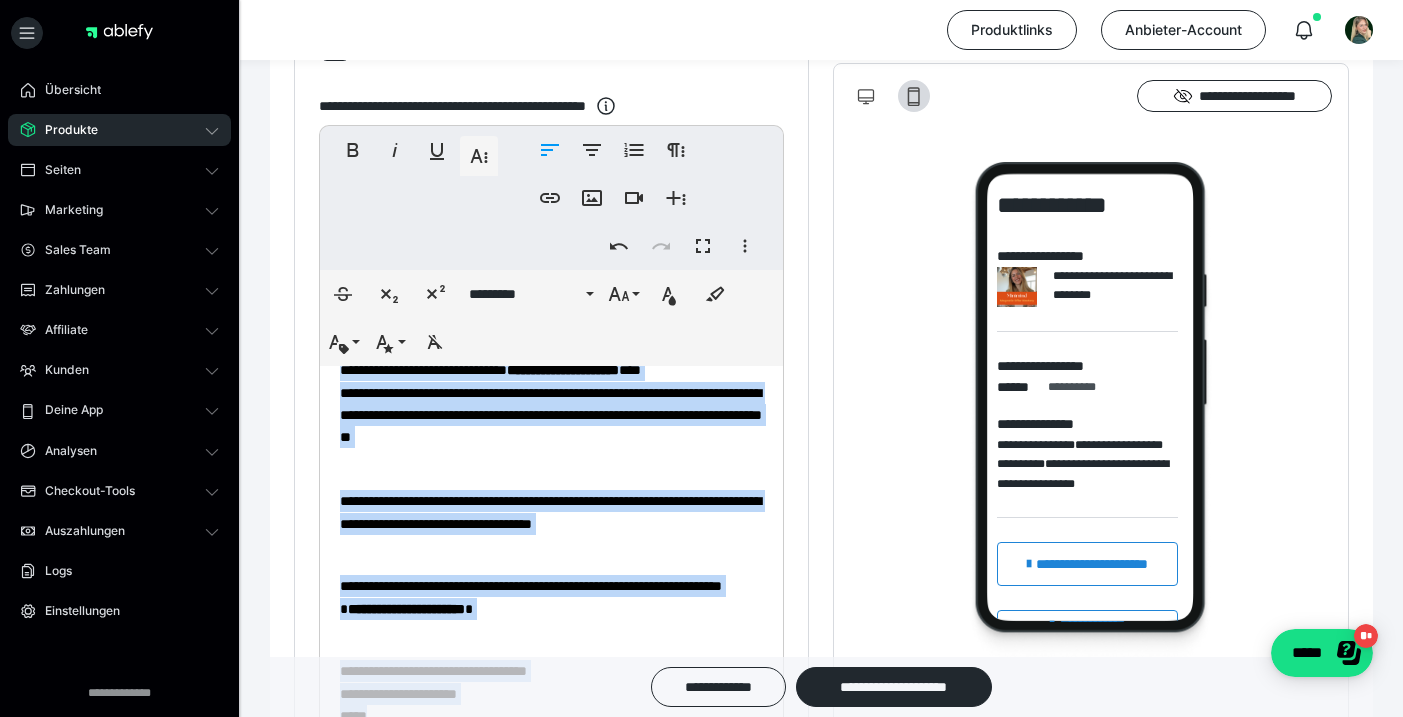 scroll, scrollTop: 27, scrollLeft: 0, axis: vertical 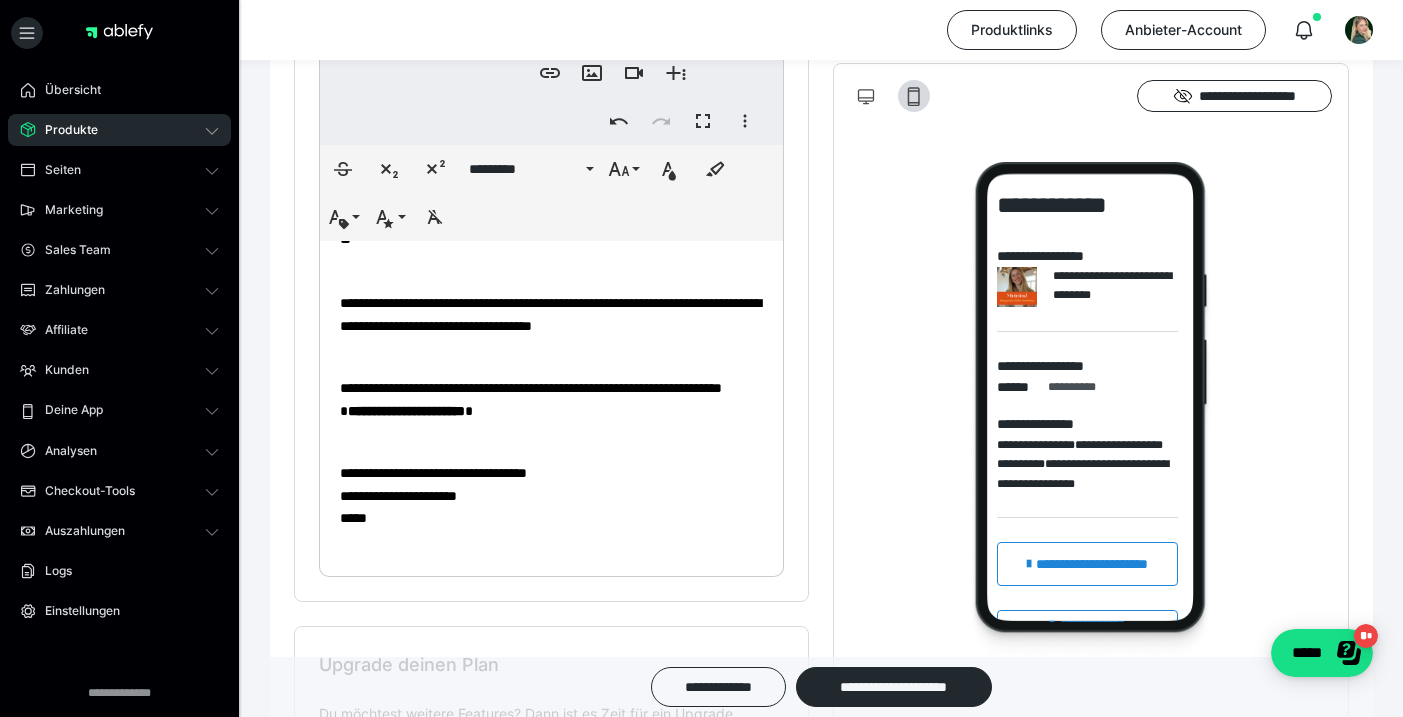 click on "**********" at bounding box center (551, 411) 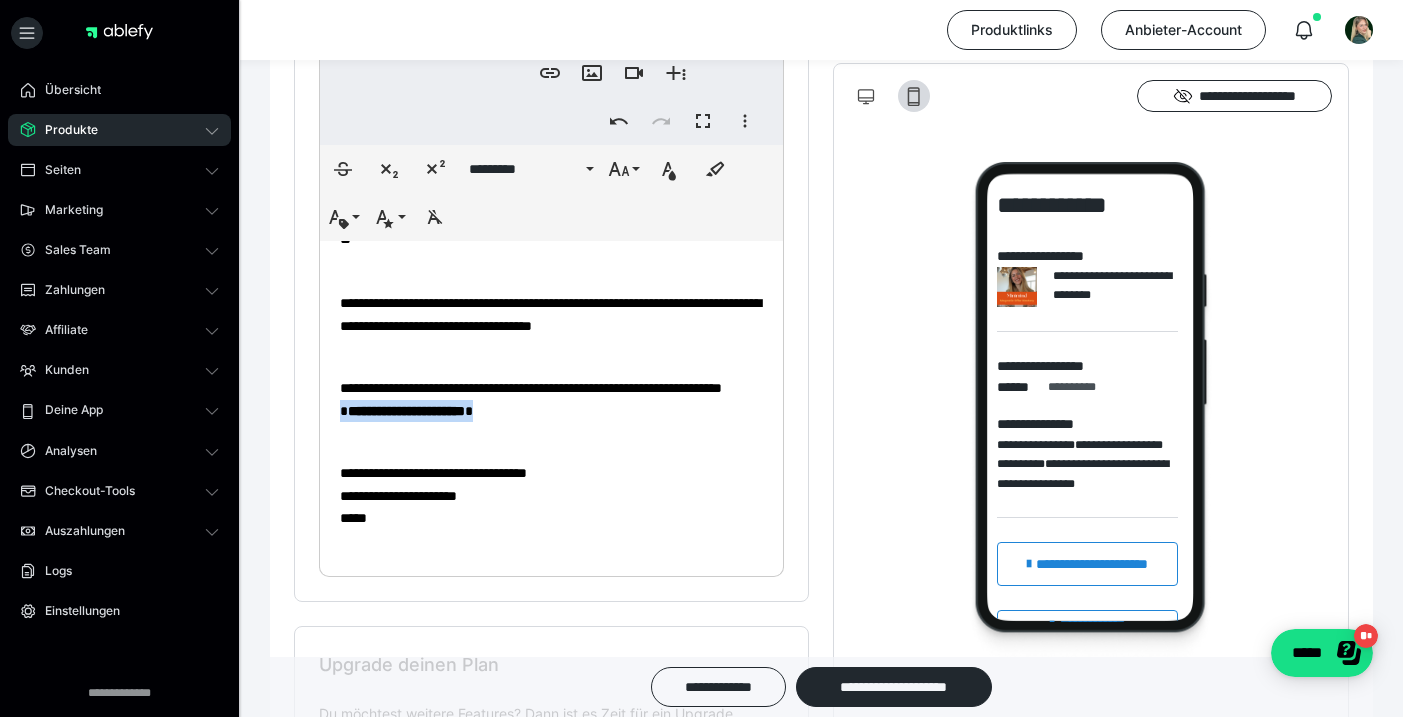 drag, startPoint x: 546, startPoint y: 429, endPoint x: 337, endPoint y: 437, distance: 209.15306 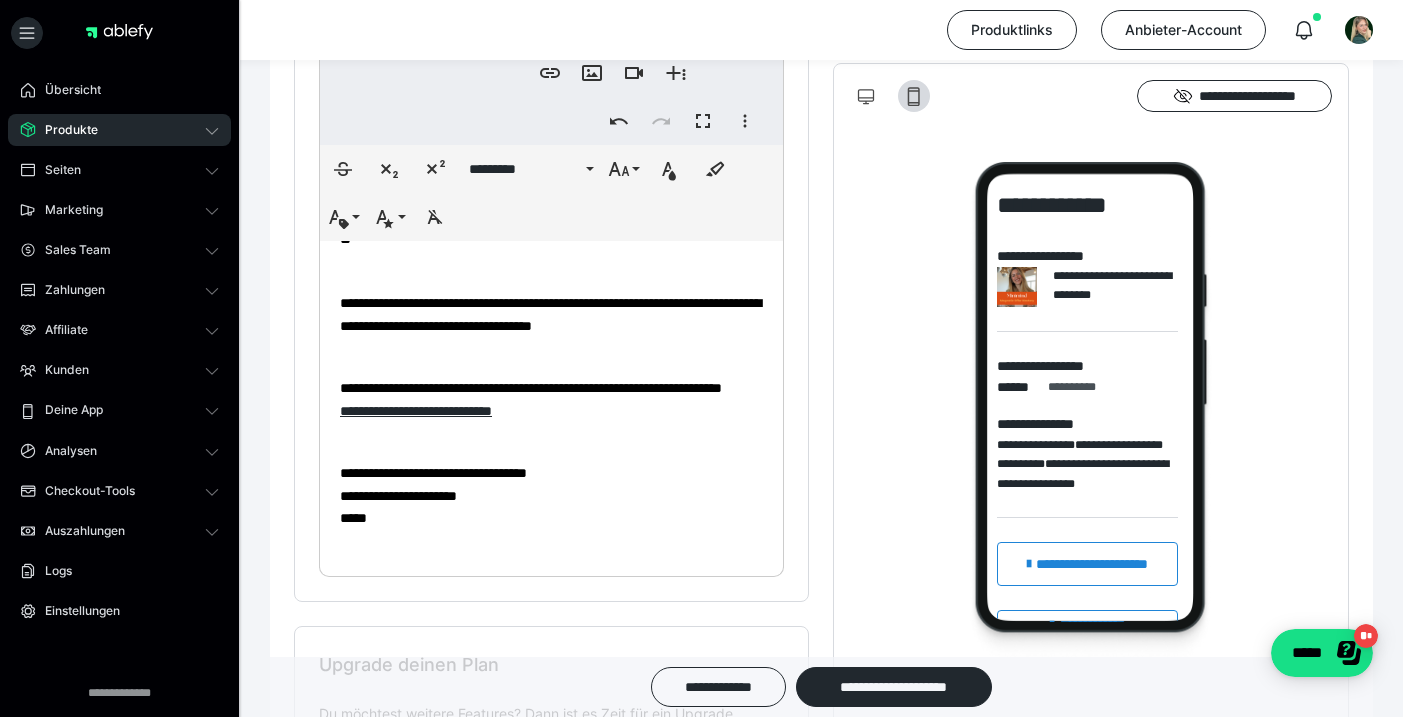 scroll, scrollTop: 4, scrollLeft: 0, axis: vertical 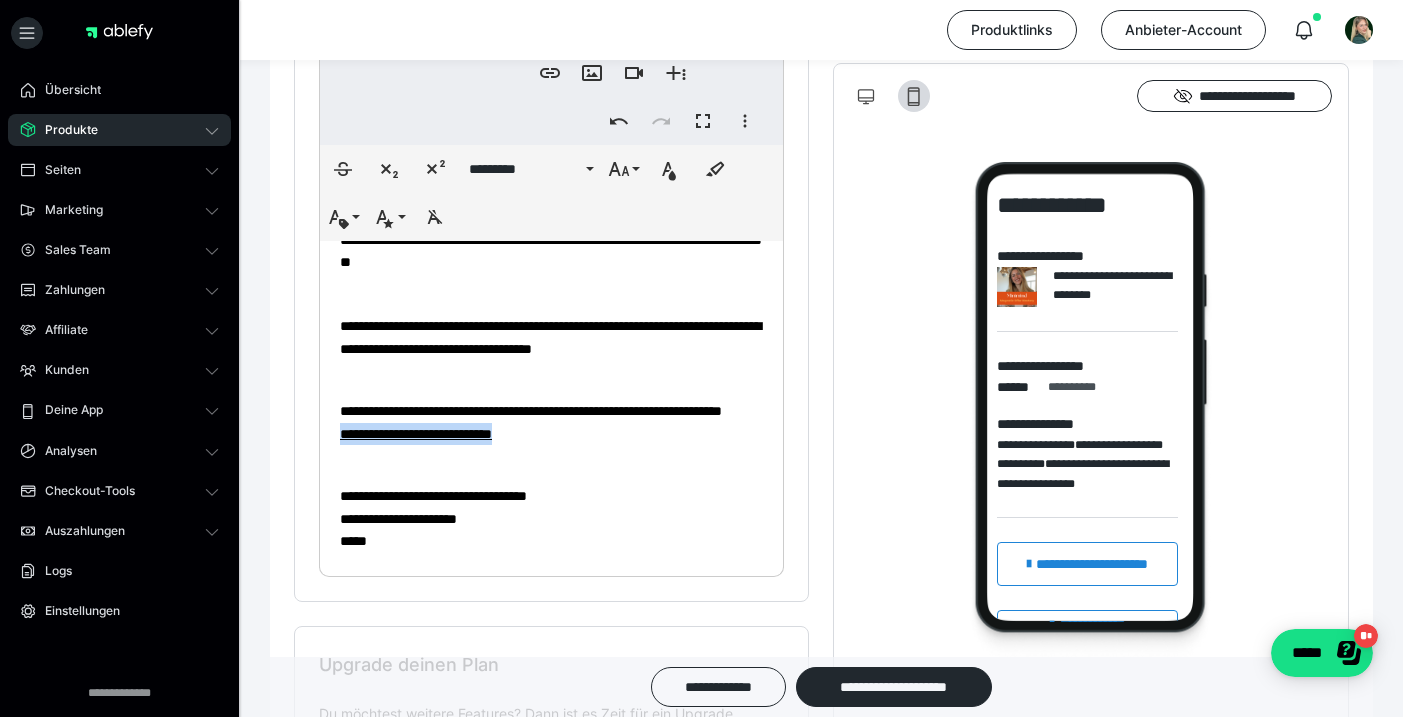 drag, startPoint x: 591, startPoint y: 456, endPoint x: 341, endPoint y: 462, distance: 250.07199 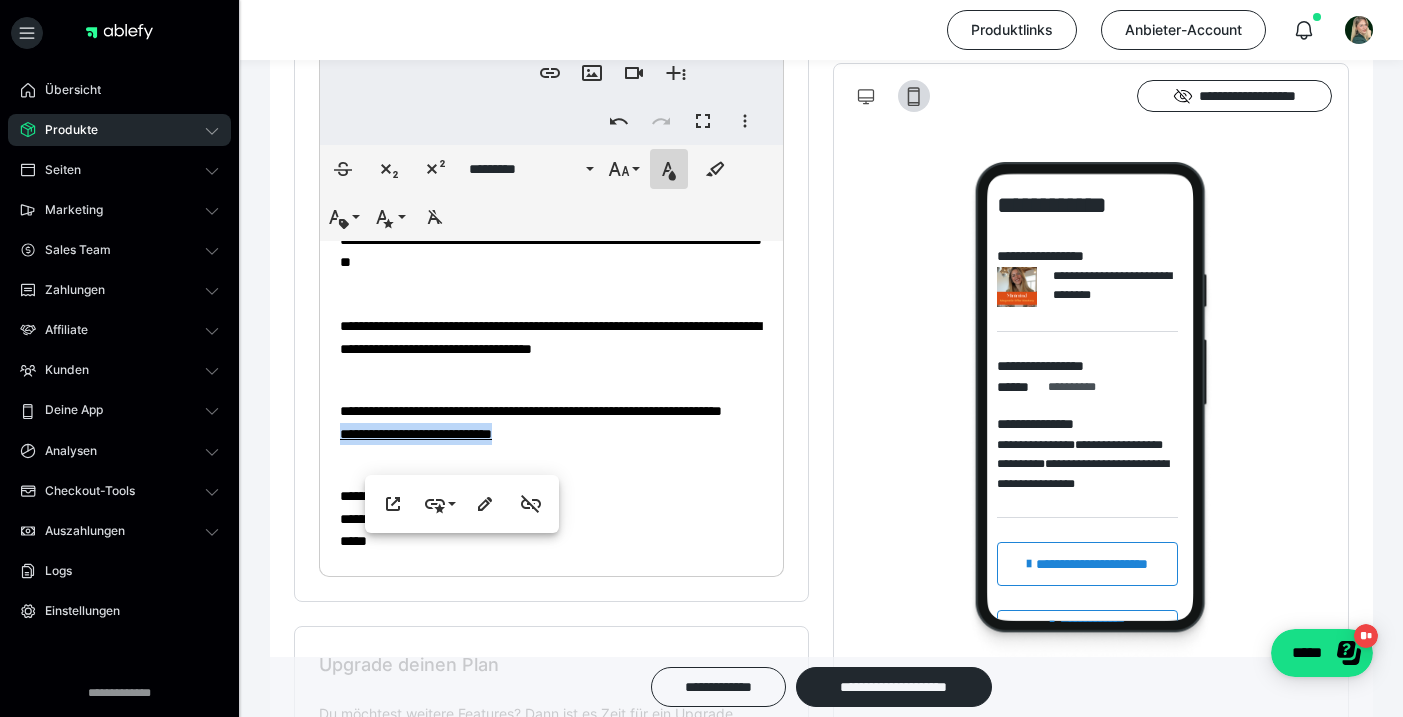 click 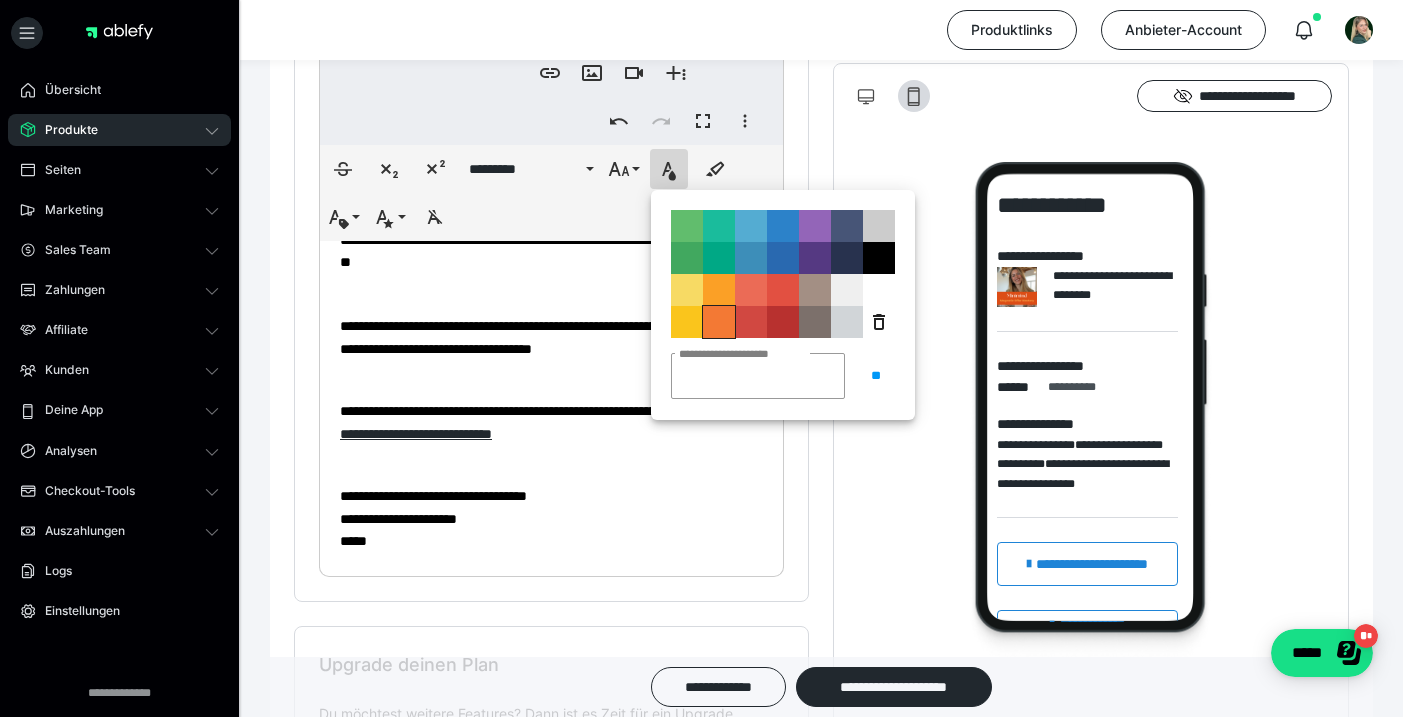click on "**********" at bounding box center [719, 322] 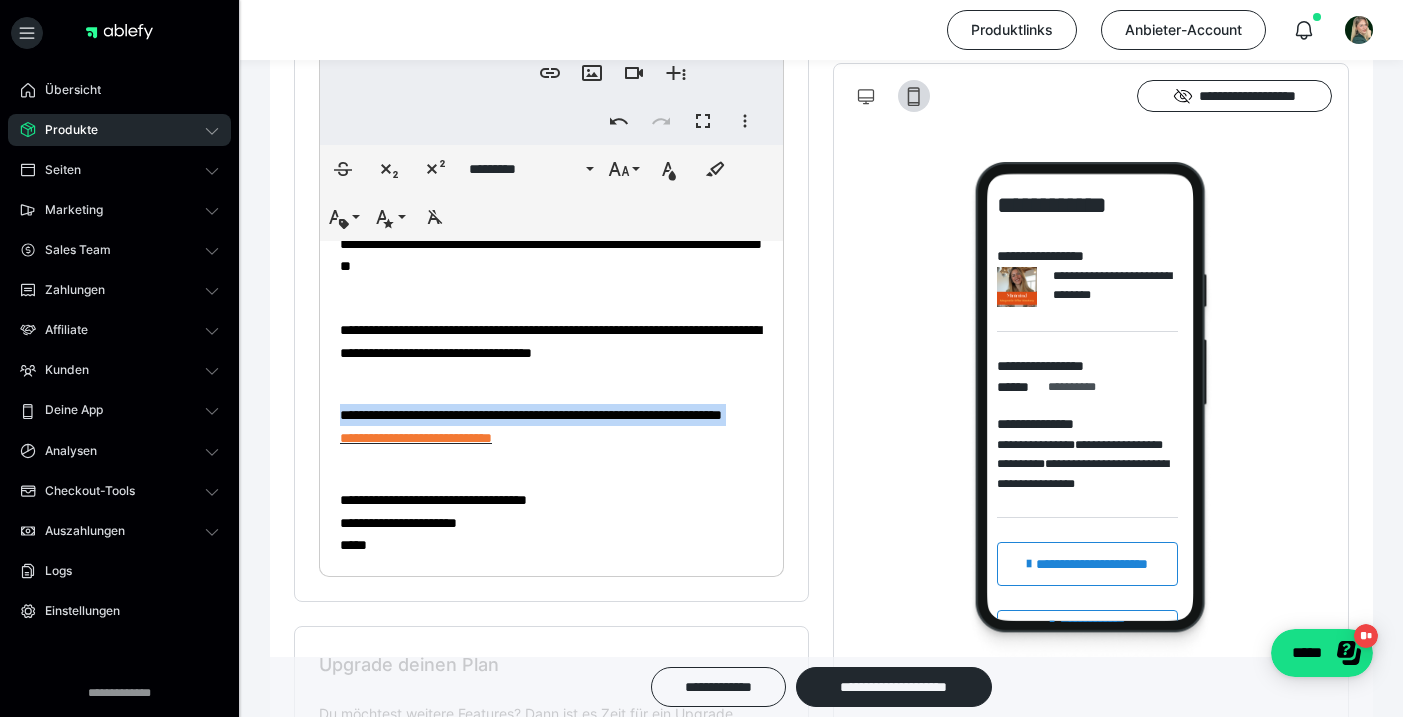 scroll, scrollTop: 0, scrollLeft: 0, axis: both 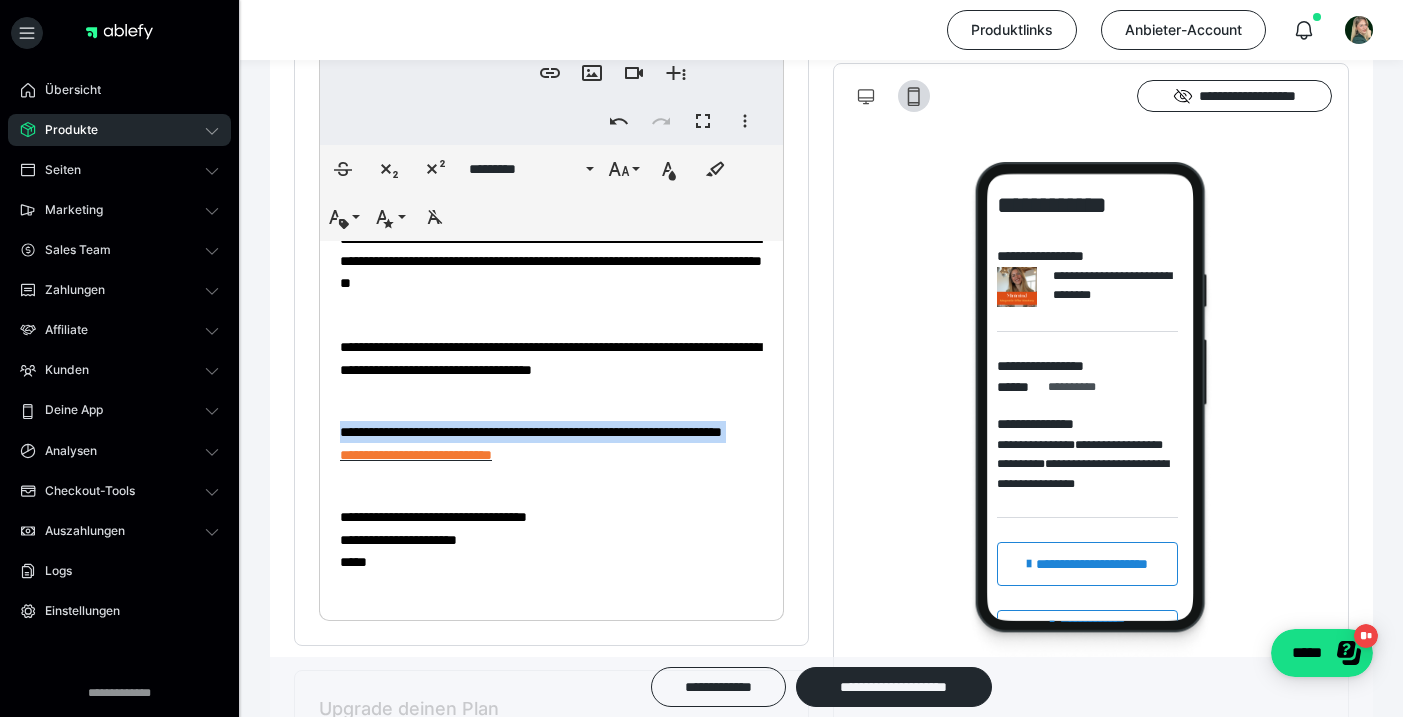 click on "**********" at bounding box center (551, 455) 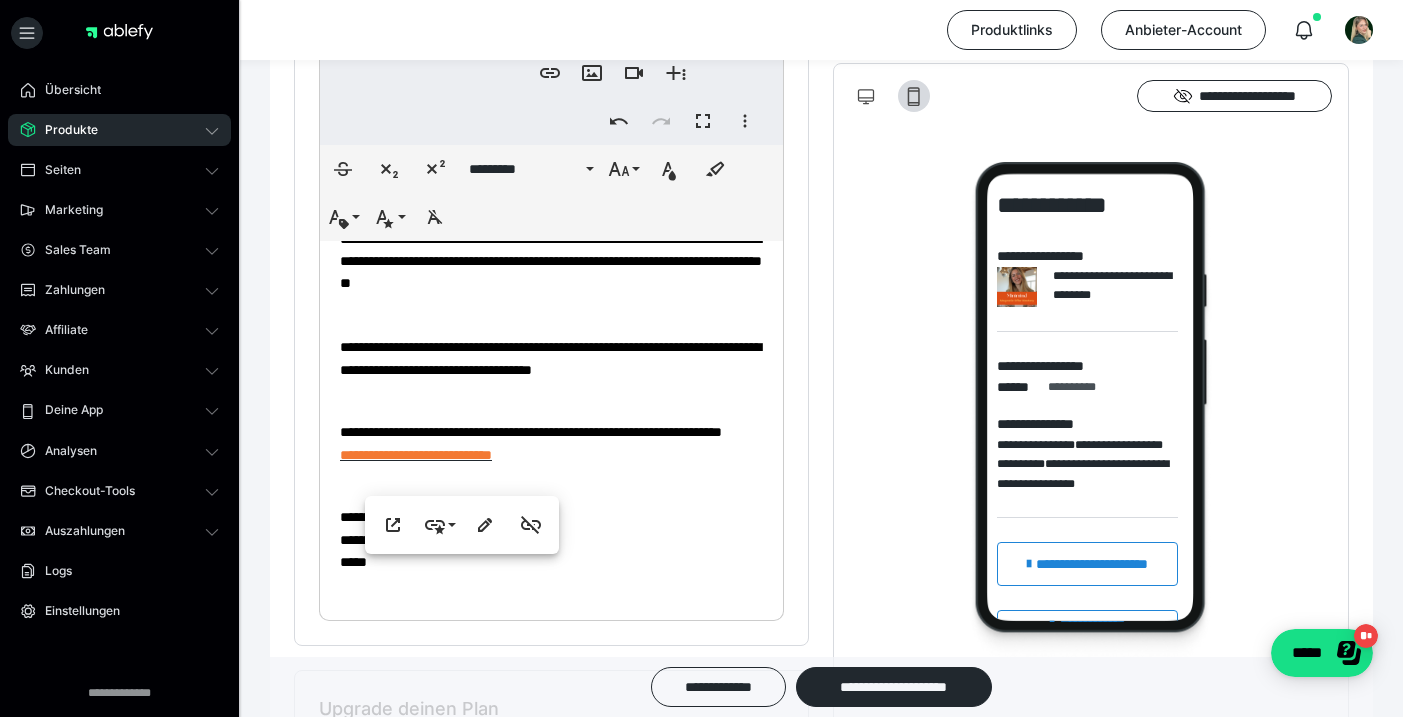 click on "**********" at bounding box center [531, 443] 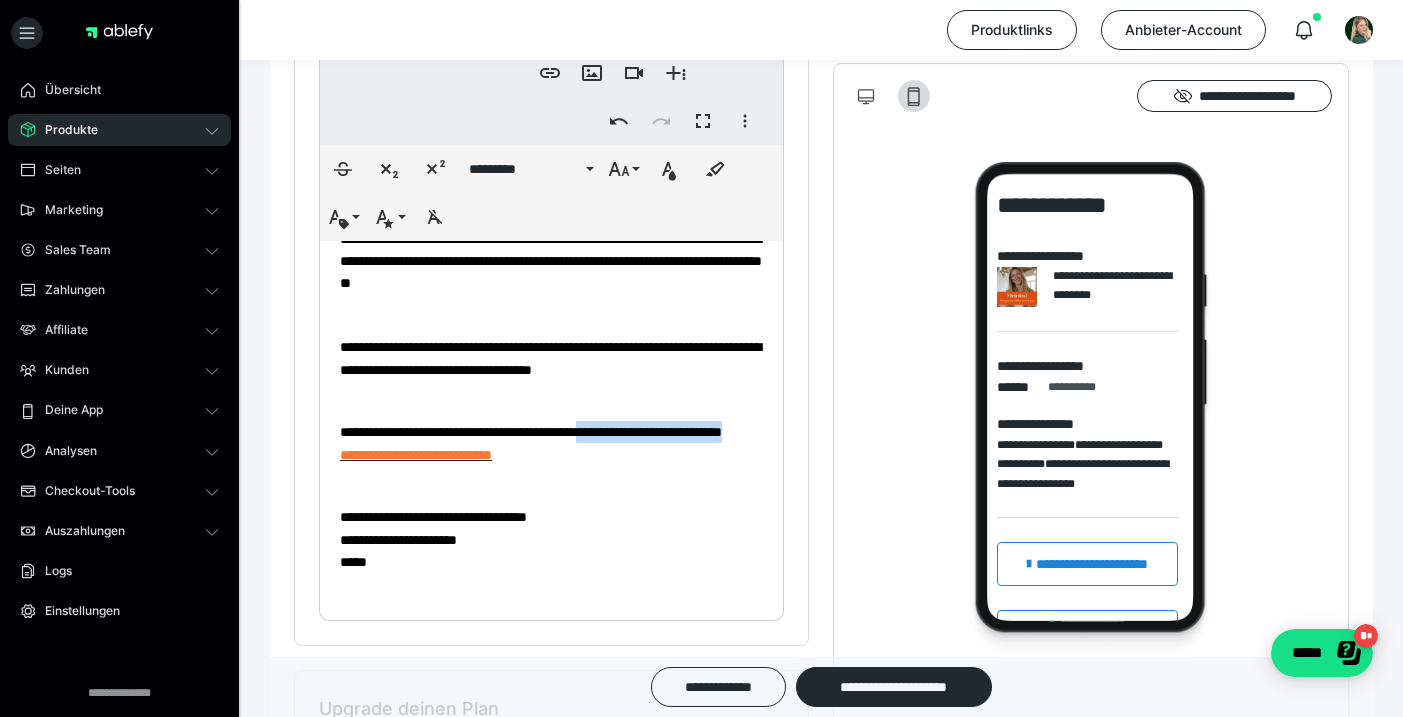 drag, startPoint x: 688, startPoint y: 428, endPoint x: 700, endPoint y: 452, distance: 26.832815 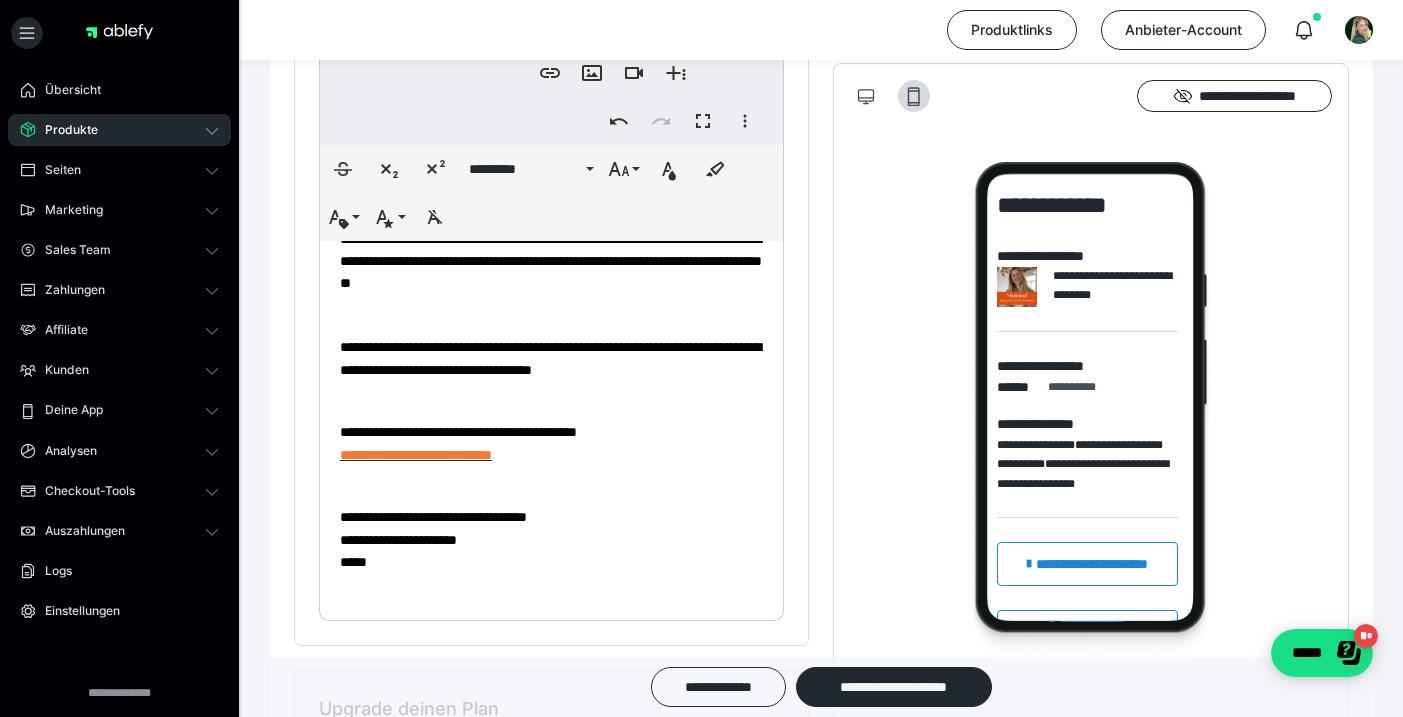 type 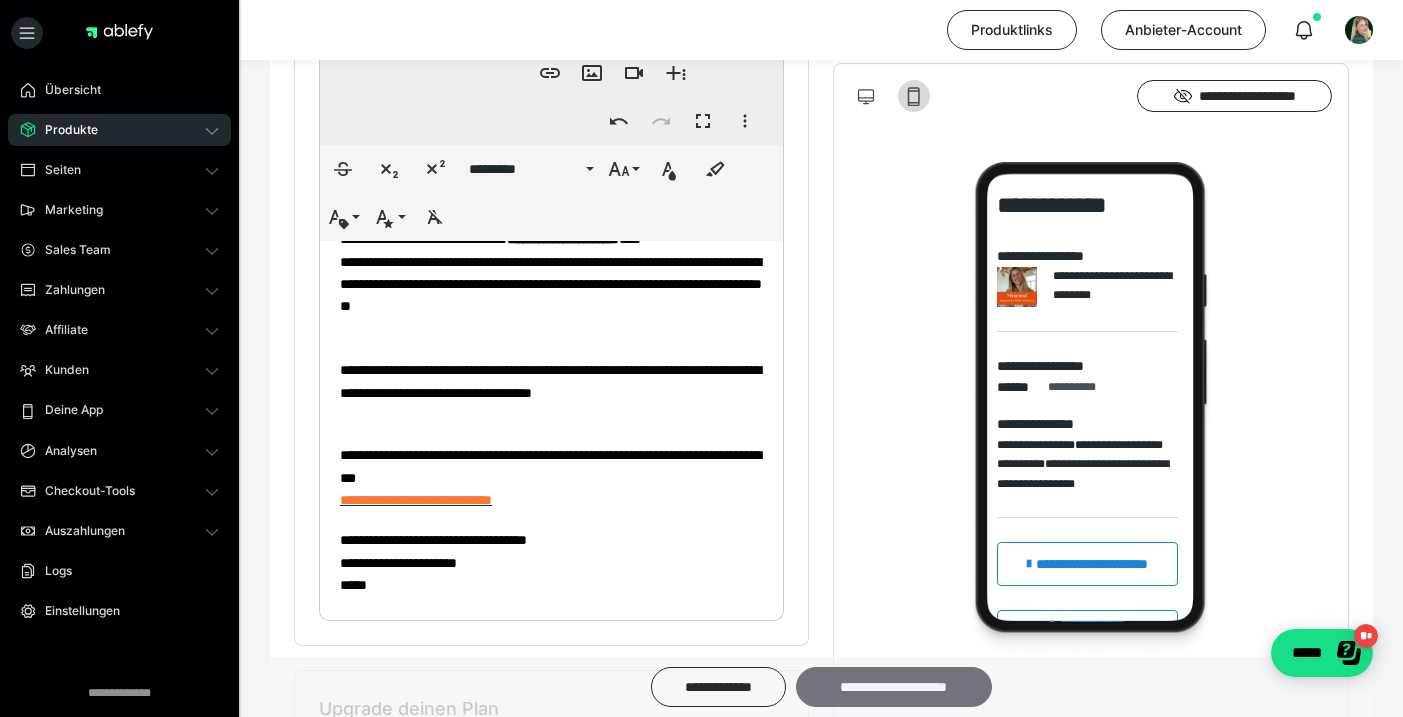 click on "**********" at bounding box center [894, 687] 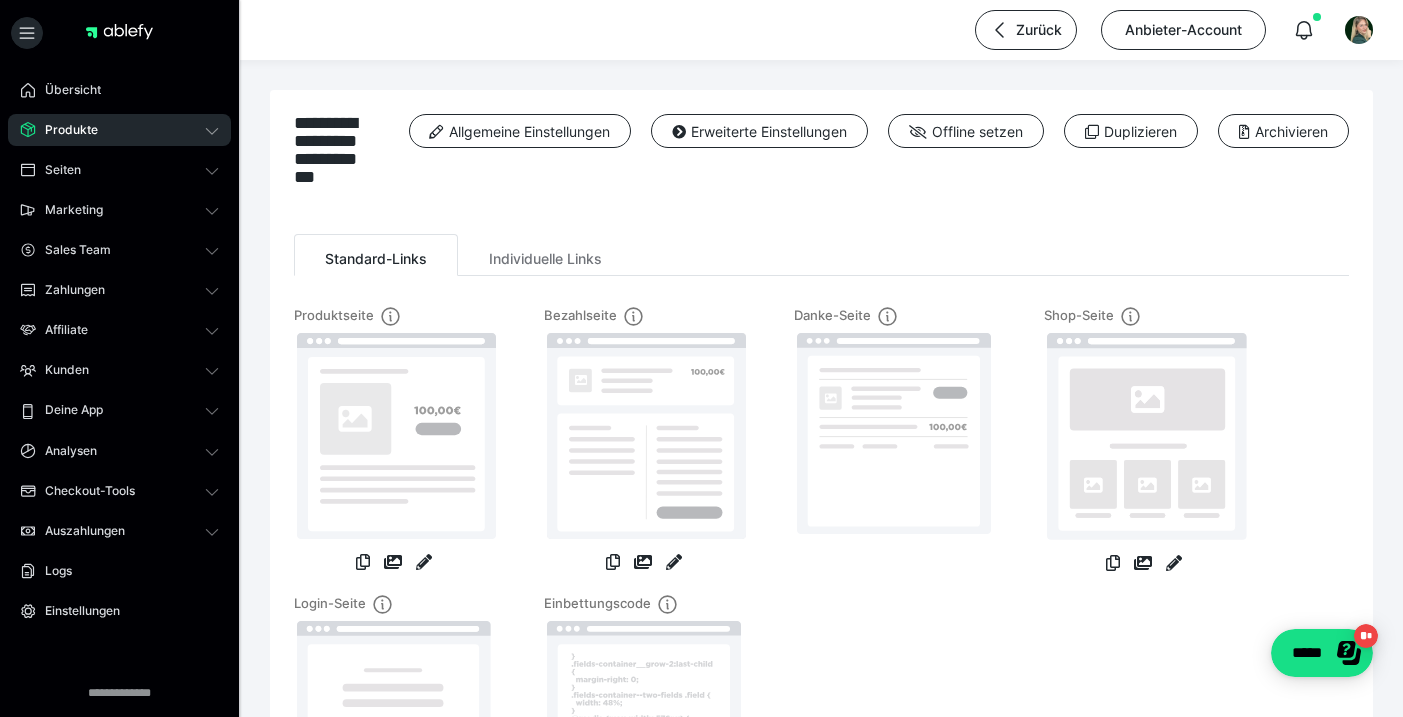 click on "Produkte" at bounding box center (119, 130) 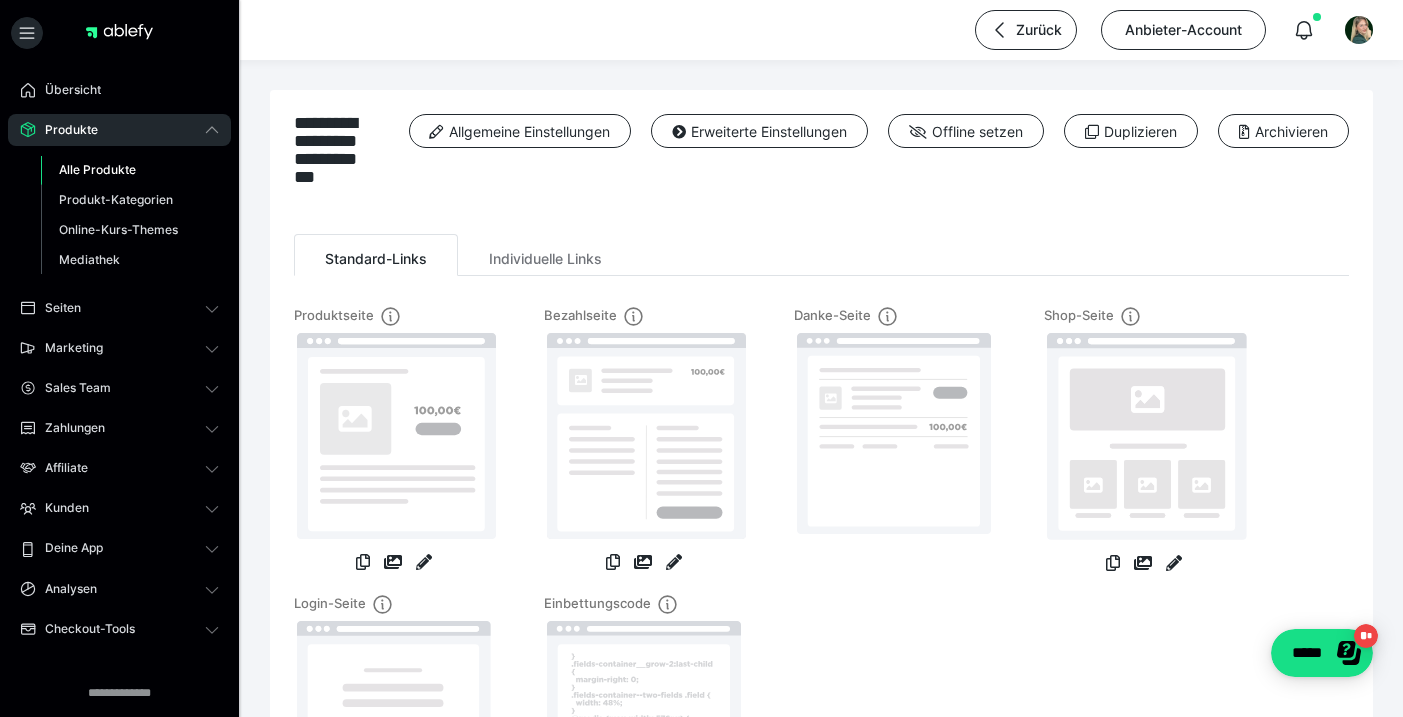 click on "Alle Produkte" at bounding box center [97, 169] 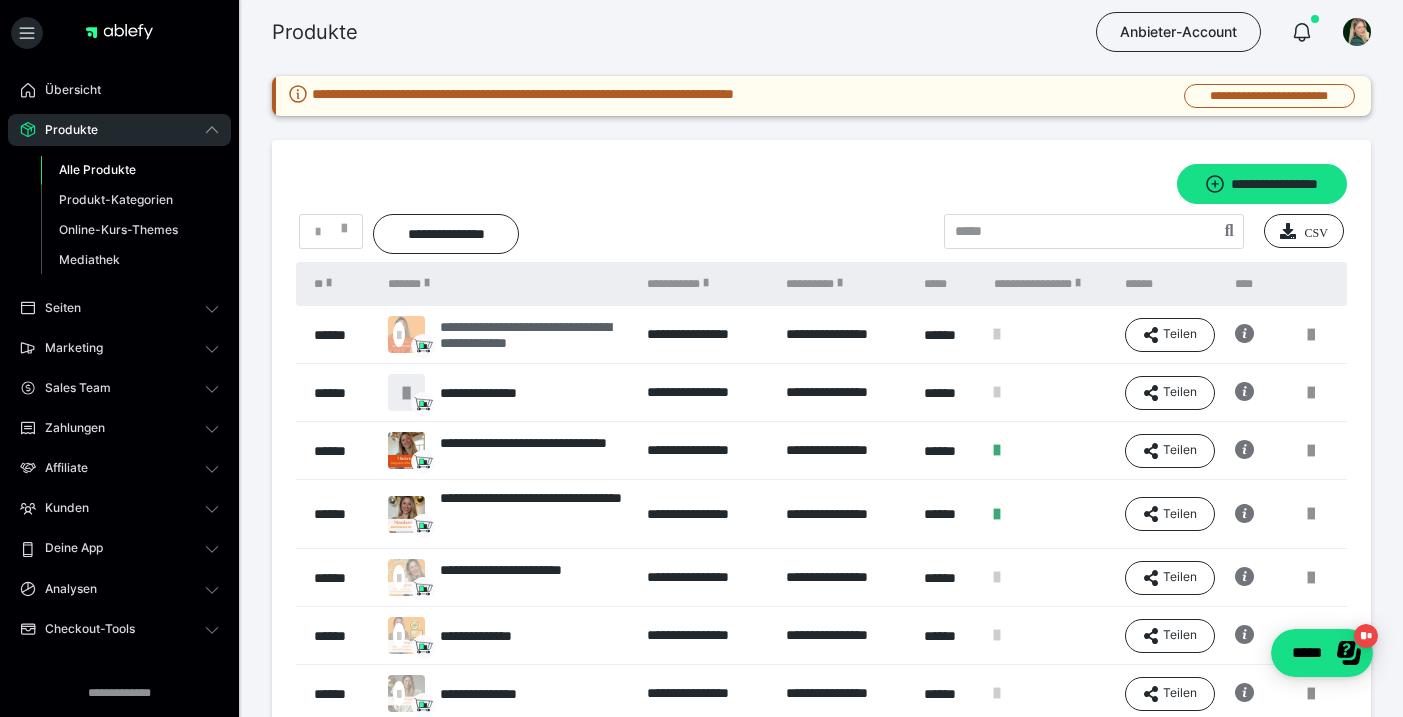click on "**********" at bounding box center (533, 335) 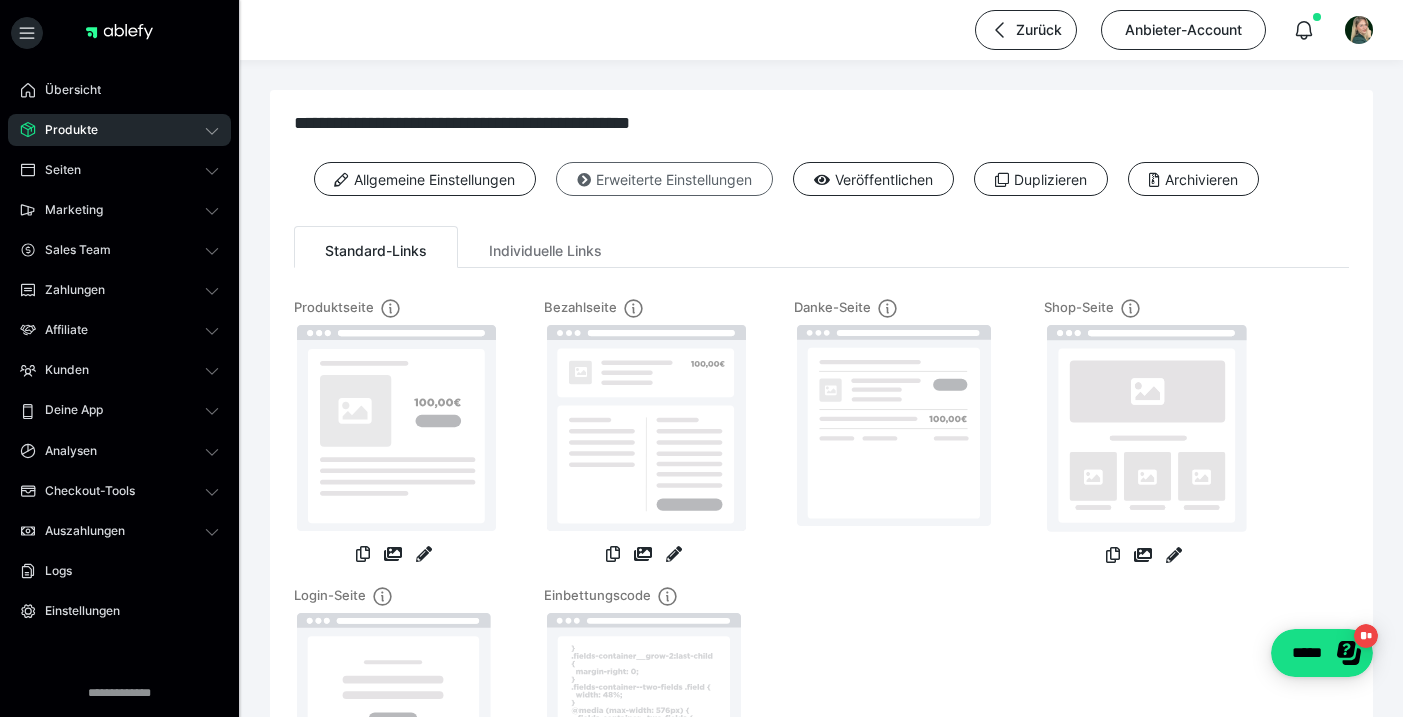 click on "Erweiterte Einstellungen" at bounding box center (664, 179) 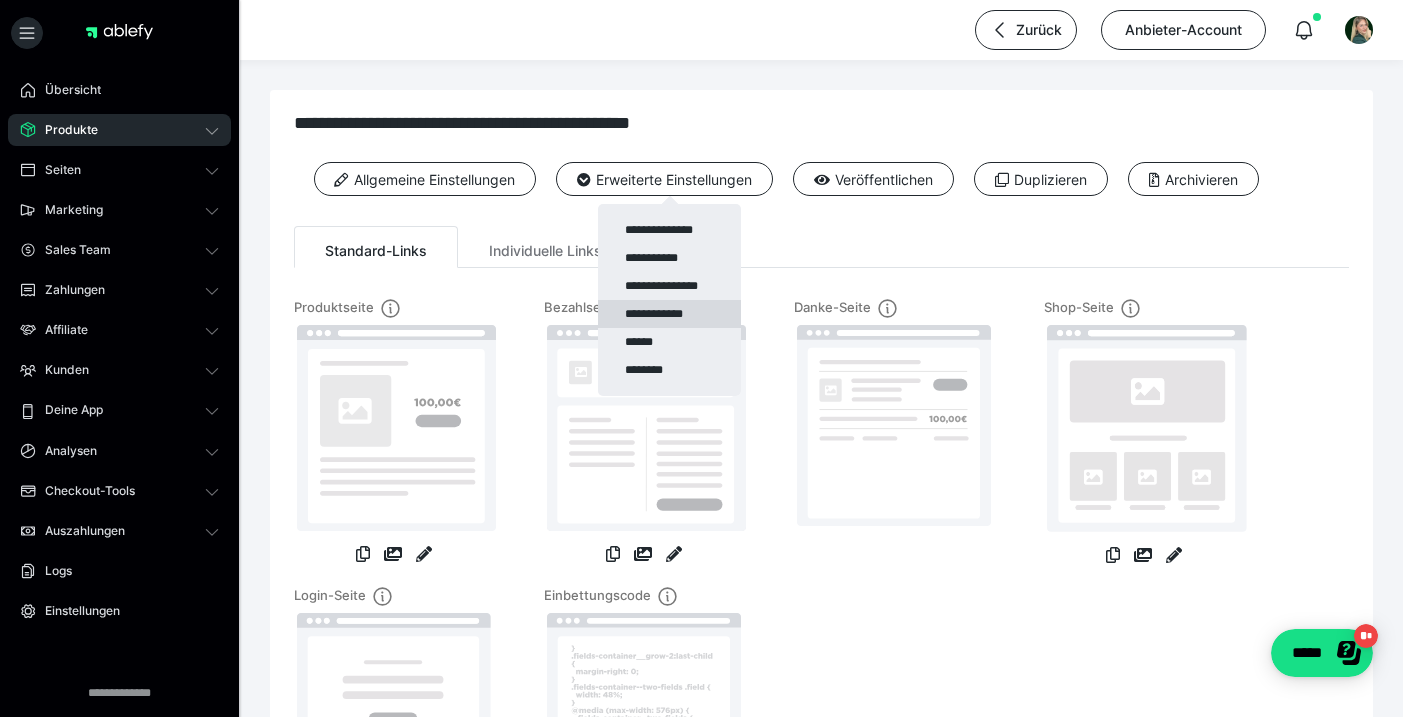 click on "**********" at bounding box center [669, 314] 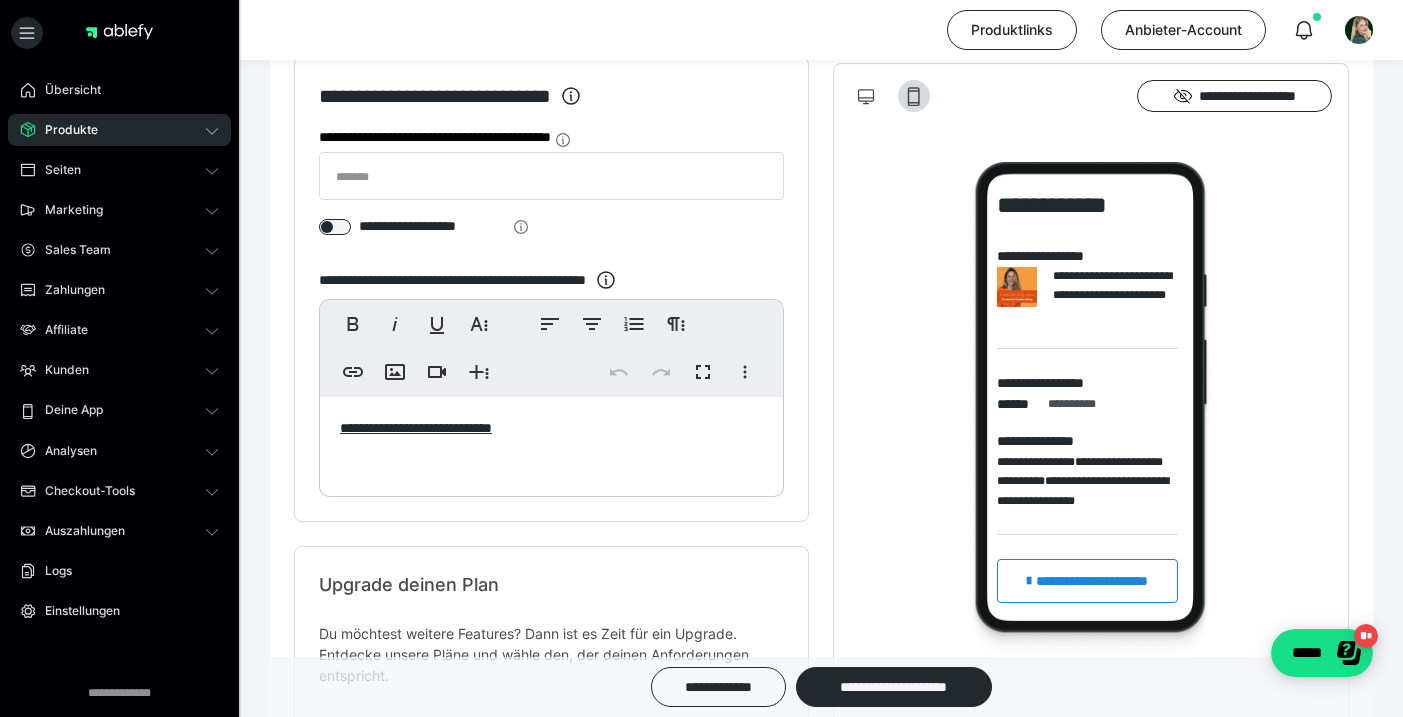 scroll, scrollTop: 391, scrollLeft: 0, axis: vertical 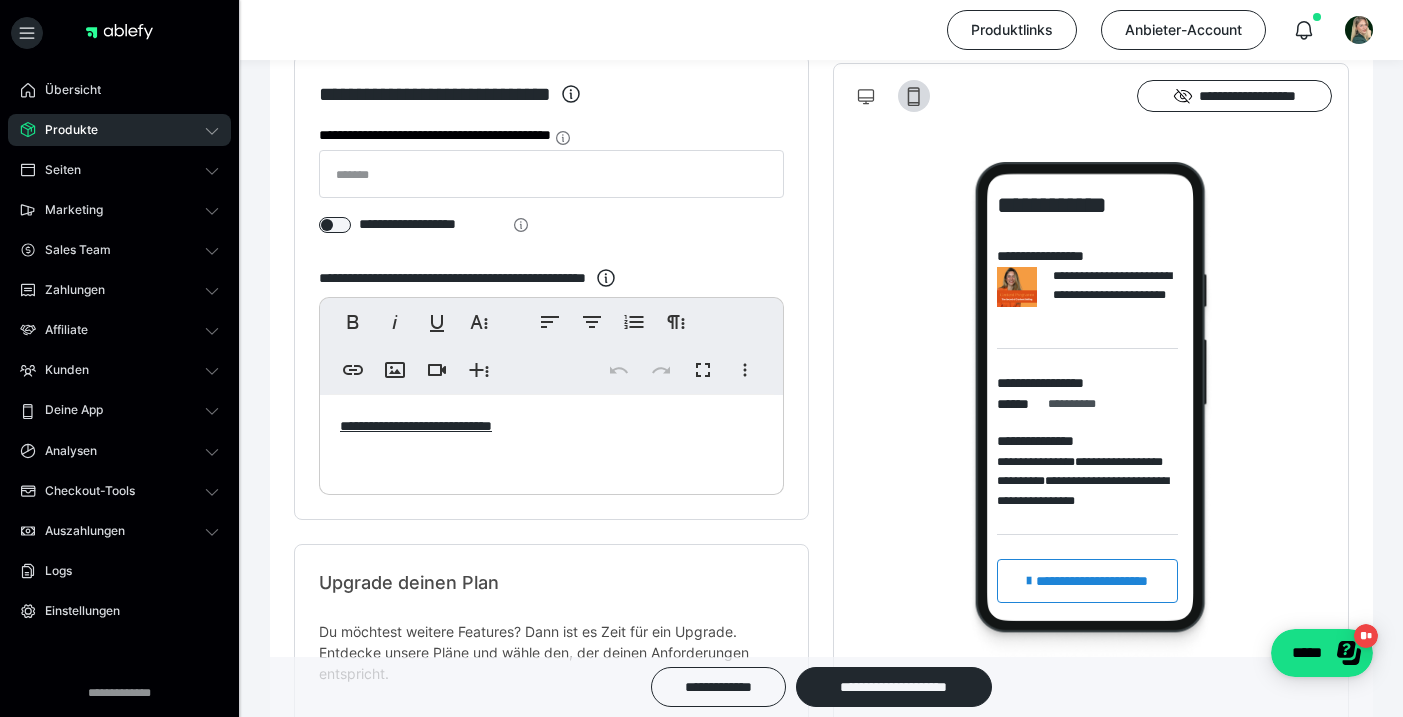 click on "**********" at bounding box center (551, 440) 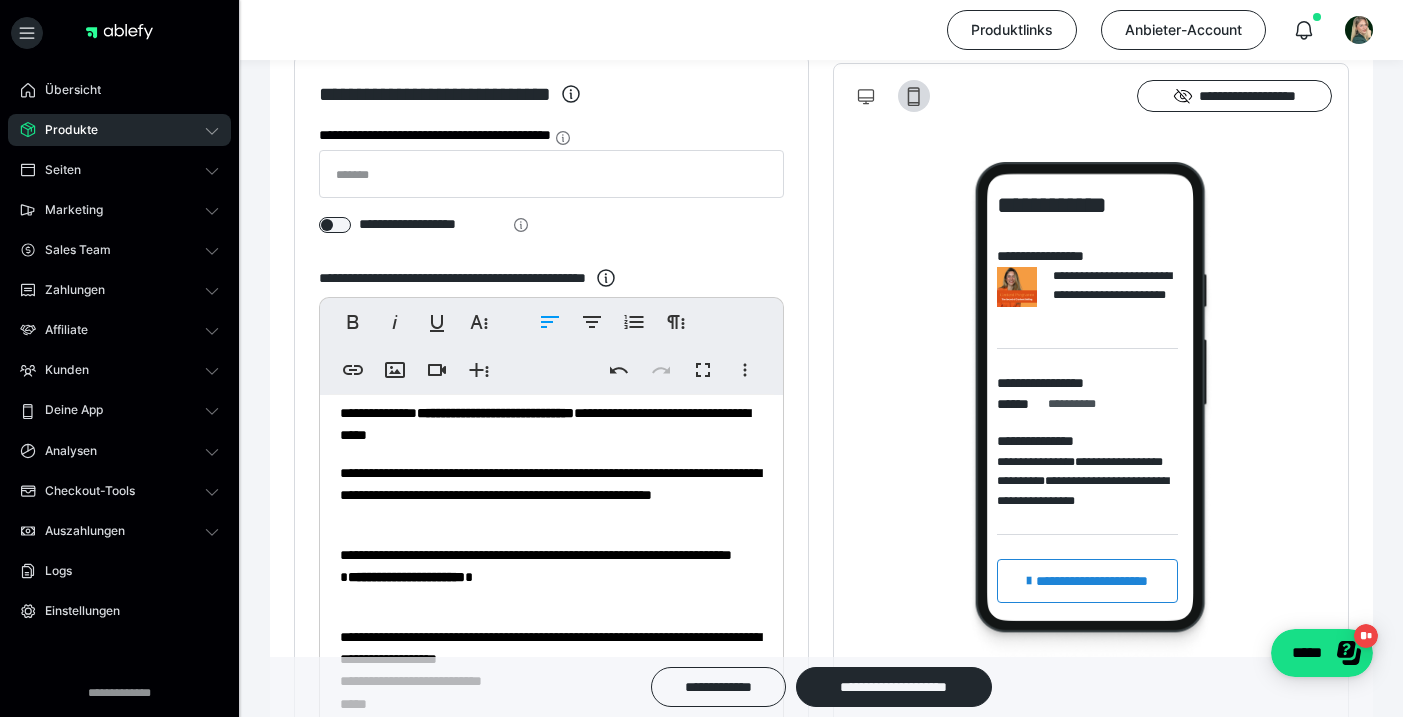 scroll, scrollTop: 57, scrollLeft: 0, axis: vertical 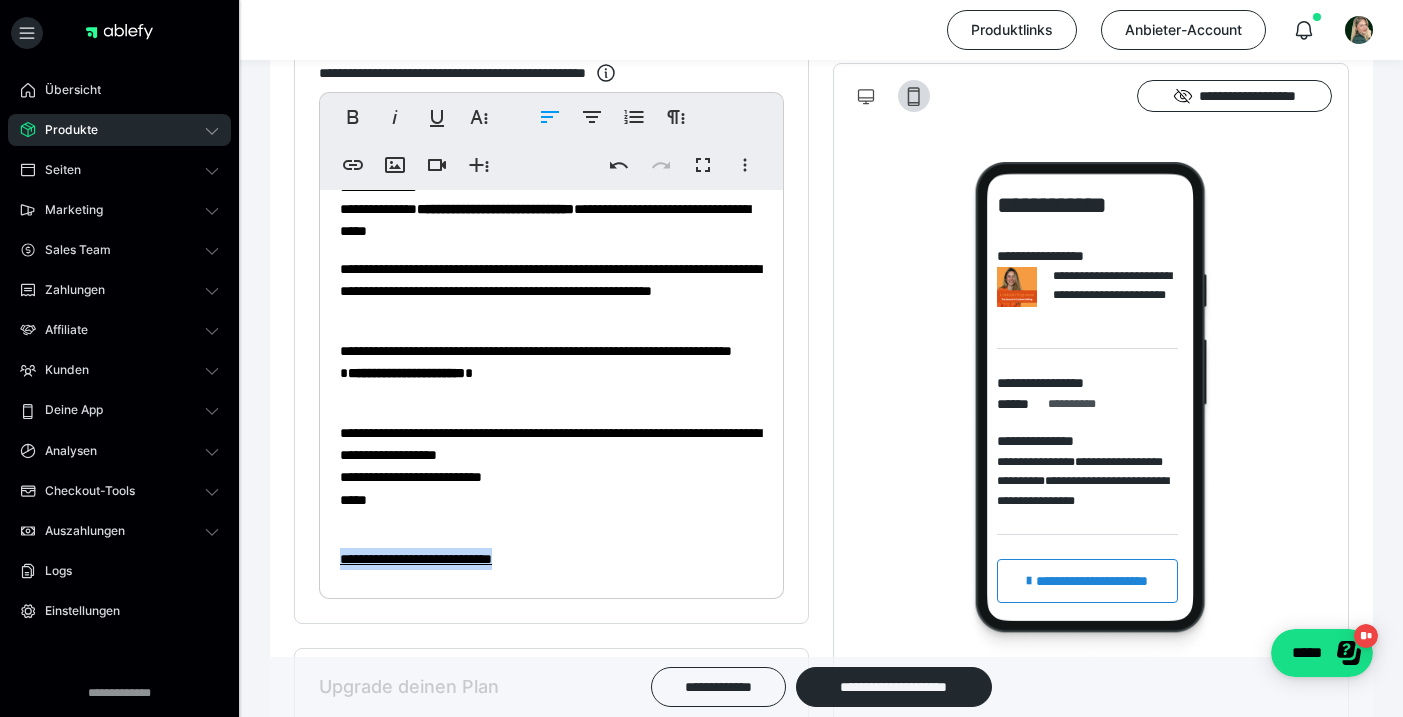 drag, startPoint x: 580, startPoint y: 556, endPoint x: 327, endPoint y: 558, distance: 253.0079 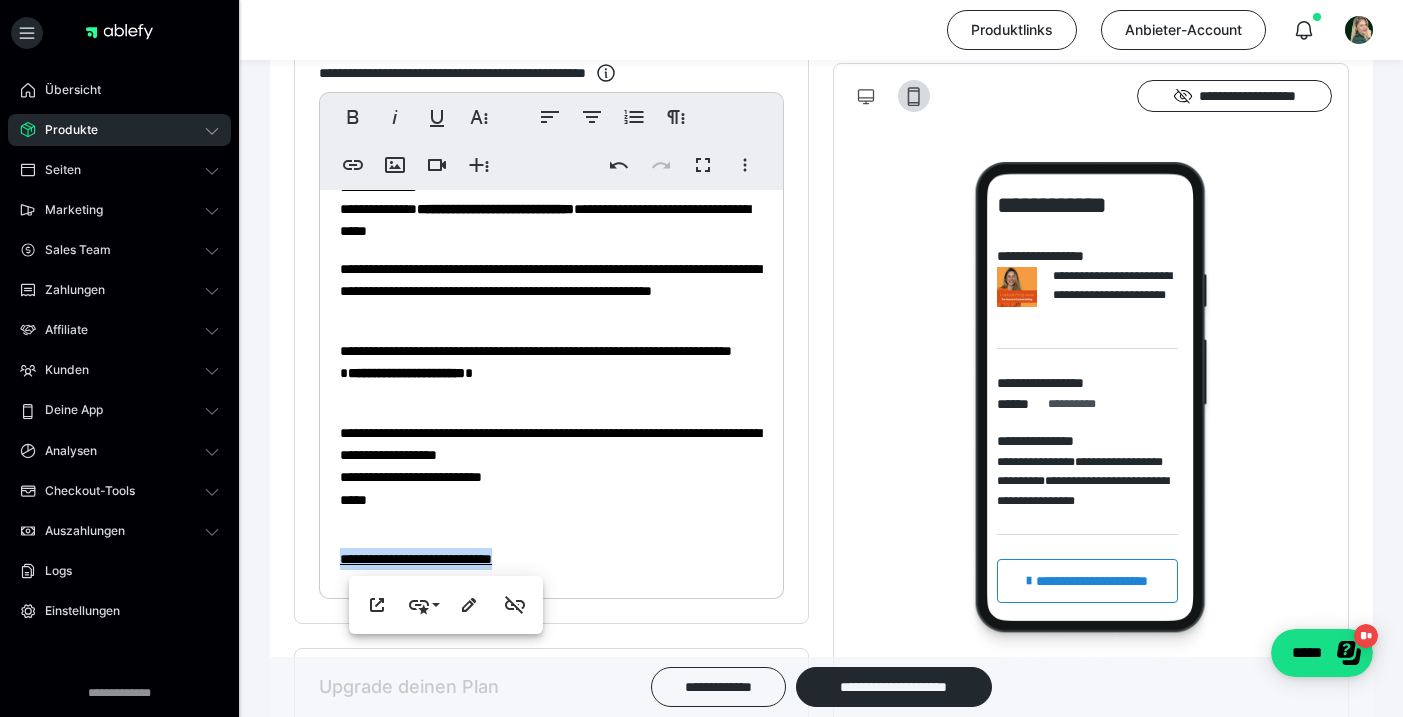 type 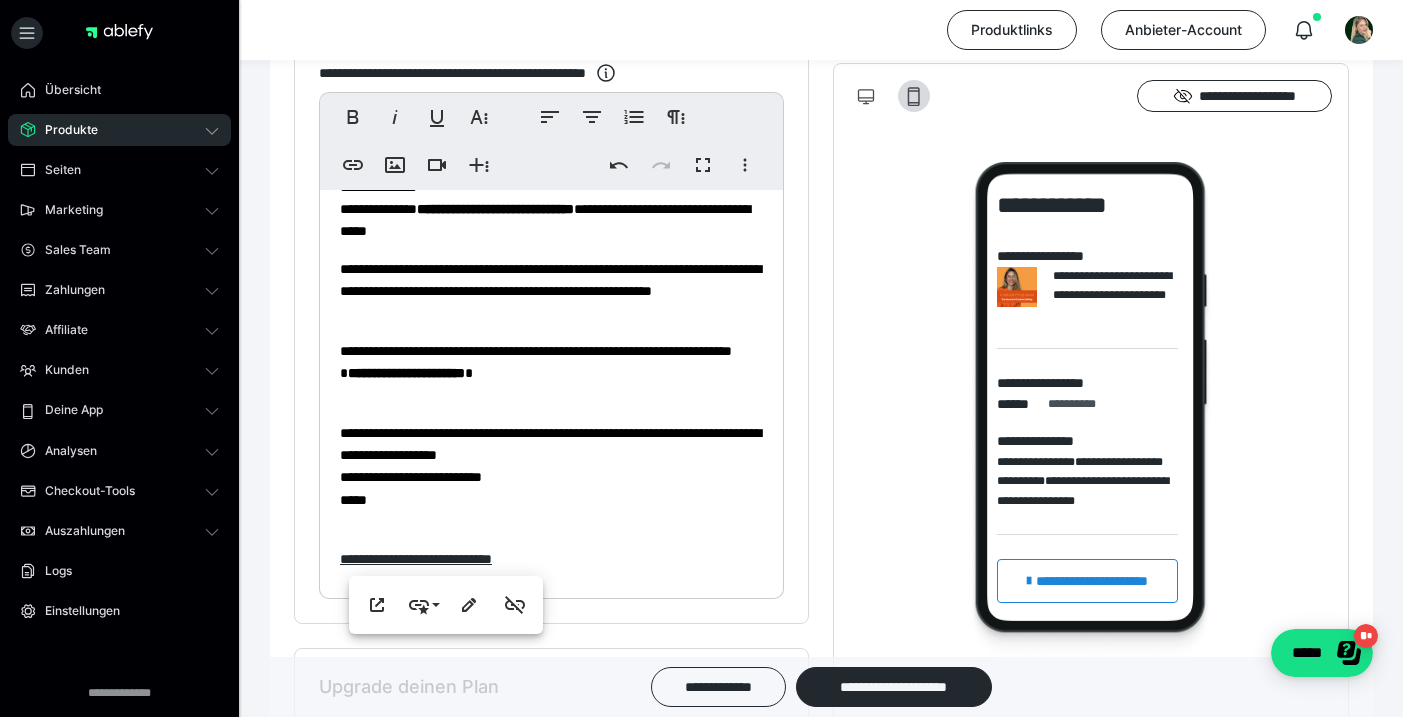 scroll, scrollTop: 35, scrollLeft: 0, axis: vertical 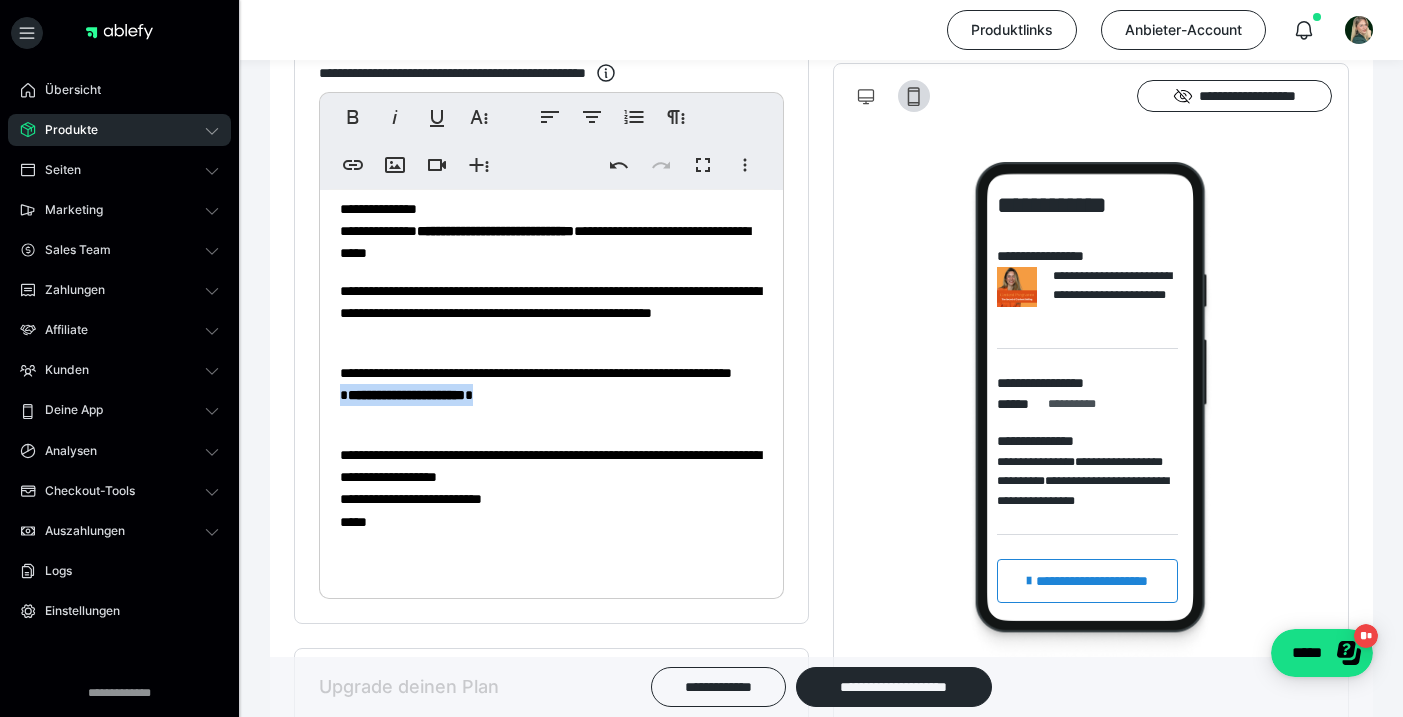 drag, startPoint x: 534, startPoint y: 410, endPoint x: 335, endPoint y: 416, distance: 199.09044 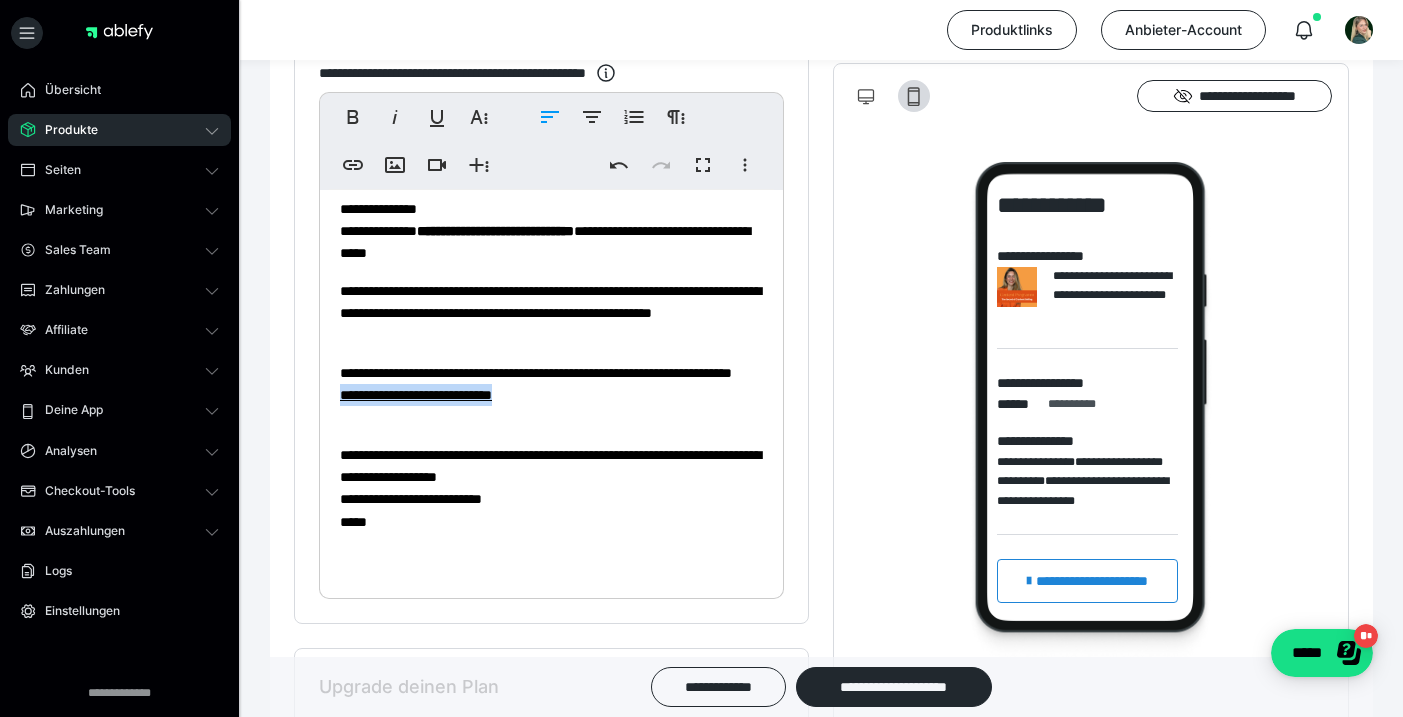 drag, startPoint x: 560, startPoint y: 419, endPoint x: 377, endPoint y: 313, distance: 211.48286 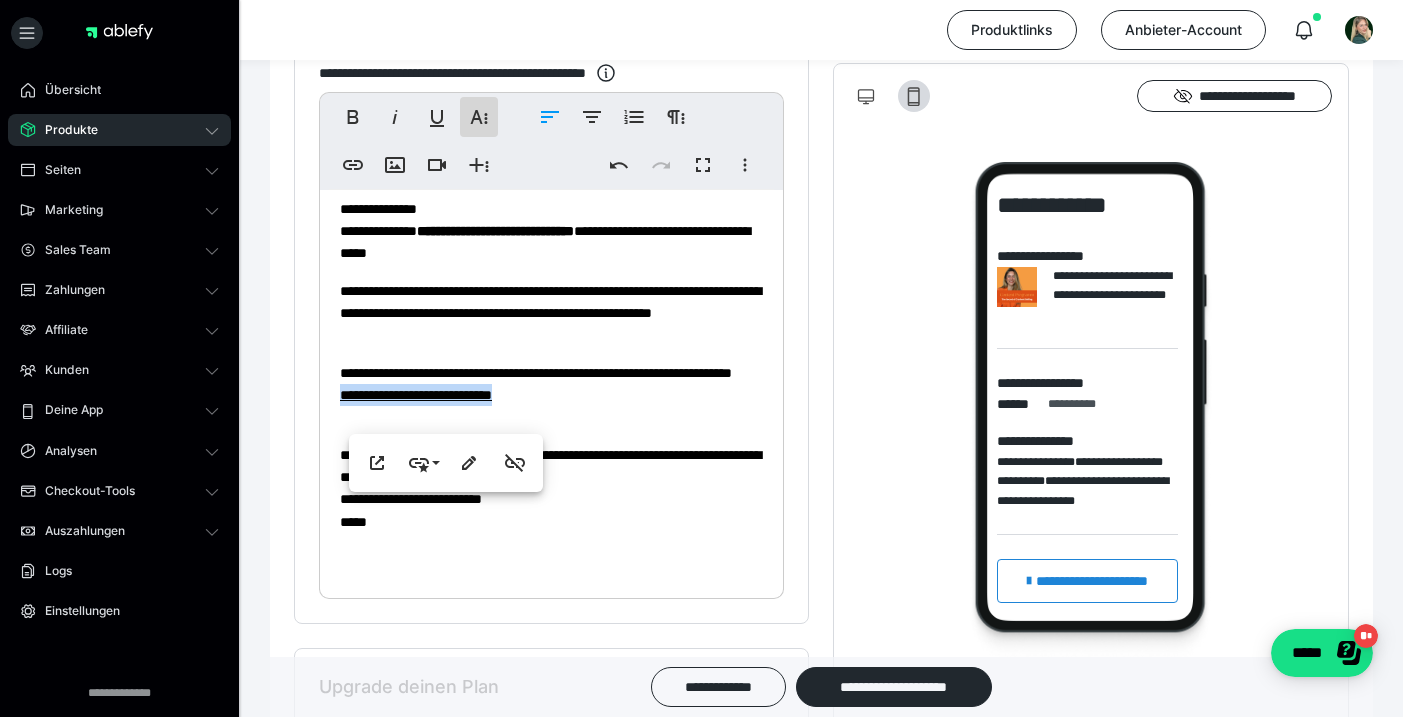 drag, startPoint x: 481, startPoint y: 109, endPoint x: 480, endPoint y: 119, distance: 10.049875 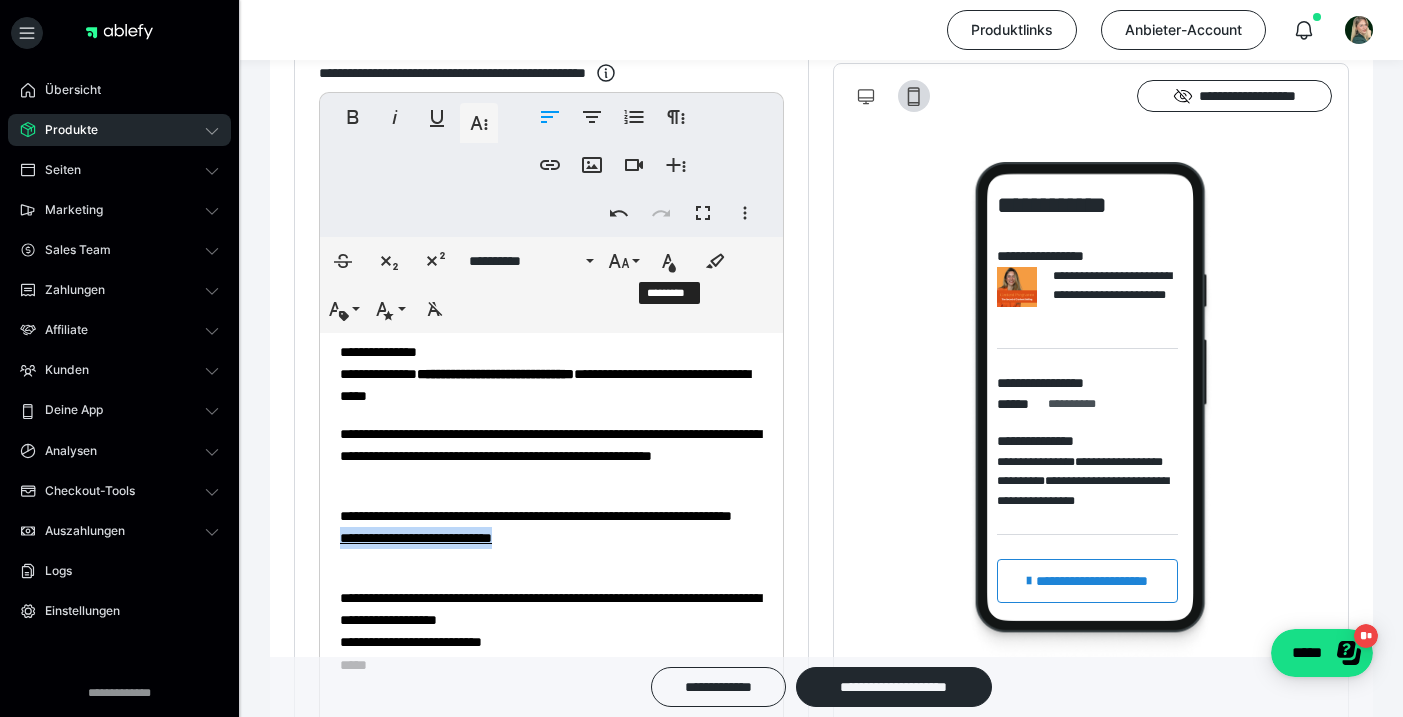 drag, startPoint x: 667, startPoint y: 258, endPoint x: 667, endPoint y: 287, distance: 29 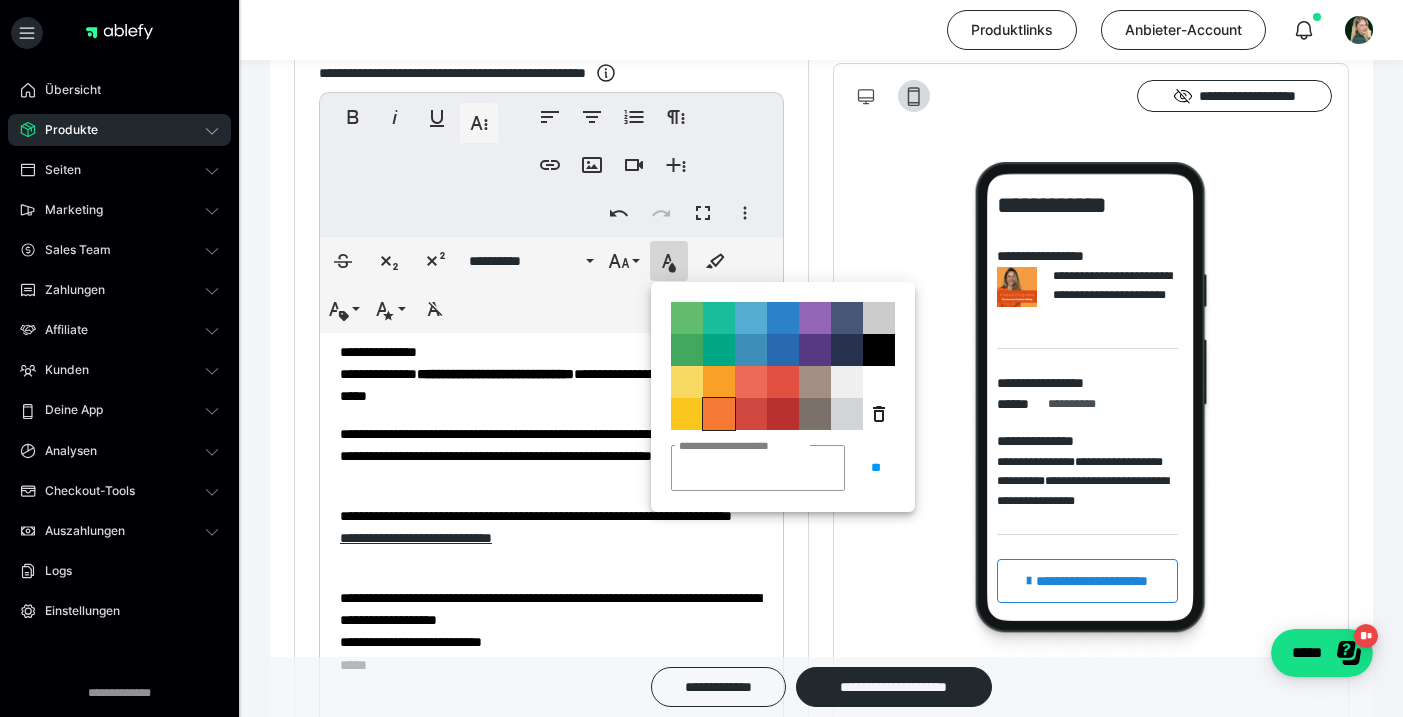 click on "**********" at bounding box center (719, 414) 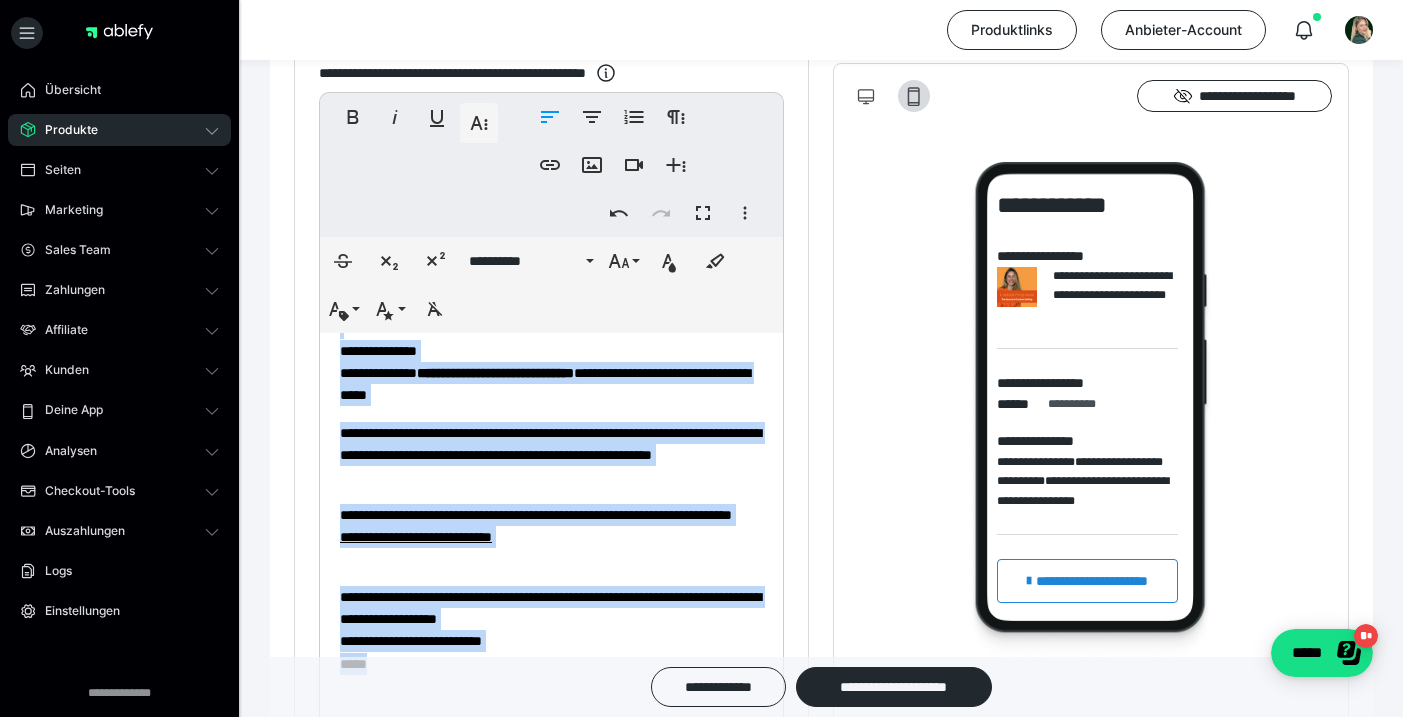 scroll, scrollTop: 0, scrollLeft: 0, axis: both 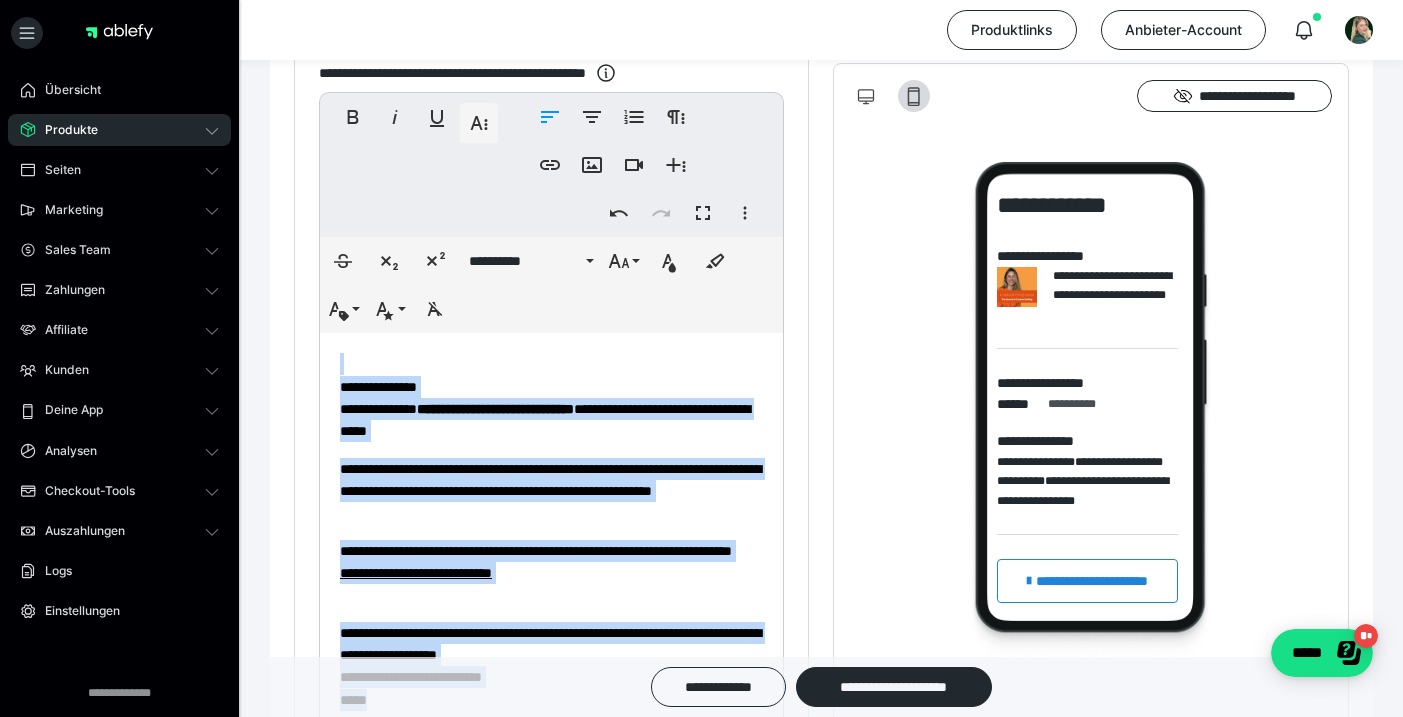 drag, startPoint x: 445, startPoint y: 642, endPoint x: 317, endPoint y: 286, distance: 378.31204 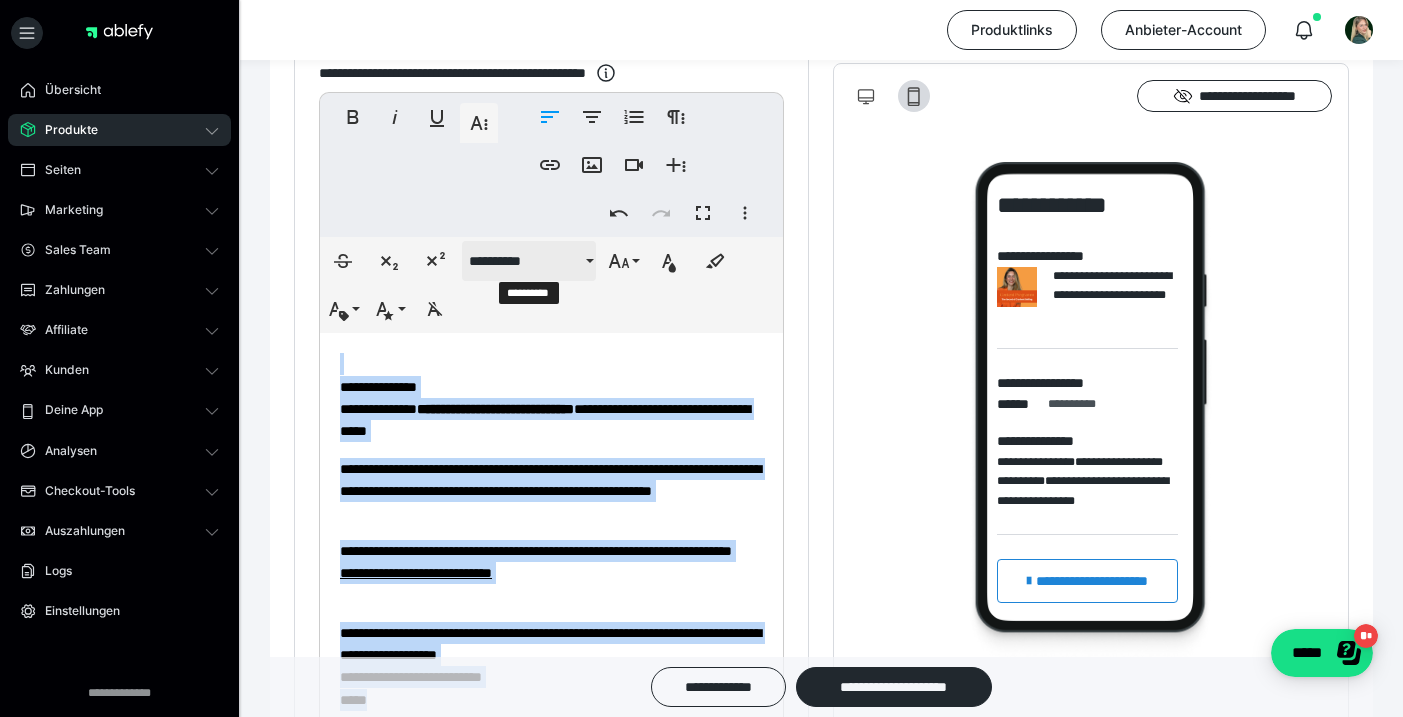 click on "**********" at bounding box center [525, 261] 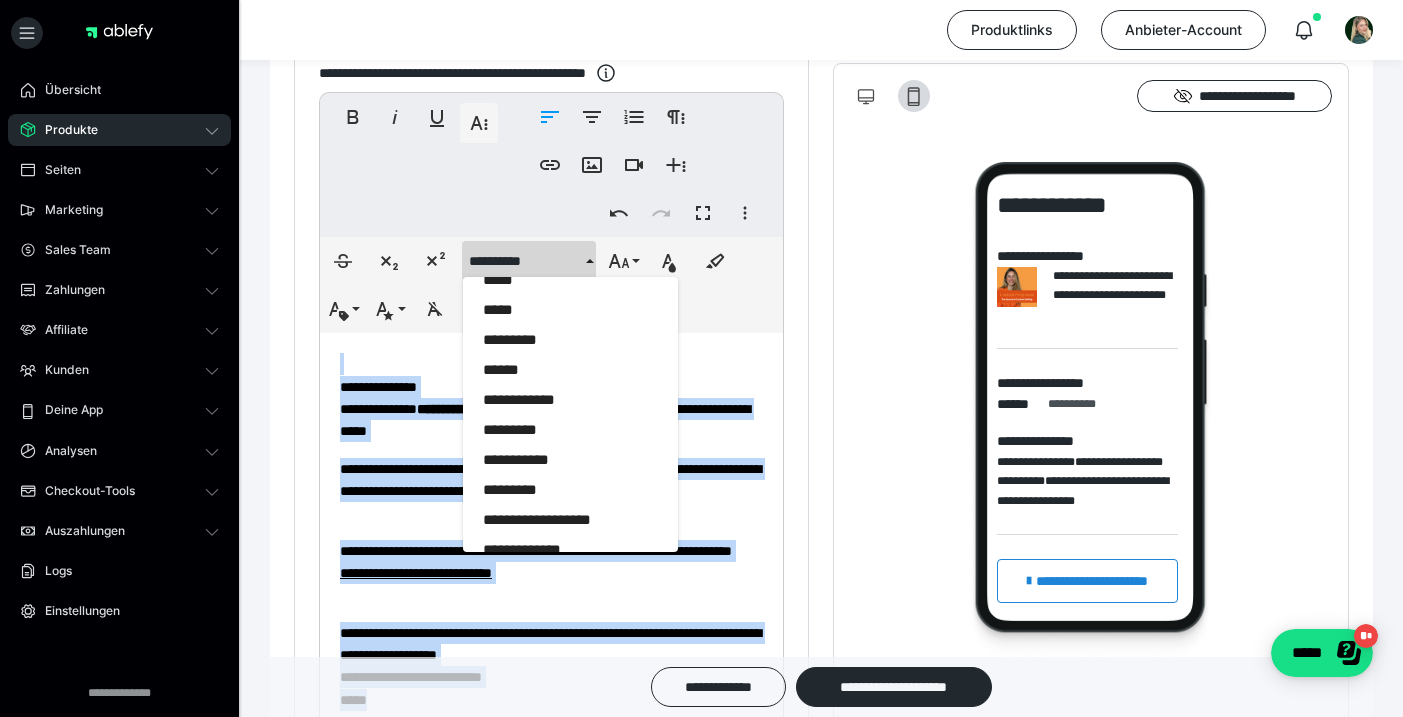scroll, scrollTop: 750, scrollLeft: 0, axis: vertical 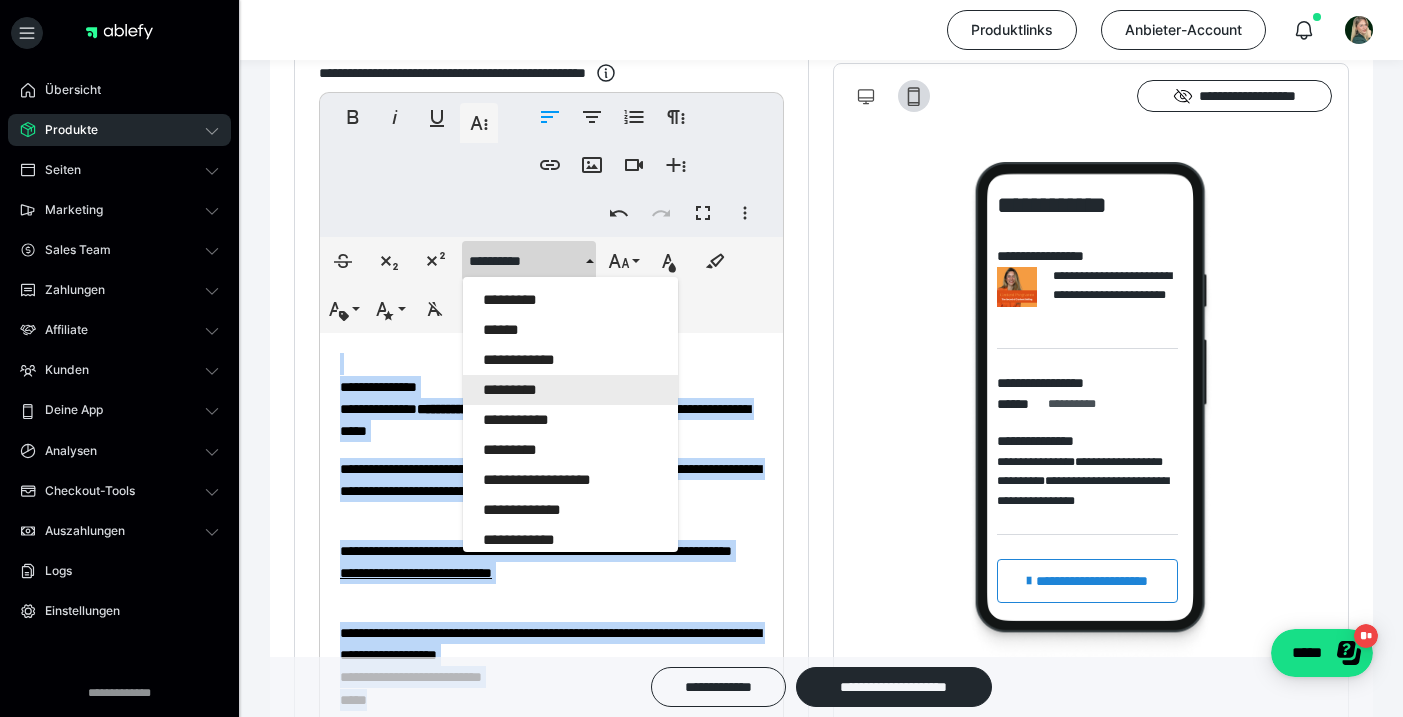 click on "*********" at bounding box center (570, 390) 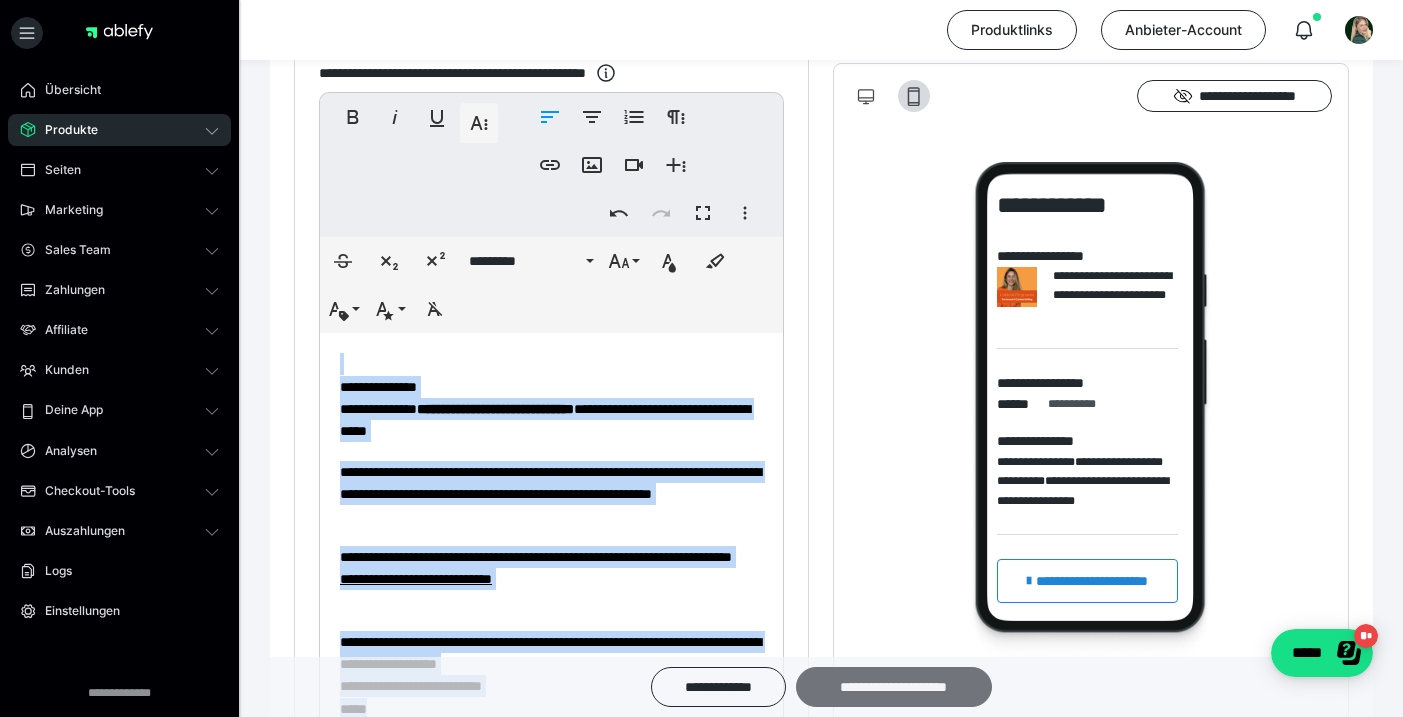 click on "**********" at bounding box center [894, 687] 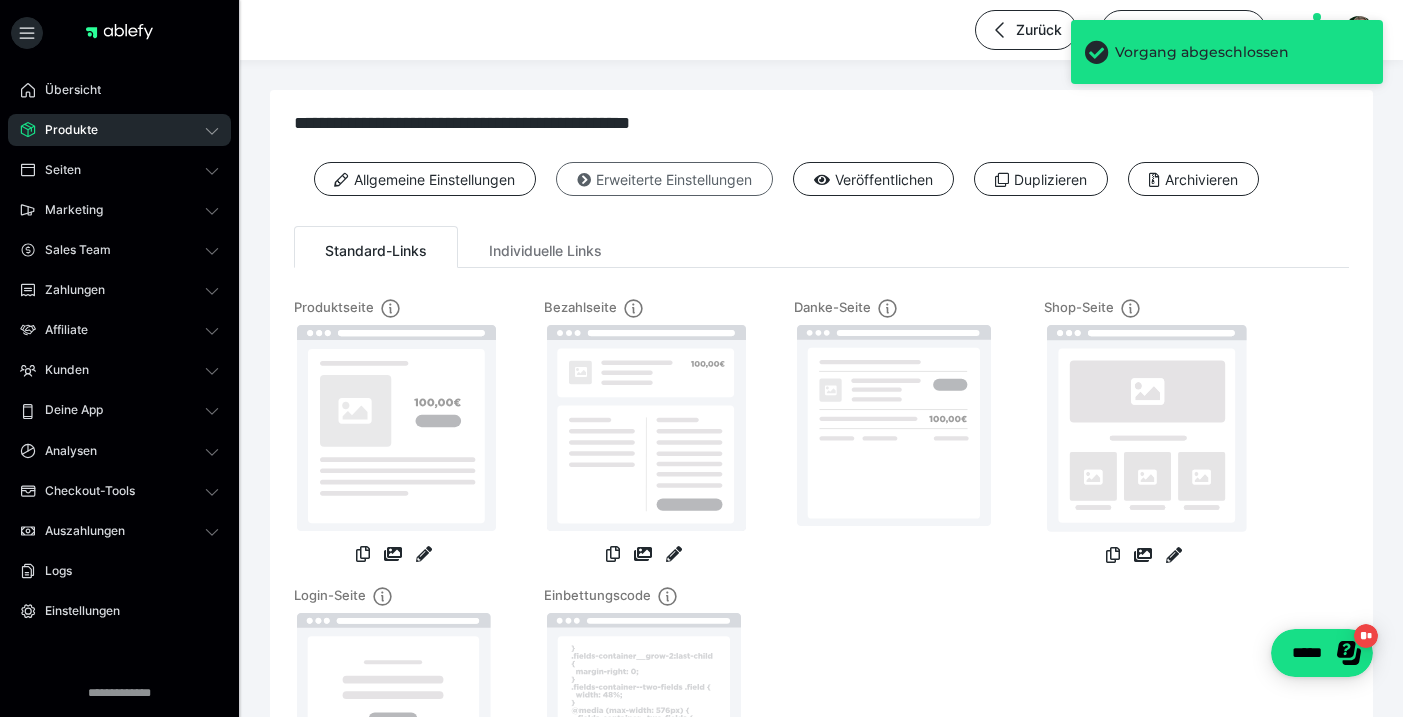 click on "Erweiterte Einstellungen" at bounding box center (664, 179) 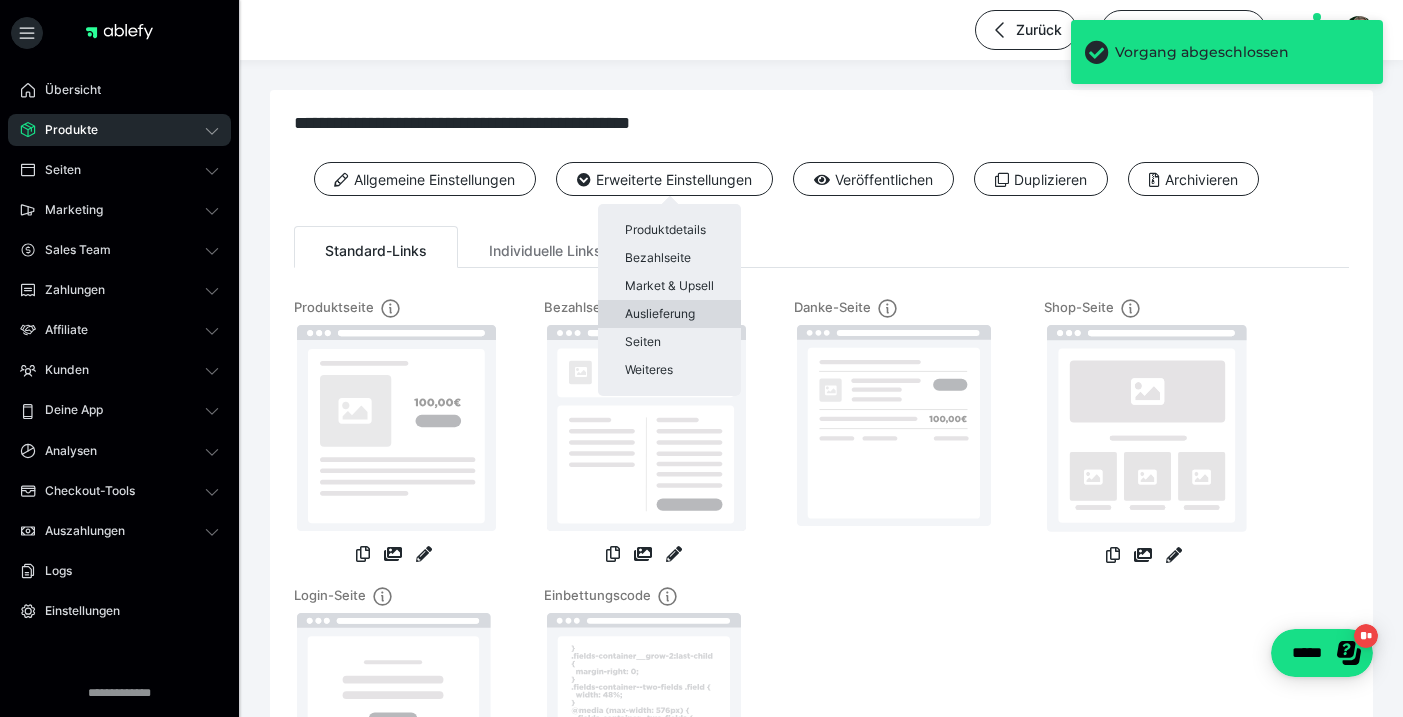 click on "Auslieferung" at bounding box center (669, 314) 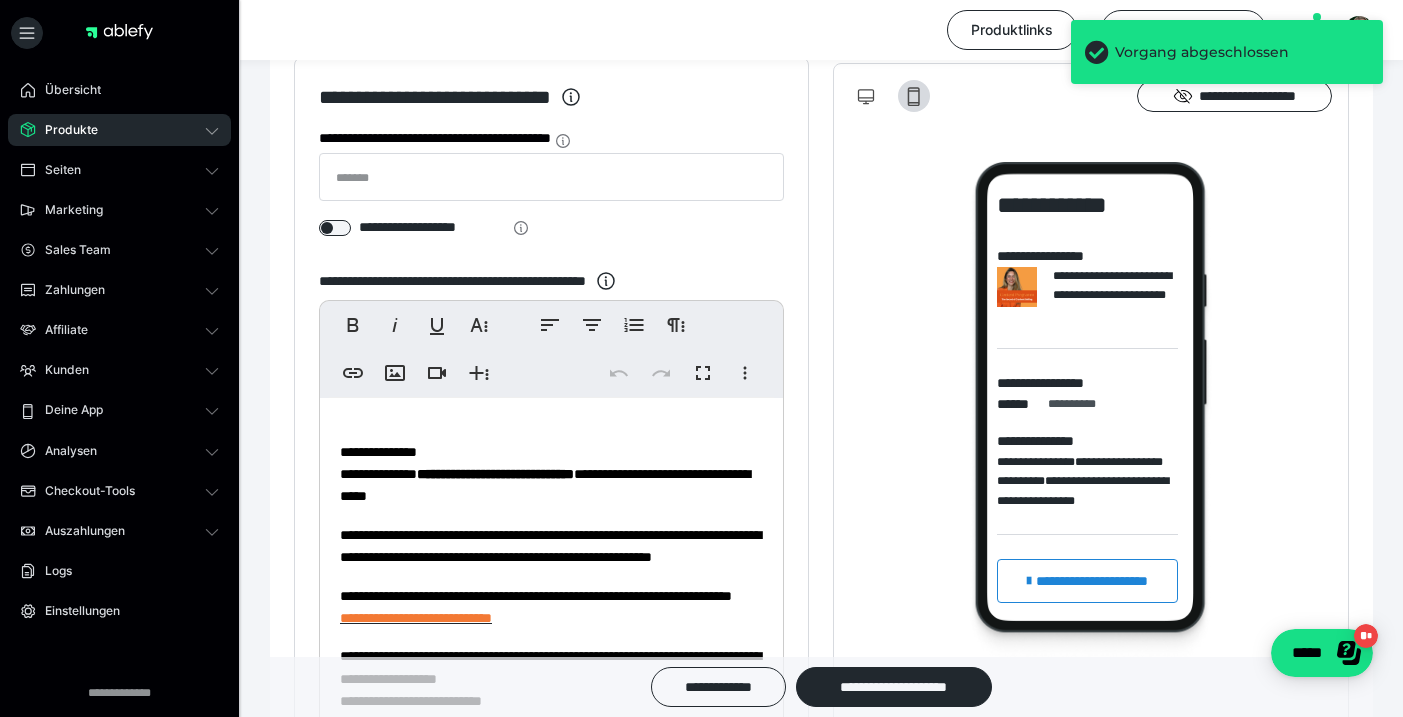 scroll, scrollTop: 388, scrollLeft: 0, axis: vertical 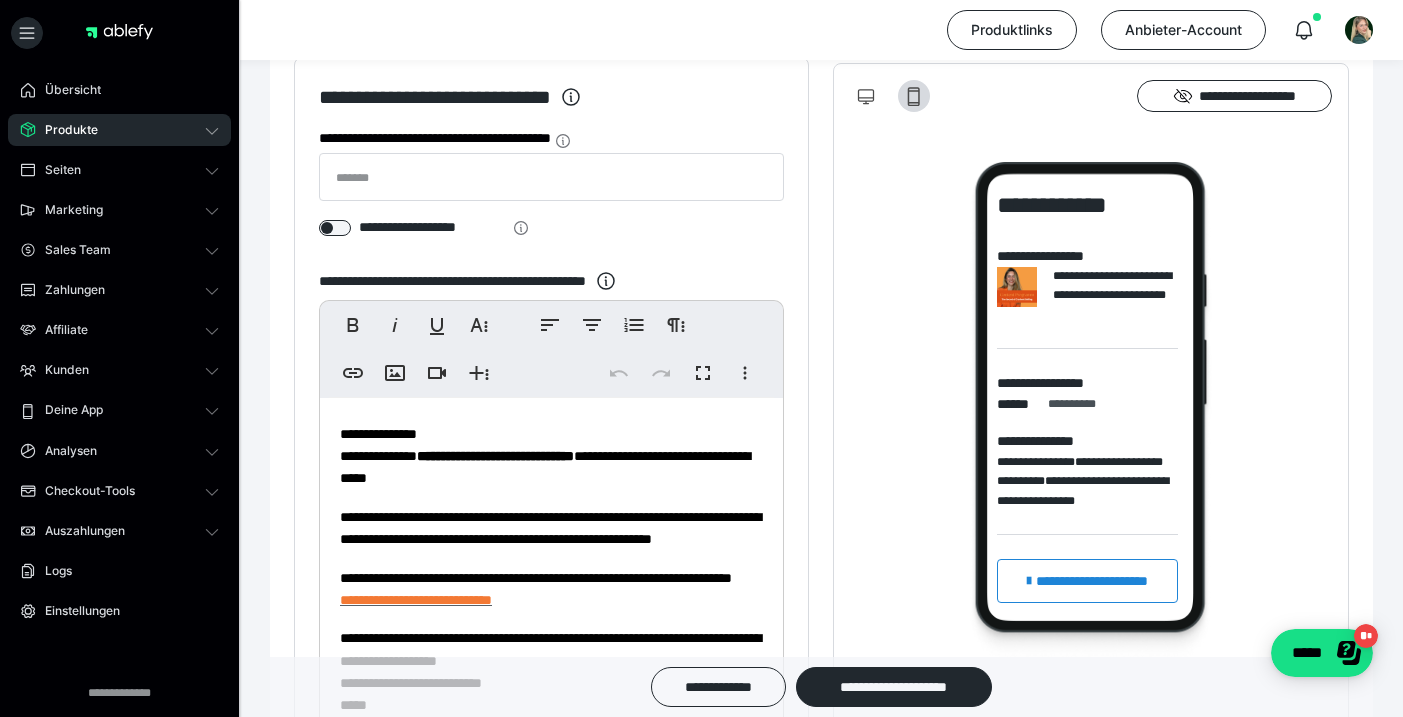 click on "**********" at bounding box center (416, 600) 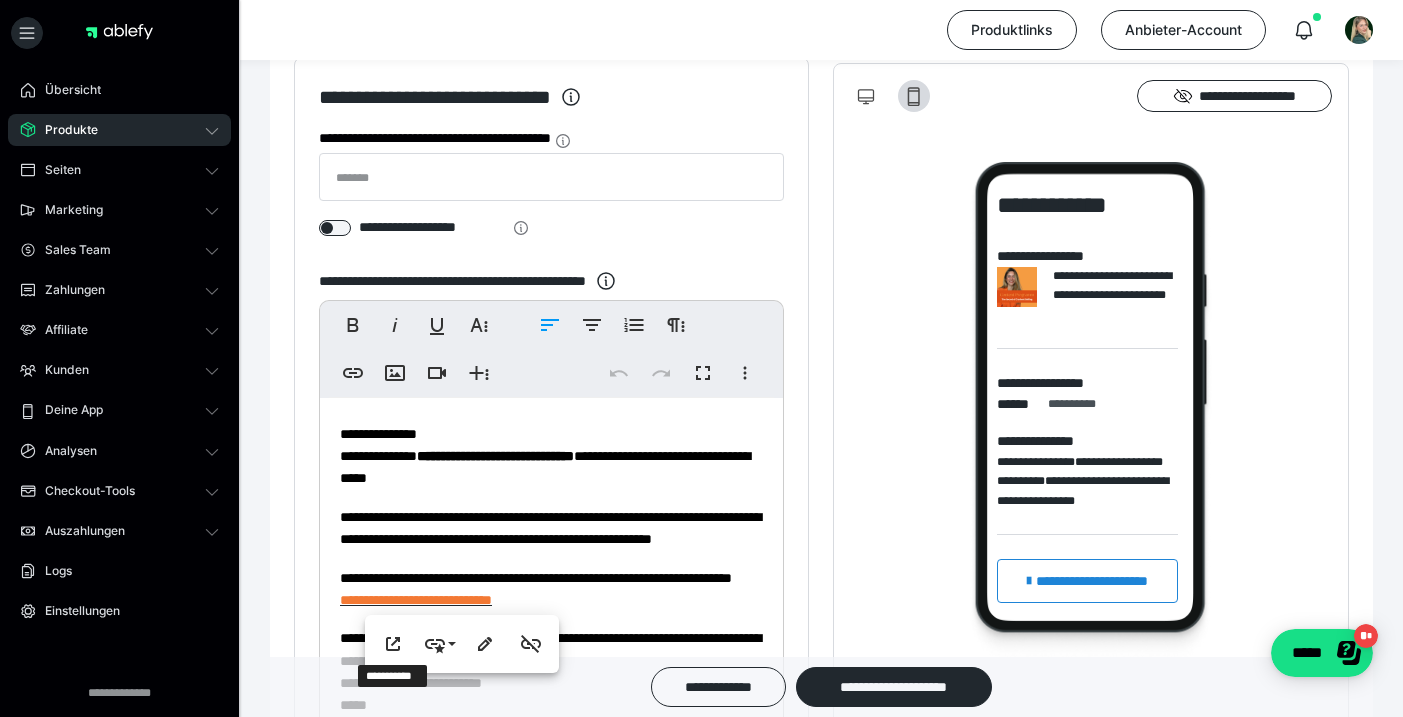 click 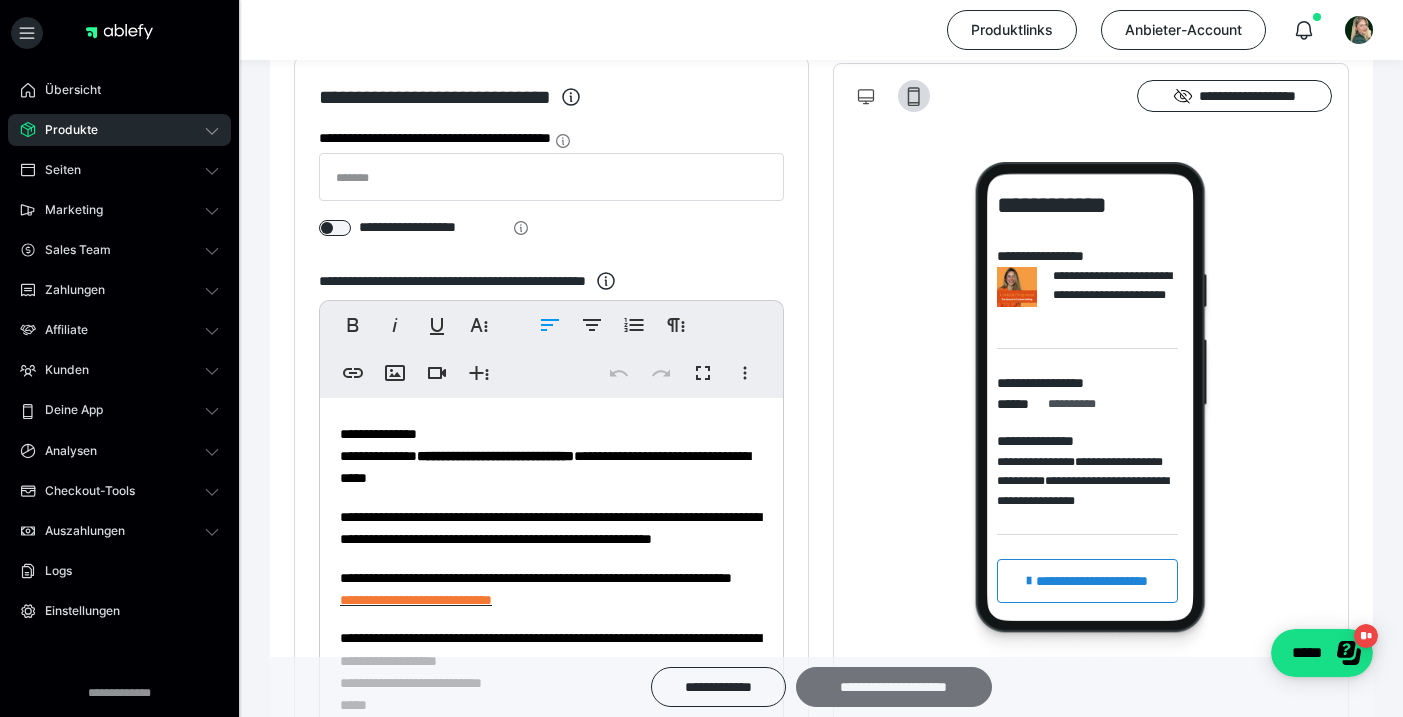 click on "**********" at bounding box center [894, 687] 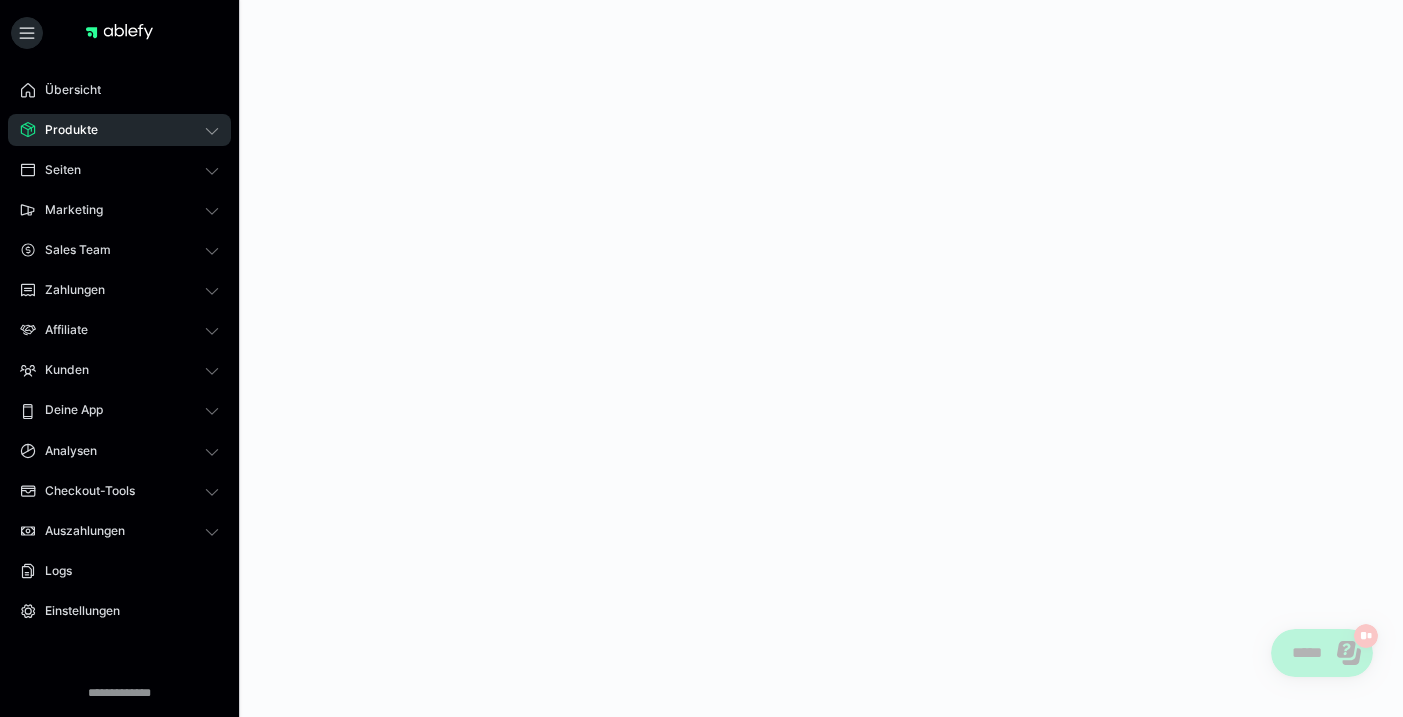 scroll, scrollTop: 0, scrollLeft: 0, axis: both 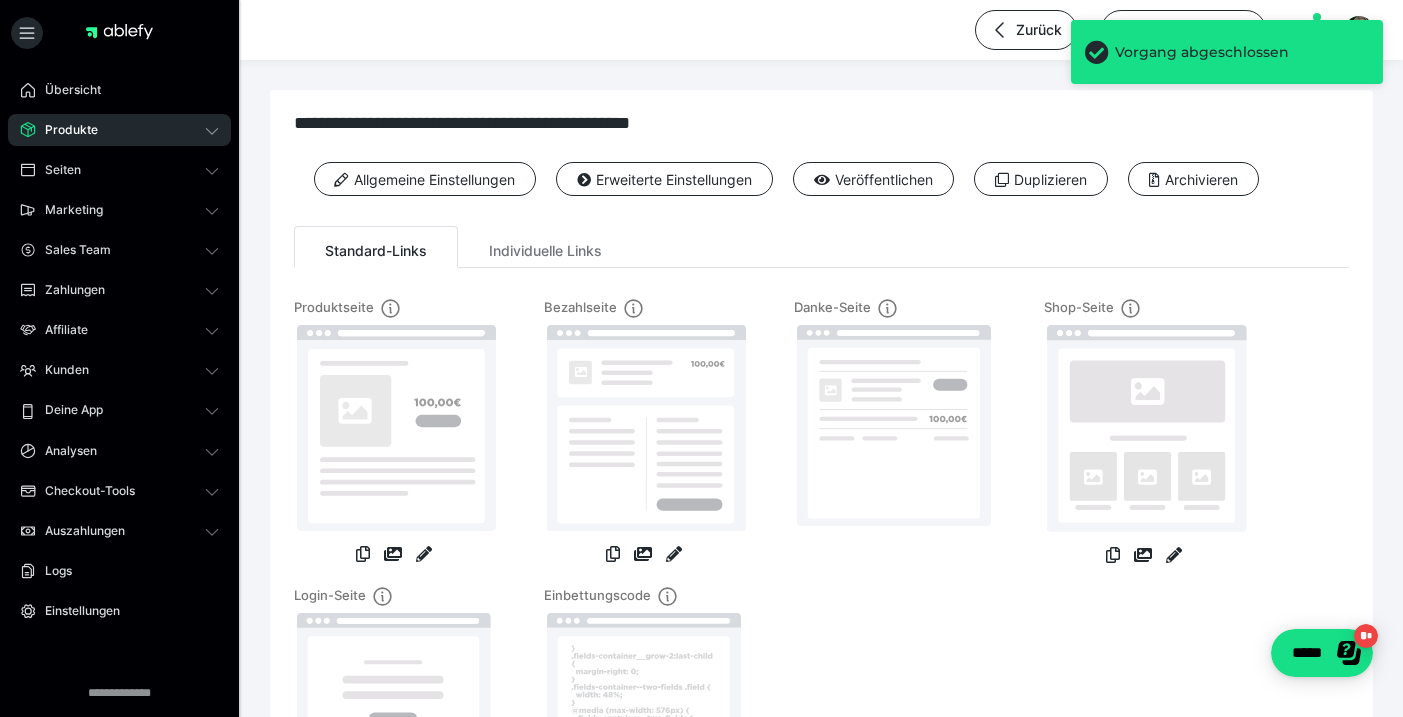 click on "Produkte" at bounding box center [119, 130] 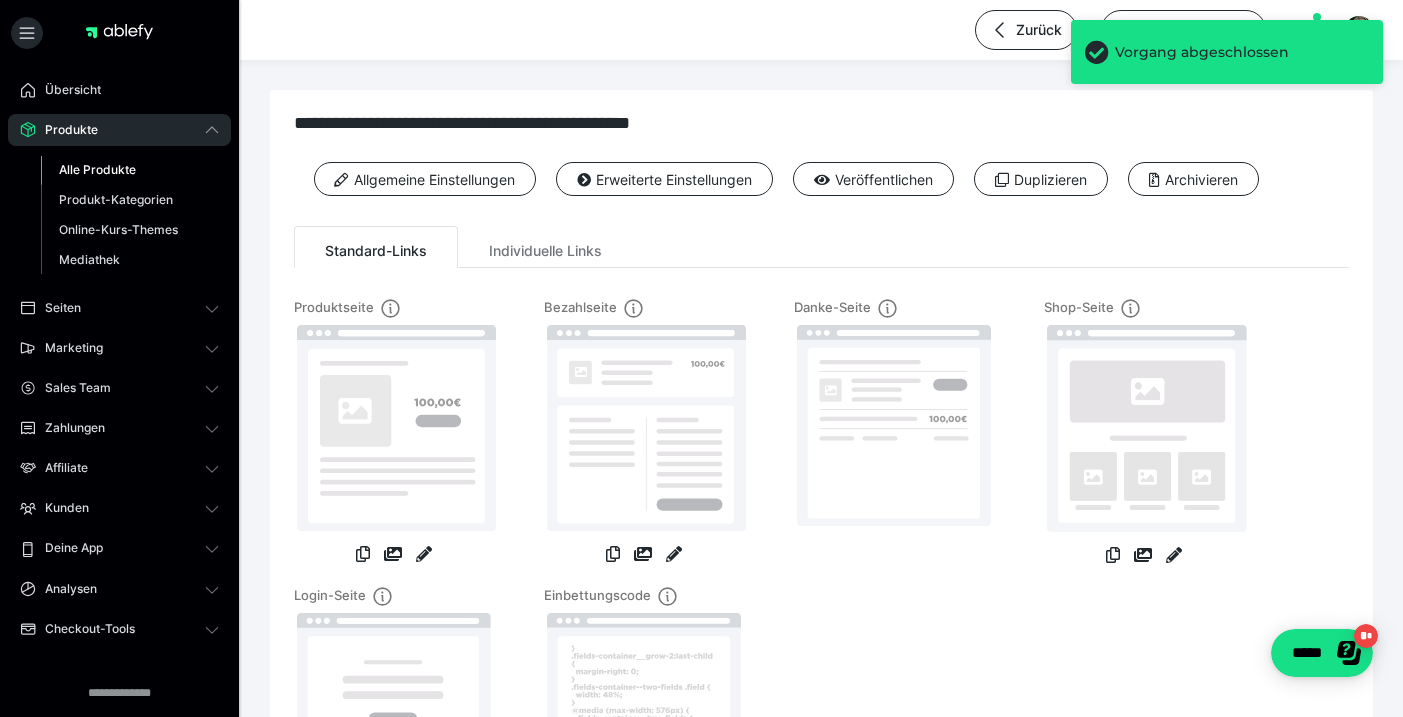 click on "Alle Produkte" at bounding box center [97, 169] 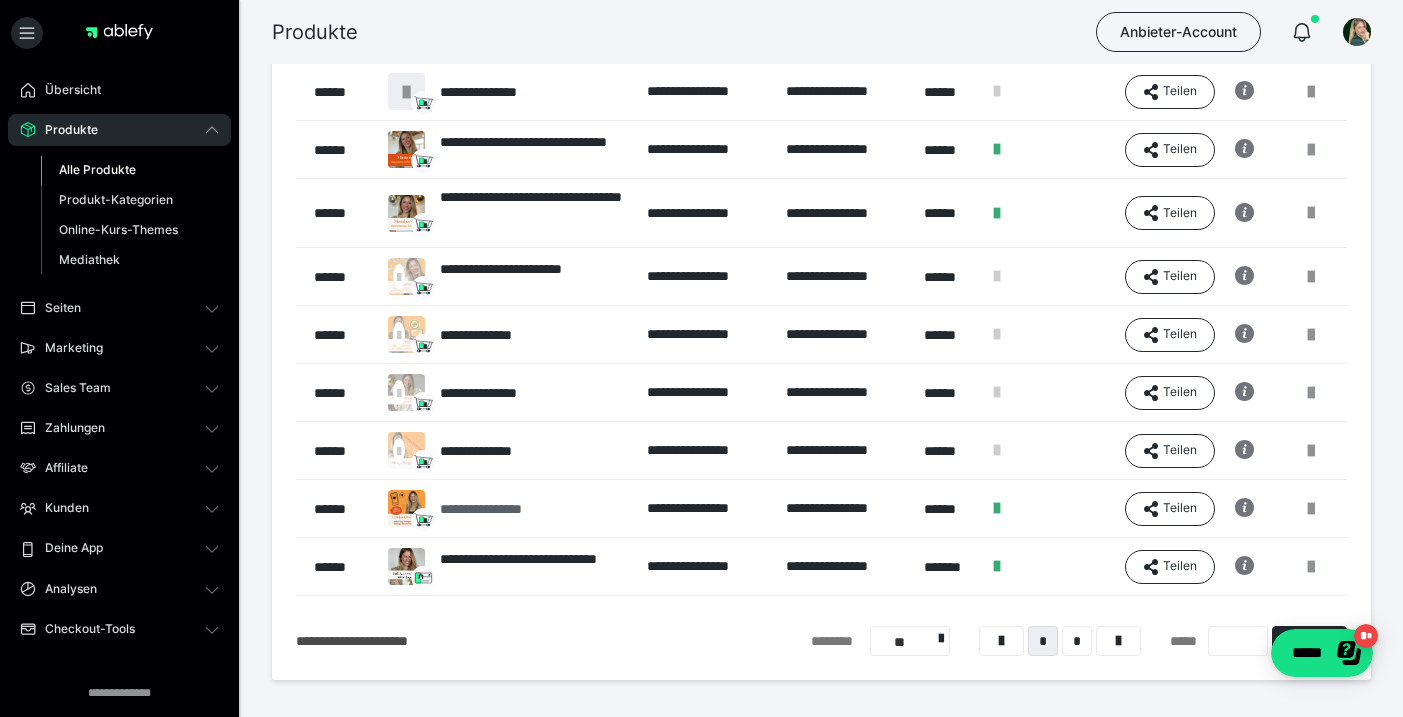 scroll, scrollTop: 301, scrollLeft: 0, axis: vertical 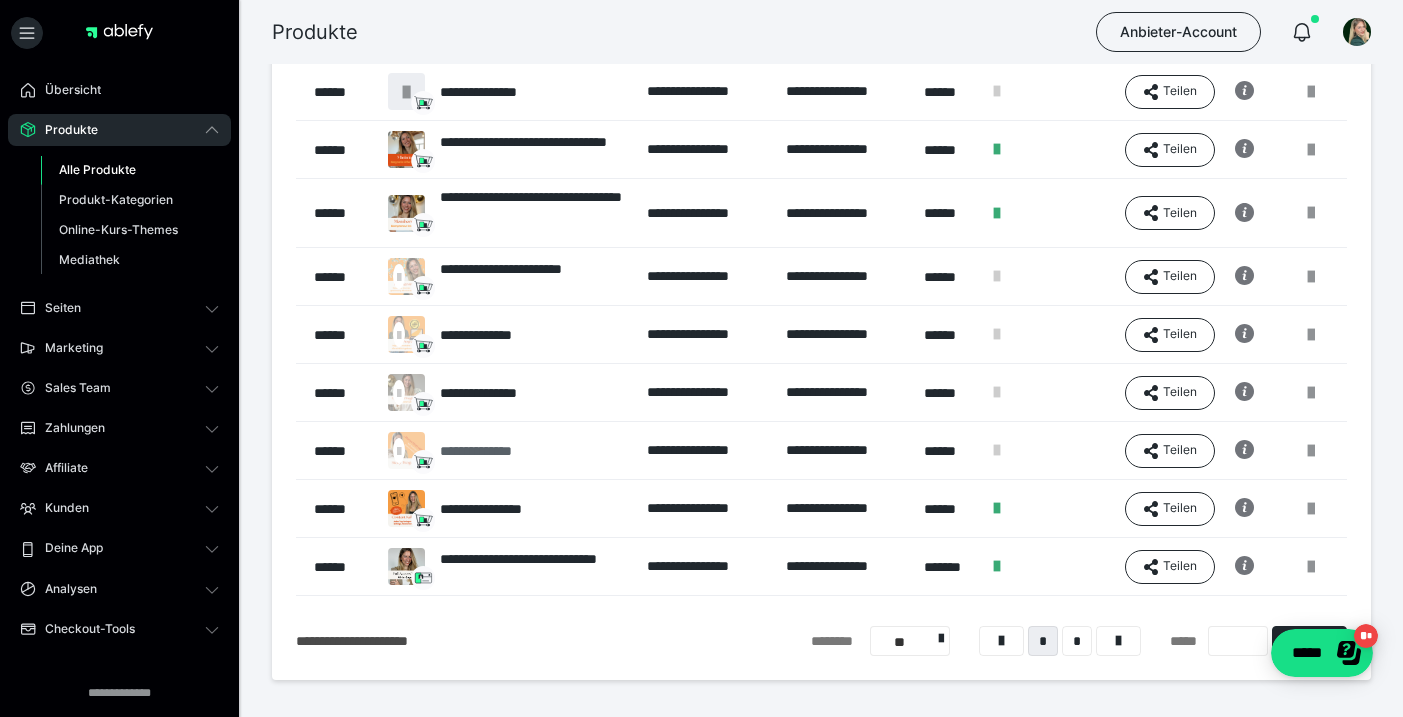 click on "**********" at bounding box center (496, 451) 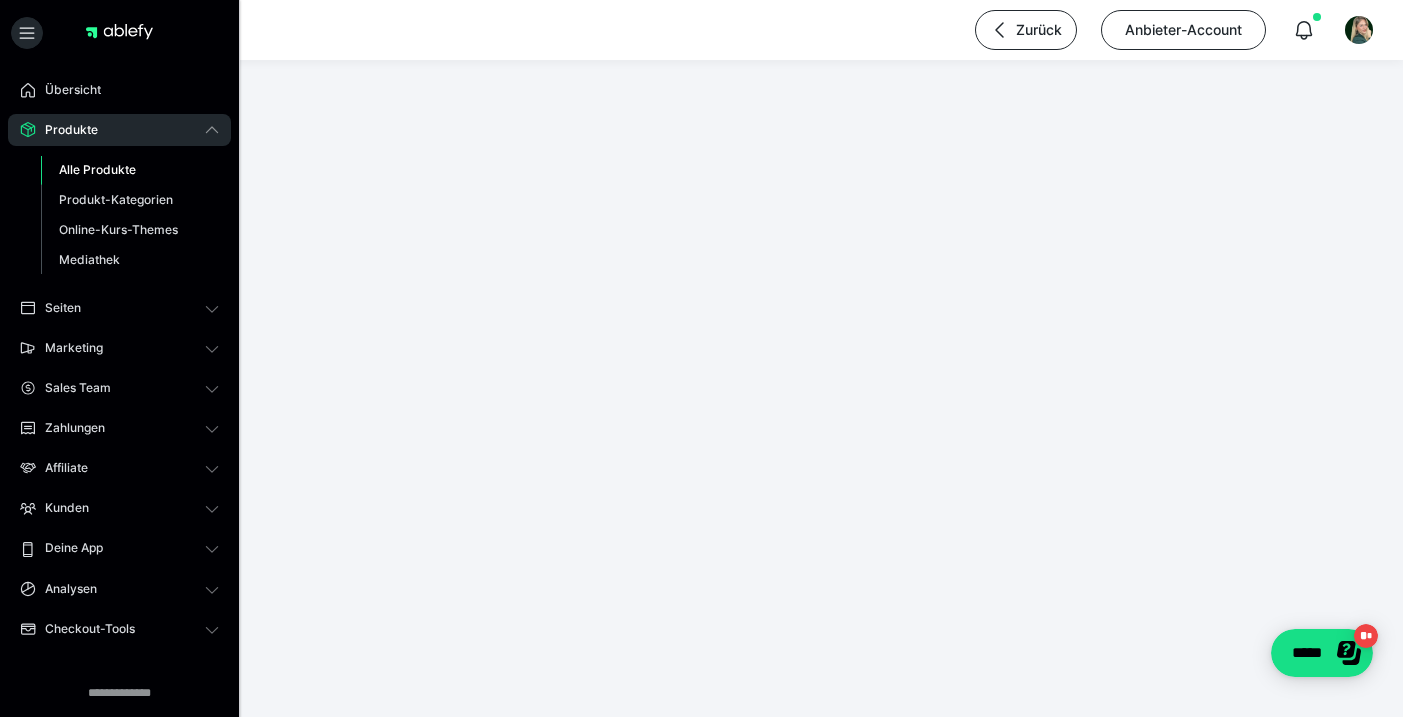 scroll, scrollTop: 0, scrollLeft: 0, axis: both 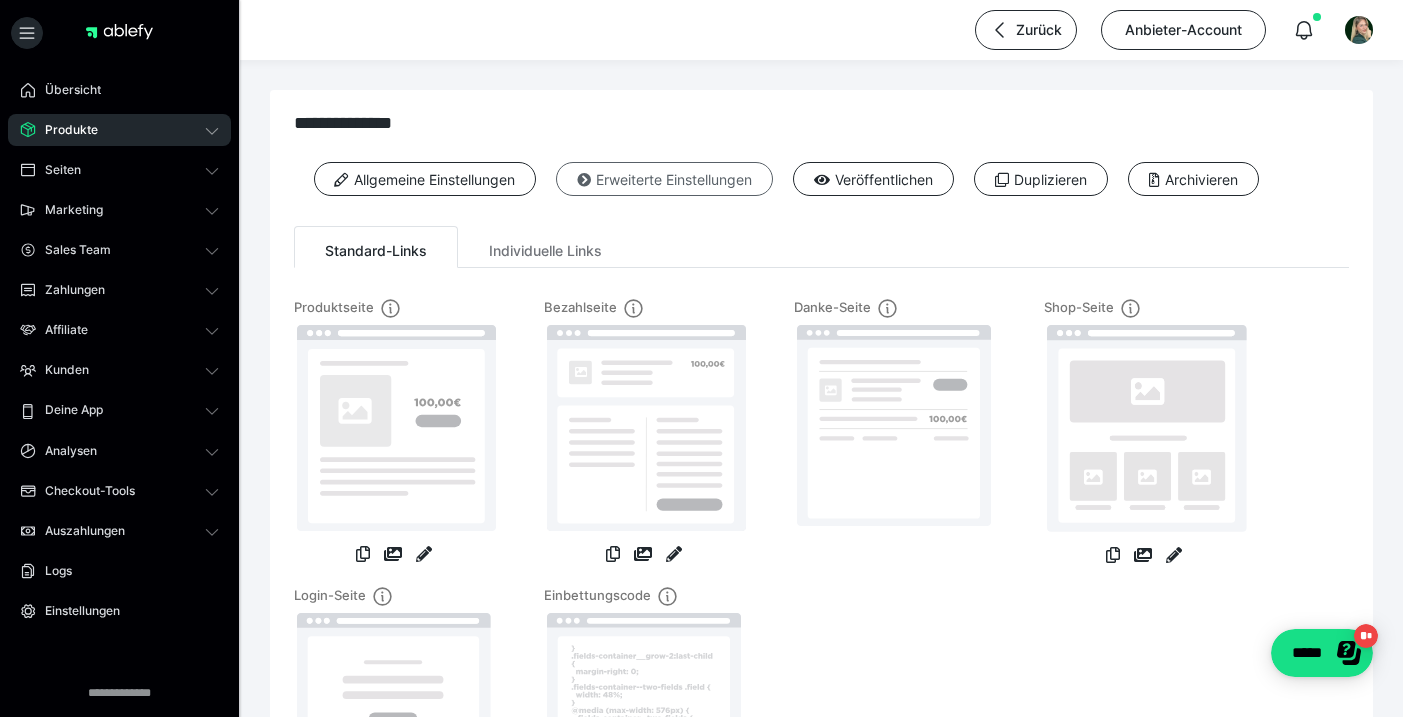 click on "Erweiterte Einstellungen" at bounding box center (664, 179) 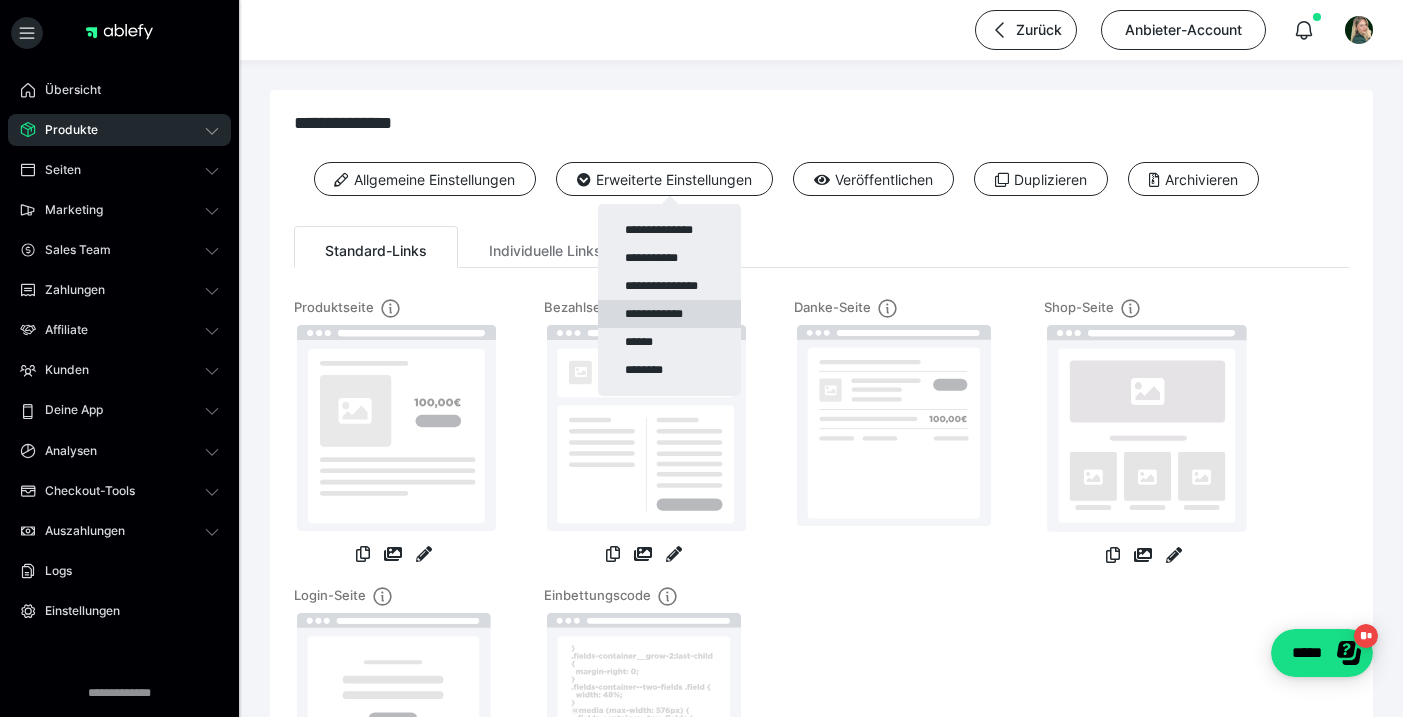 click on "**********" at bounding box center (669, 314) 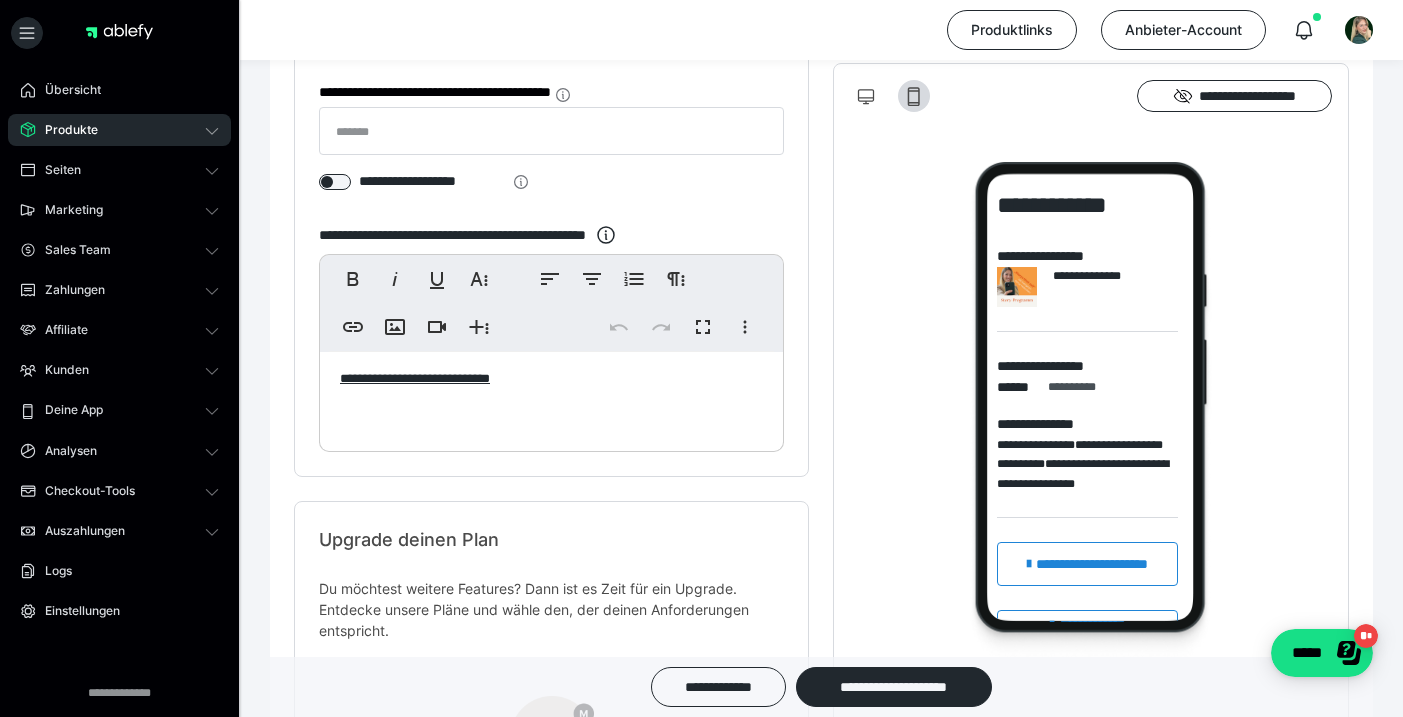 scroll, scrollTop: 434, scrollLeft: 0, axis: vertical 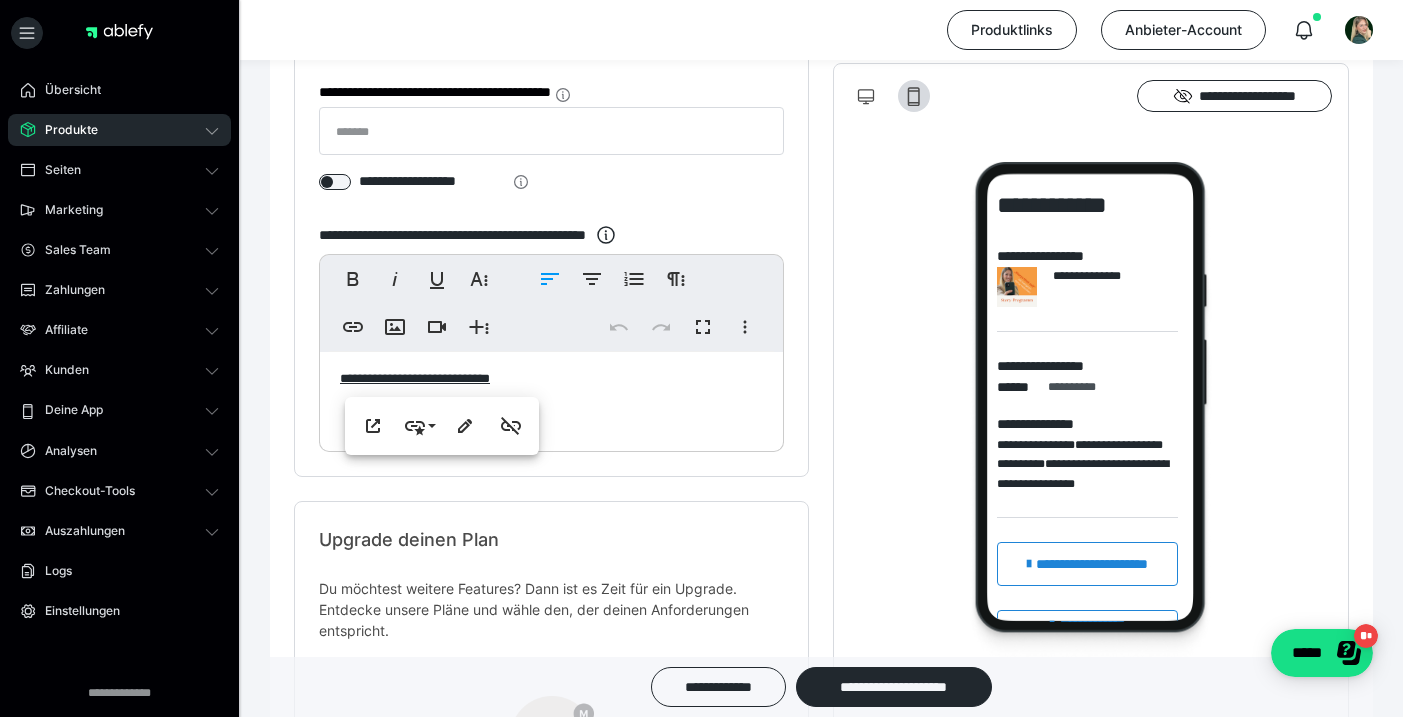 click on "**********" at bounding box center [551, 397] 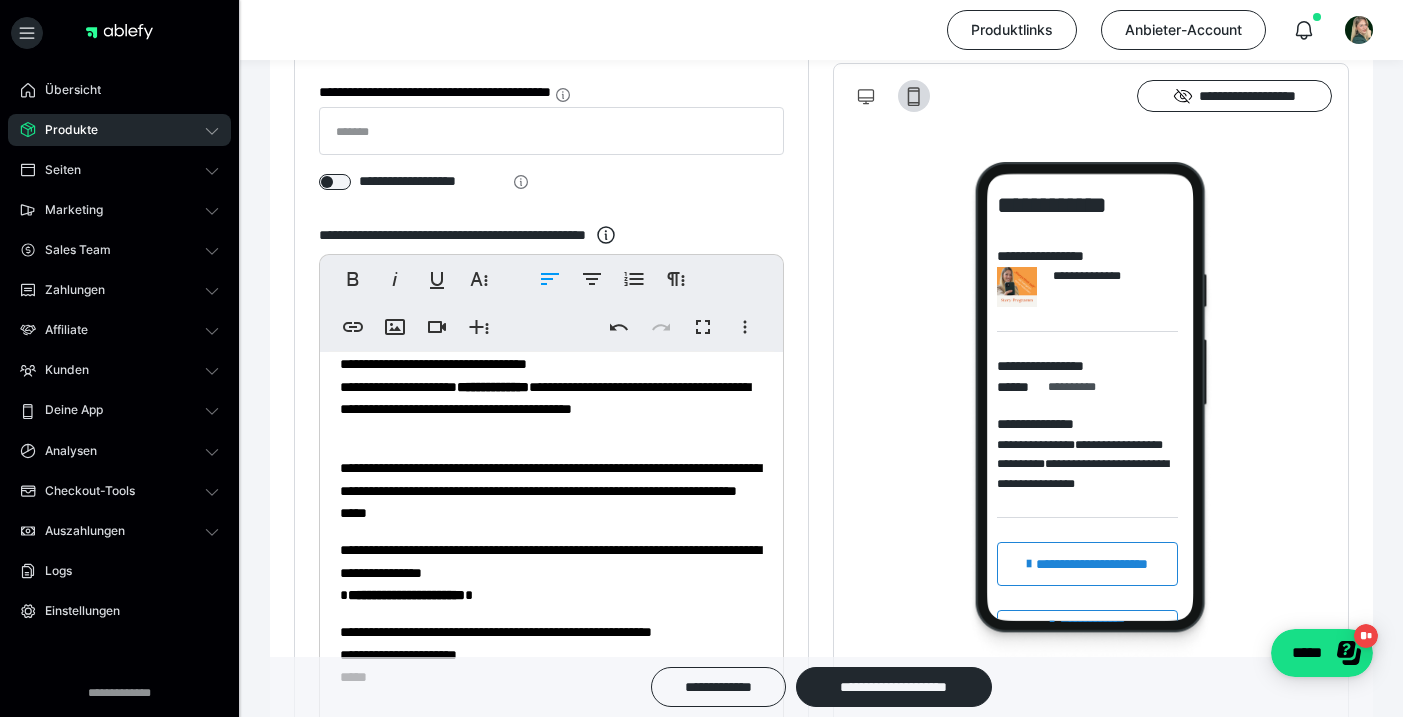 scroll, scrollTop: 21, scrollLeft: 0, axis: vertical 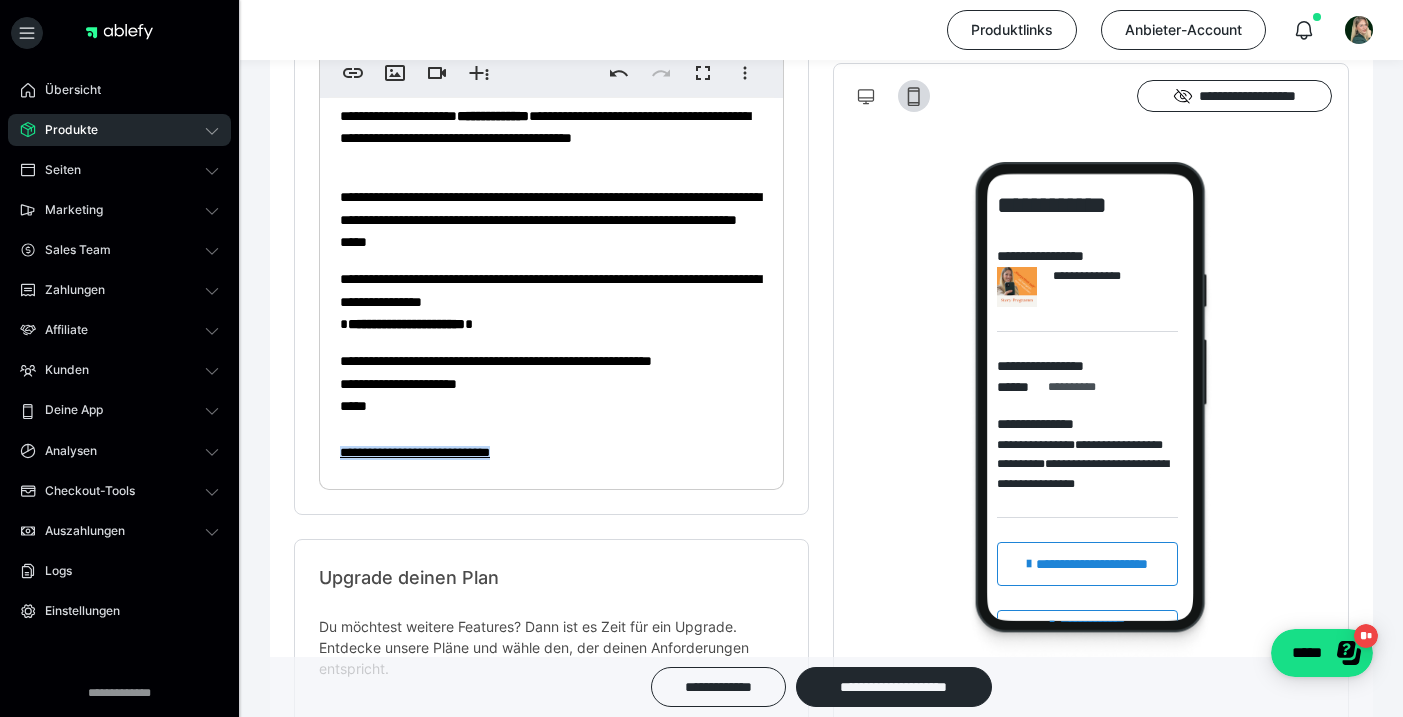 drag, startPoint x: 598, startPoint y: 452, endPoint x: 306, endPoint y: 452, distance: 292 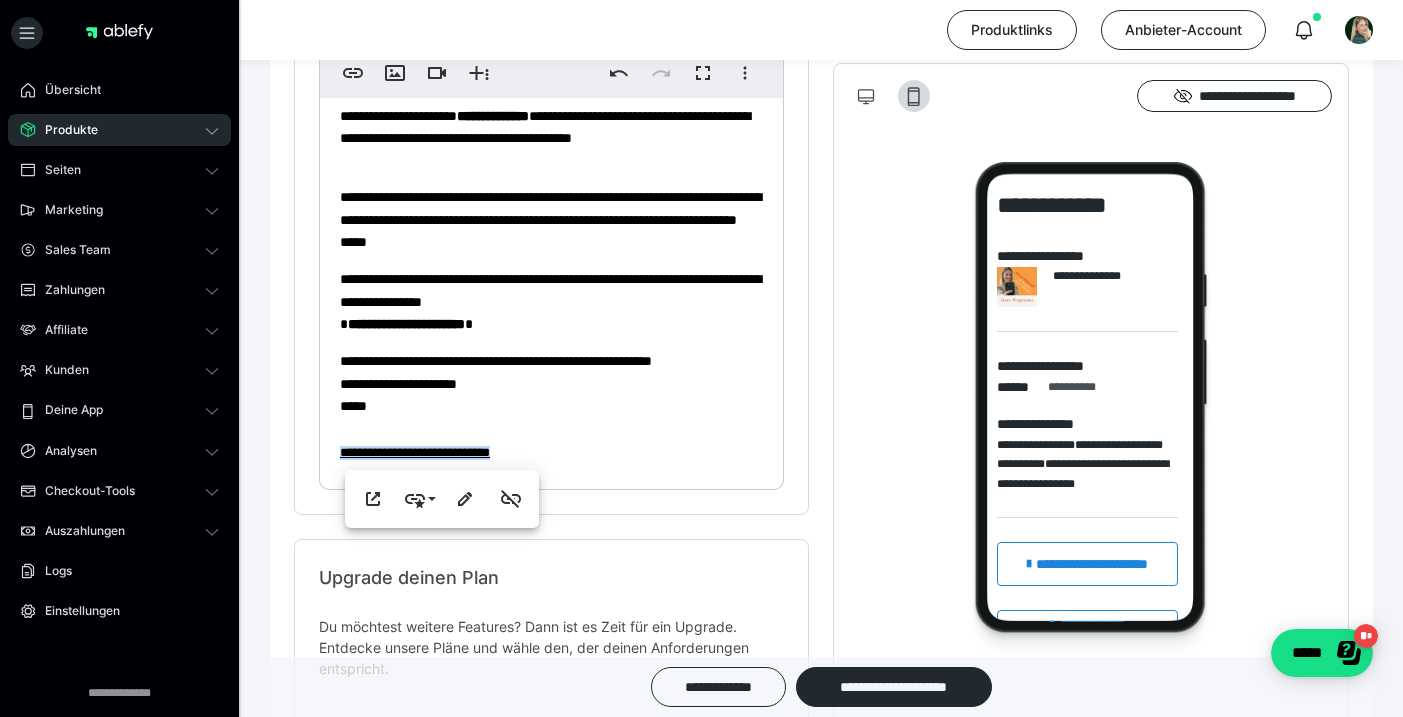 type 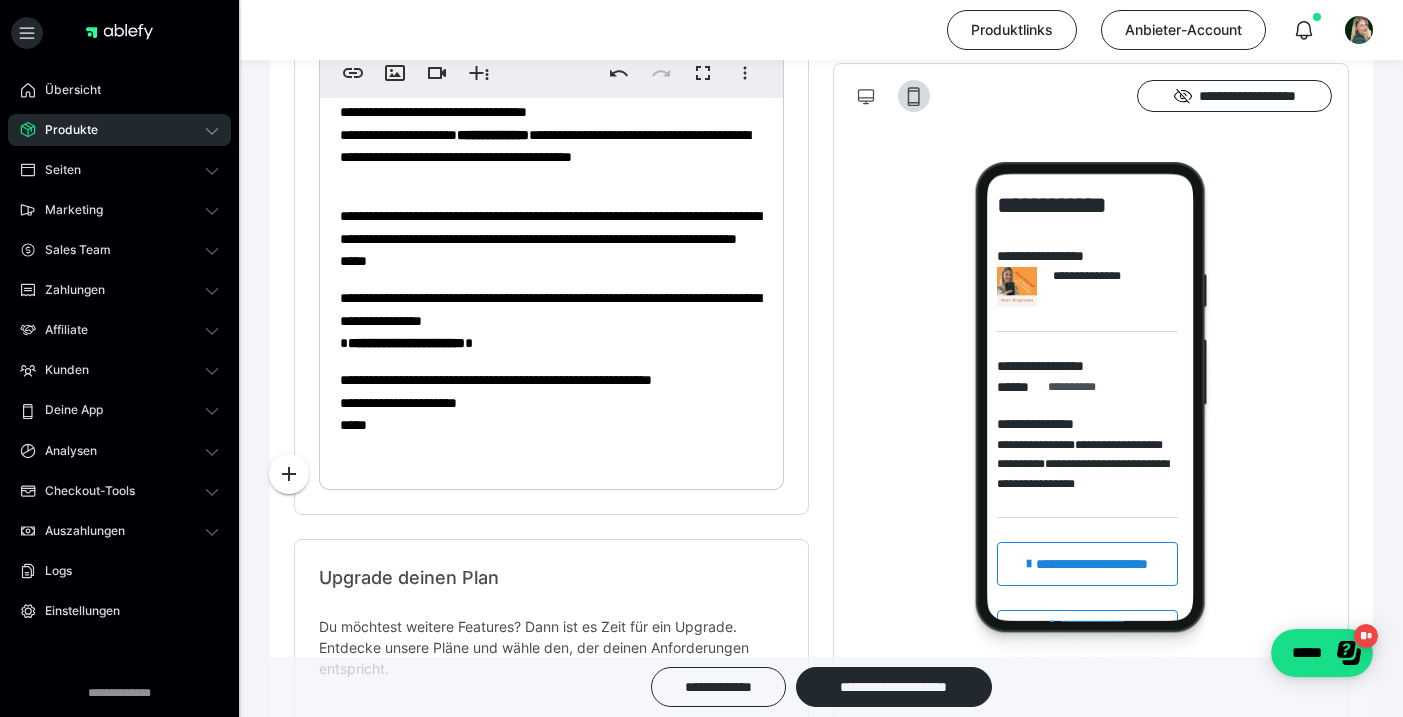 scroll, scrollTop: 0, scrollLeft: 0, axis: both 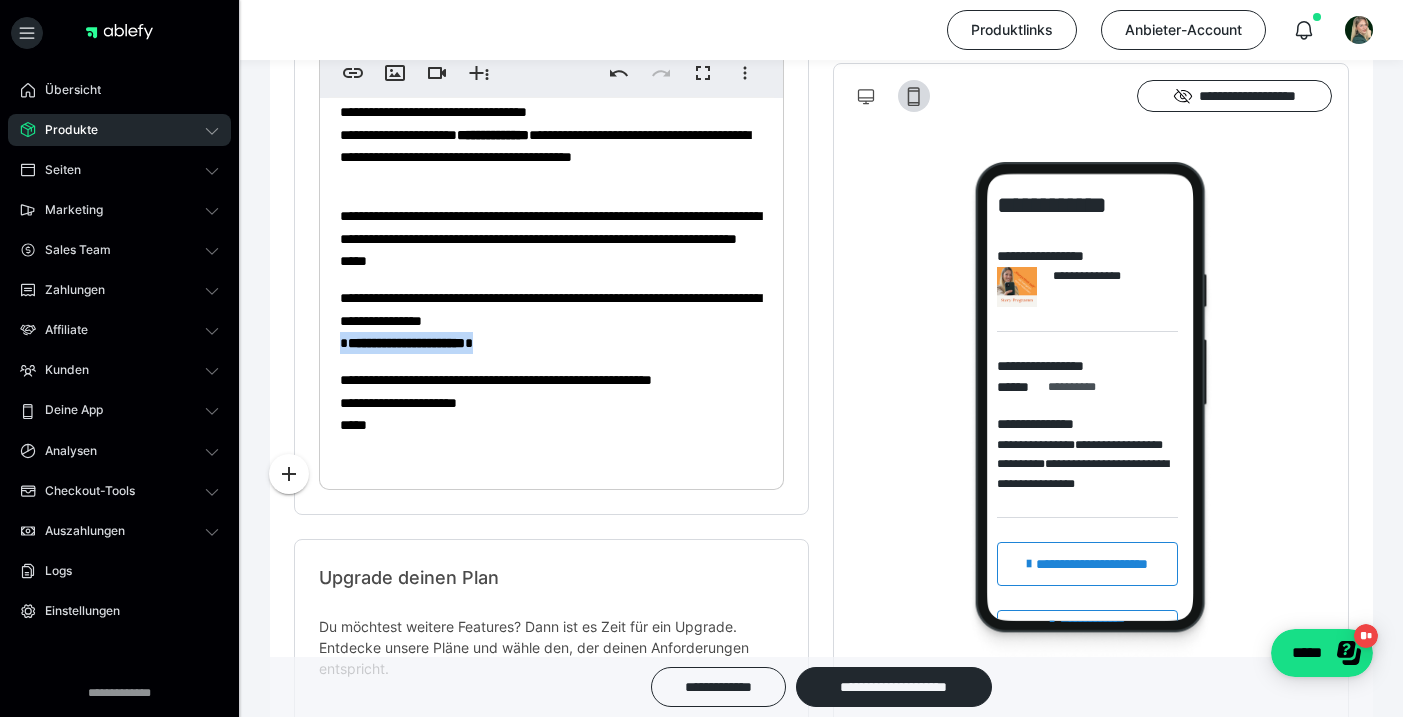 drag, startPoint x: 421, startPoint y: 336, endPoint x: 333, endPoint y: 337, distance: 88.005684 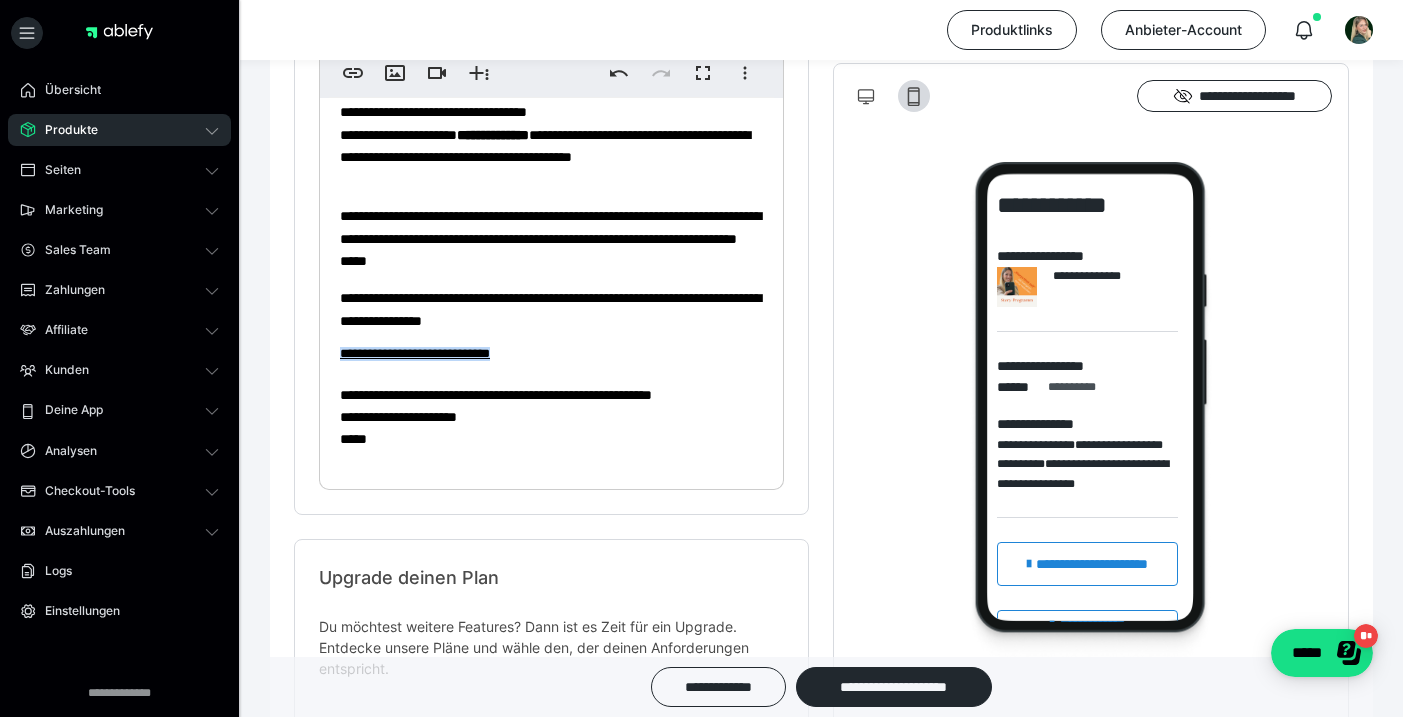 drag, startPoint x: 513, startPoint y: 352, endPoint x: 353, endPoint y: 308, distance: 165.93974 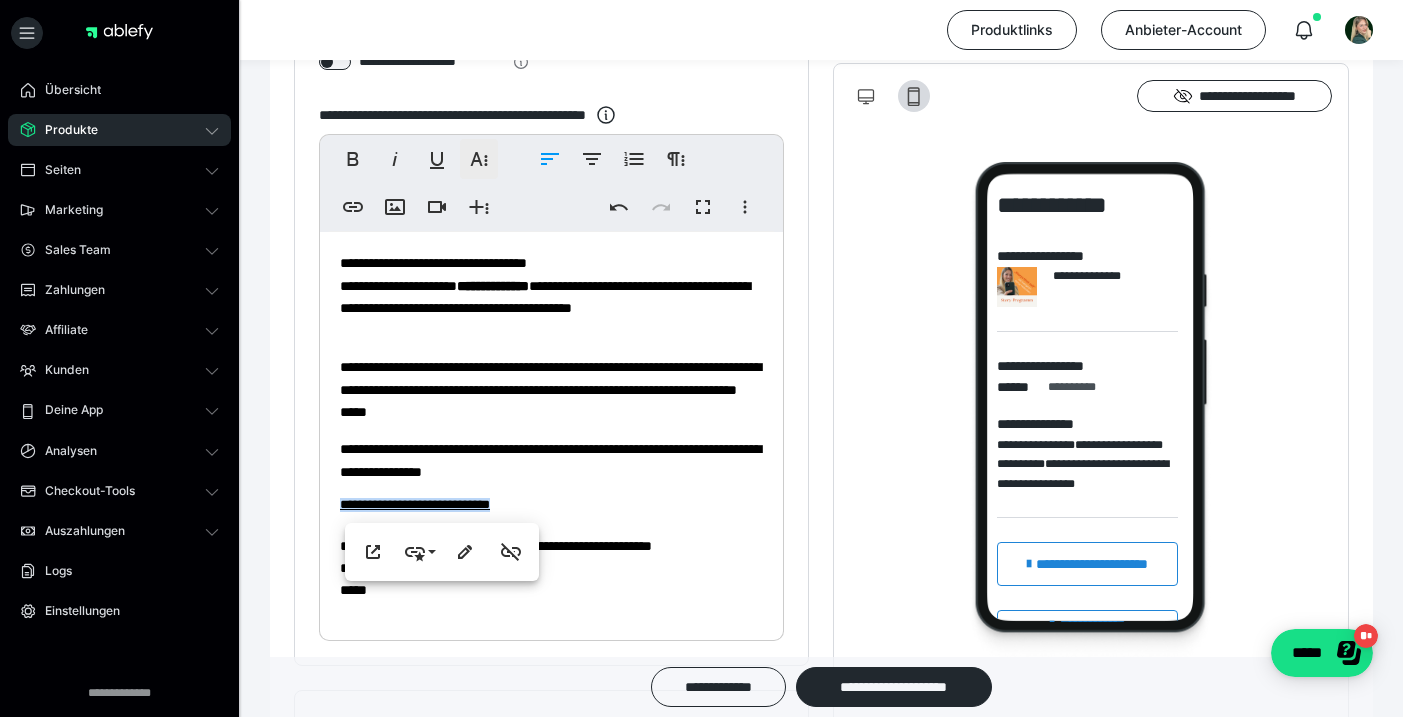 scroll, scrollTop: 553, scrollLeft: 0, axis: vertical 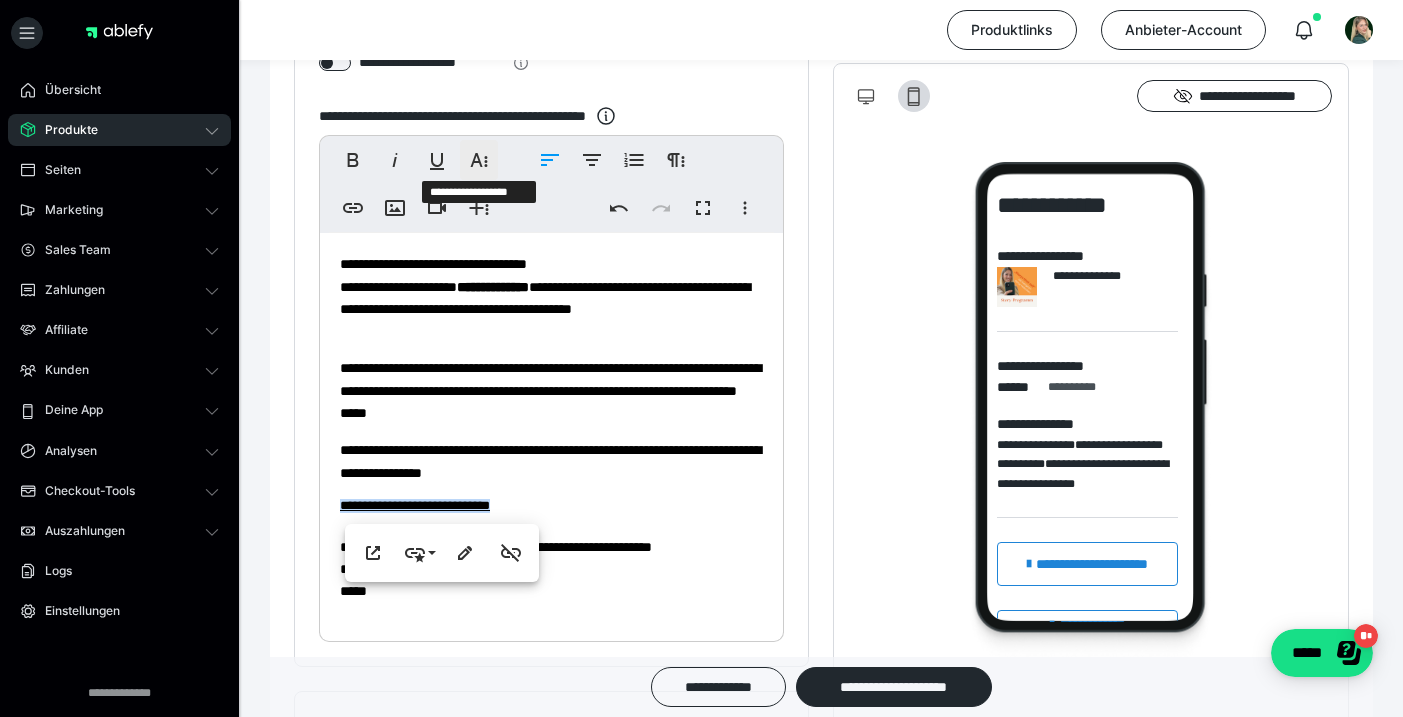 click 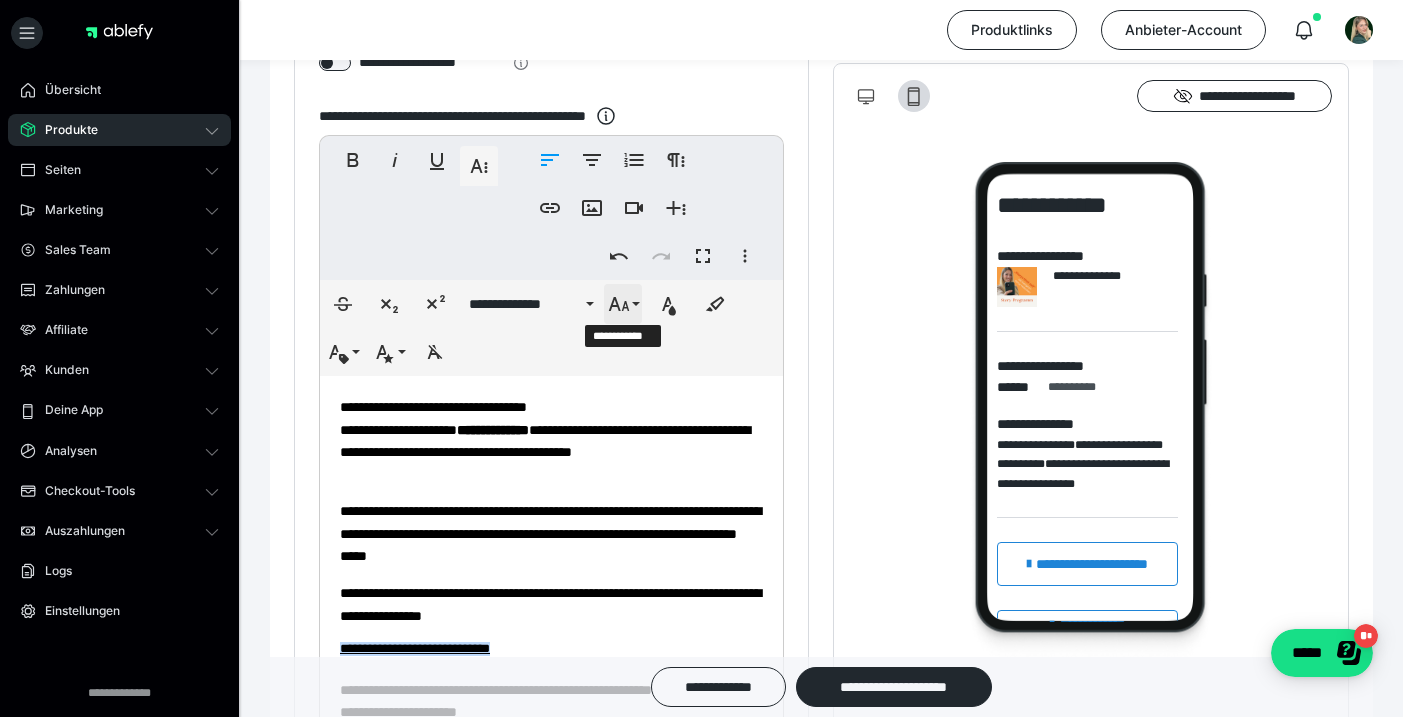 click 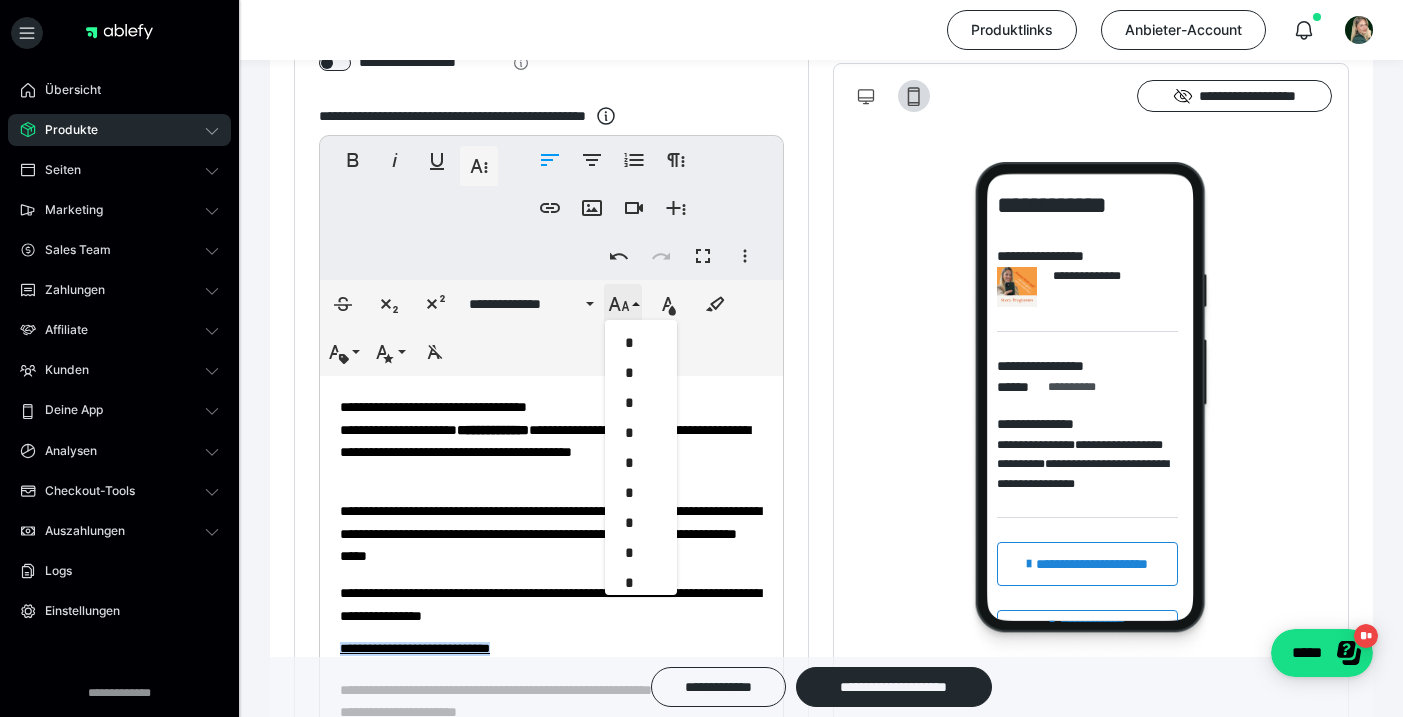scroll, scrollTop: 383, scrollLeft: 0, axis: vertical 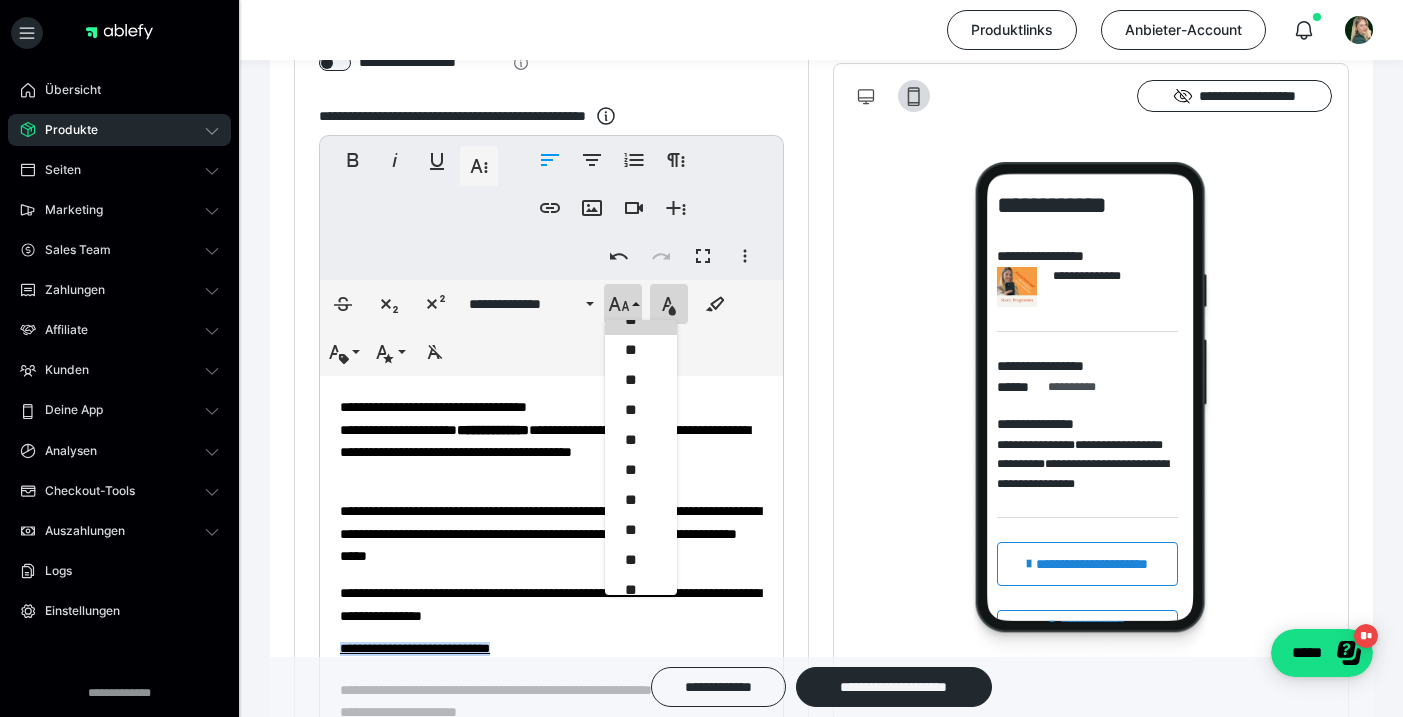 click 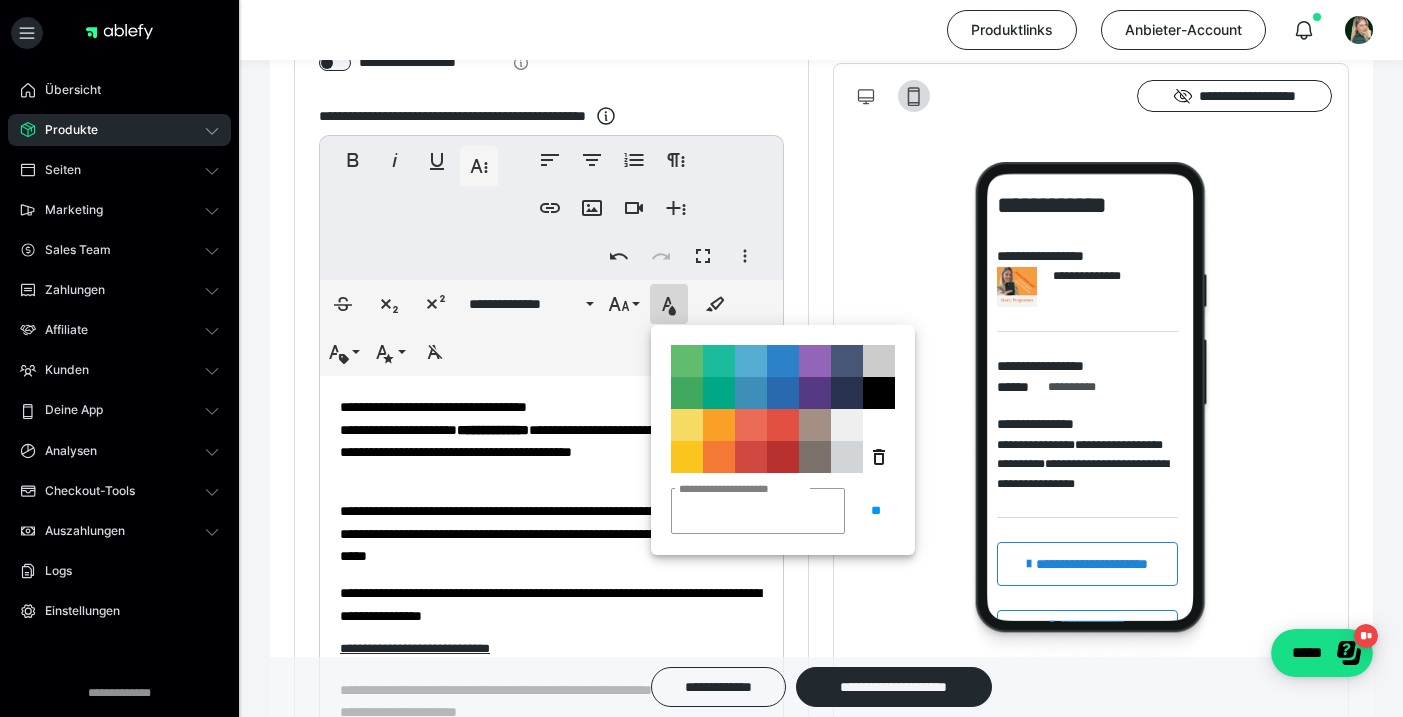click on "**********" at bounding box center (719, 457) 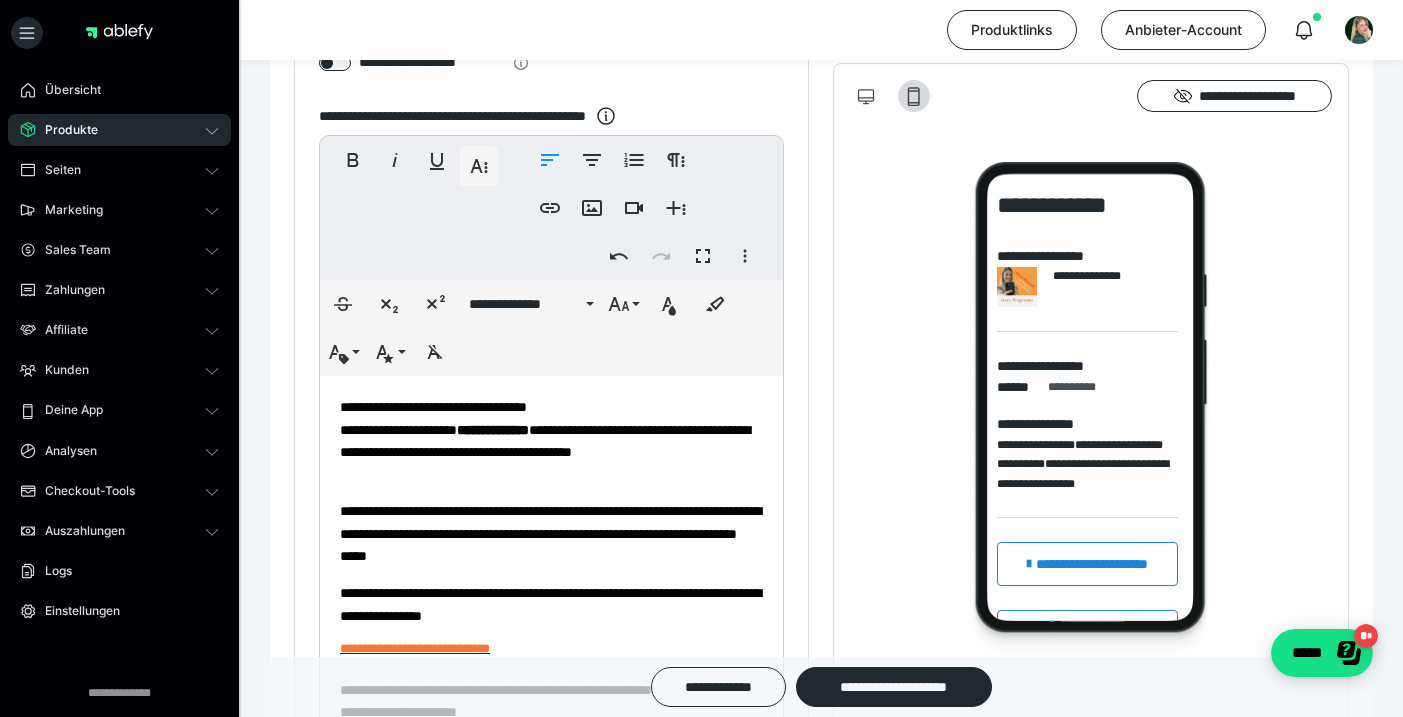 click on "**********" at bounding box center [551, 533] 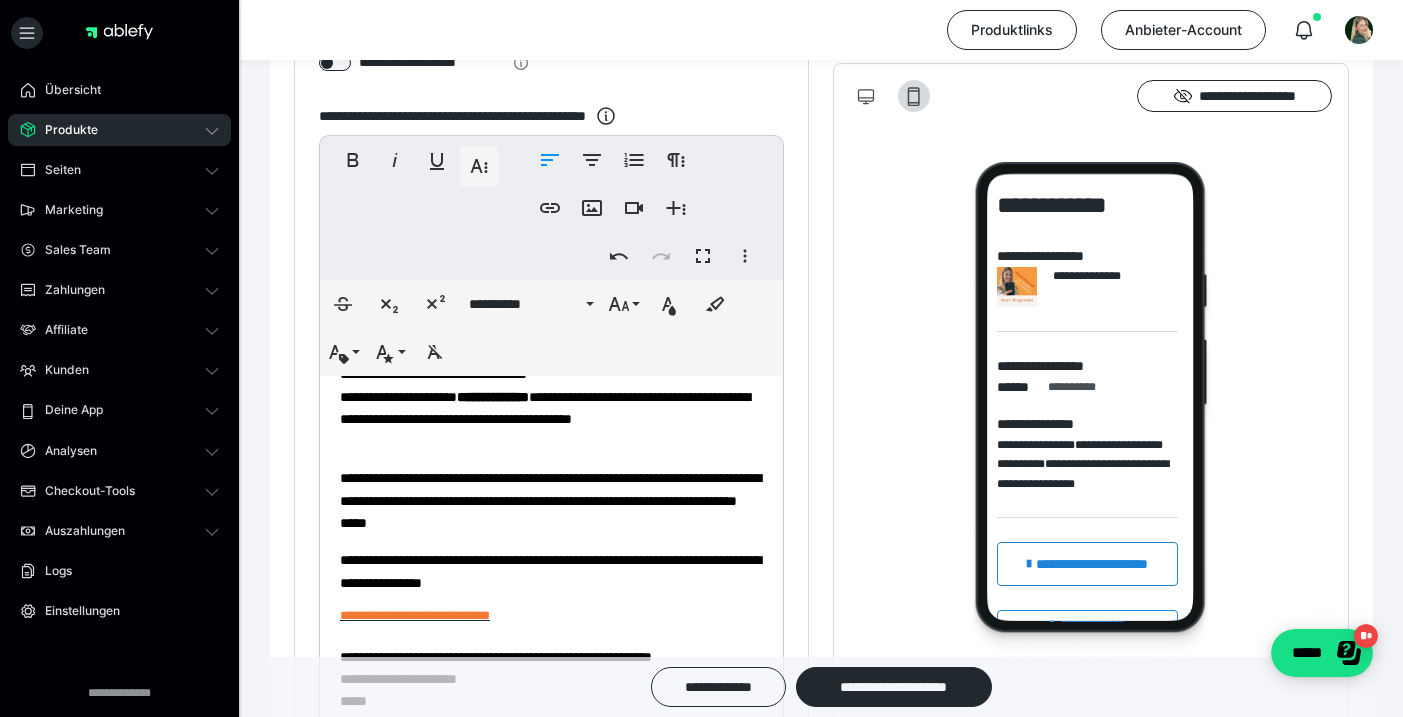 scroll, scrollTop: 36, scrollLeft: 0, axis: vertical 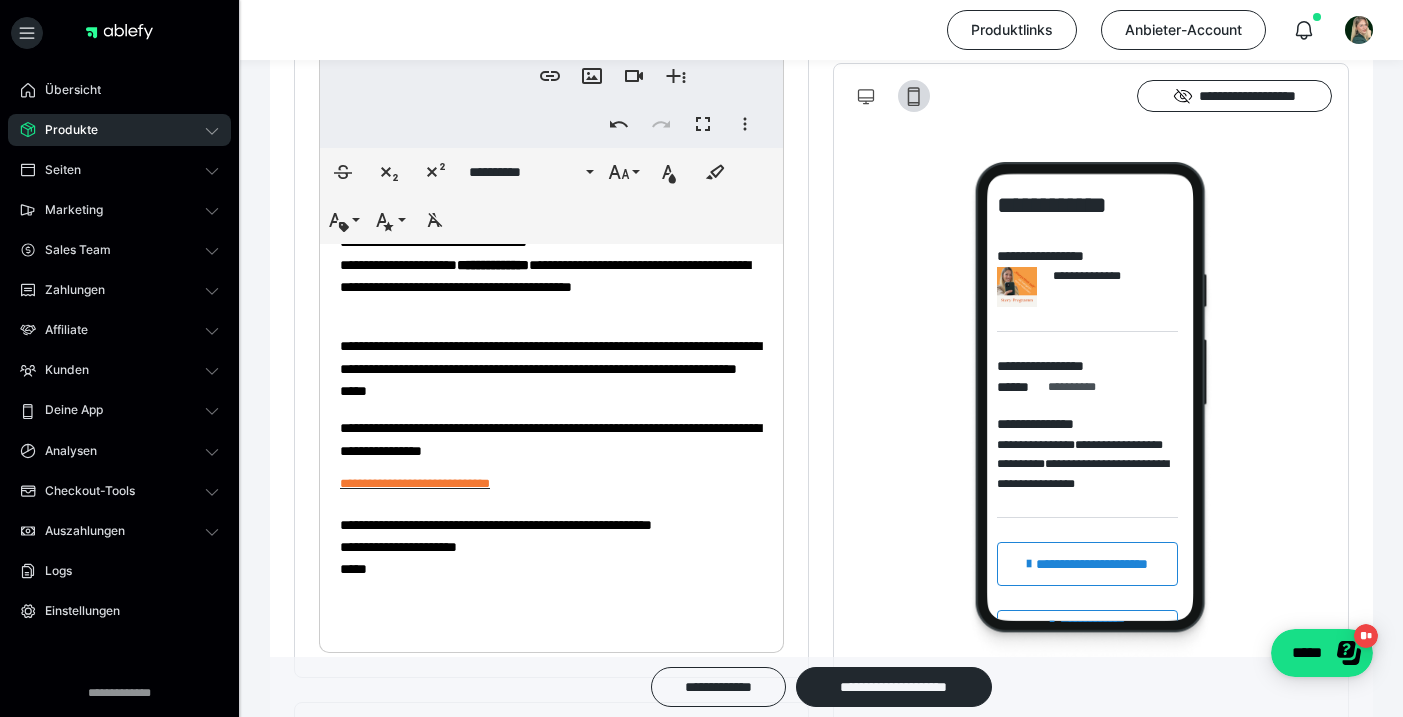click on "**********" at bounding box center (551, 439) 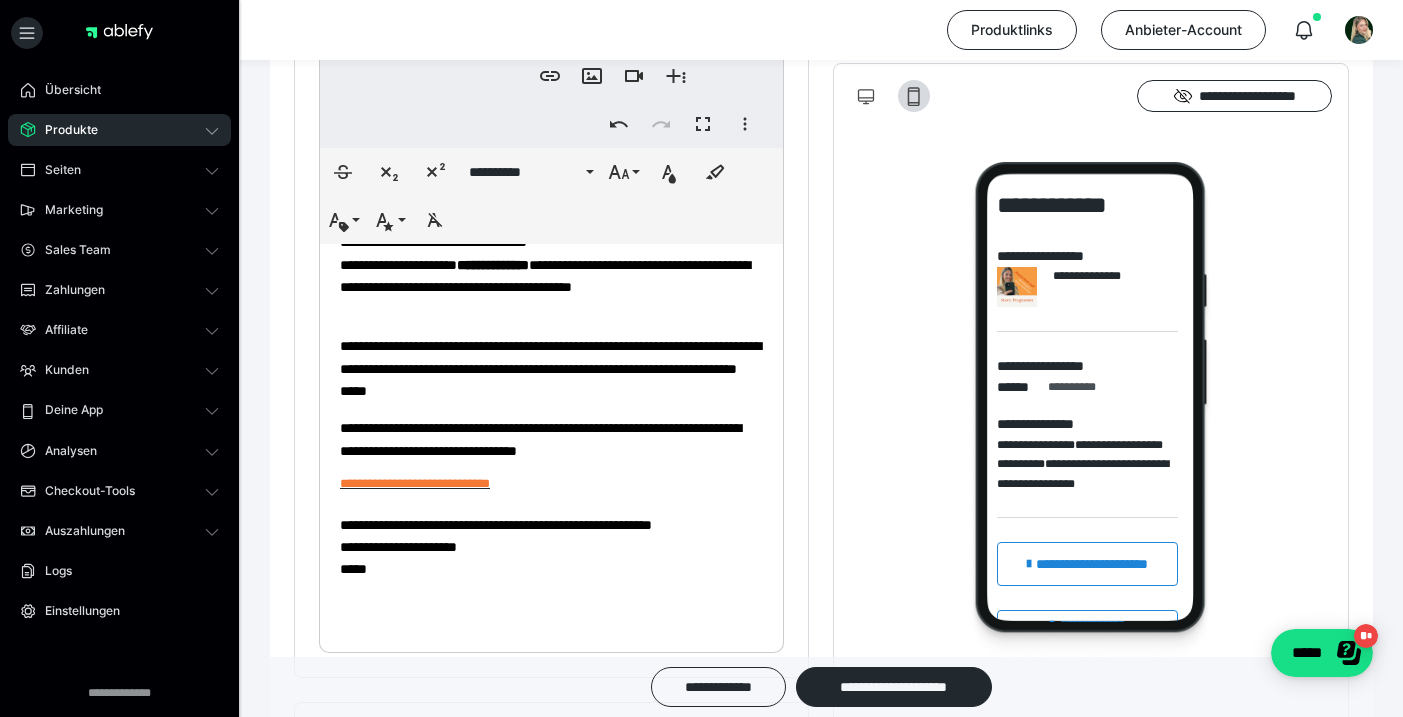 click on "**********" at bounding box center (551, 439) 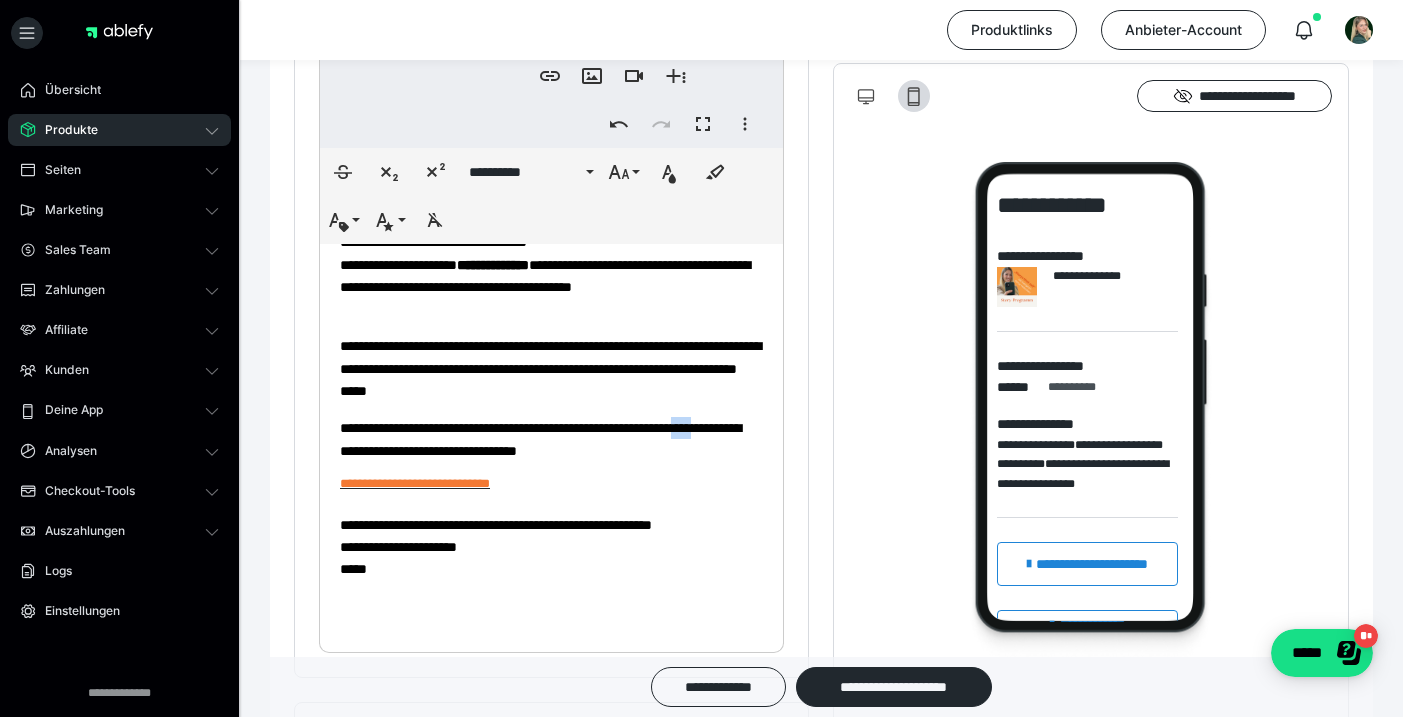 click on "**********" at bounding box center [551, 439] 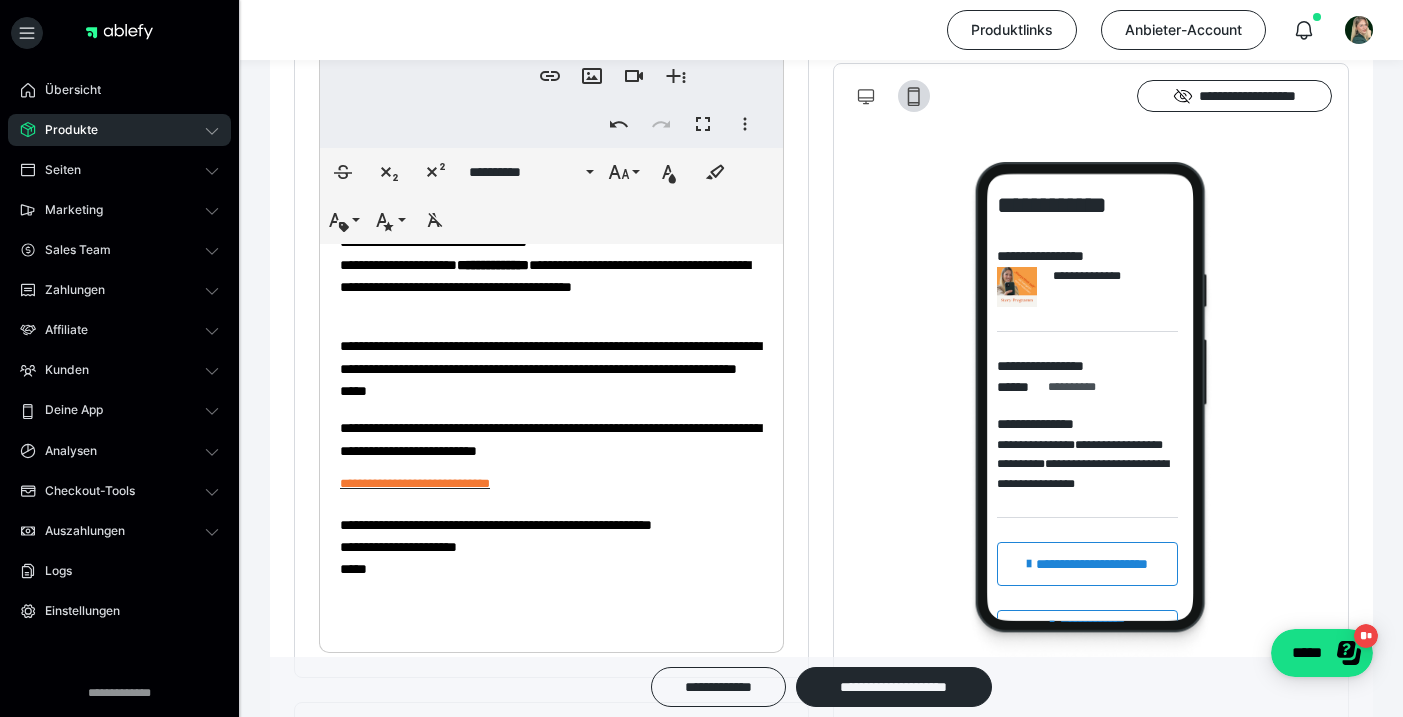click on "**********" at bounding box center (551, 439) 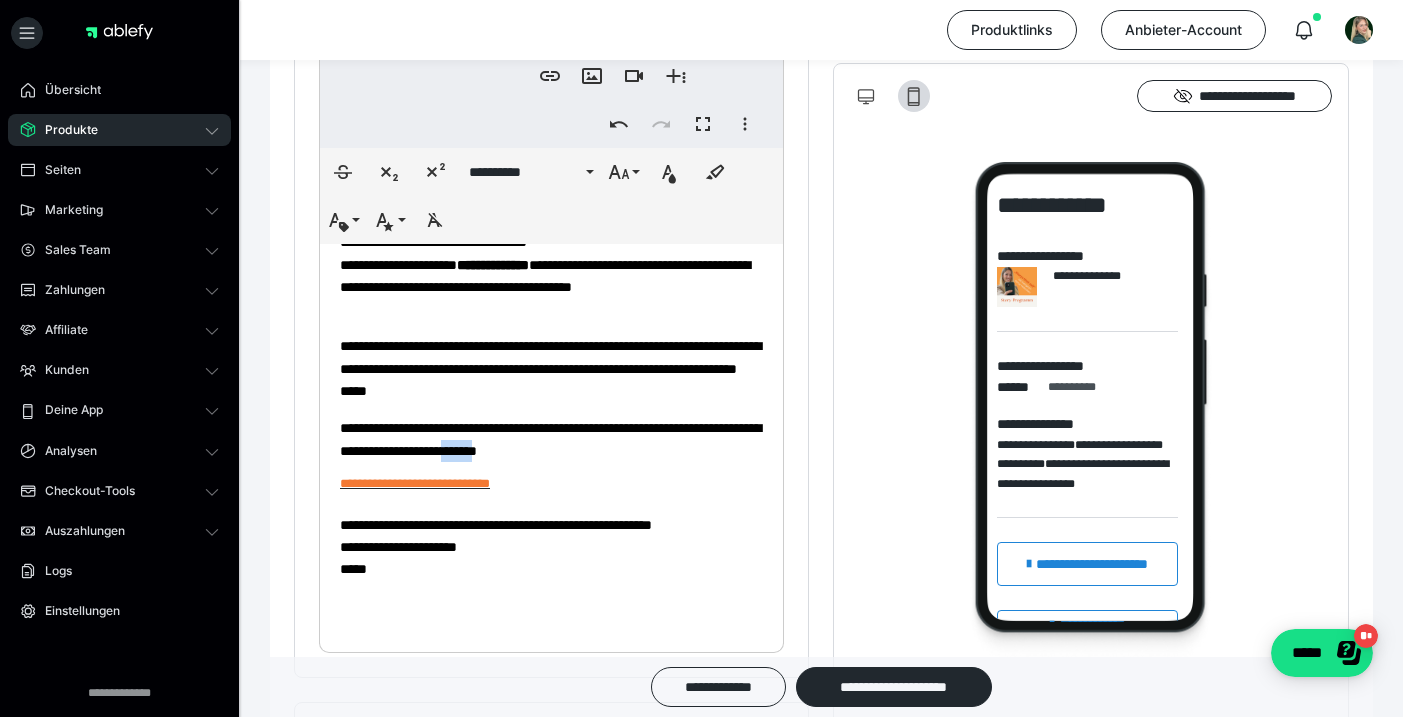 click on "**********" at bounding box center (551, 439) 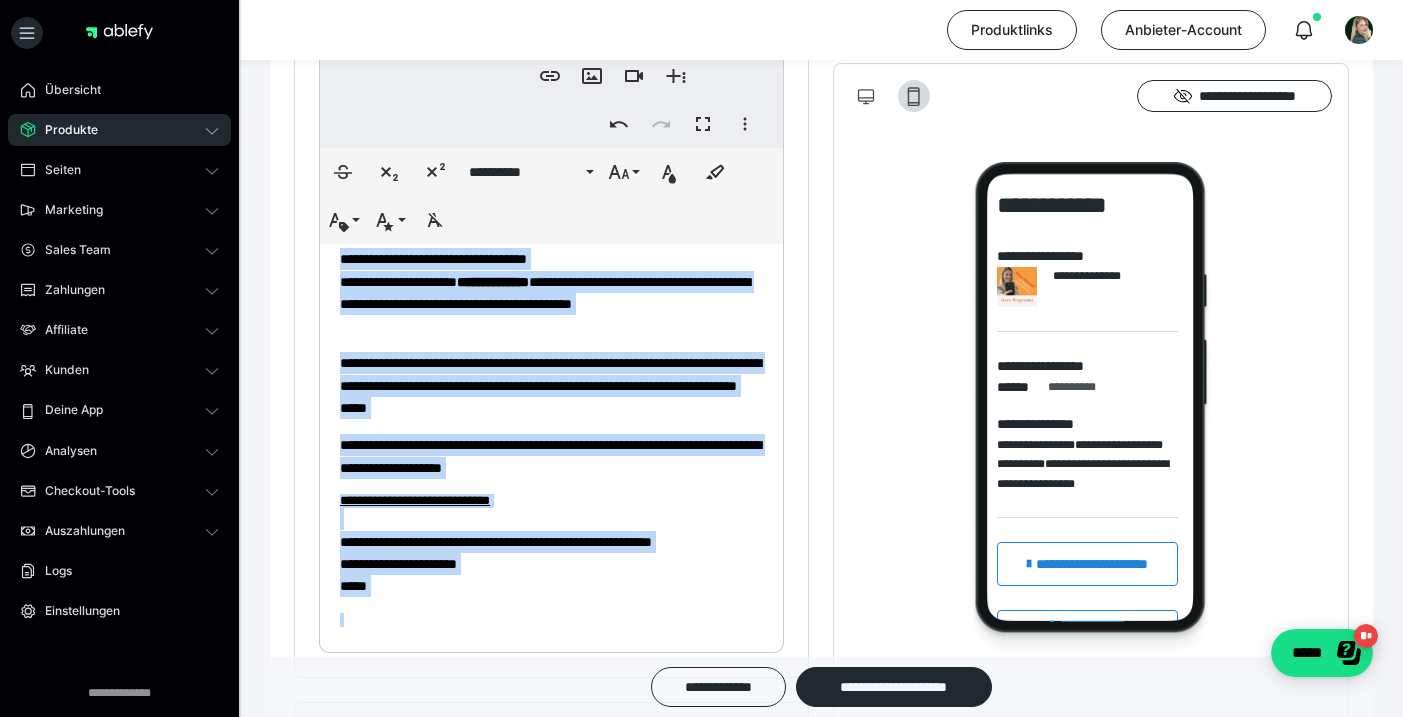 scroll, scrollTop: 0, scrollLeft: 0, axis: both 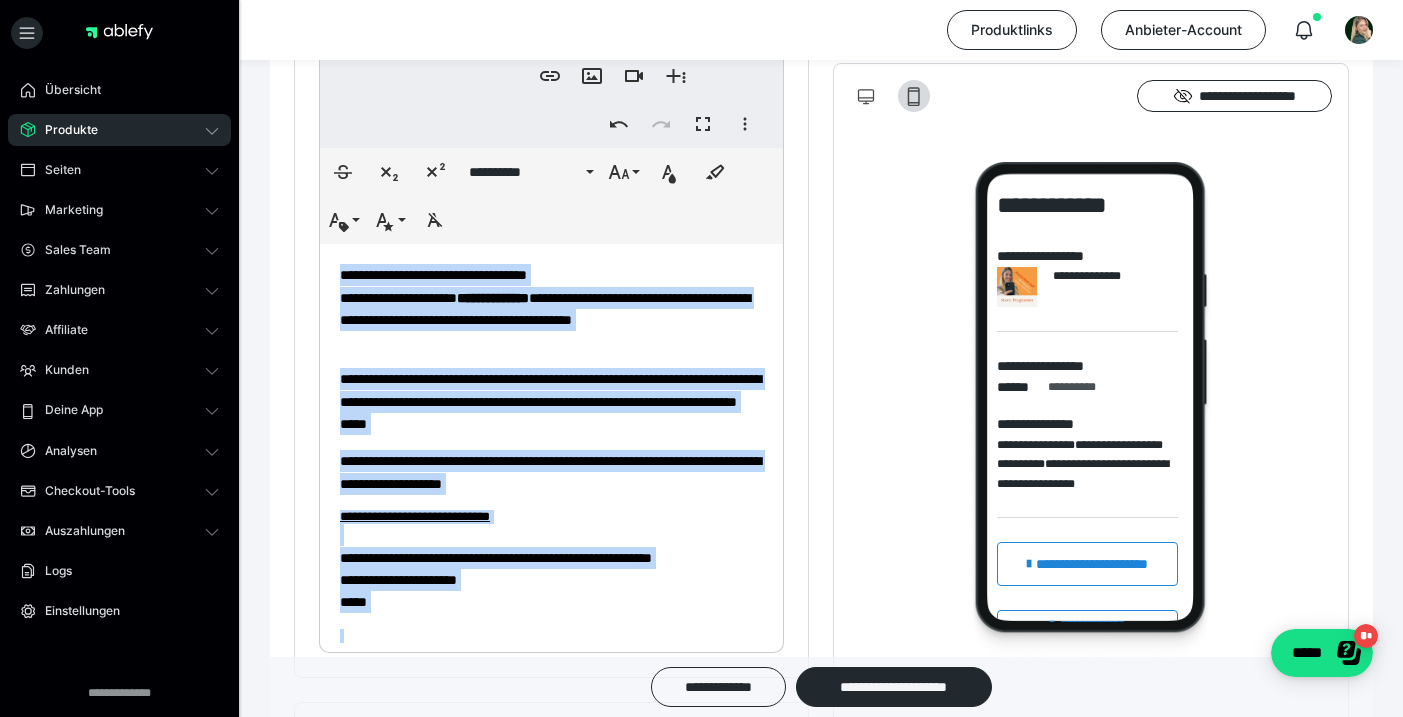 drag, startPoint x: 479, startPoint y: 599, endPoint x: 305, endPoint y: 225, distance: 412.49484 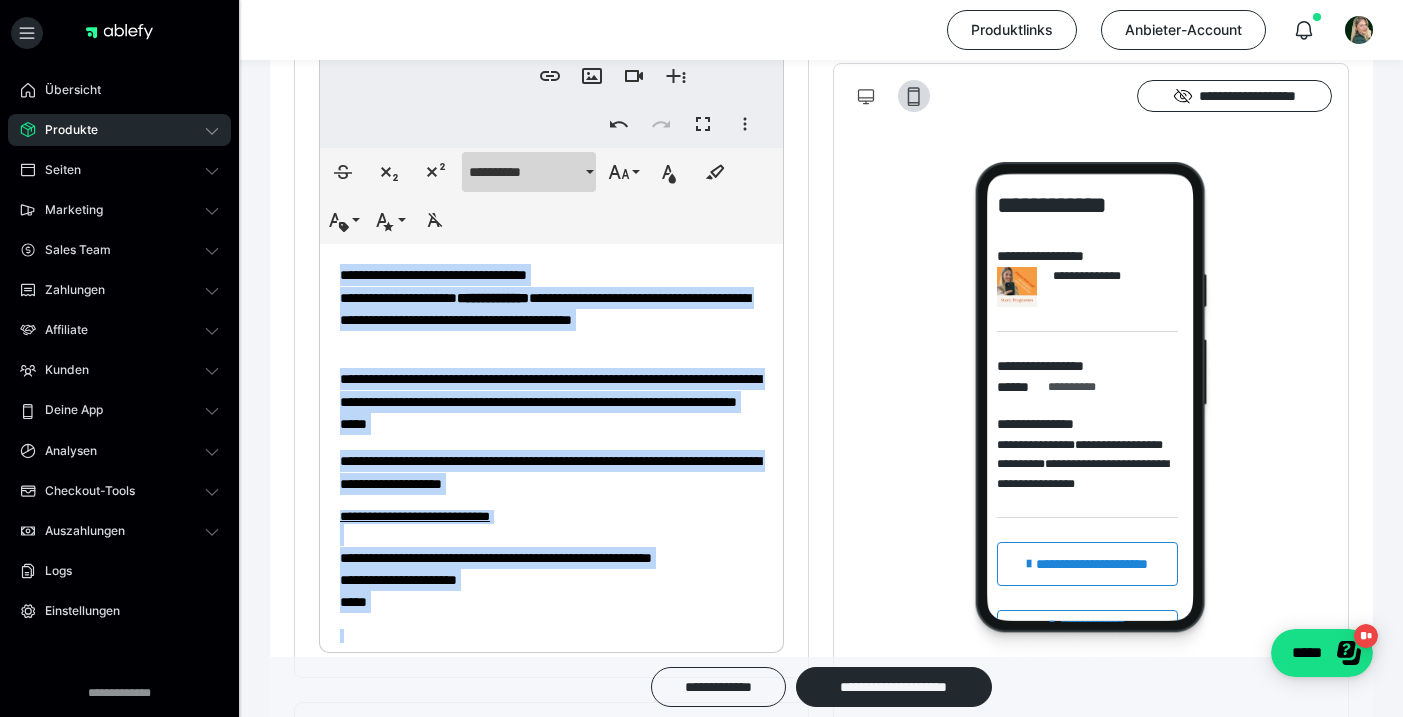 click on "**********" at bounding box center (525, 172) 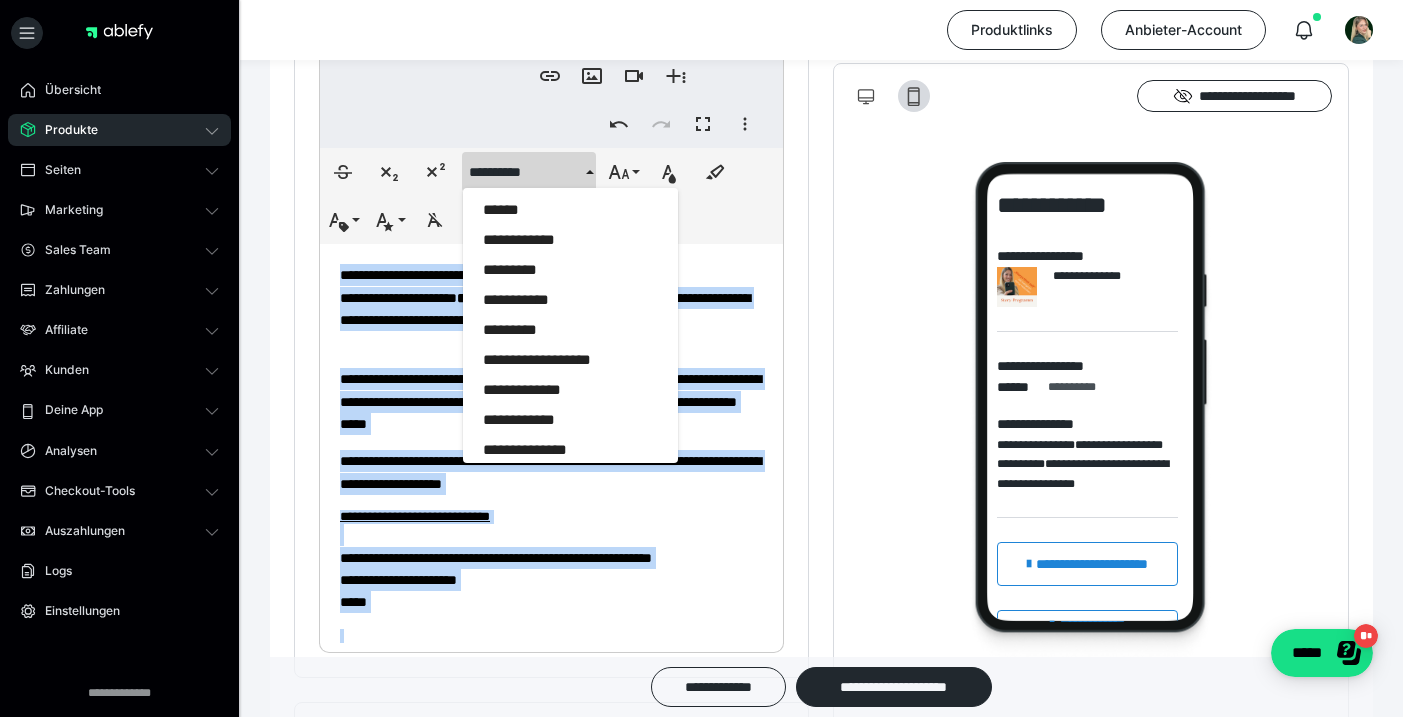 scroll, scrollTop: 809, scrollLeft: 0, axis: vertical 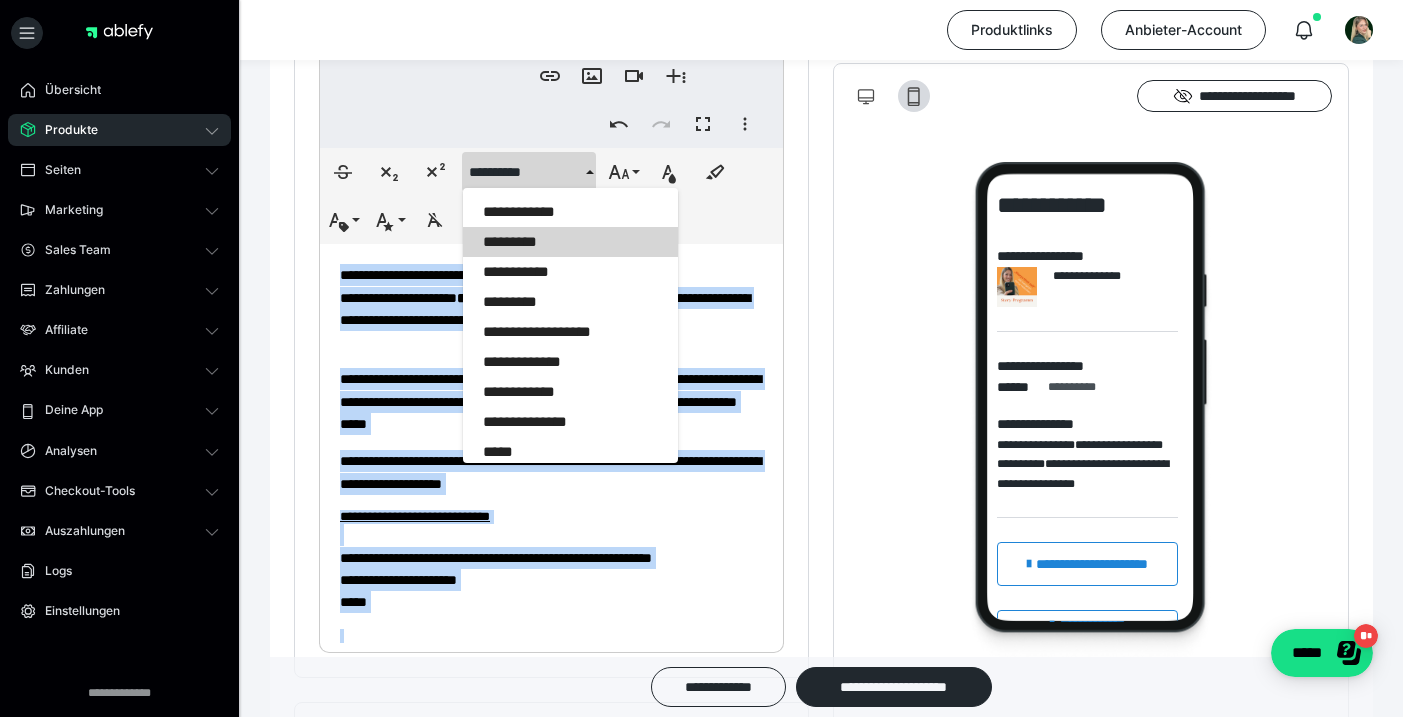 click on "*********" at bounding box center (570, 242) 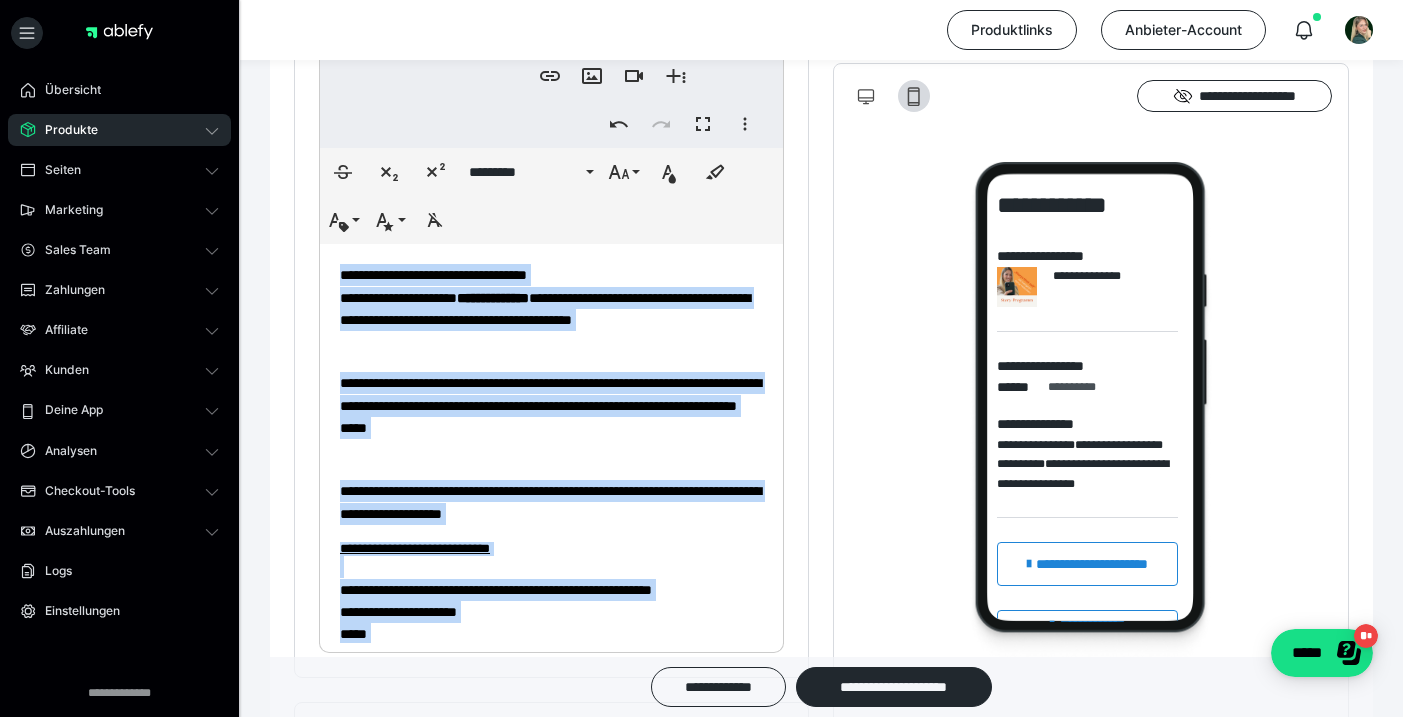 click on "**********" at bounding box center (551, 489) 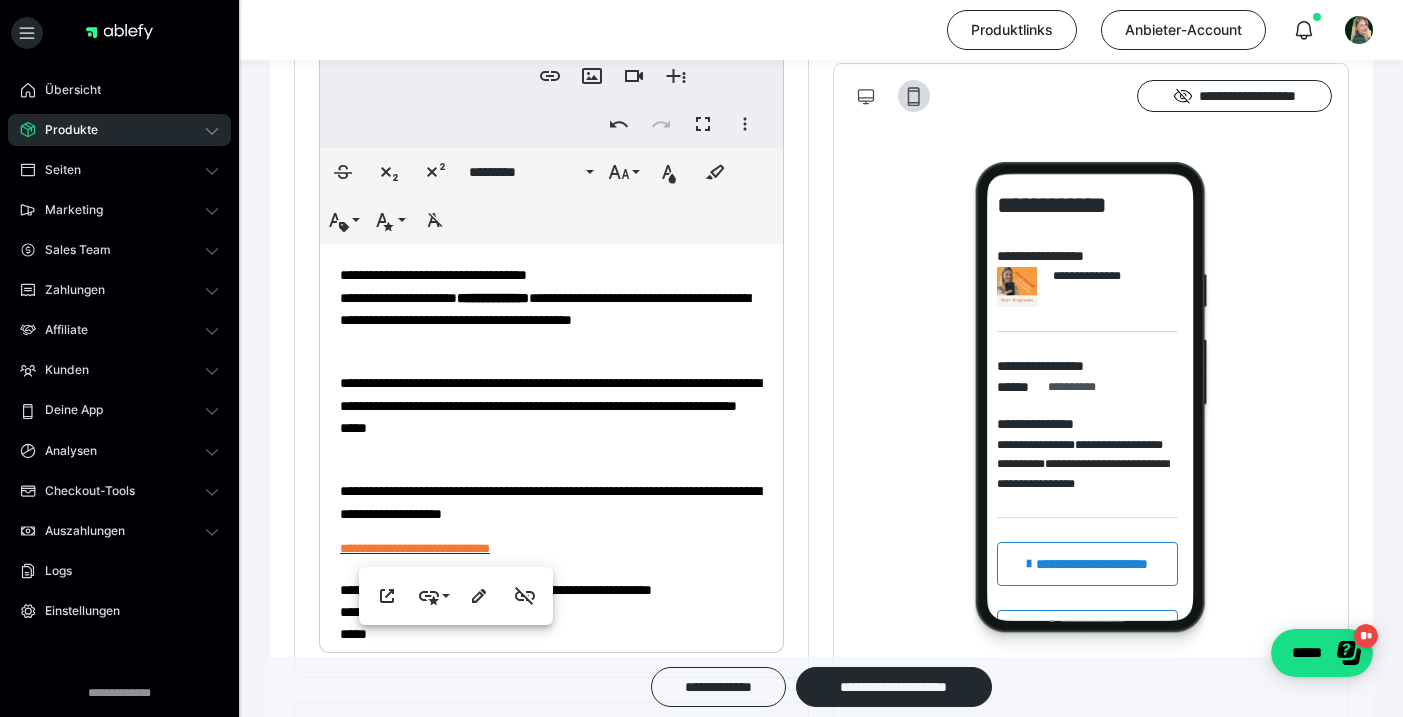 click on "**********" at bounding box center (550, 502) 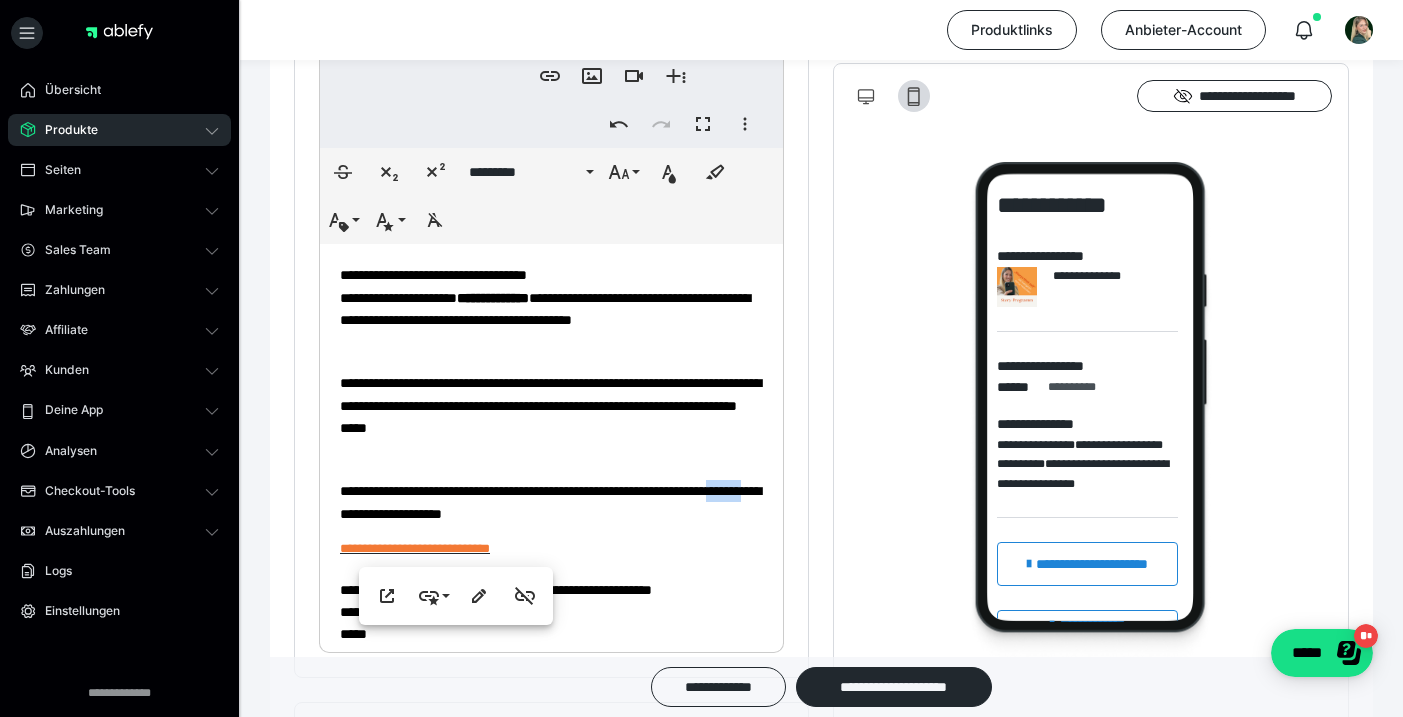 click on "**********" at bounding box center [550, 502] 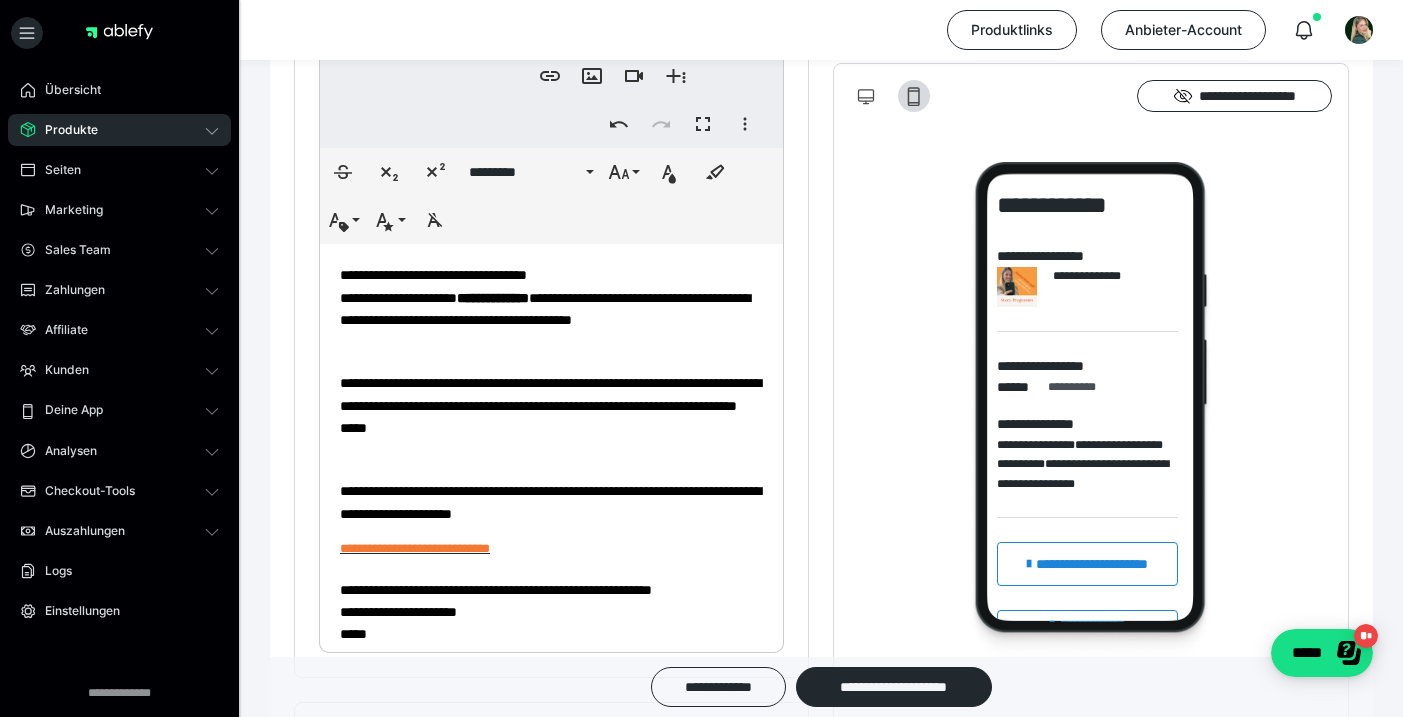 click on "**********" at bounding box center (550, 502) 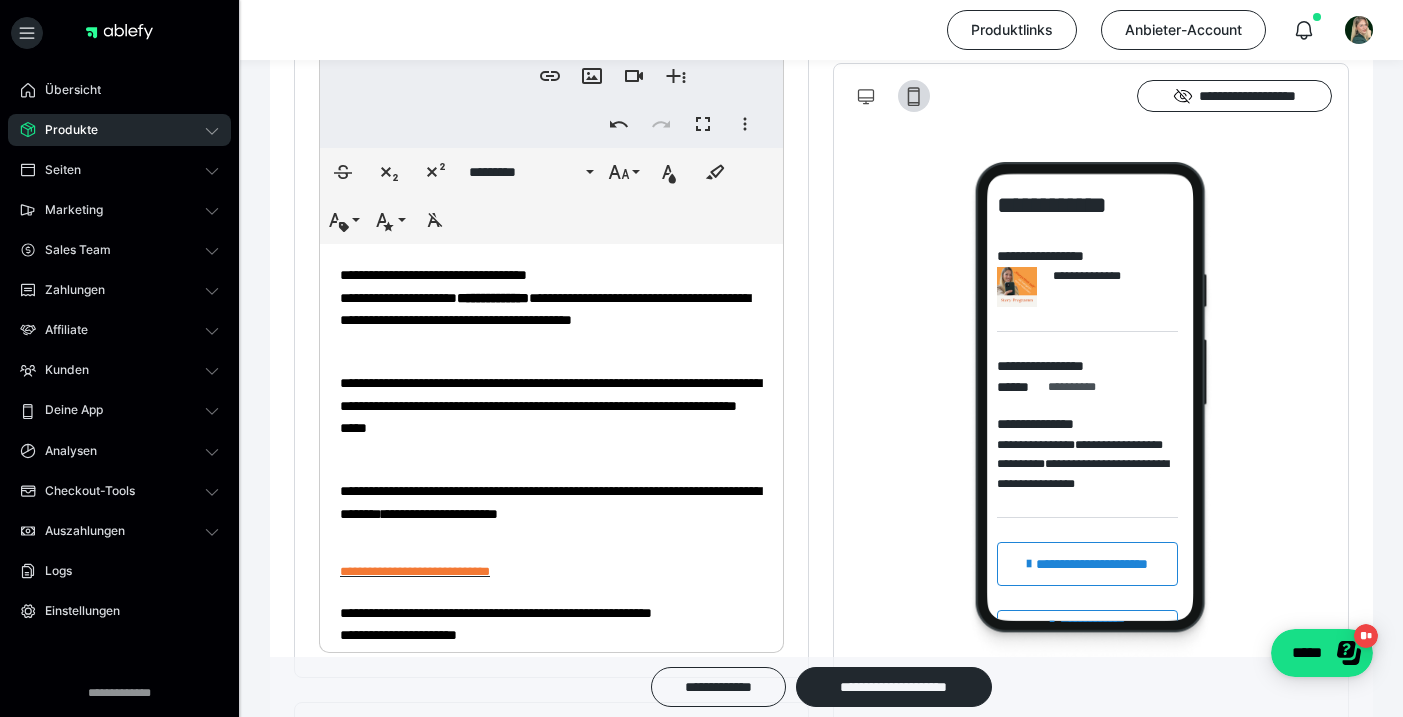 click on "**********" at bounding box center [550, 502] 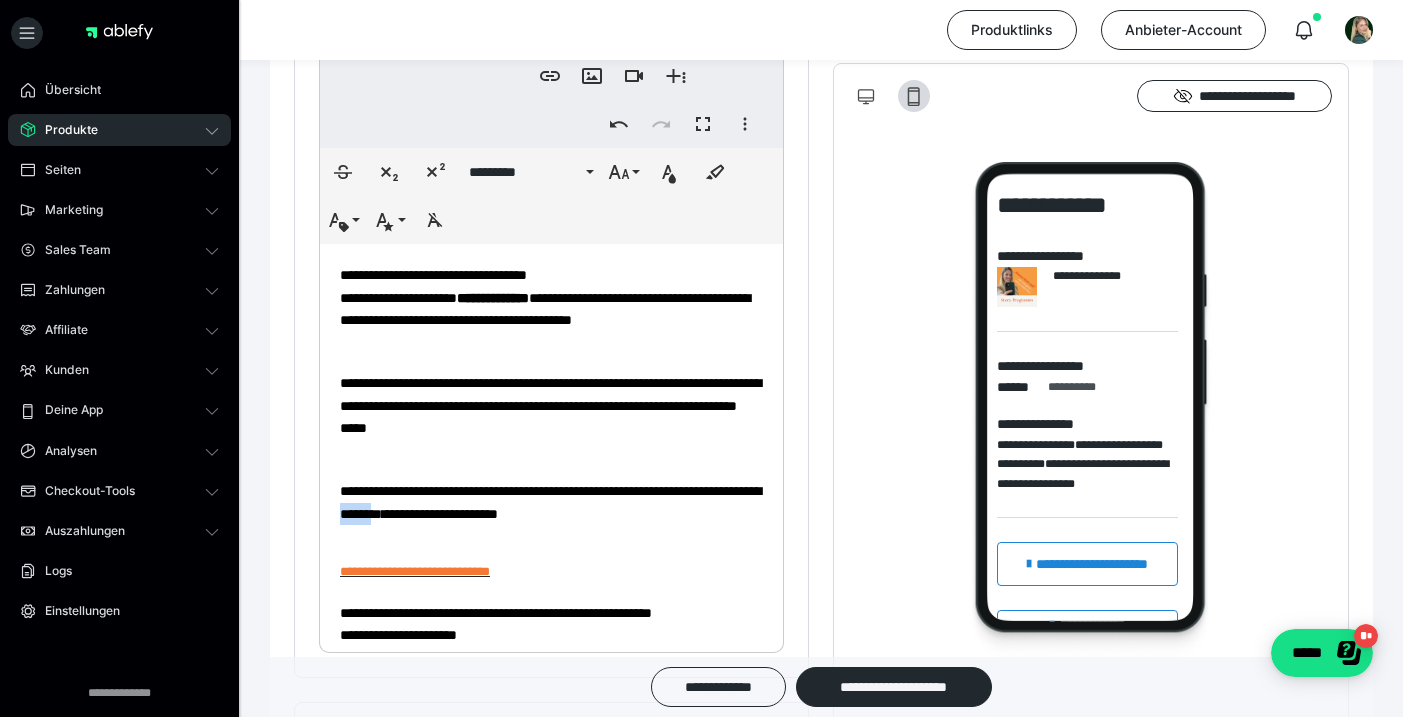 click on "**********" at bounding box center [550, 502] 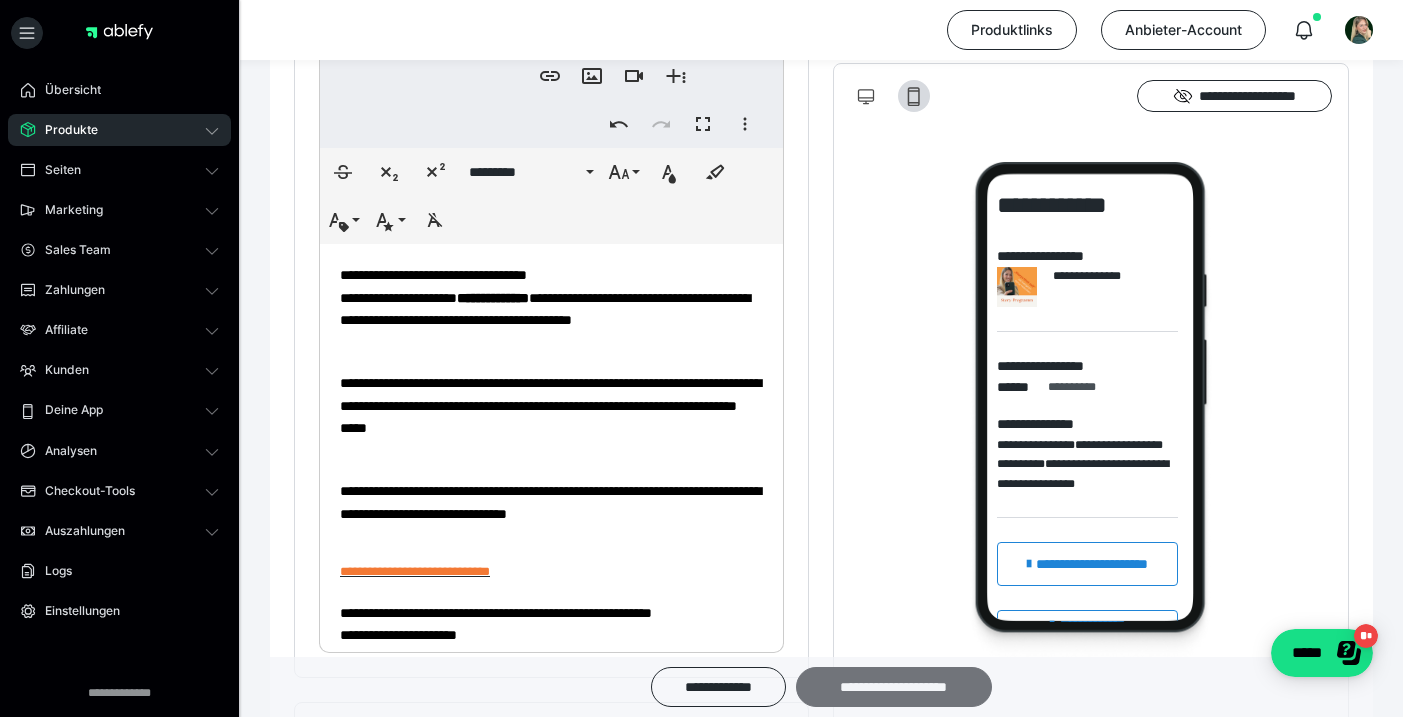 click on "**********" at bounding box center [894, 687] 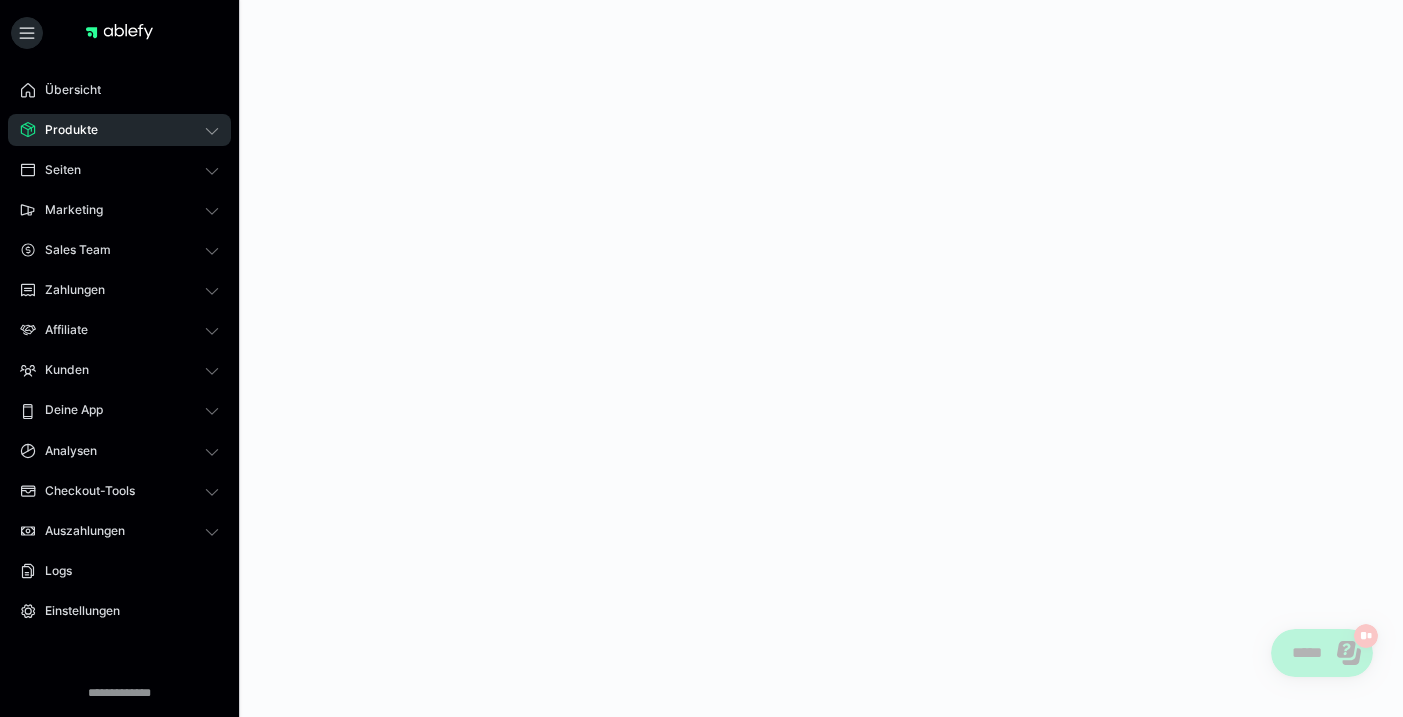 scroll, scrollTop: 0, scrollLeft: 0, axis: both 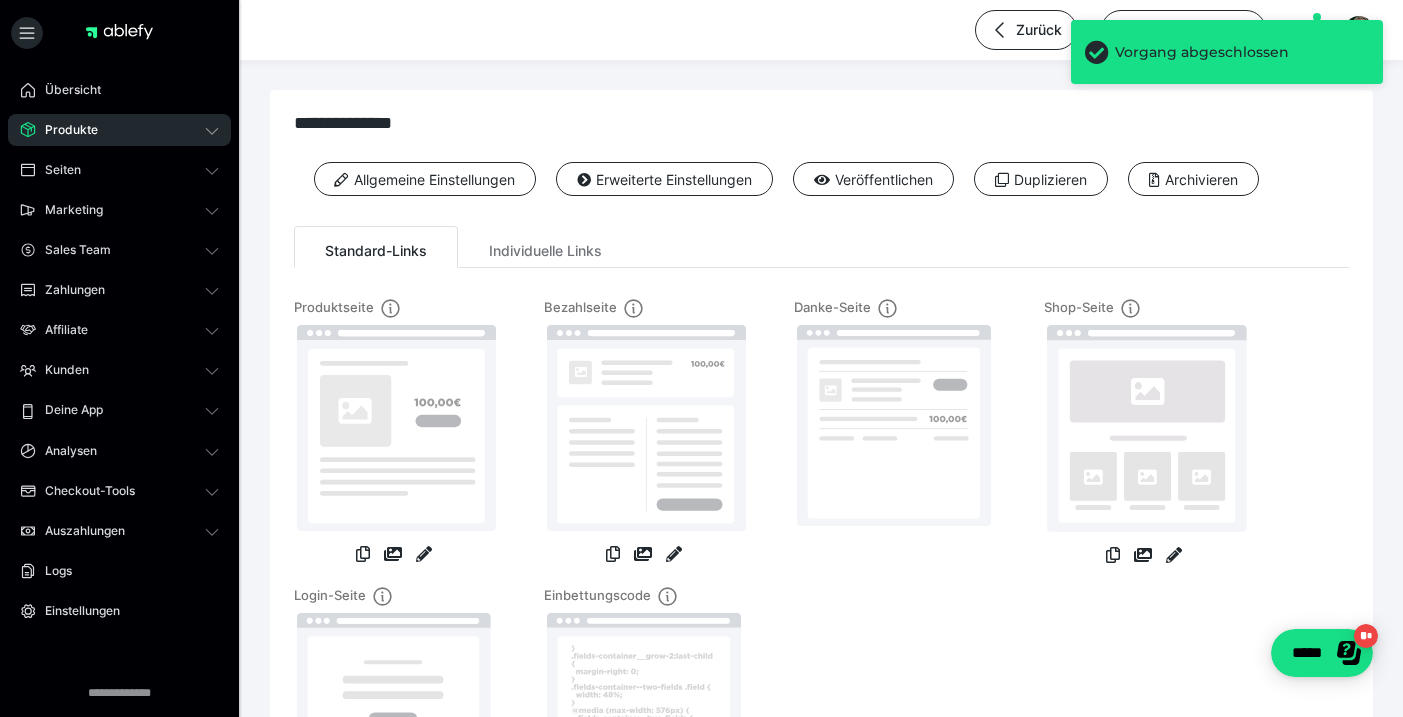 click on "Produkte" at bounding box center (119, 130) 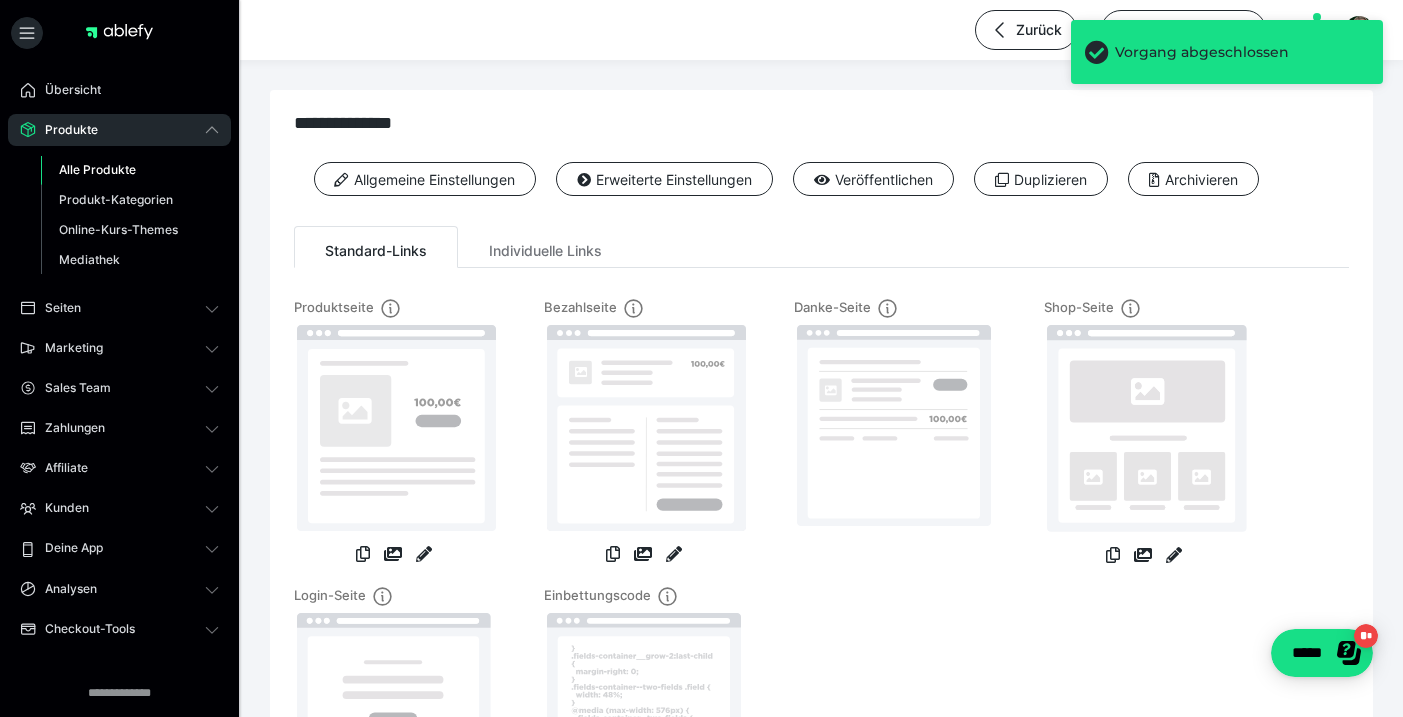click on "Alle Produkte" at bounding box center (97, 169) 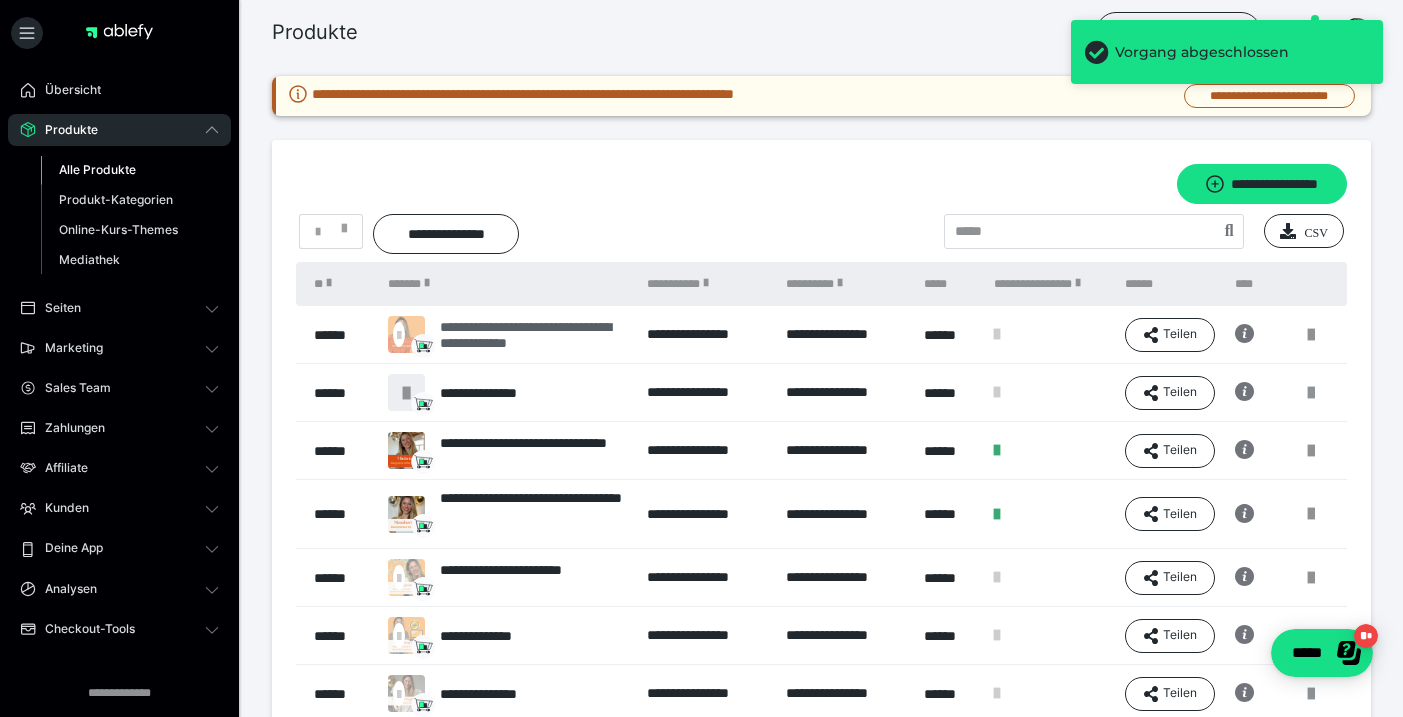click on "**********" at bounding box center [533, 335] 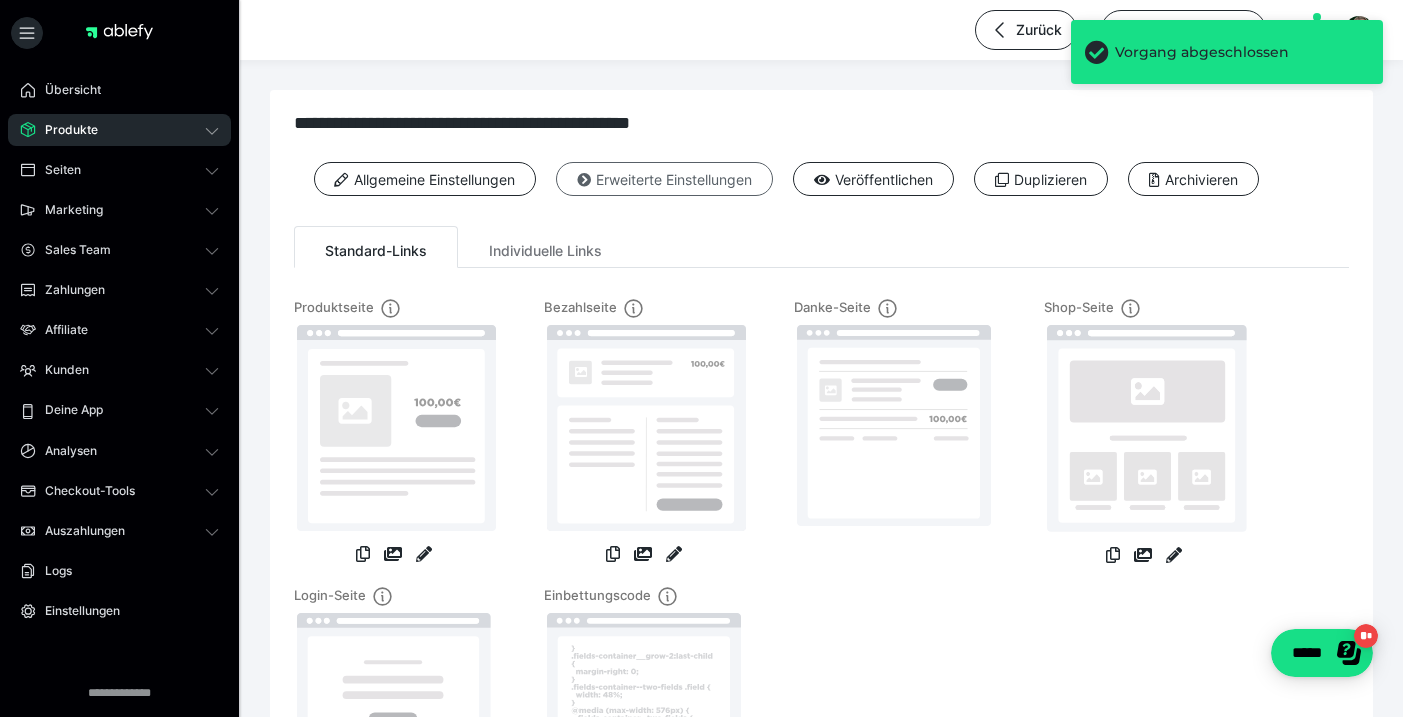 click on "Erweiterte Einstellungen" at bounding box center [664, 179] 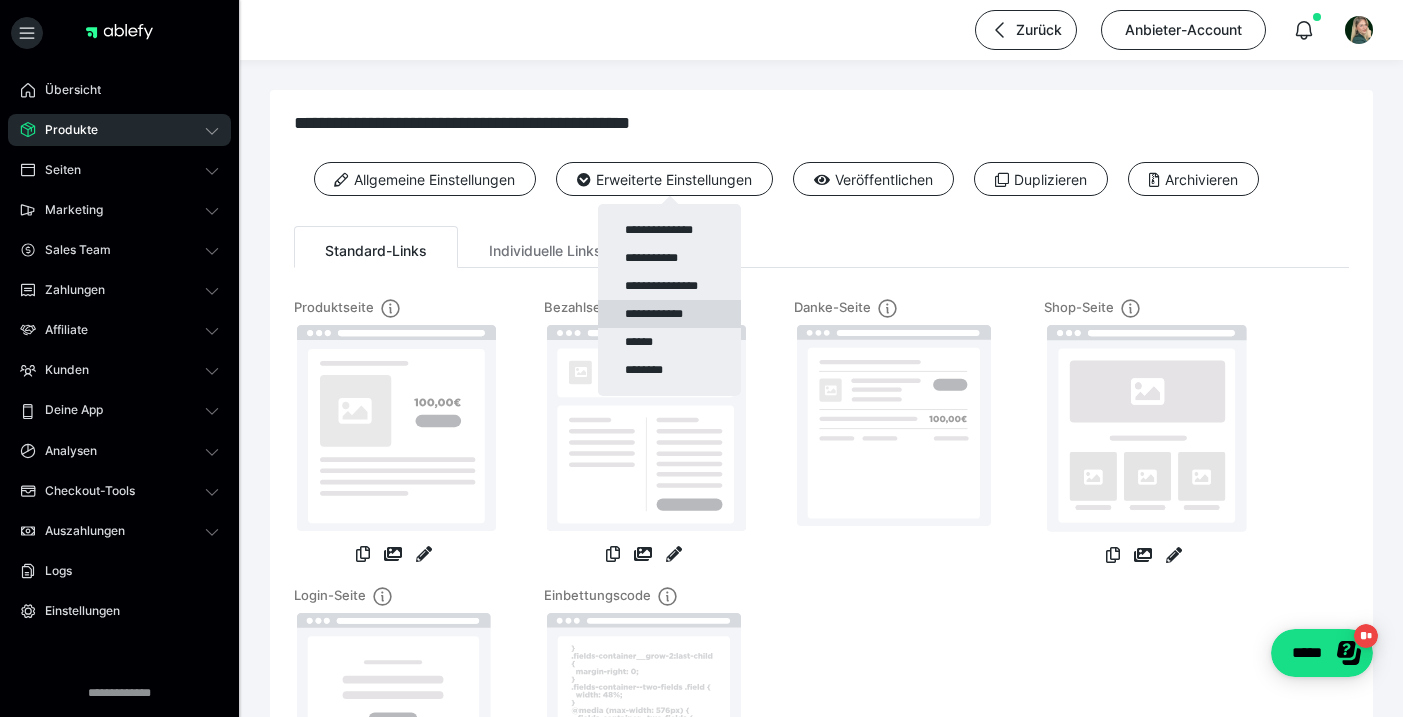 click on "**********" at bounding box center [669, 314] 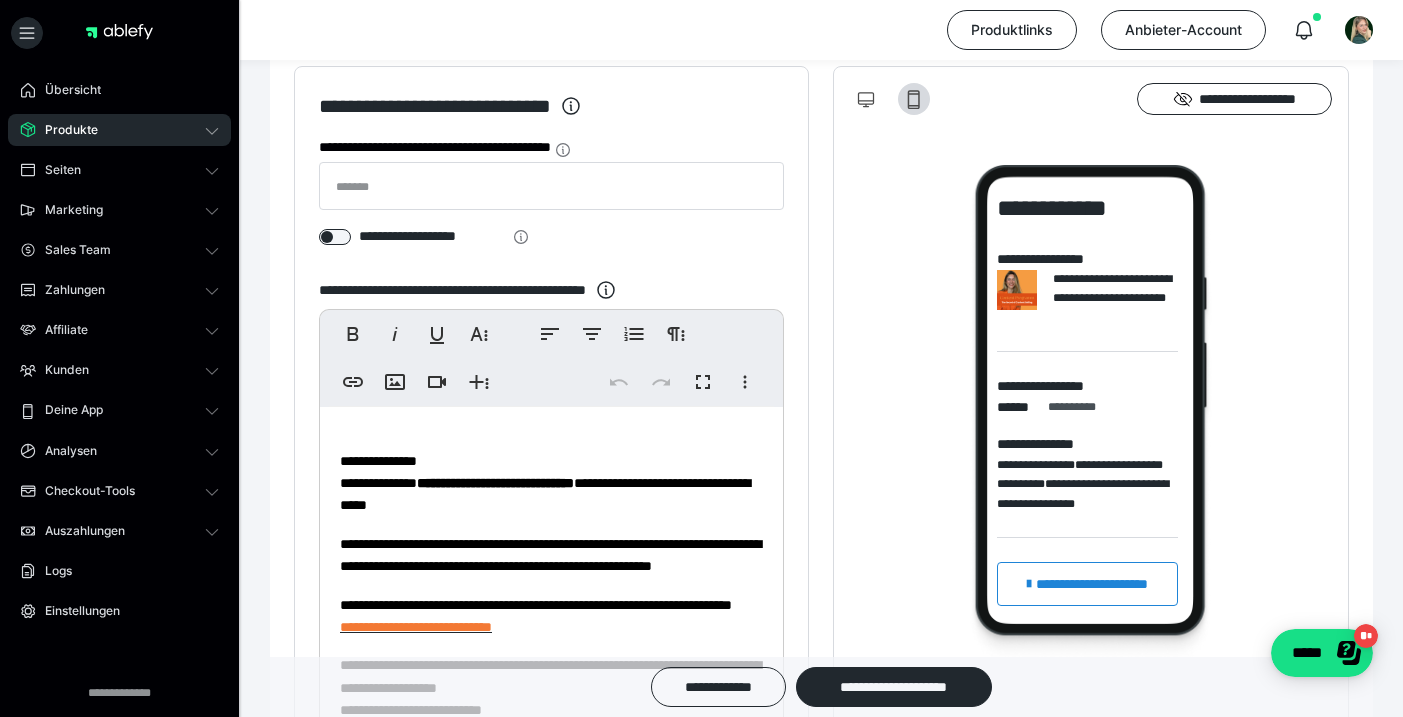 scroll, scrollTop: 379, scrollLeft: 0, axis: vertical 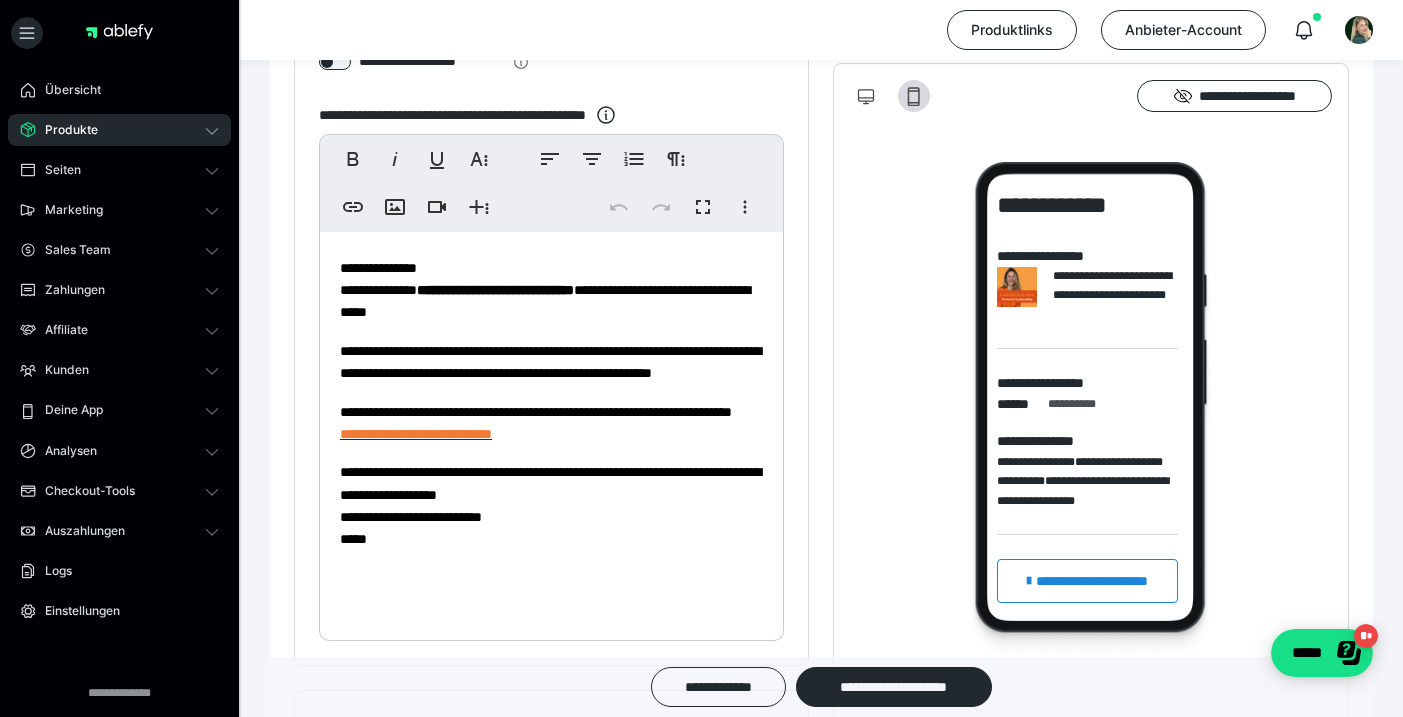 click on "**********" at bounding box center [536, 423] 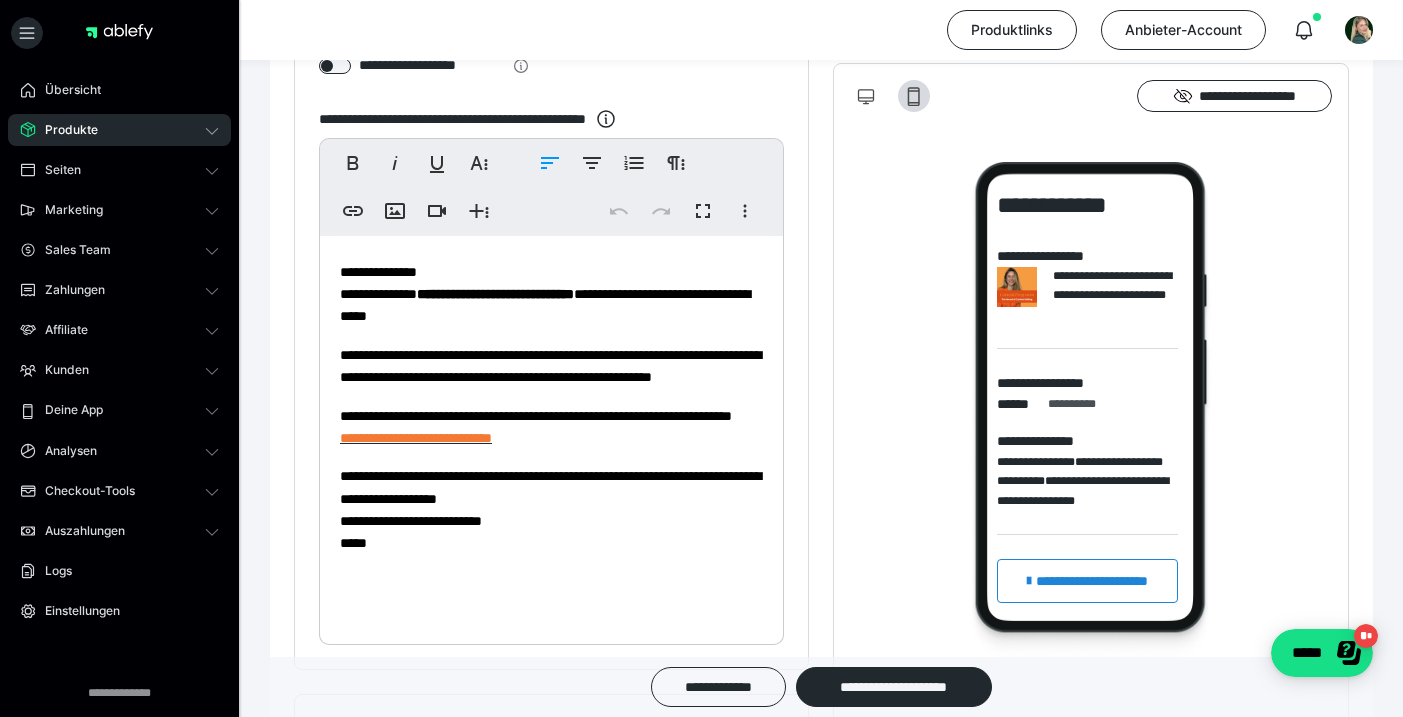 scroll, scrollTop: 548, scrollLeft: 1, axis: both 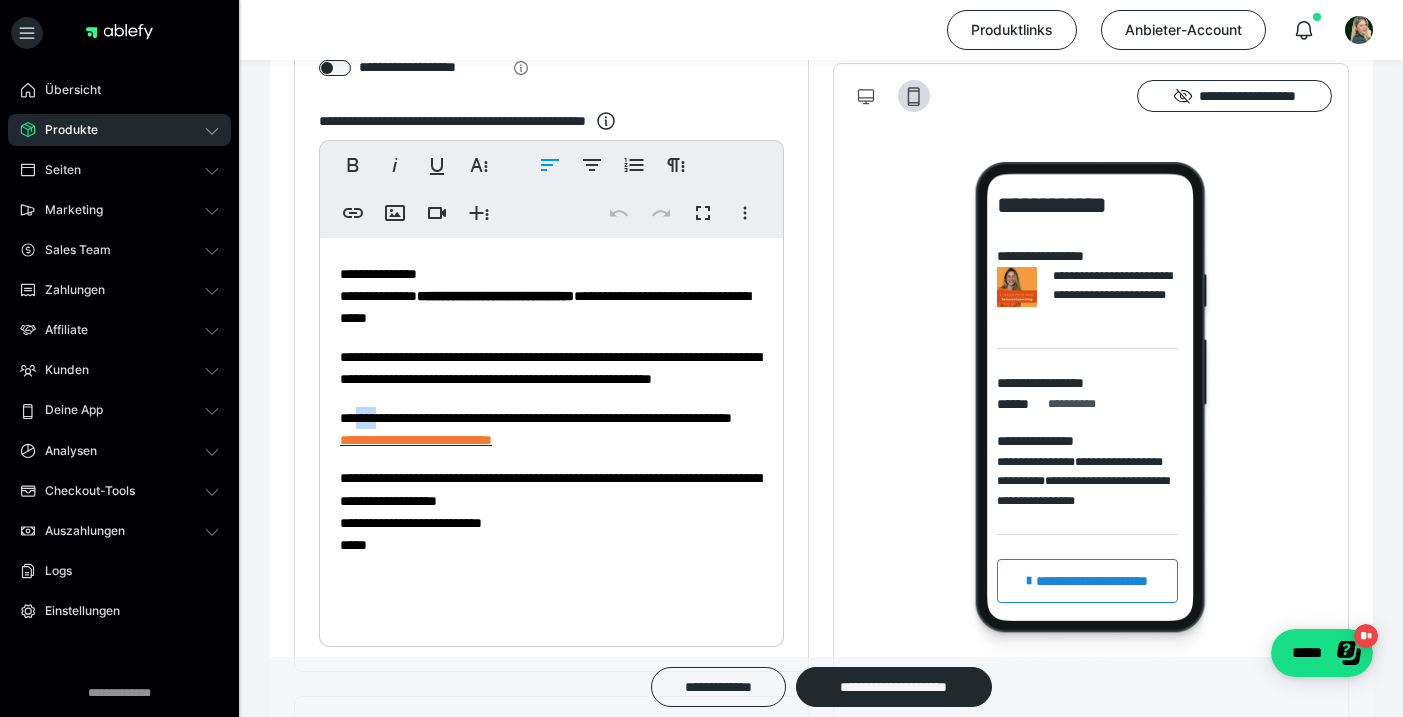 click on "**********" at bounding box center (551, 429) 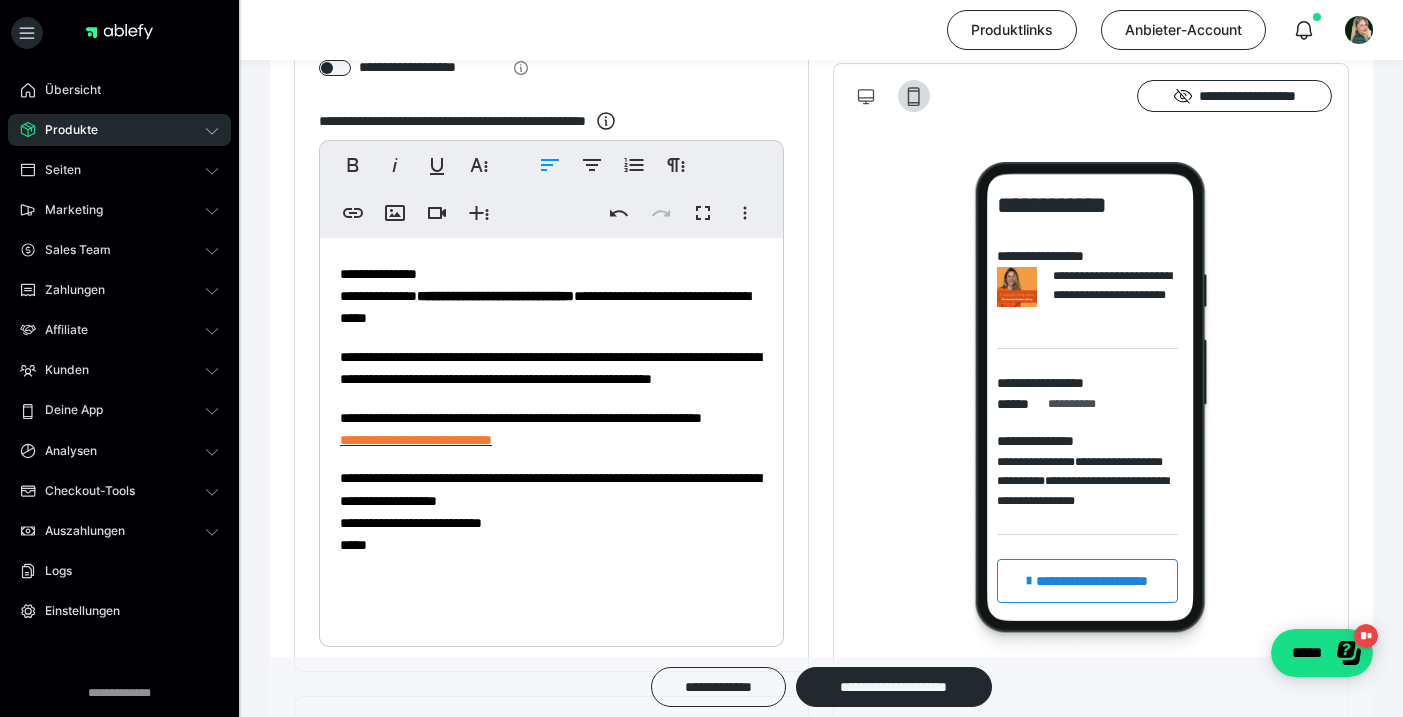 type 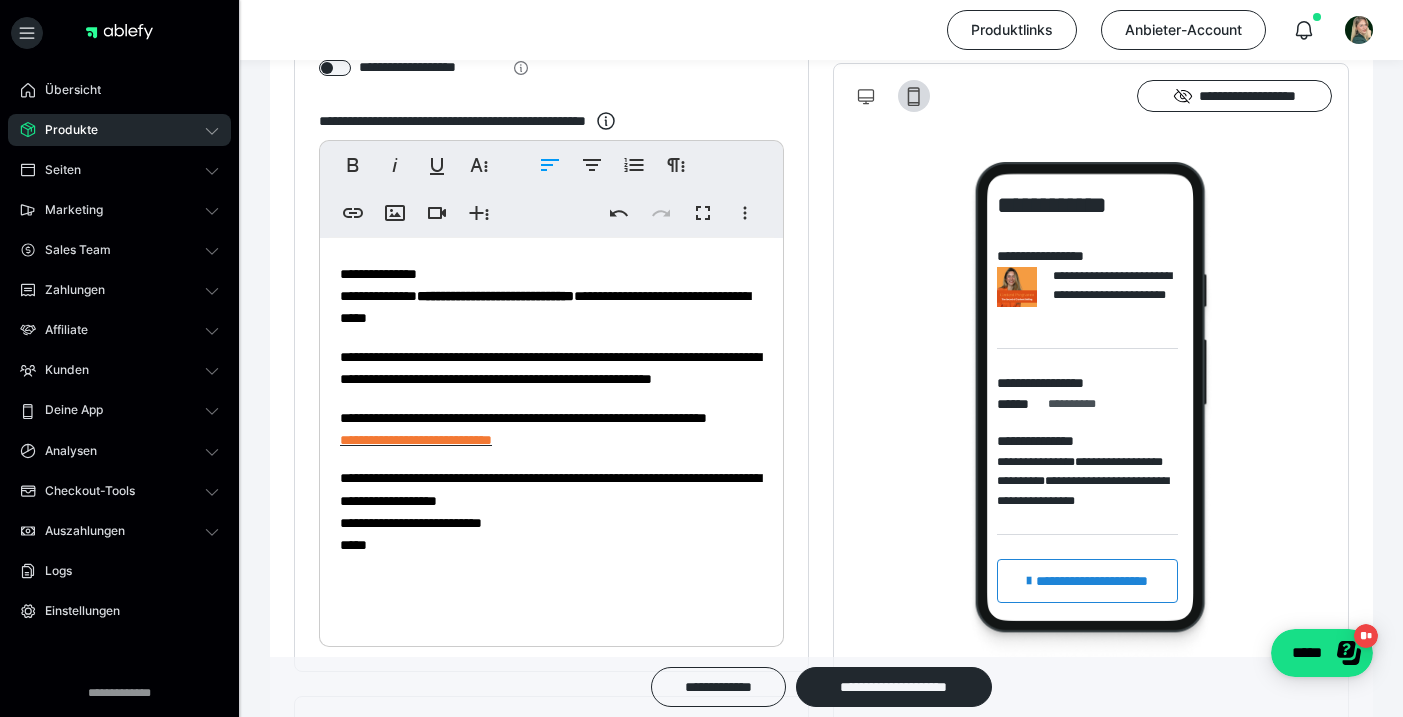 click on "**********" at bounding box center [523, 429] 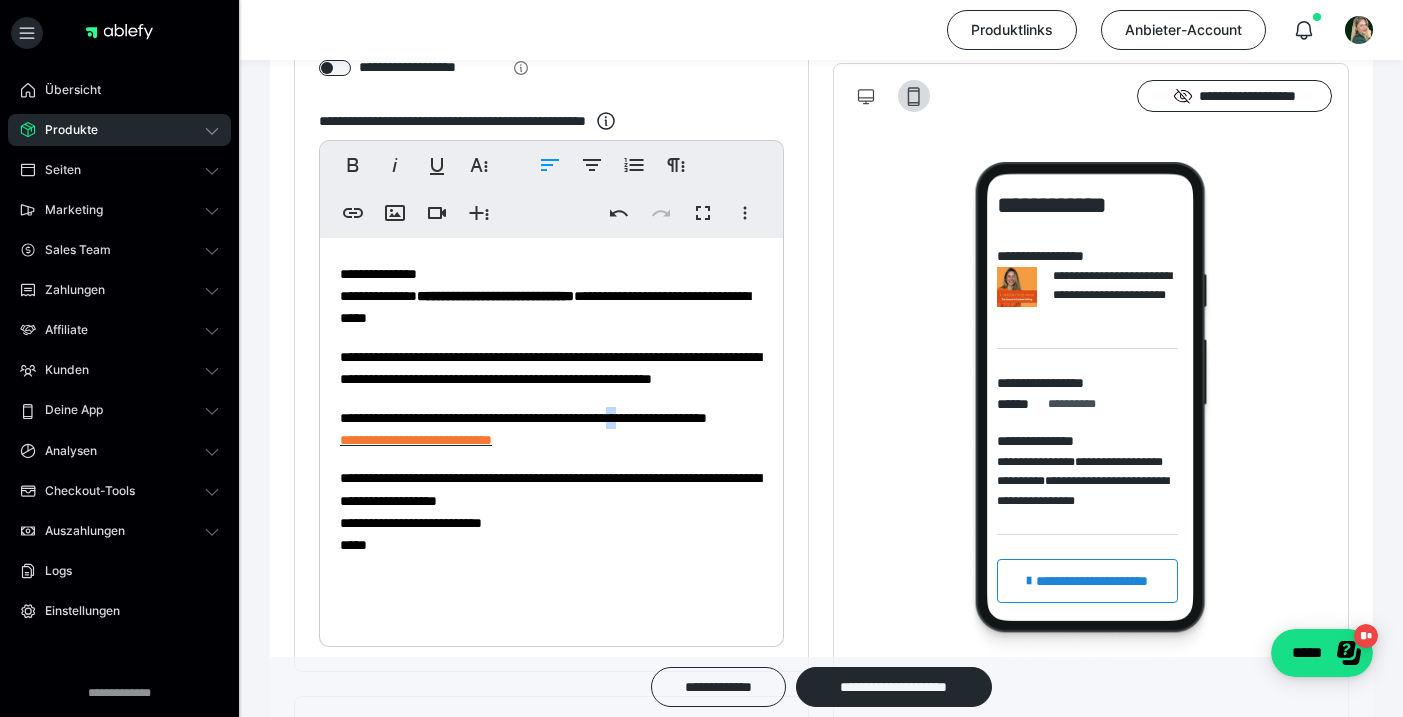 click on "**********" at bounding box center (523, 429) 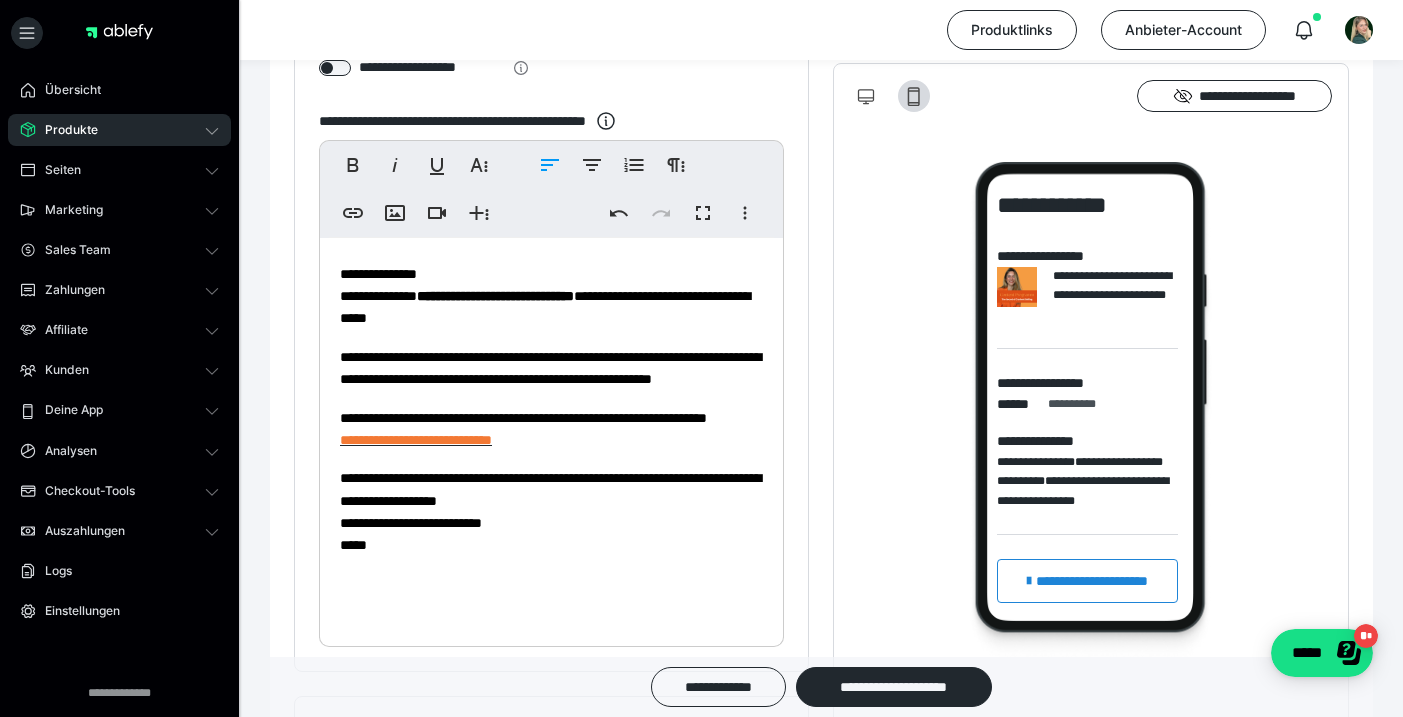 click on "**********" at bounding box center [523, 429] 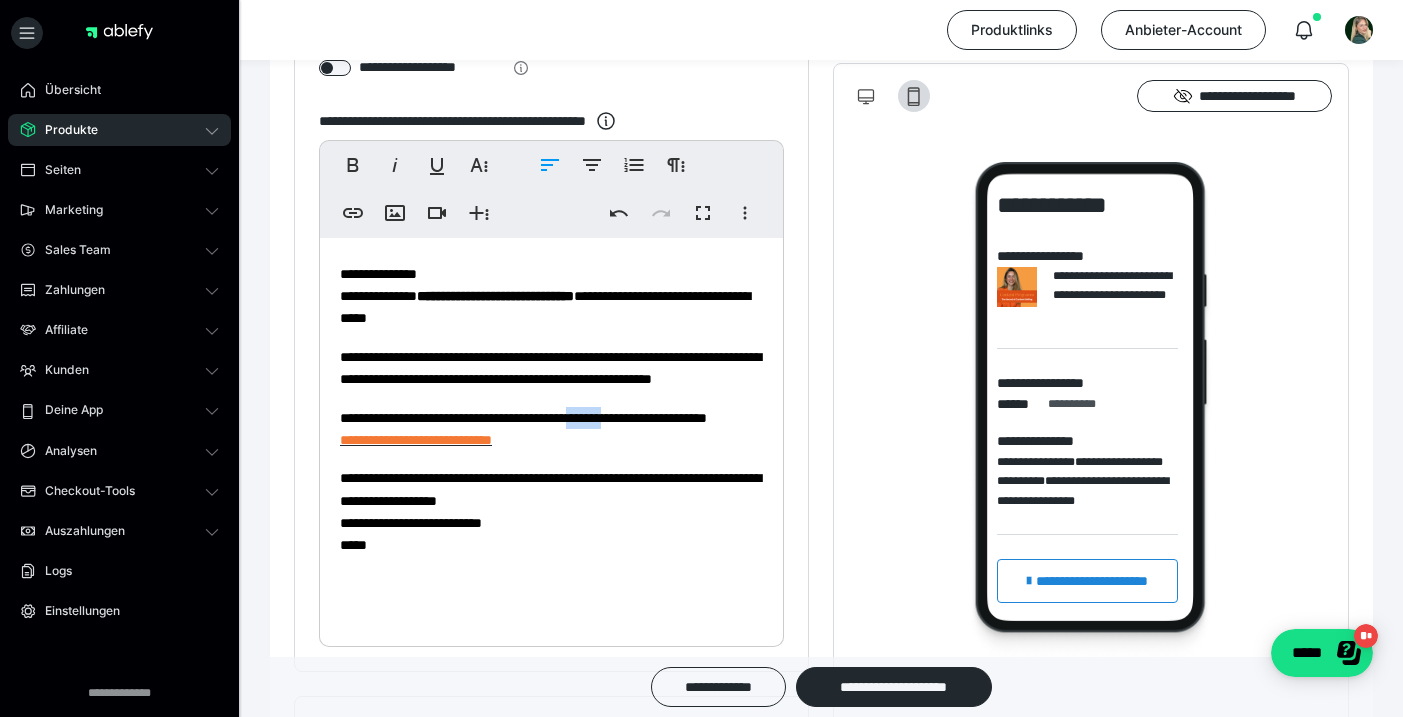 click on "**********" at bounding box center (523, 429) 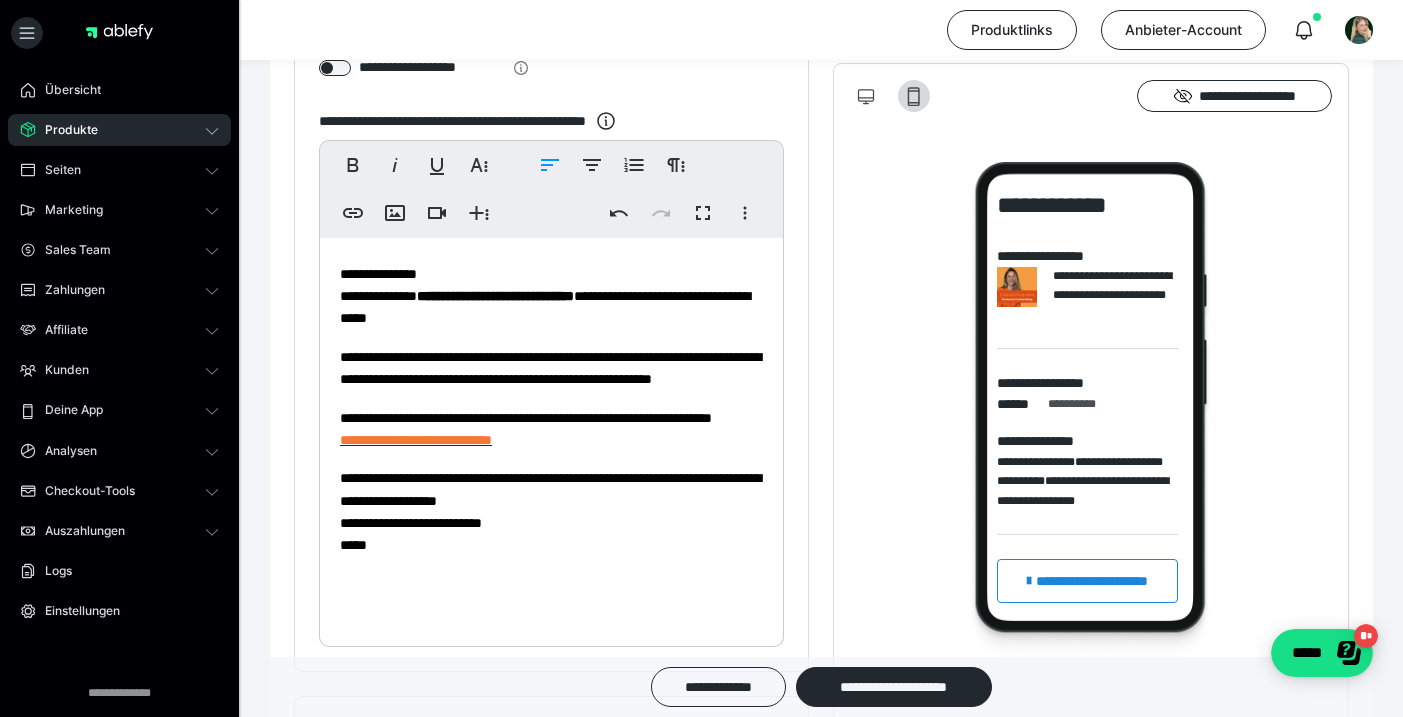 click on "**********" at bounding box center [551, 512] 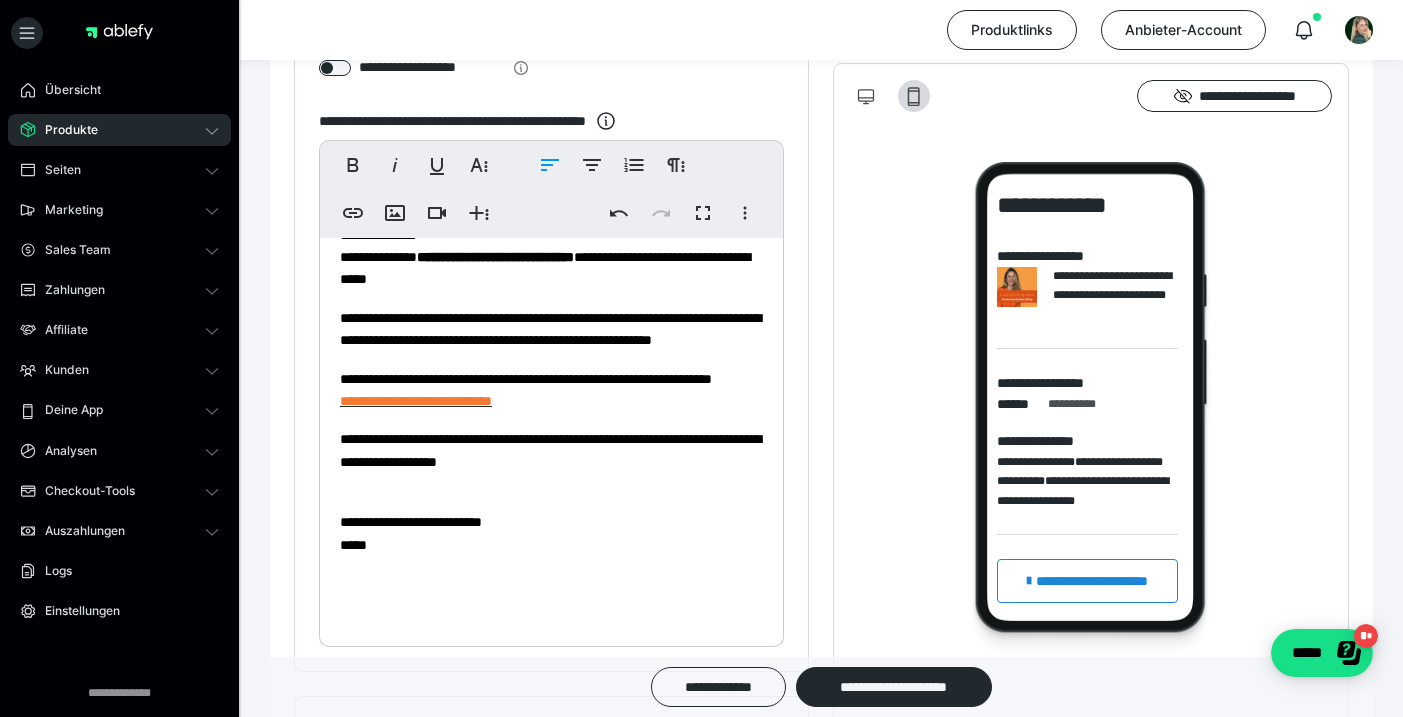 click on "**********" at bounding box center [550, 450] 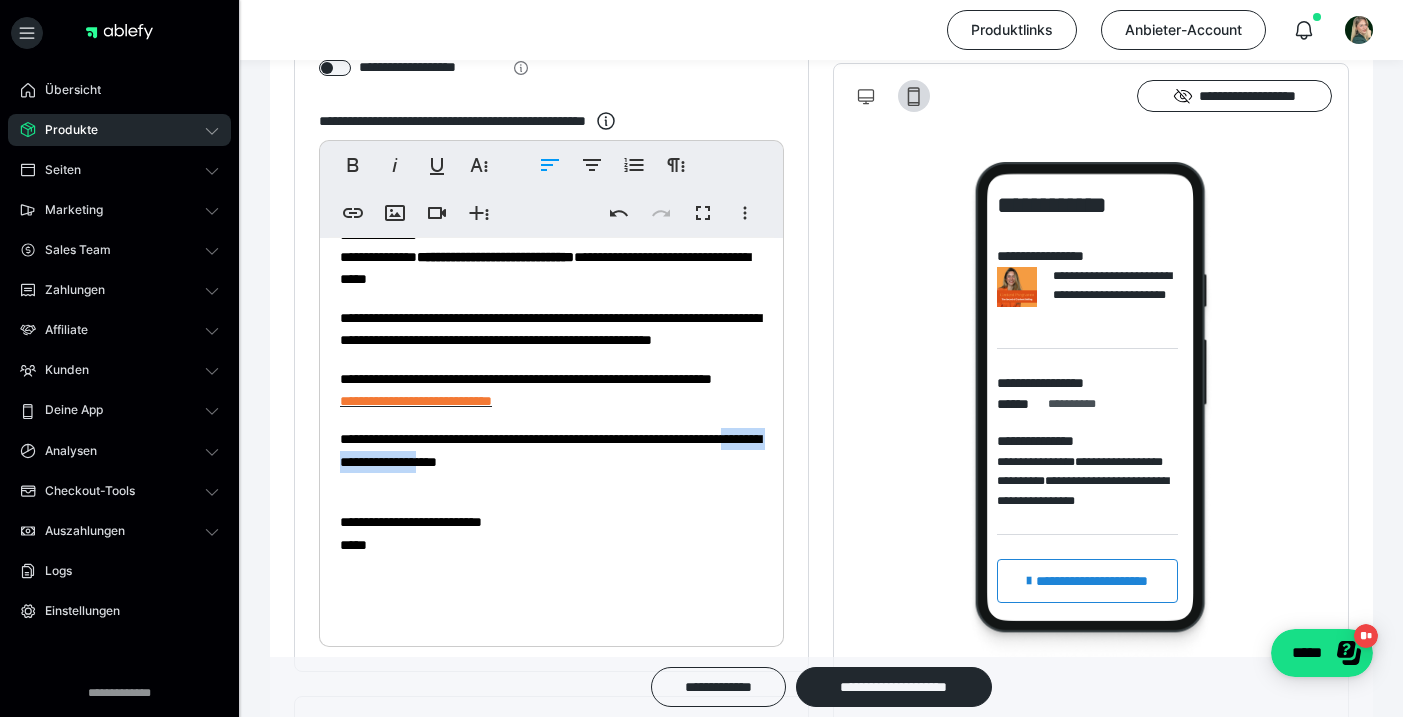 drag, startPoint x: 648, startPoint y: 511, endPoint x: 464, endPoint y: 512, distance: 184.00272 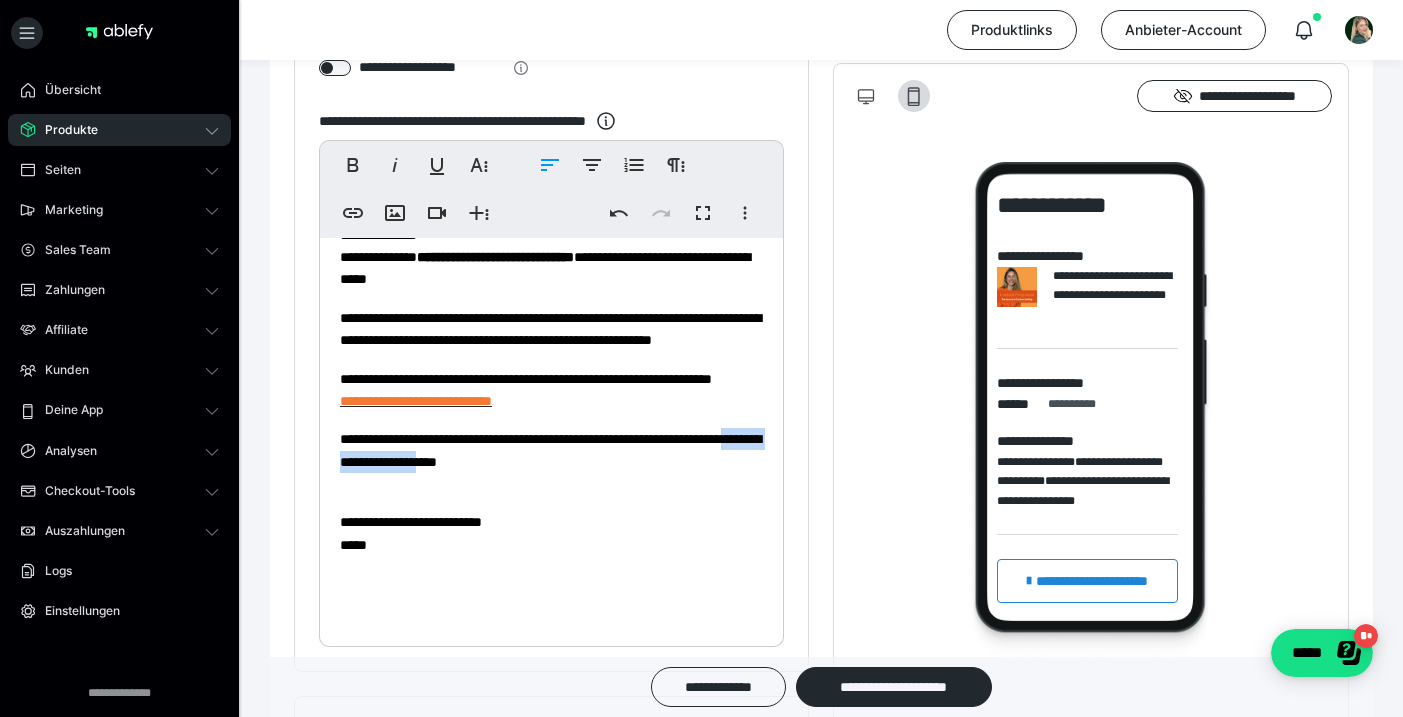 click on "**********" at bounding box center [550, 450] 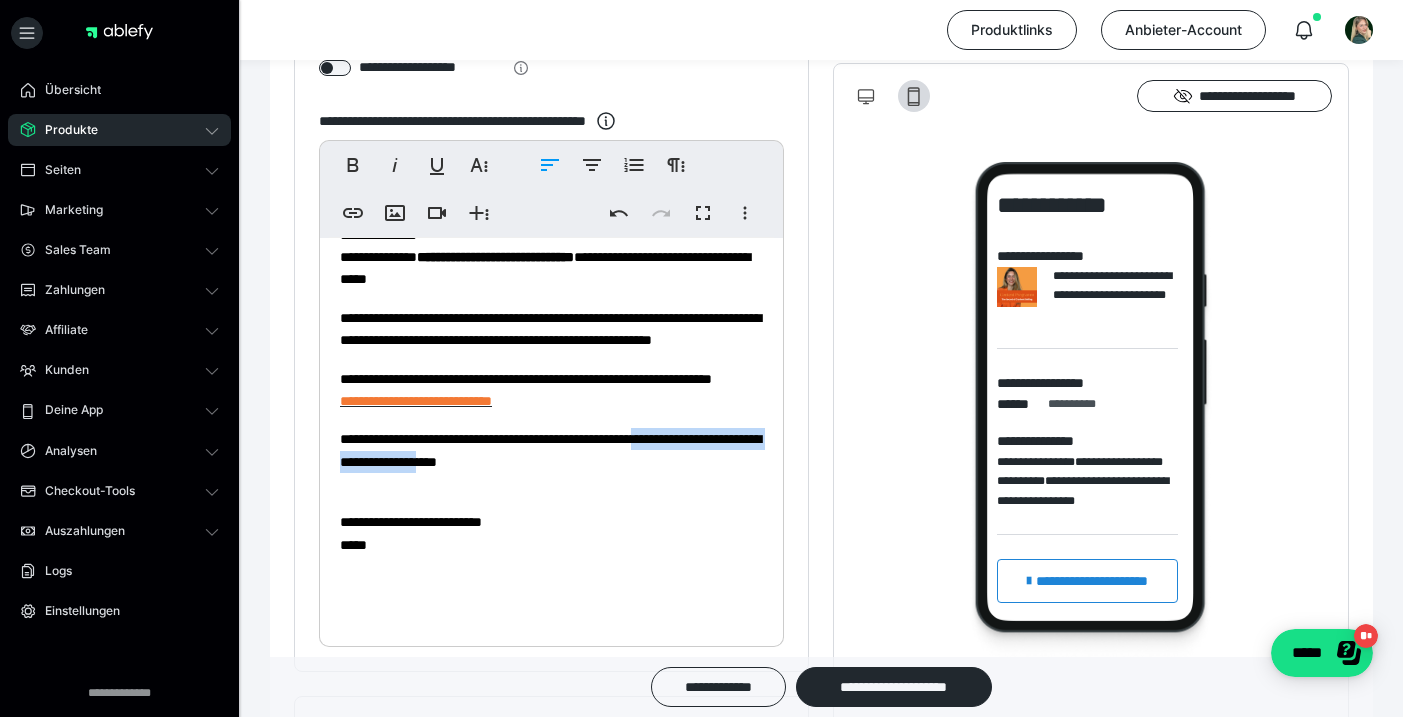 drag, startPoint x: 647, startPoint y: 510, endPoint x: 316, endPoint y: 496, distance: 331.29593 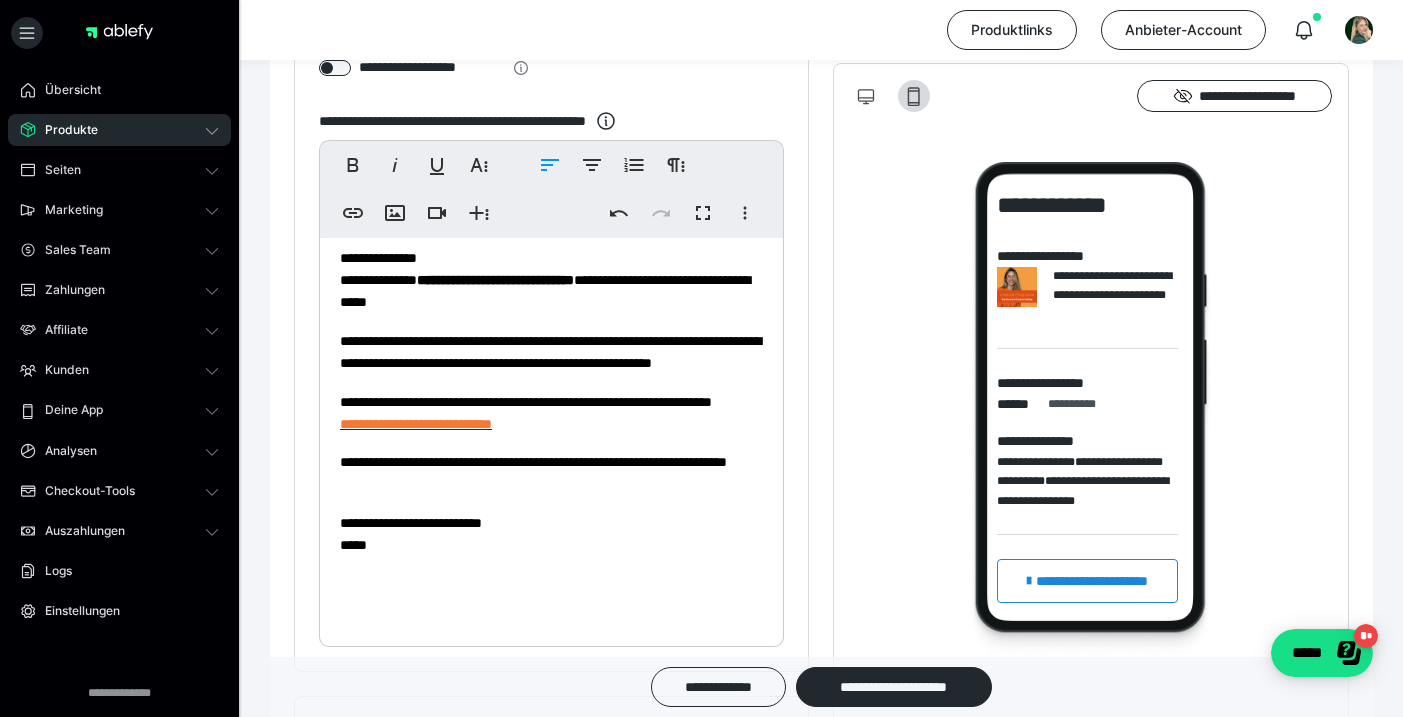click on "**********" at bounding box center (411, 534) 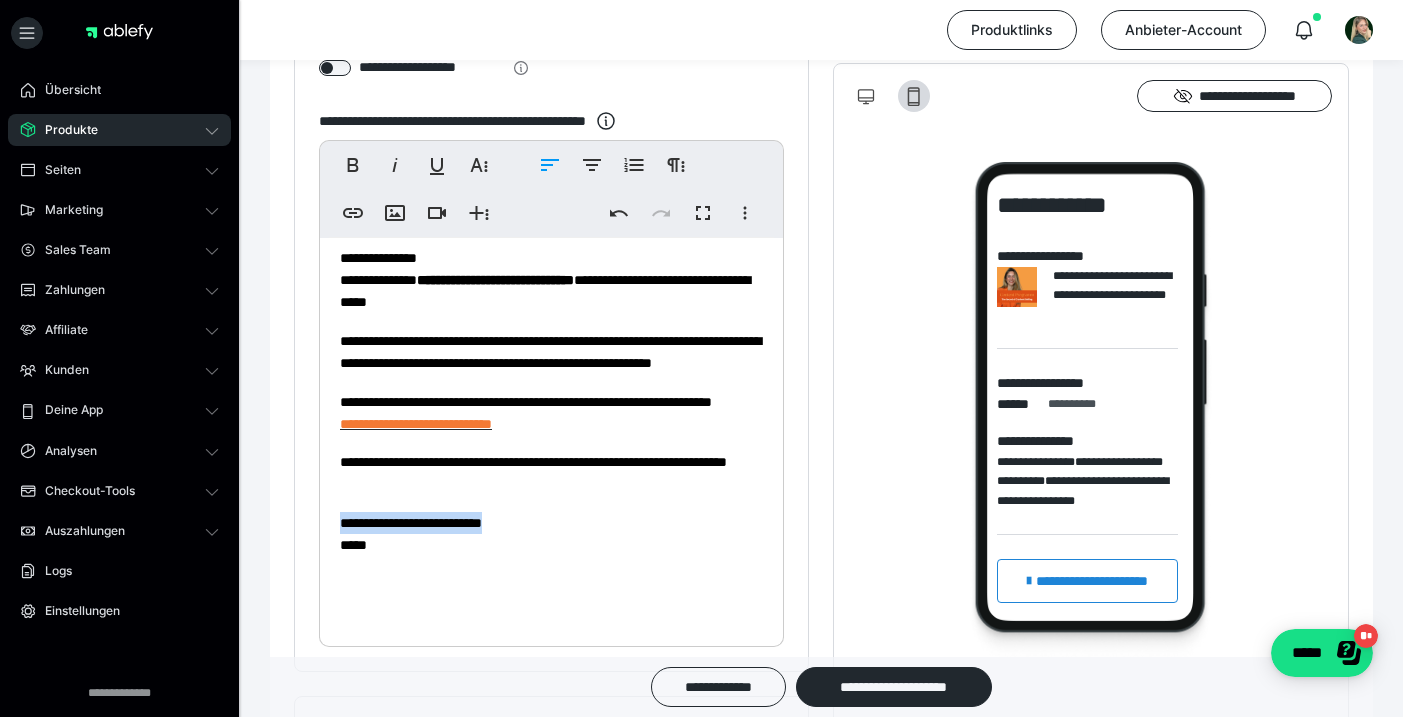 drag, startPoint x: 535, startPoint y: 573, endPoint x: 334, endPoint y: 576, distance: 201.02238 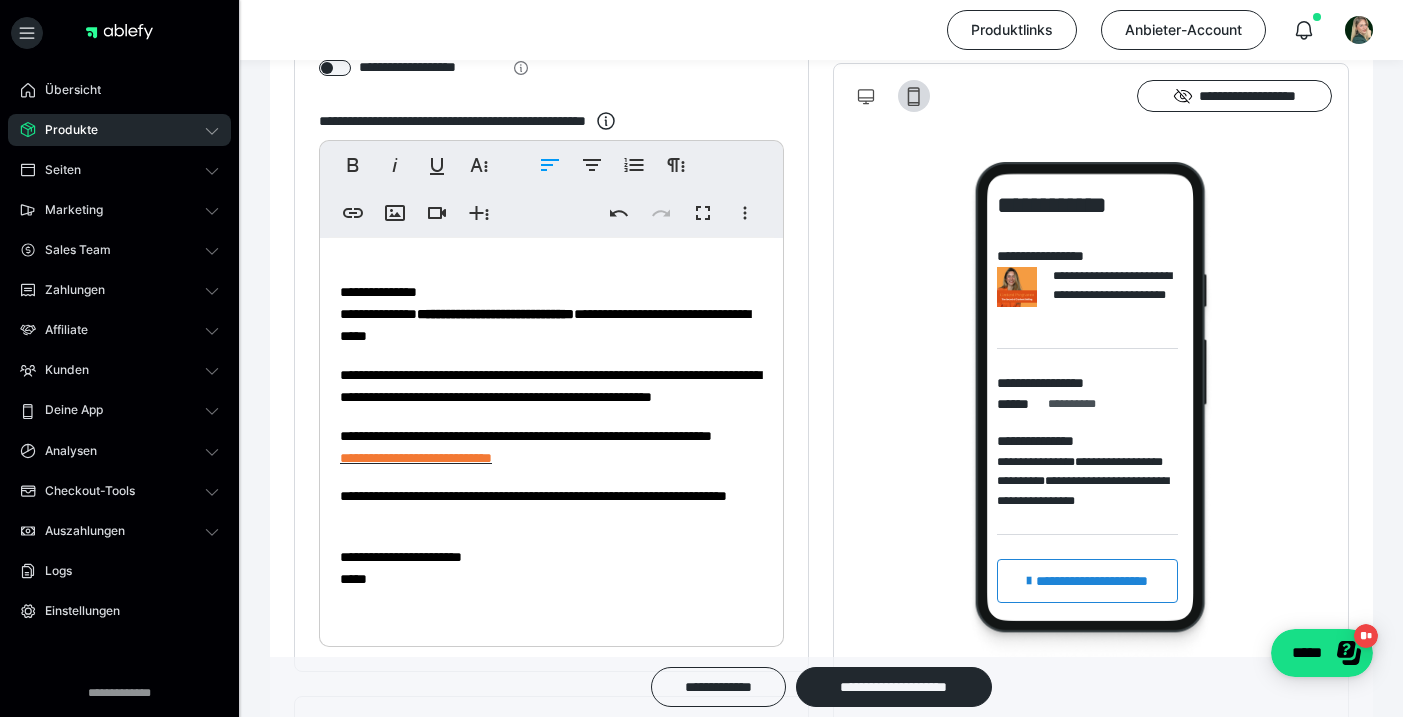 scroll, scrollTop: 0, scrollLeft: 0, axis: both 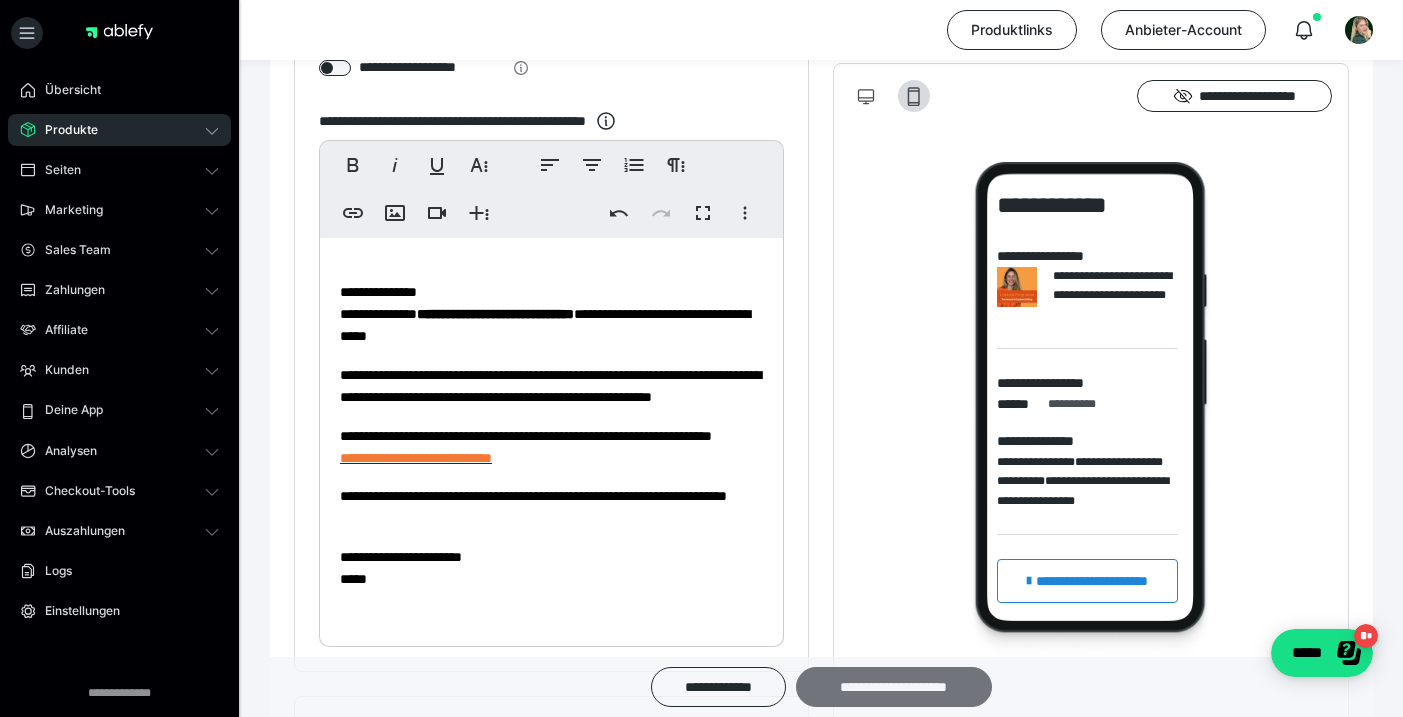 click on "**********" at bounding box center [894, 687] 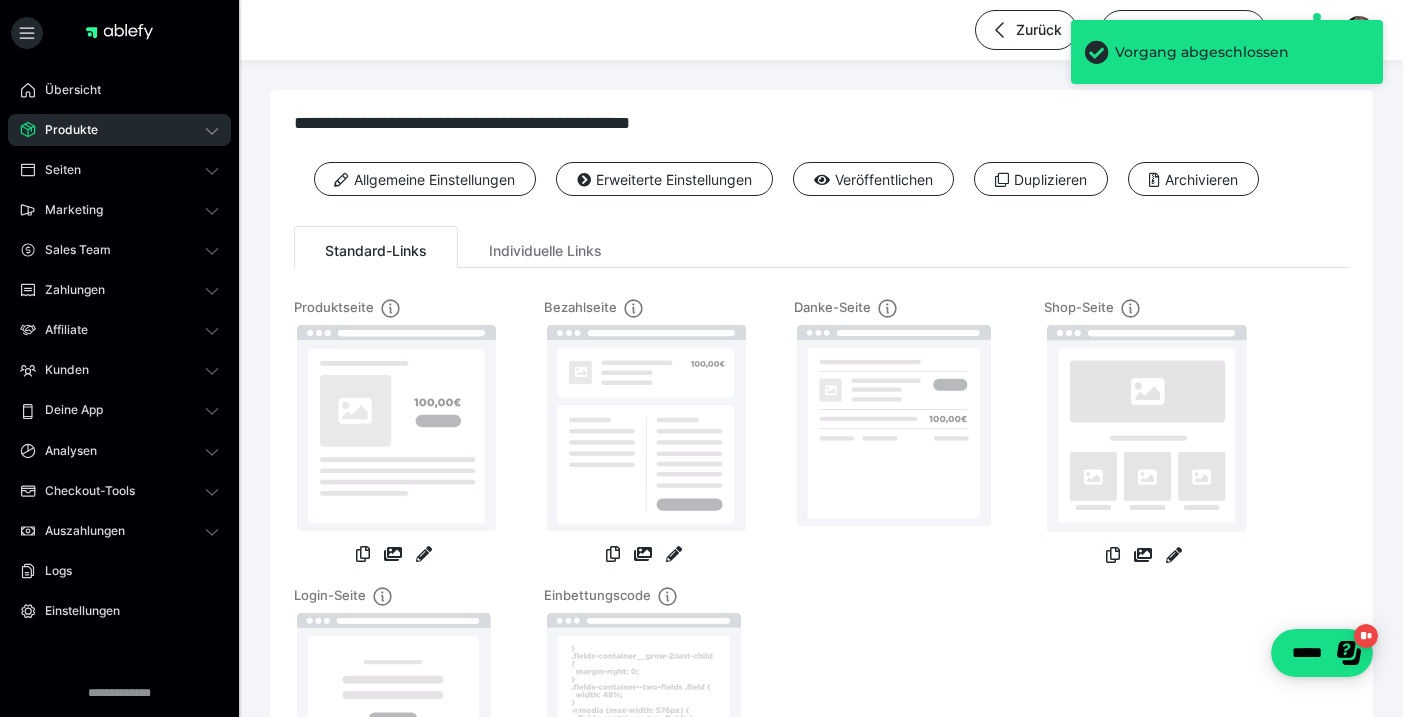 click on "Produkte" at bounding box center [119, 130] 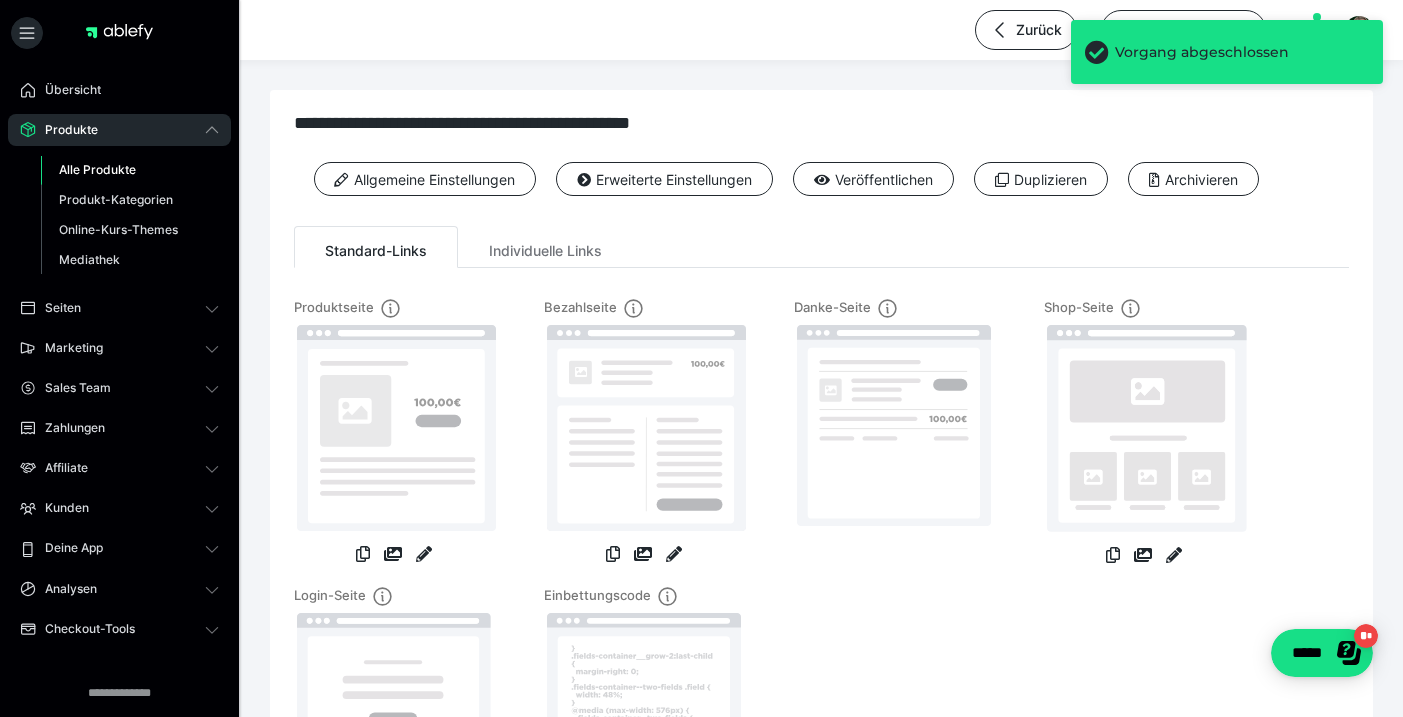 click on "Alle Produkte" at bounding box center [97, 169] 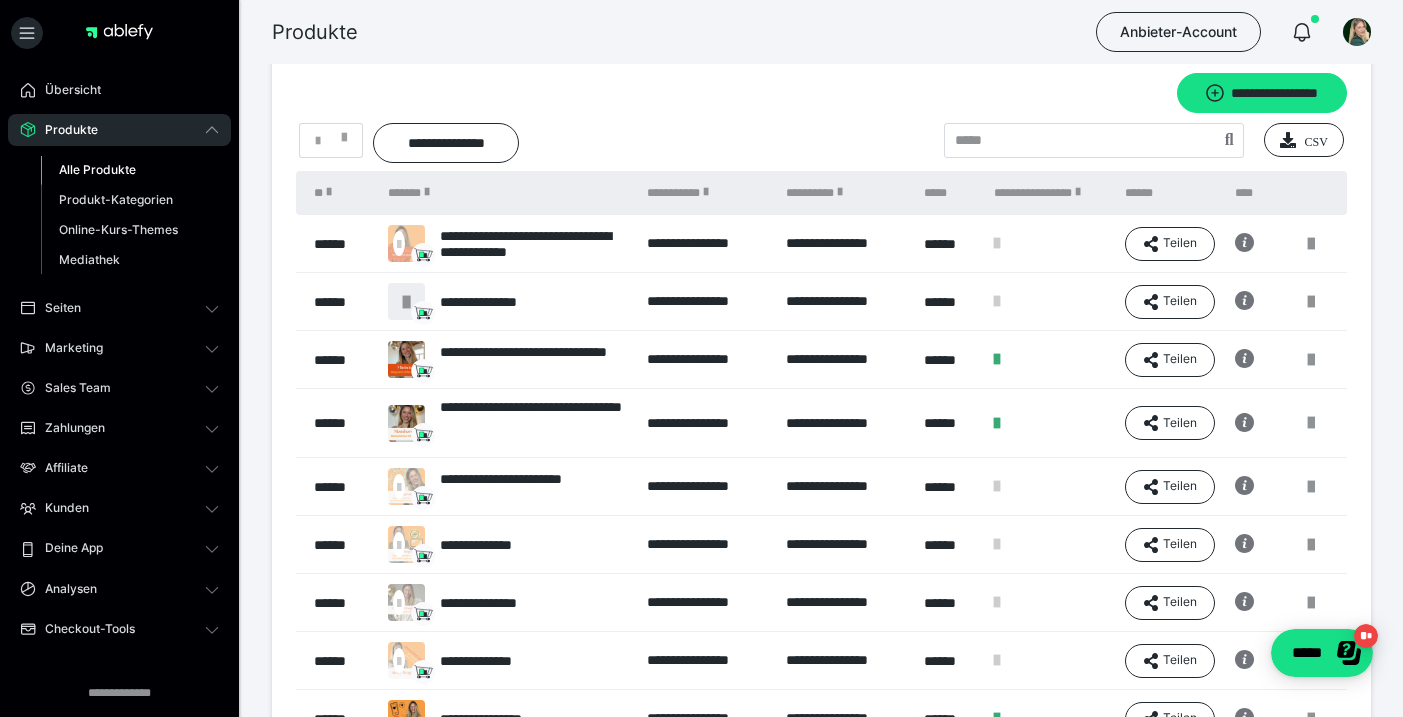 scroll, scrollTop: 124, scrollLeft: 0, axis: vertical 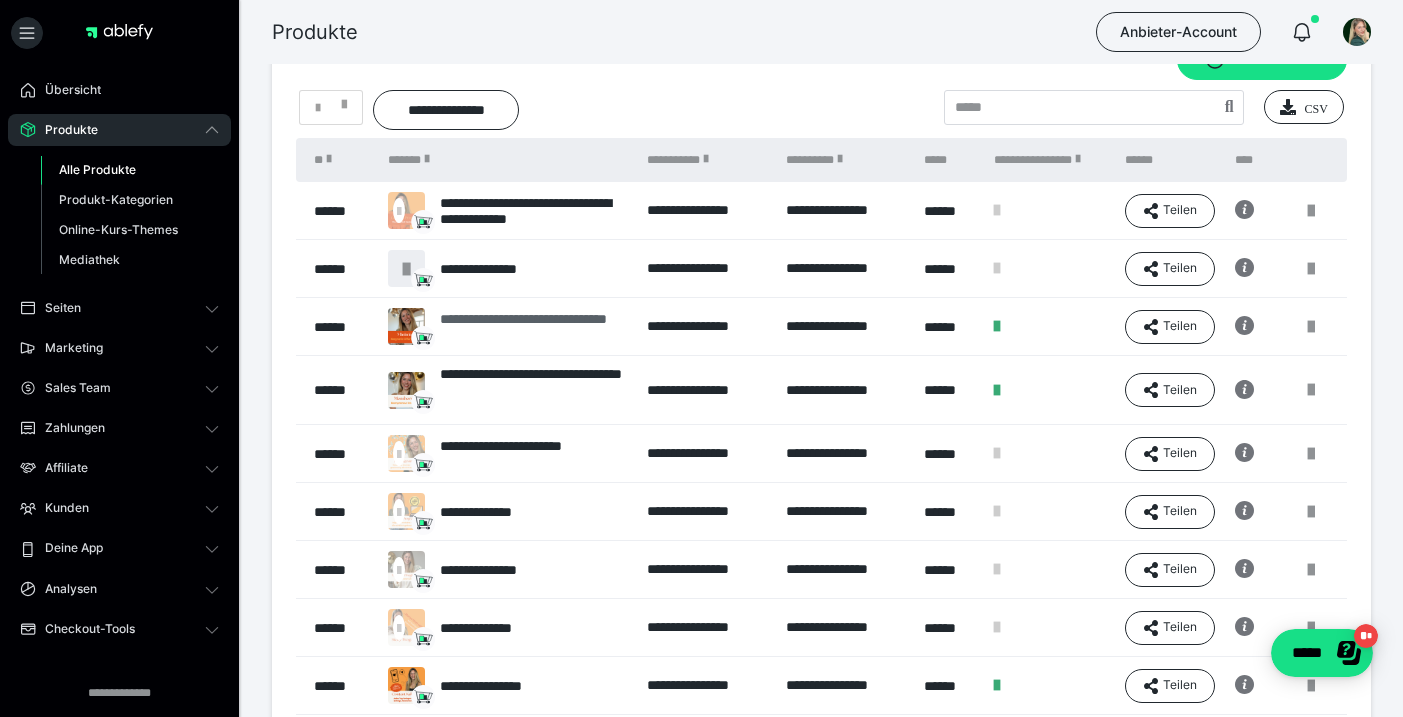 click on "**********" at bounding box center (533, 327) 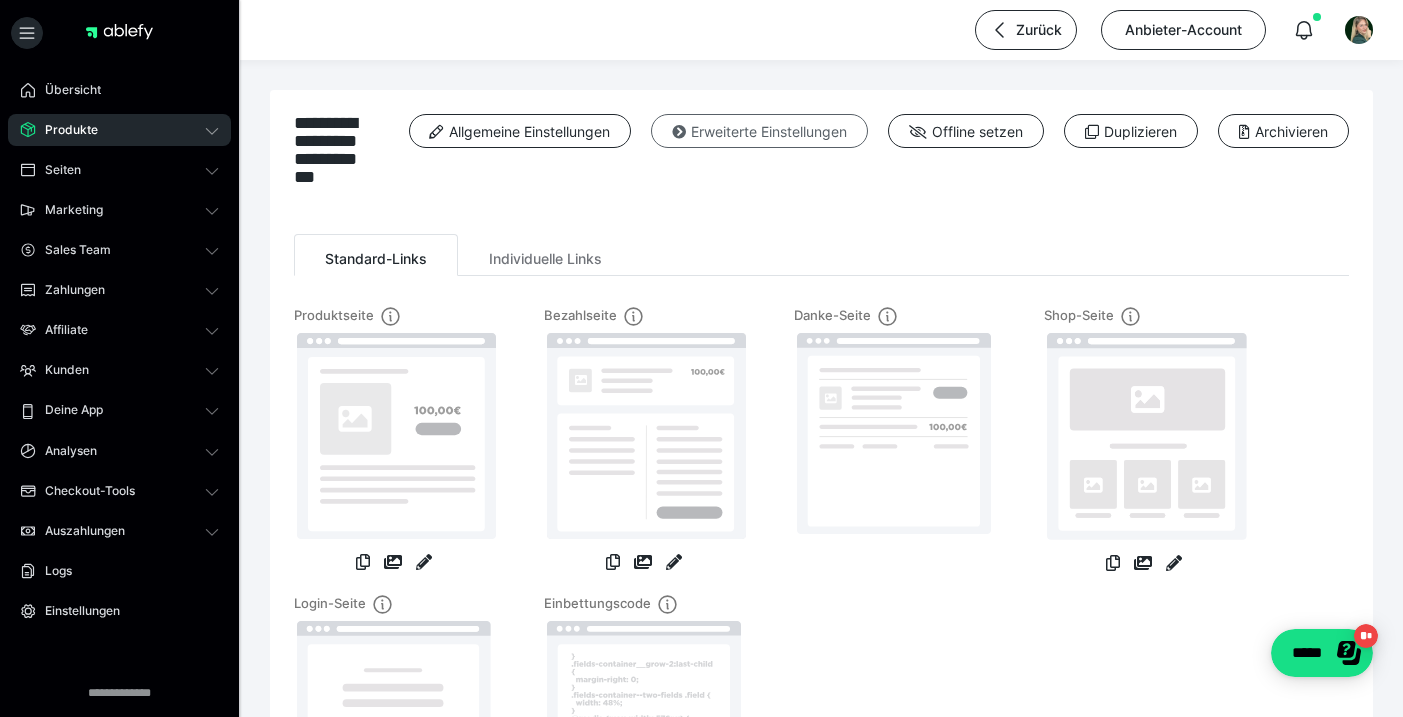 click on "Erweiterte Einstellungen" at bounding box center (759, 131) 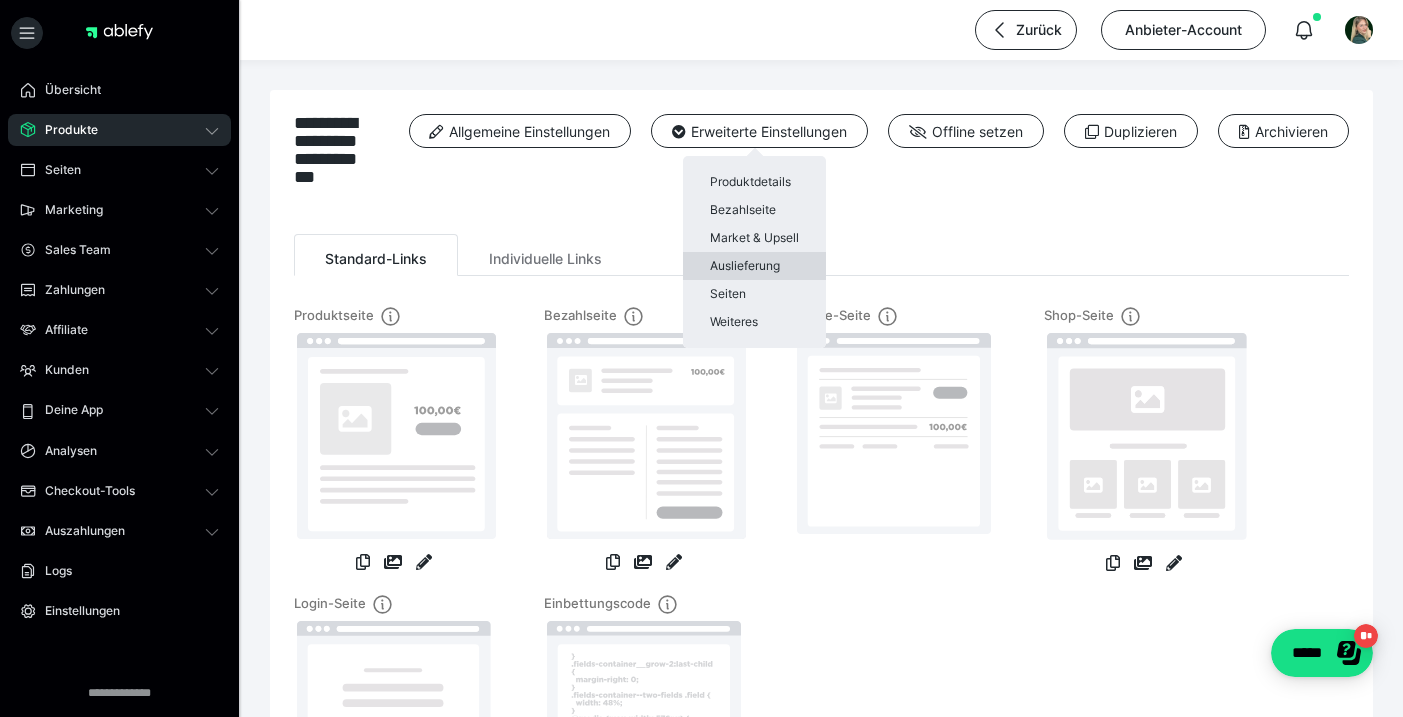 click on "Auslieferung" at bounding box center [754, 266] 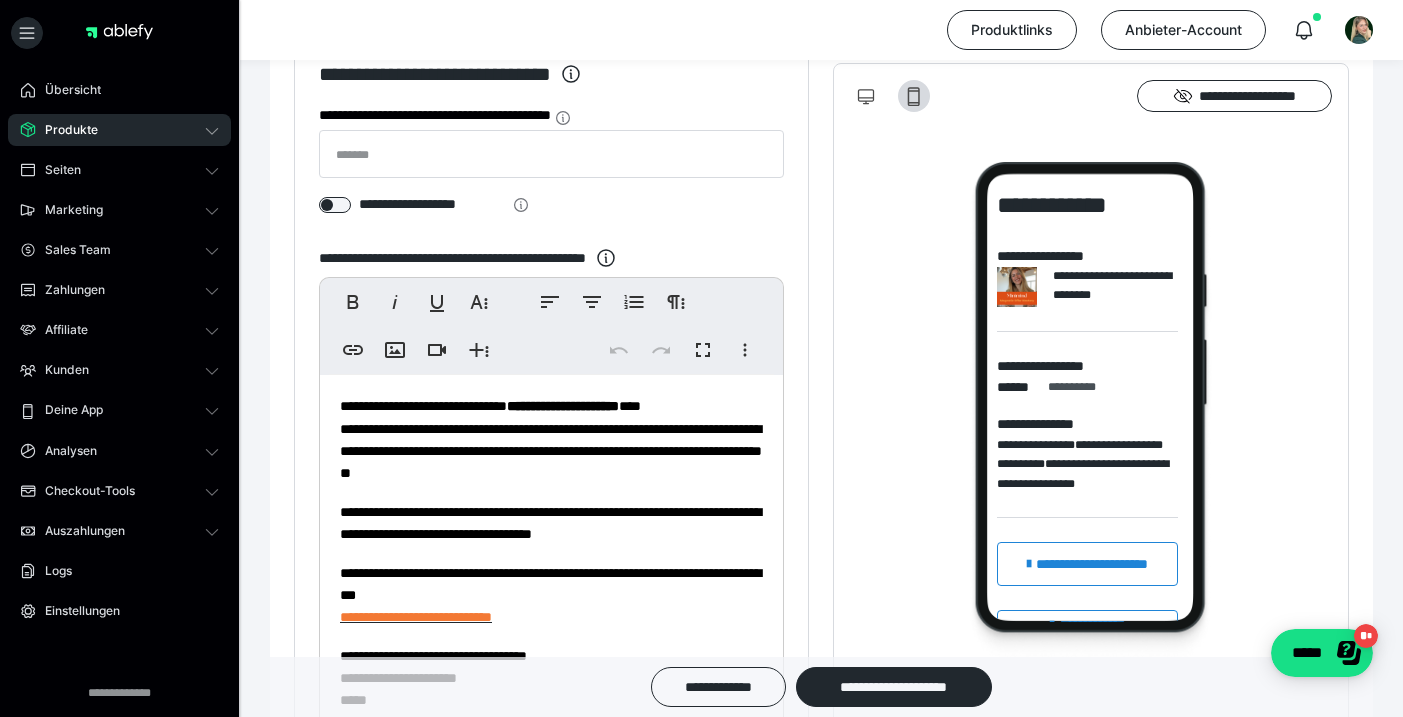 scroll, scrollTop: 411, scrollLeft: 0, axis: vertical 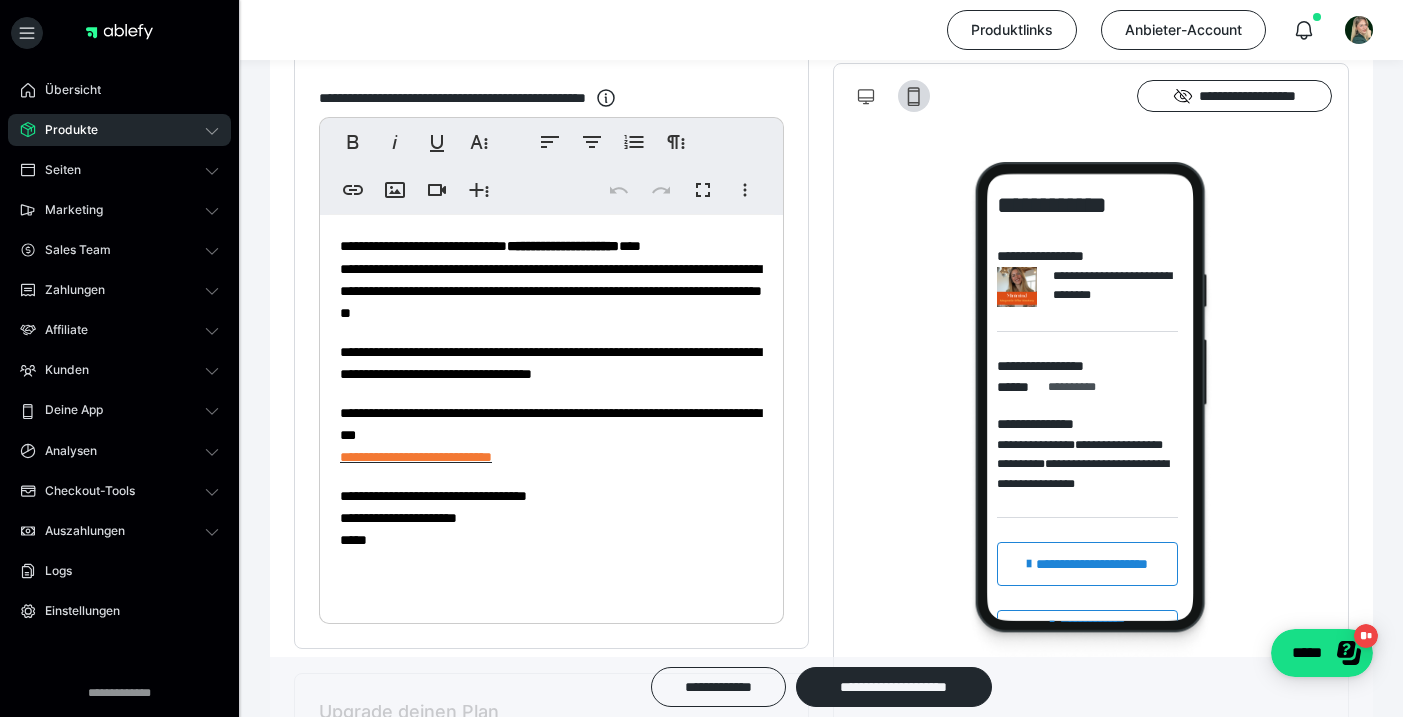 click on "Produkte" at bounding box center (119, 130) 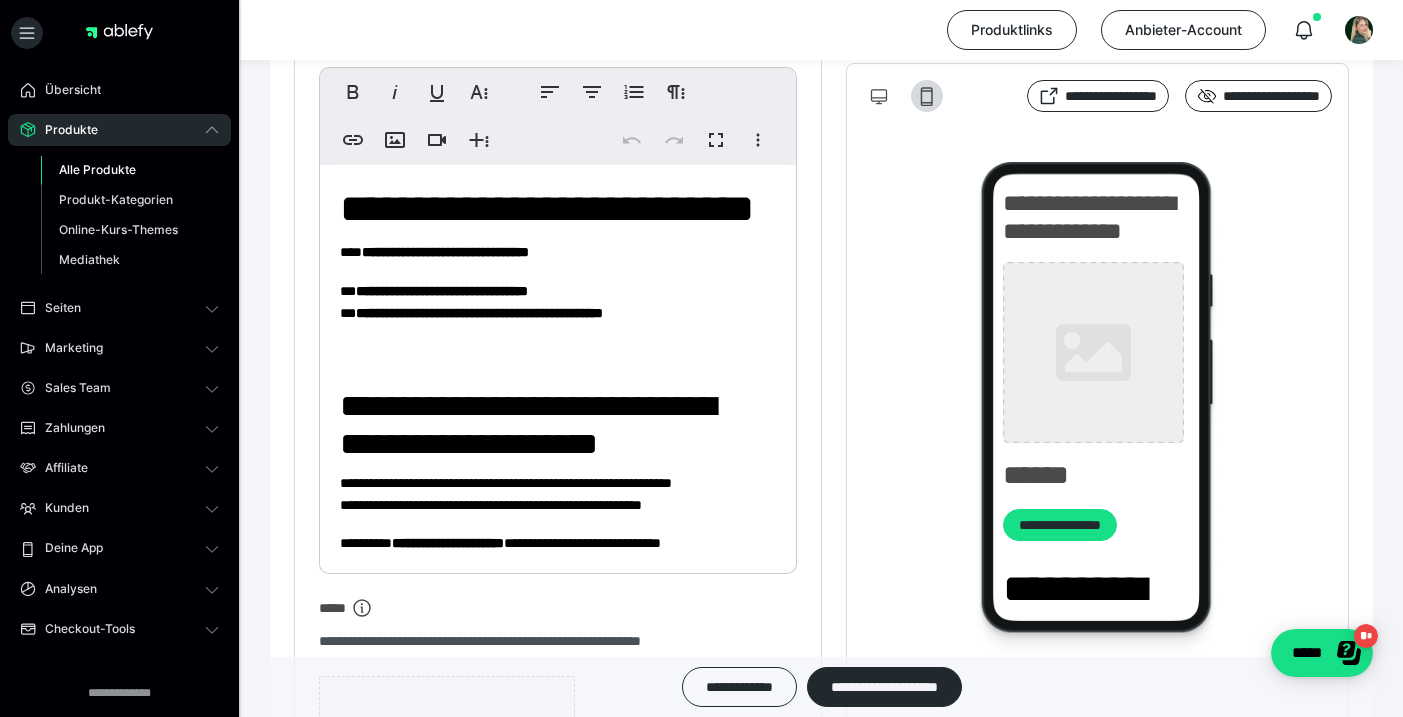 type on "**********" 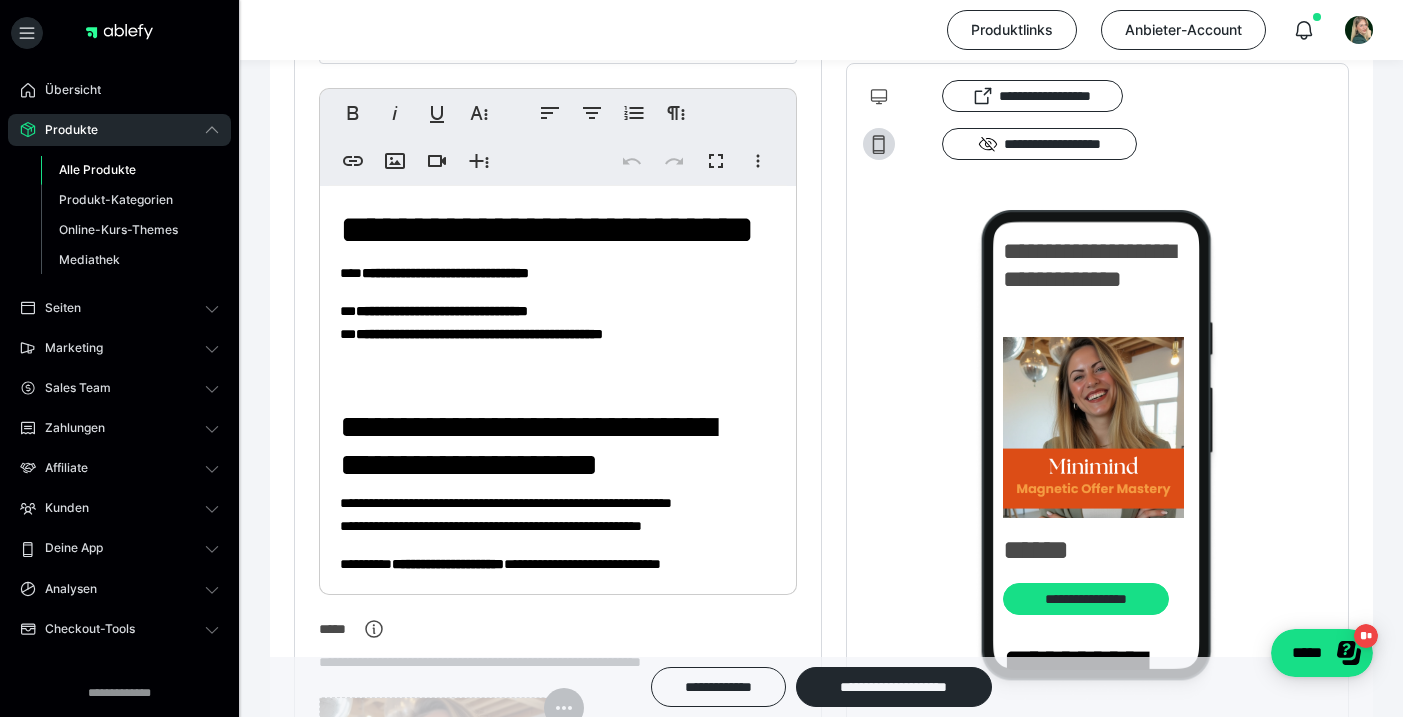click on "Alle Produkte" at bounding box center [97, 169] 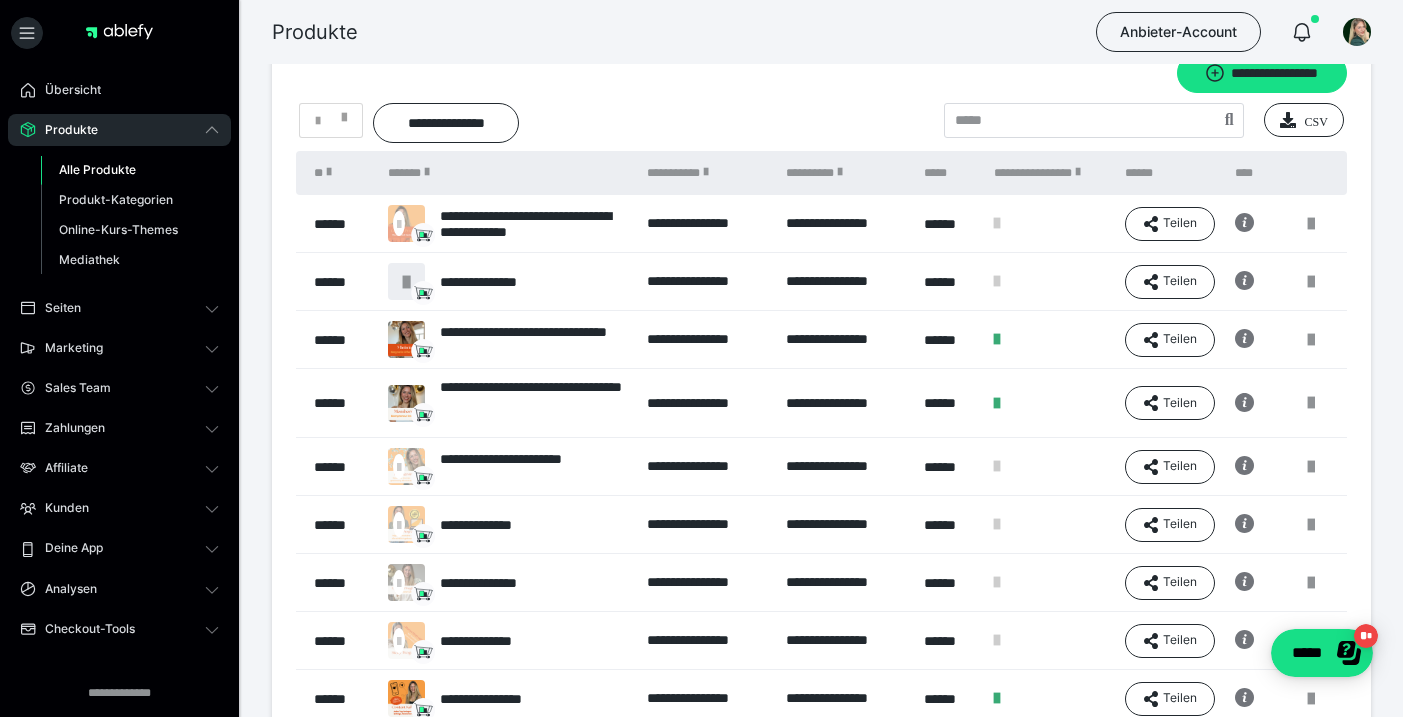 scroll, scrollTop: 113, scrollLeft: 0, axis: vertical 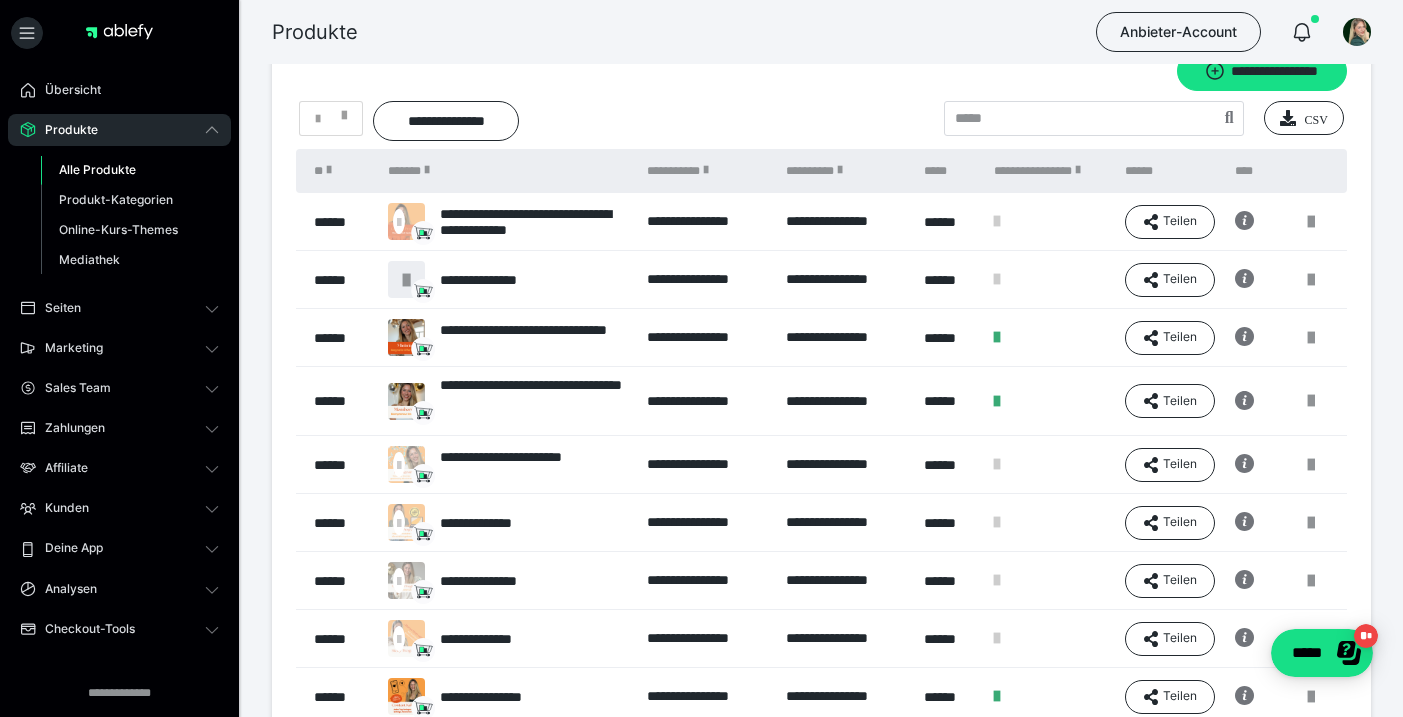 click on "**********" at bounding box center [533, 401] 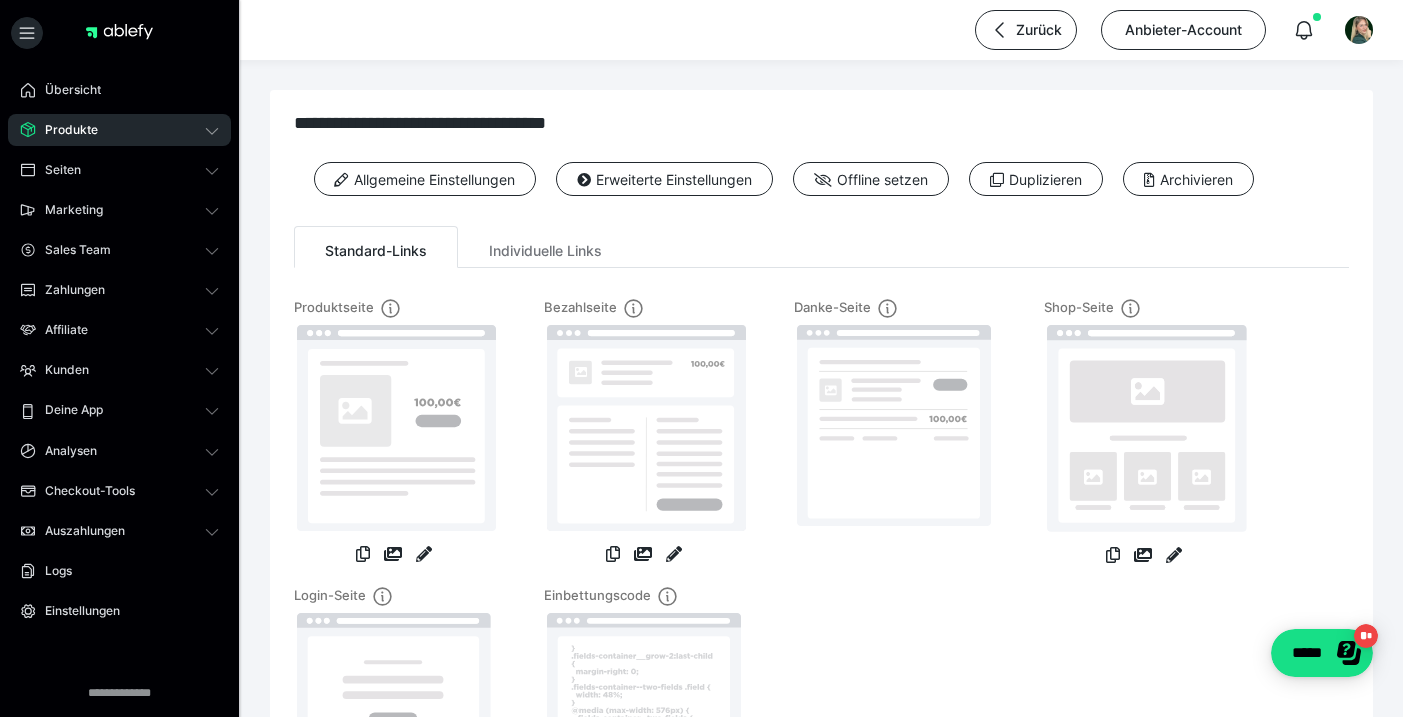 click on "Erweiterte Einstellungen" at bounding box center [664, 179] 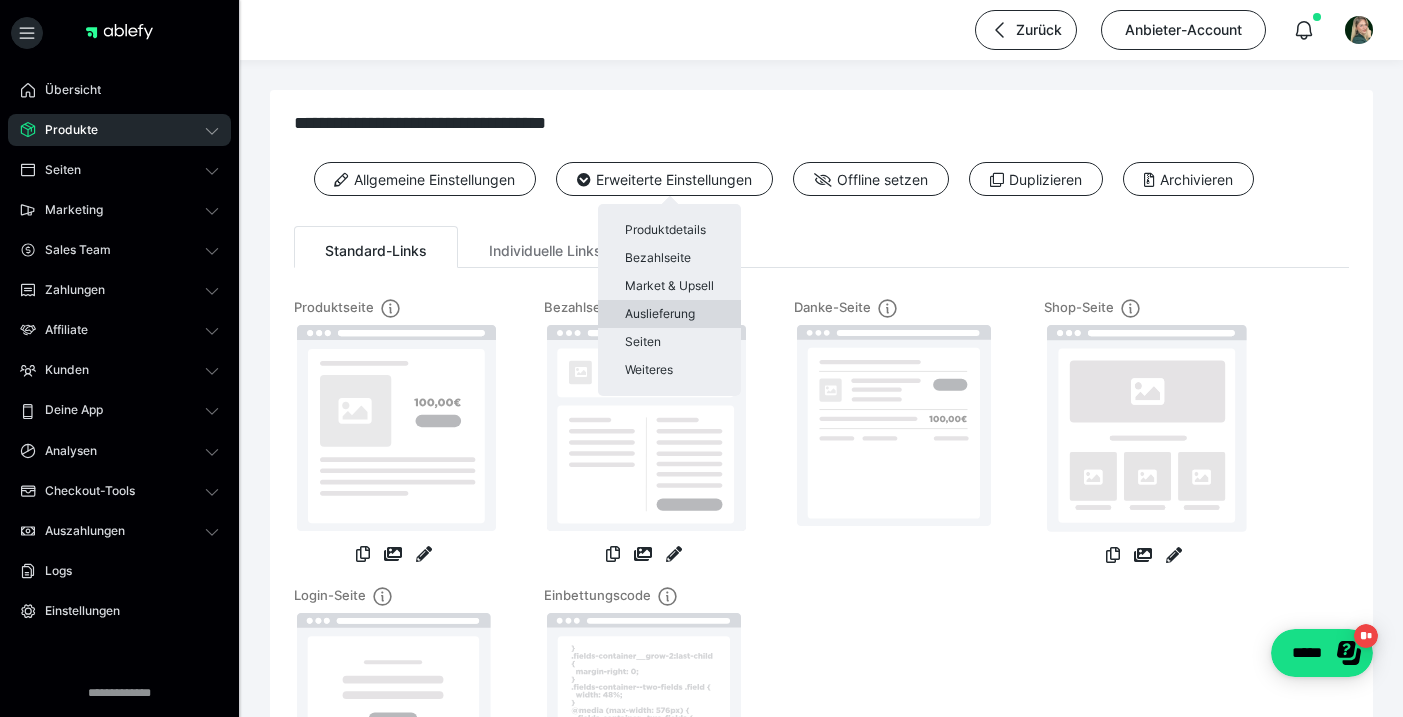 click on "Auslieferung" at bounding box center [669, 314] 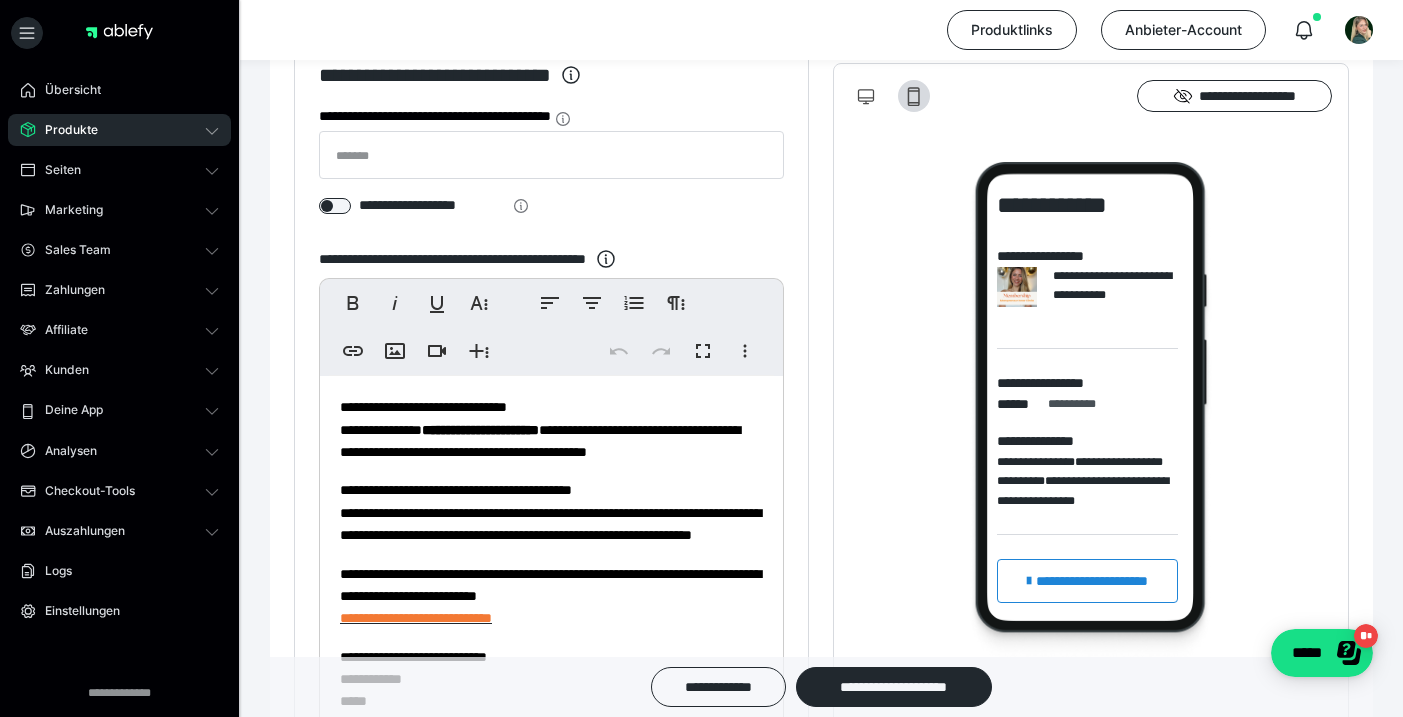 scroll, scrollTop: 410, scrollLeft: 0, axis: vertical 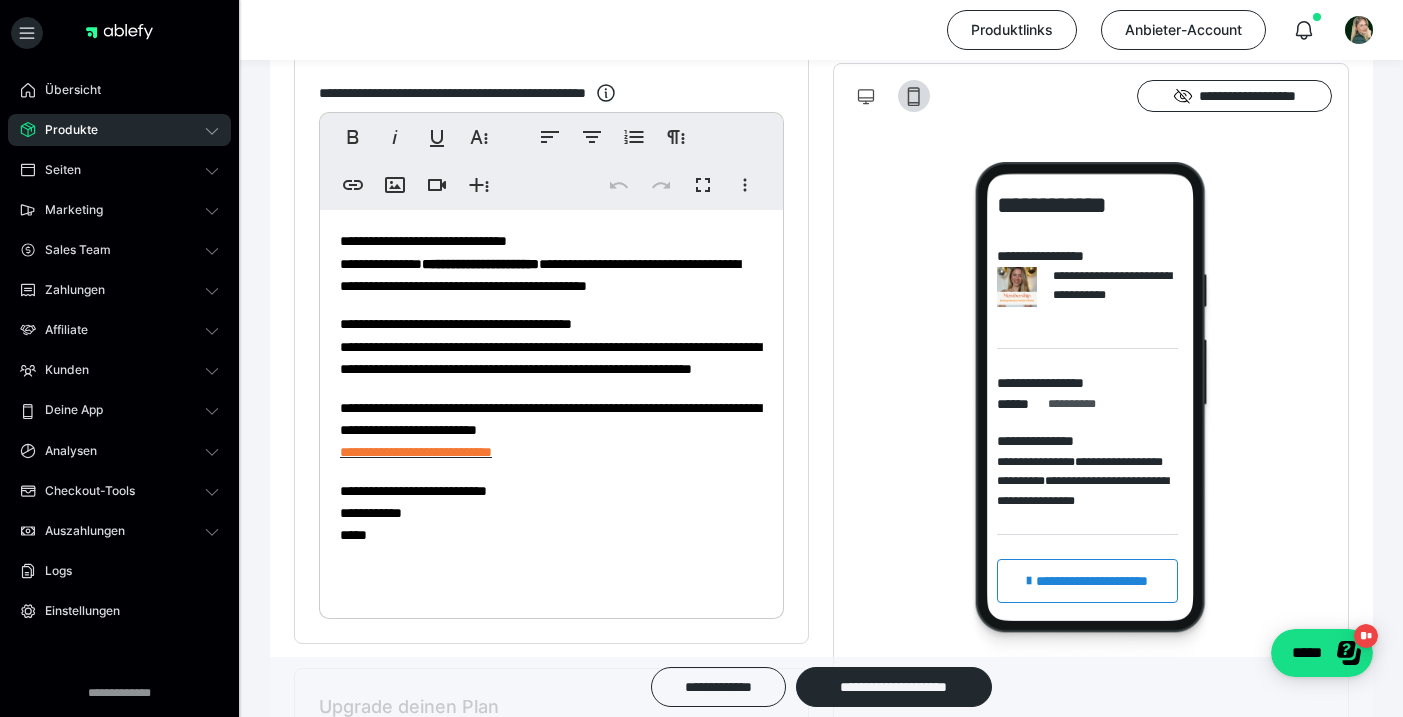 click on "**********" at bounding box center (550, 430) 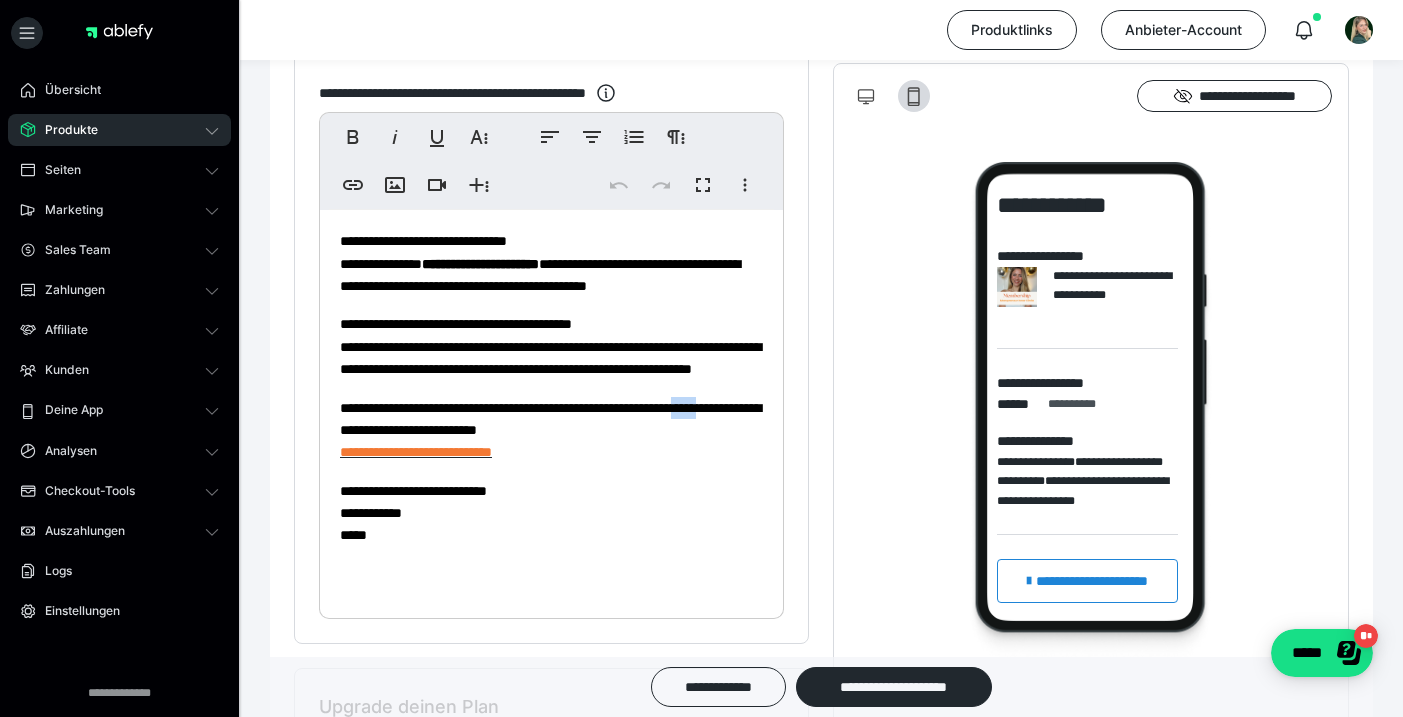 click on "**********" at bounding box center (550, 430) 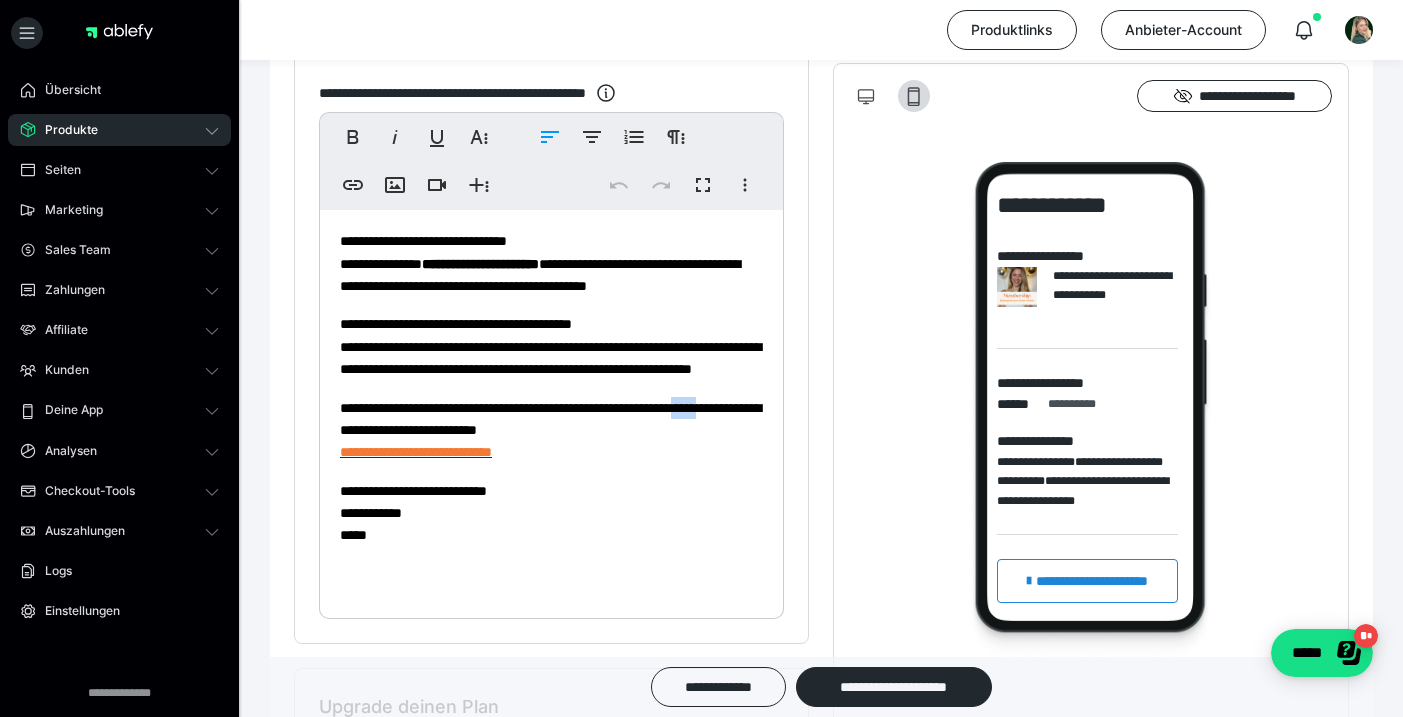type 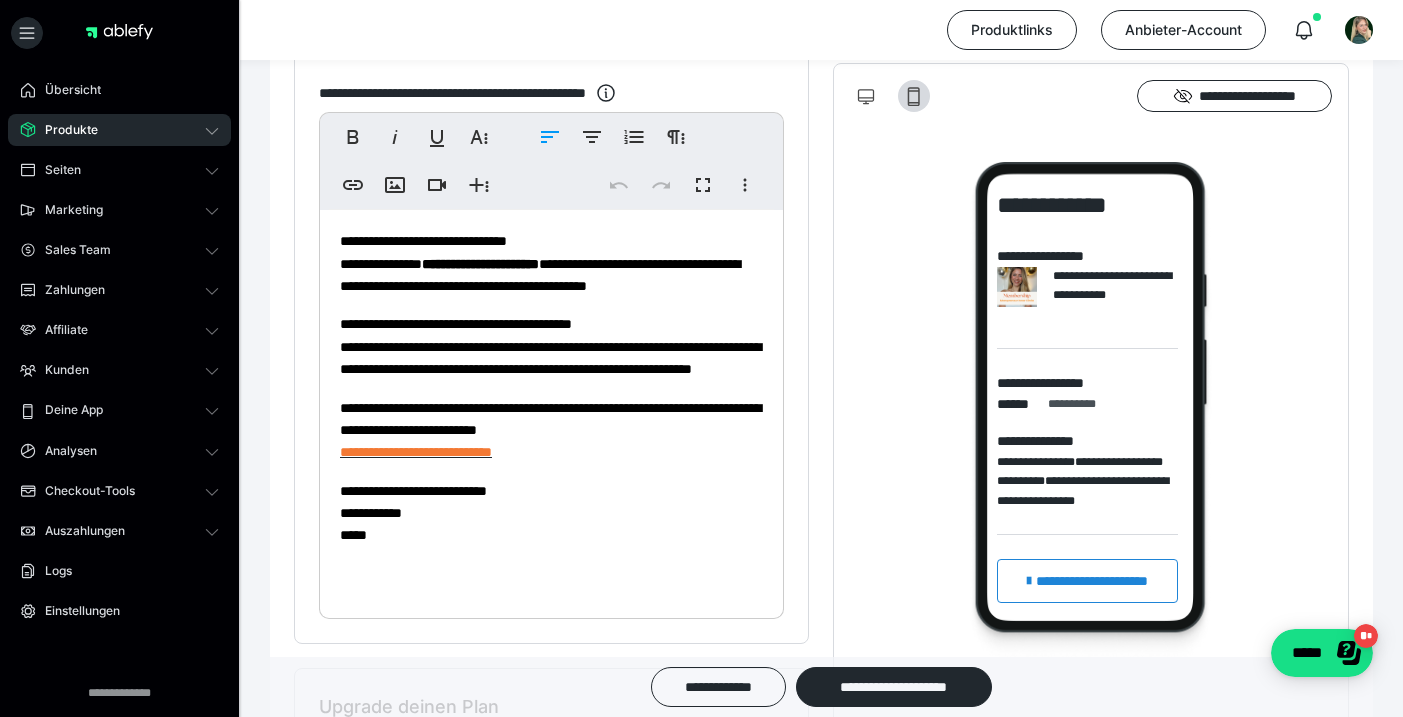 scroll, scrollTop: 27, scrollLeft: 0, axis: vertical 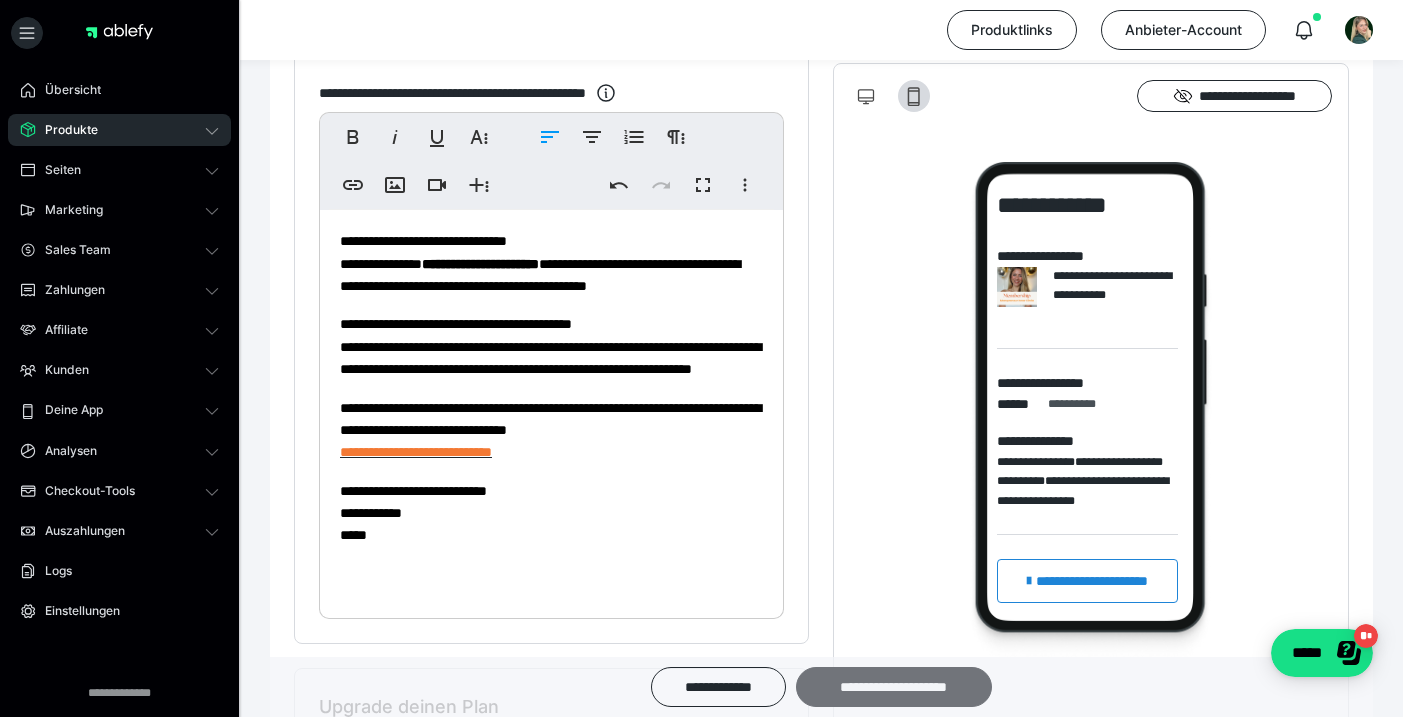 click on "**********" at bounding box center (894, 687) 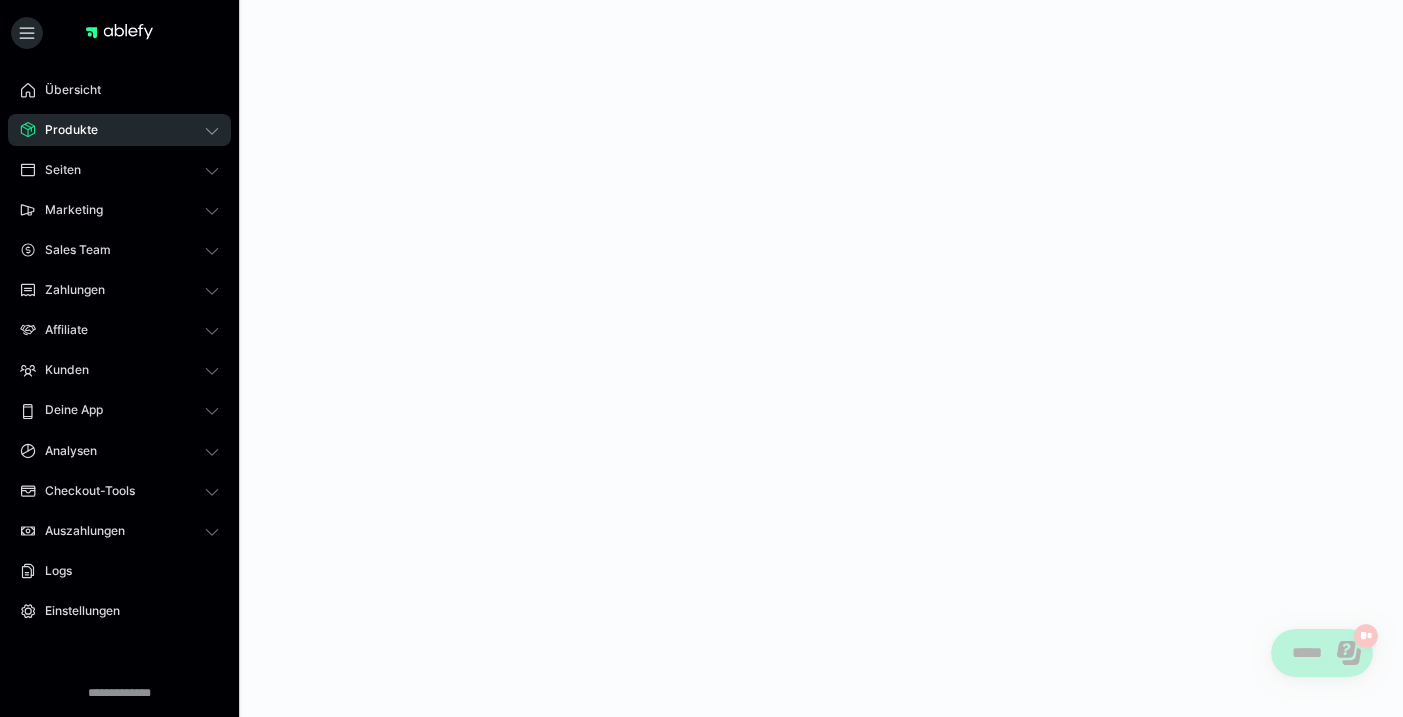scroll, scrollTop: 0, scrollLeft: 0, axis: both 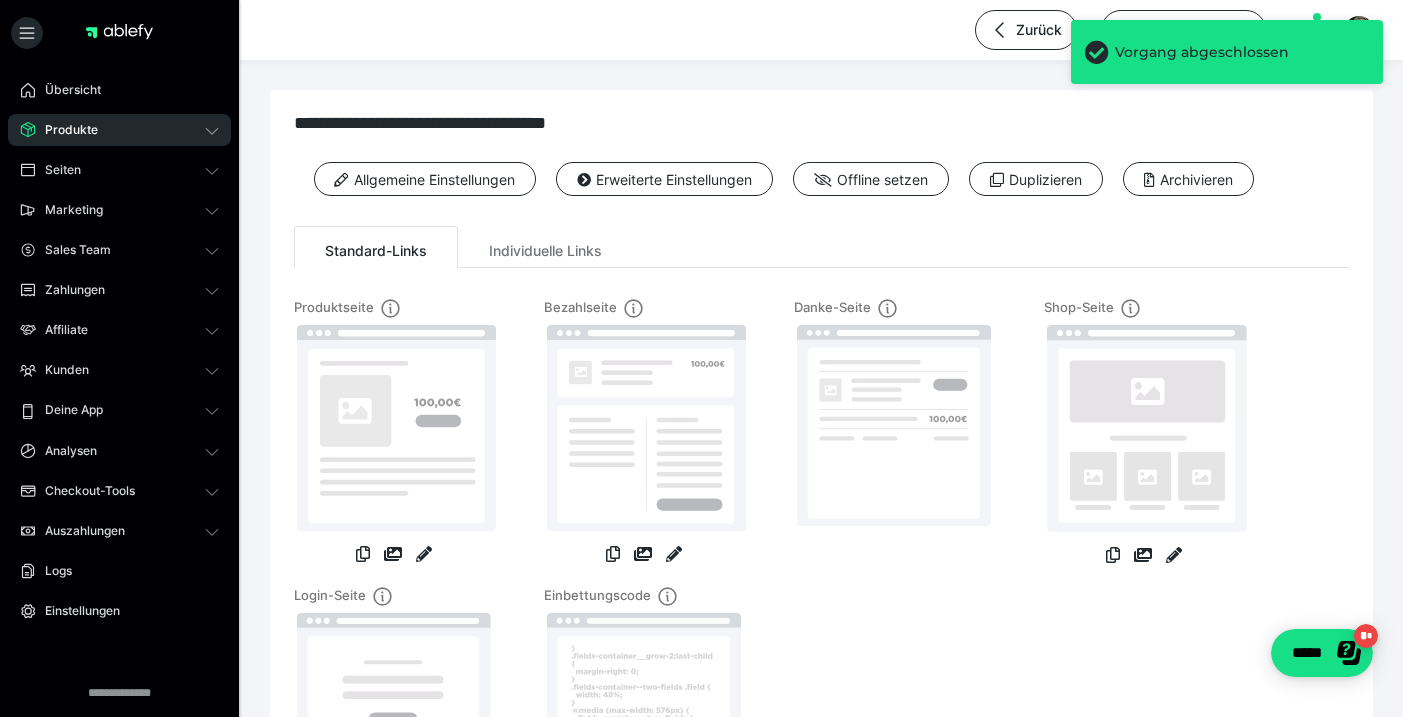 click on "Produkte" at bounding box center (119, 130) 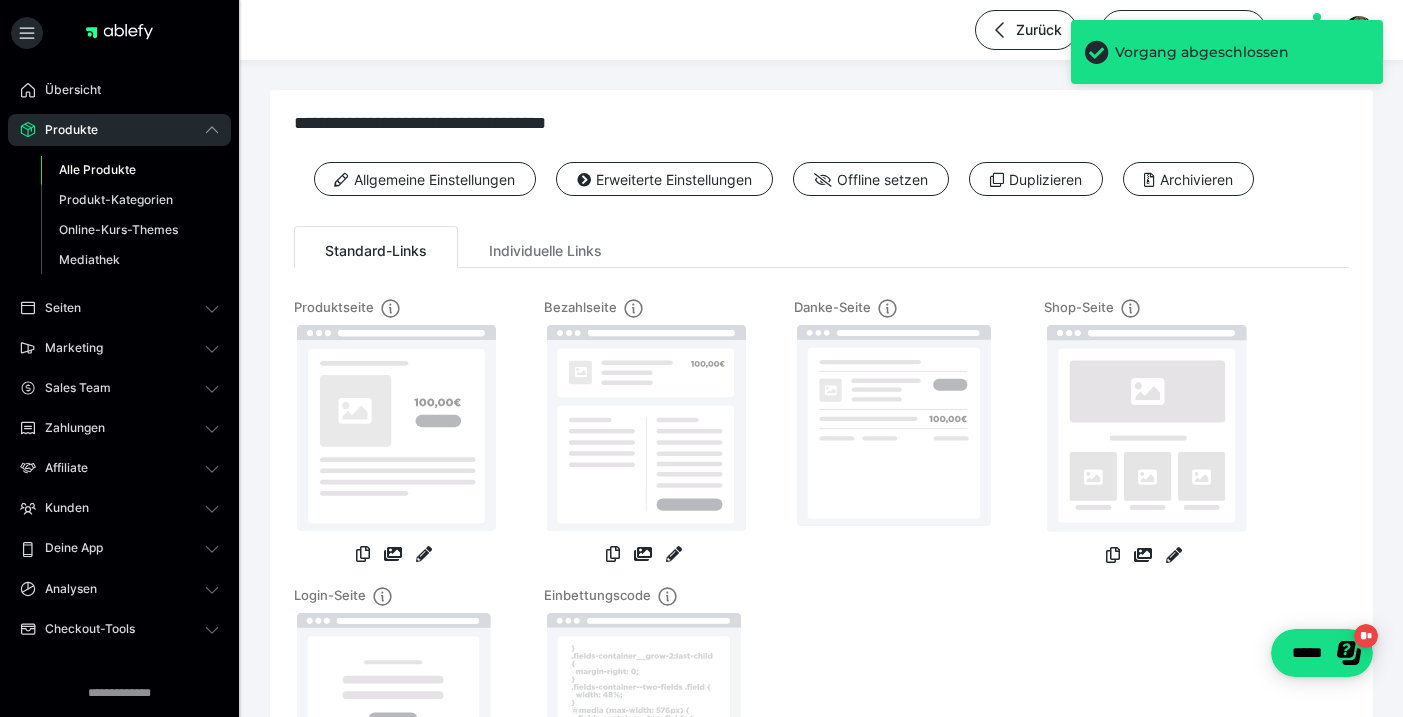 click on "Alle Produkte" at bounding box center (97, 169) 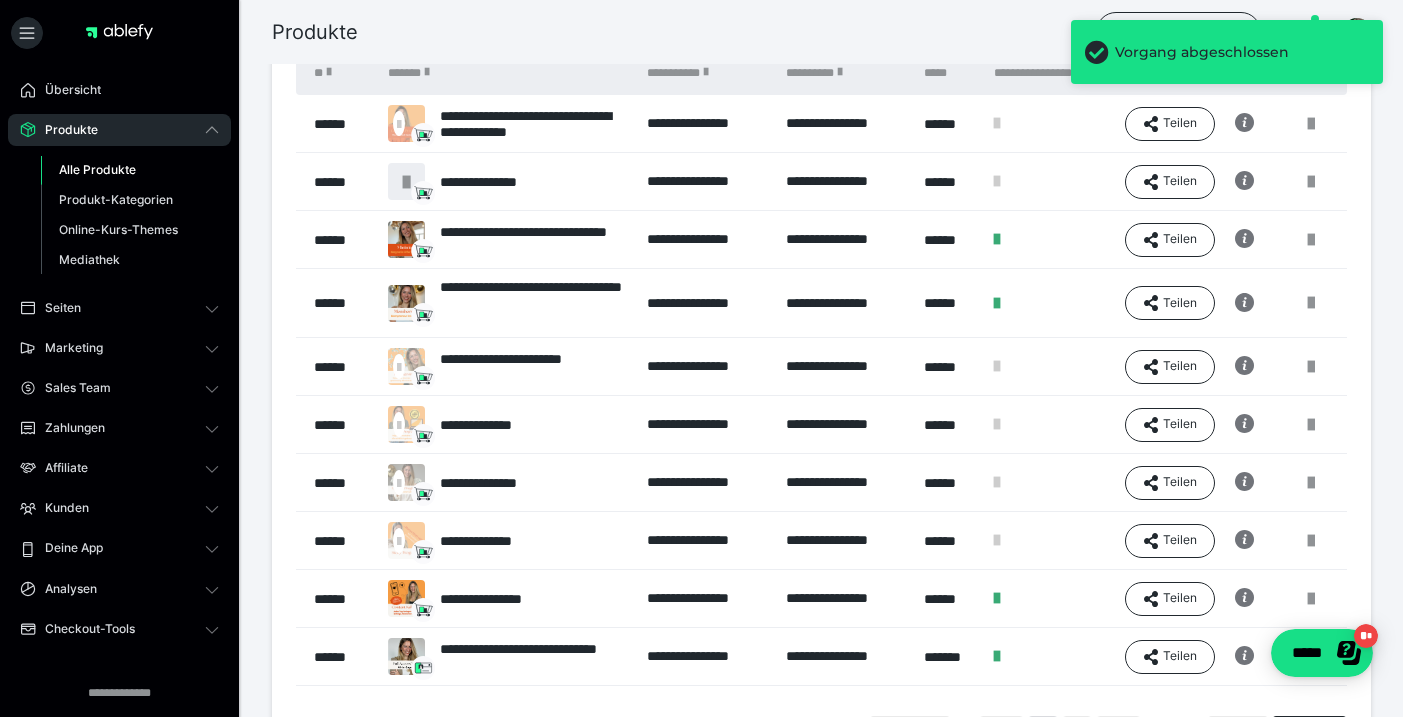 scroll, scrollTop: 211, scrollLeft: 0, axis: vertical 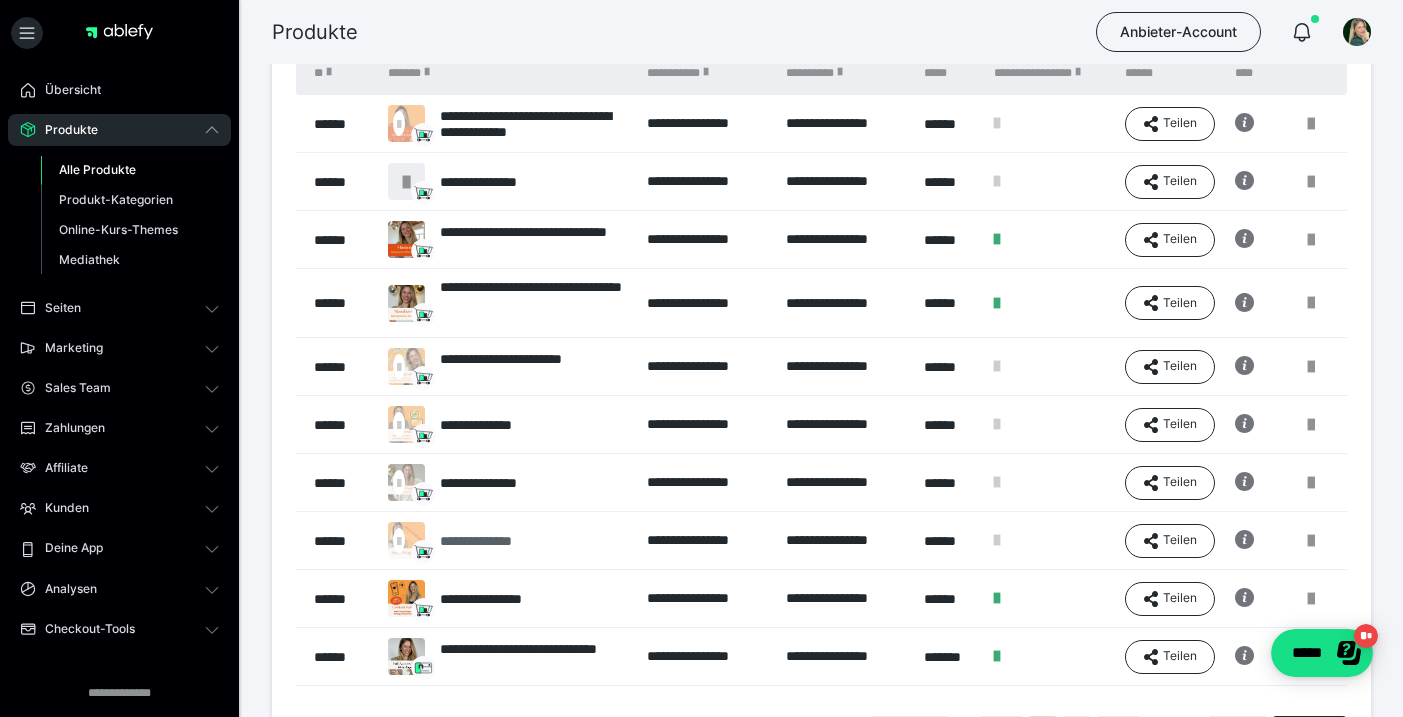 click on "**********" at bounding box center [496, 541] 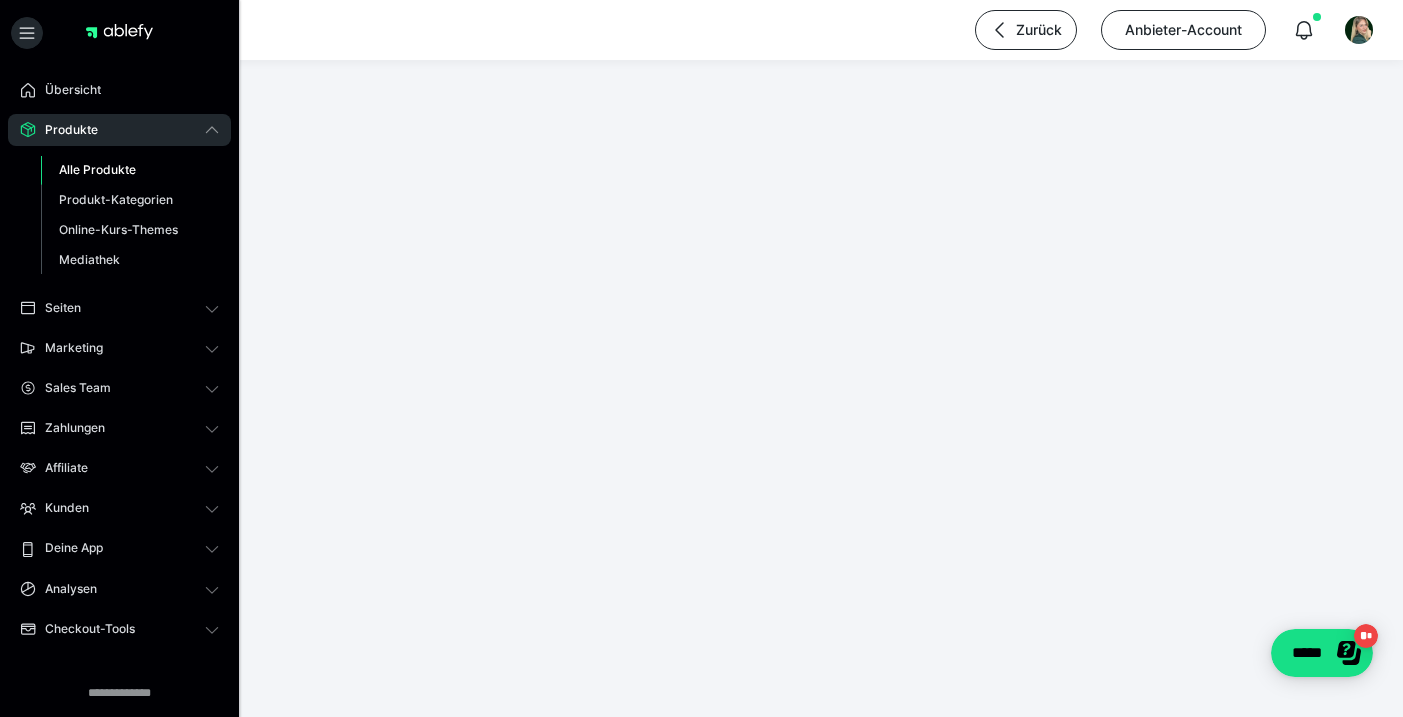 scroll, scrollTop: 0, scrollLeft: 0, axis: both 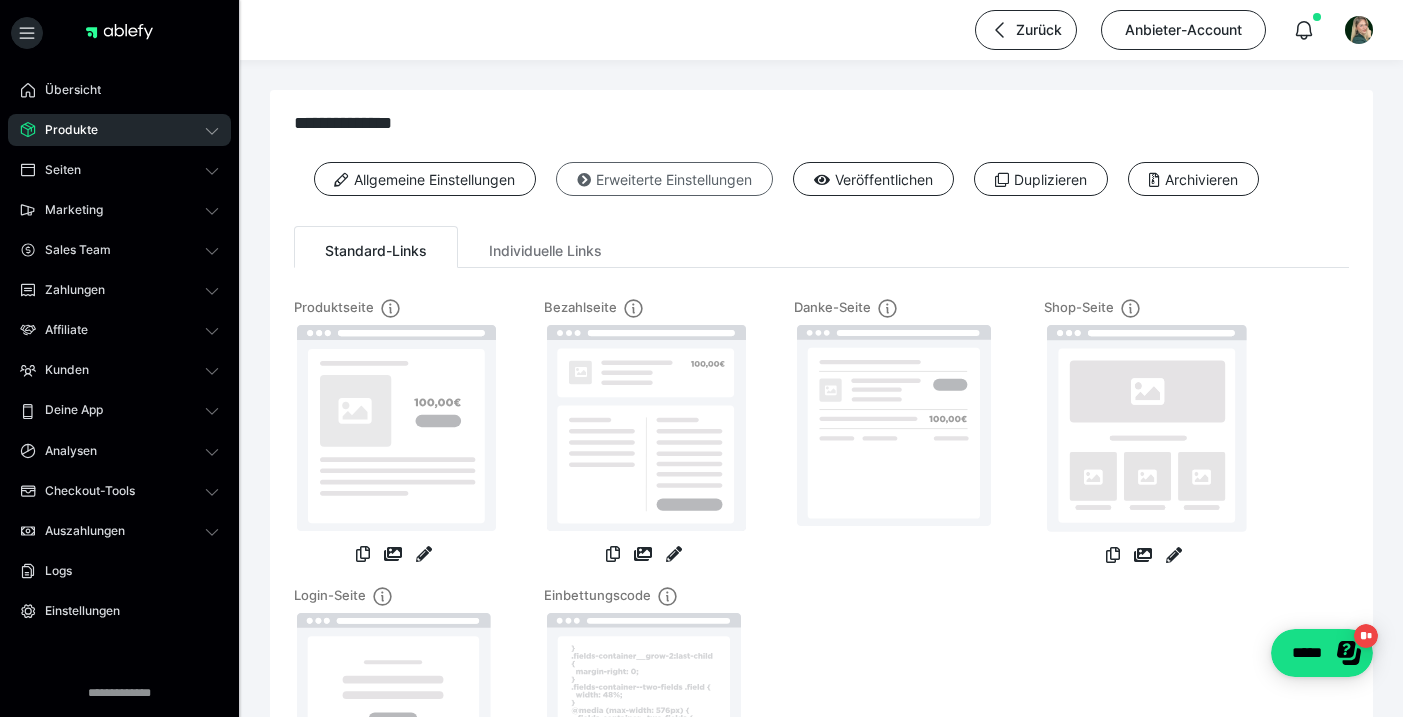click on "Erweiterte Einstellungen" at bounding box center [664, 179] 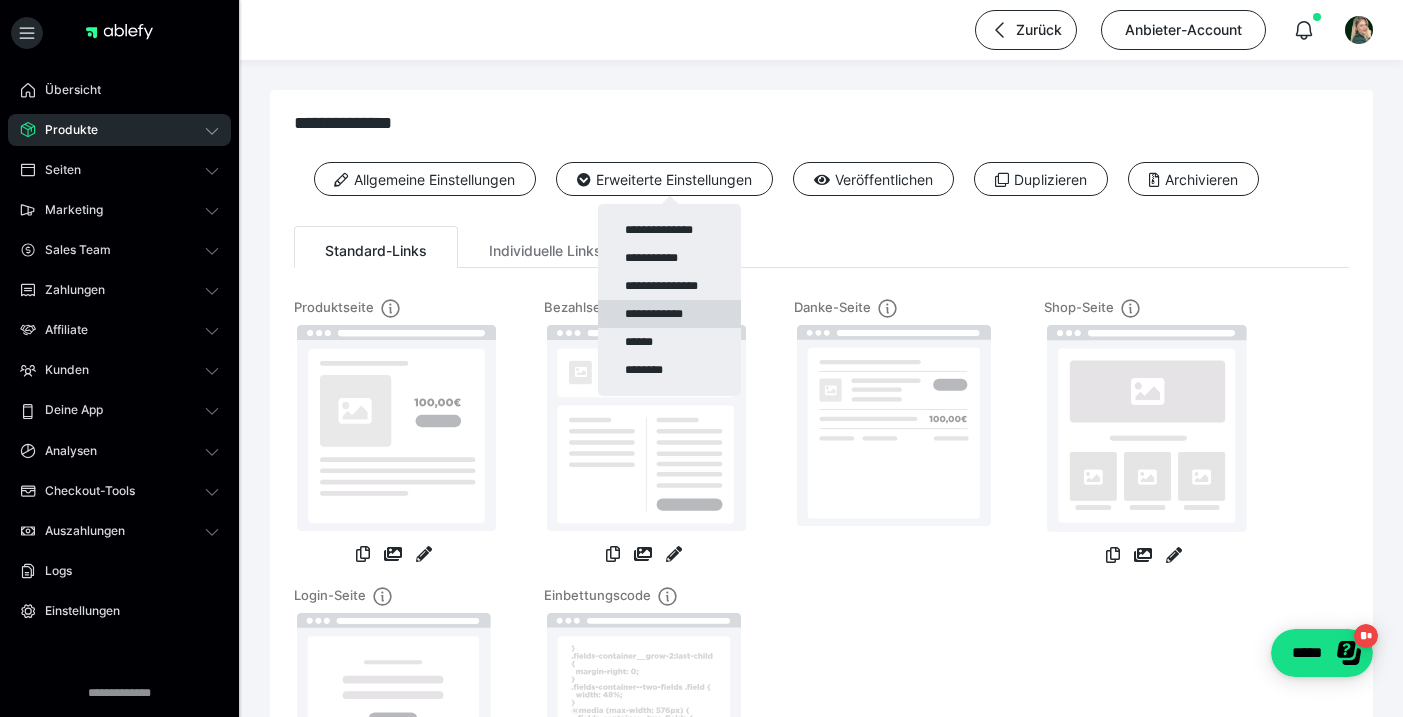 click on "**********" at bounding box center (669, 314) 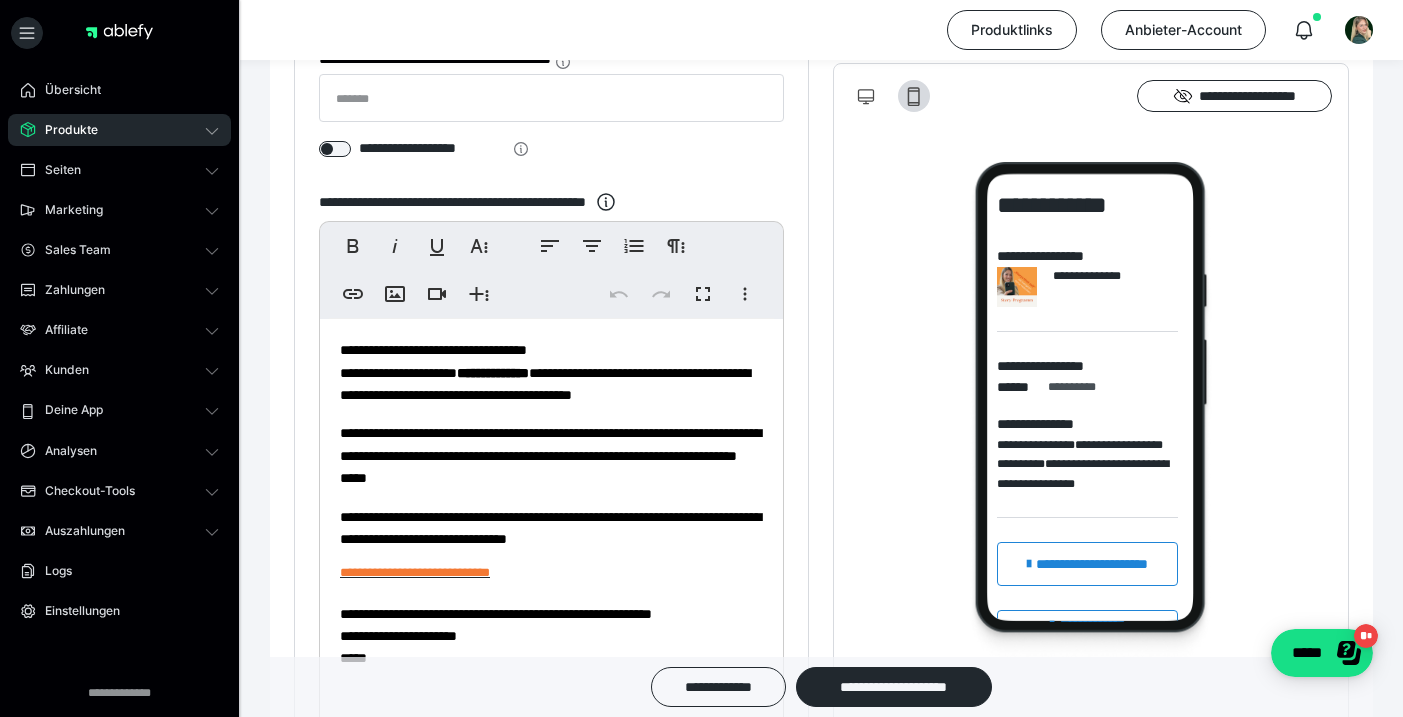 scroll, scrollTop: 469, scrollLeft: 0, axis: vertical 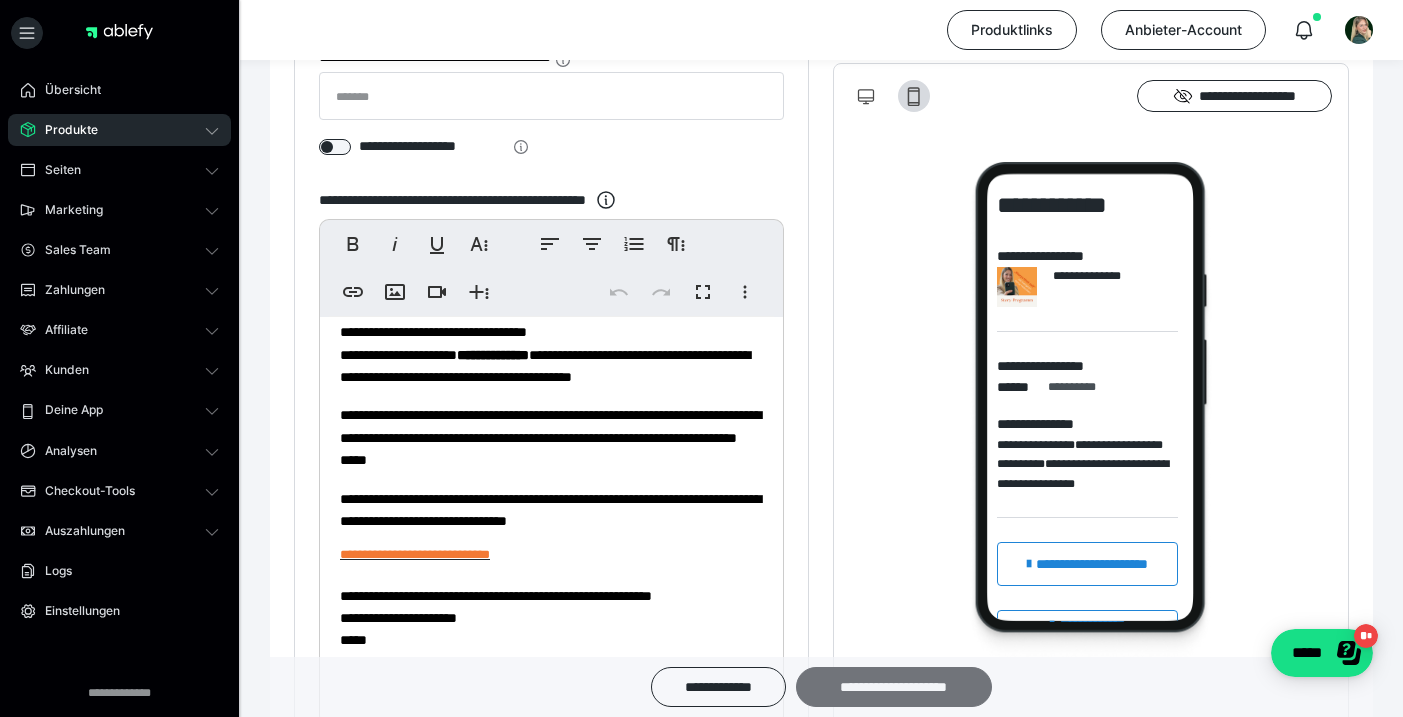 drag, startPoint x: 880, startPoint y: 682, endPoint x: 861, endPoint y: 677, distance: 19.646883 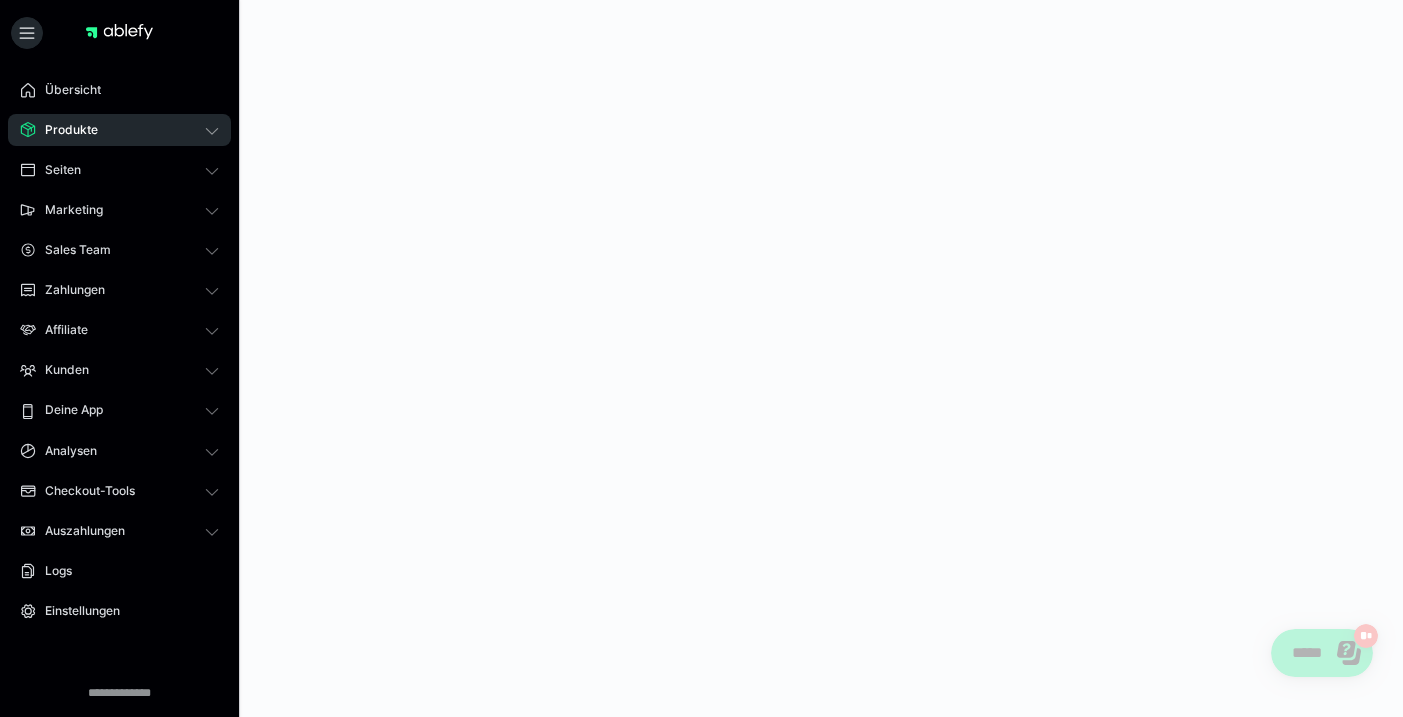 scroll, scrollTop: 0, scrollLeft: 0, axis: both 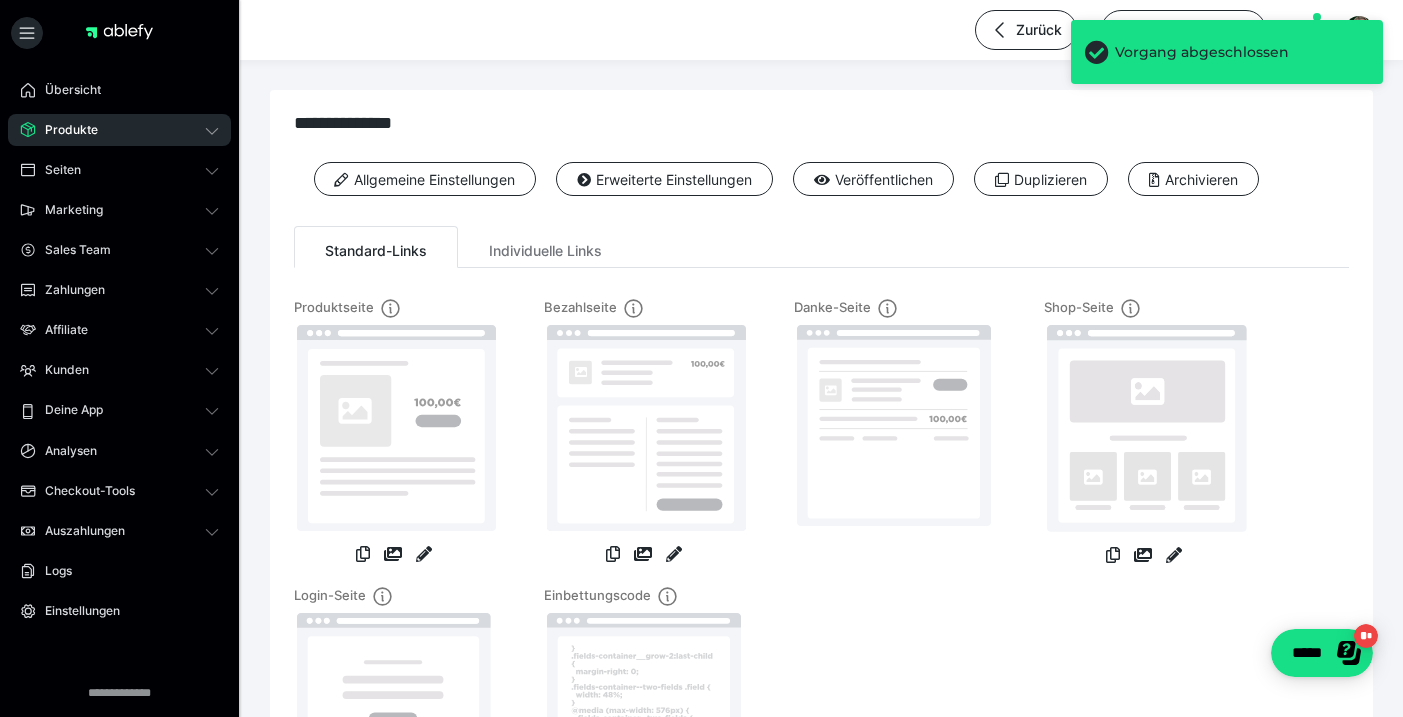 click on "Produkte" at bounding box center (119, 130) 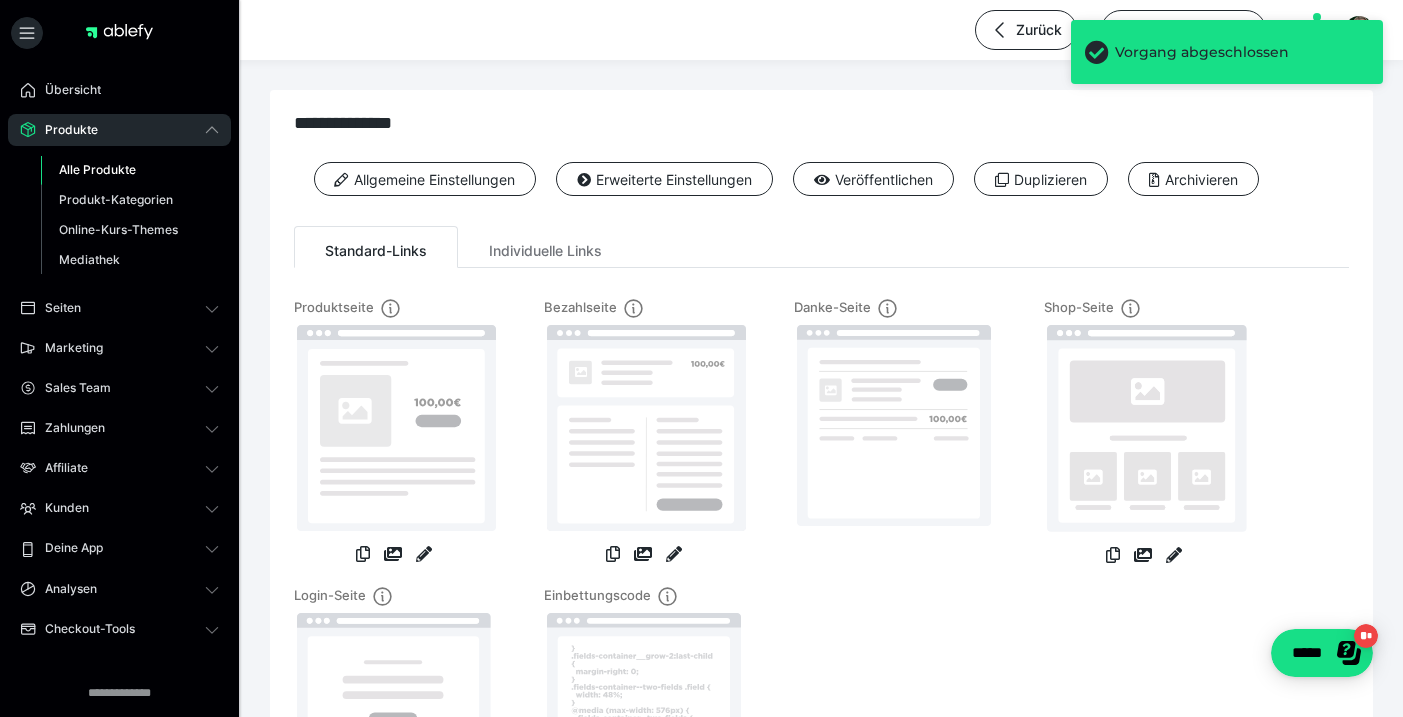 click on "Alle Produkte" at bounding box center (97, 169) 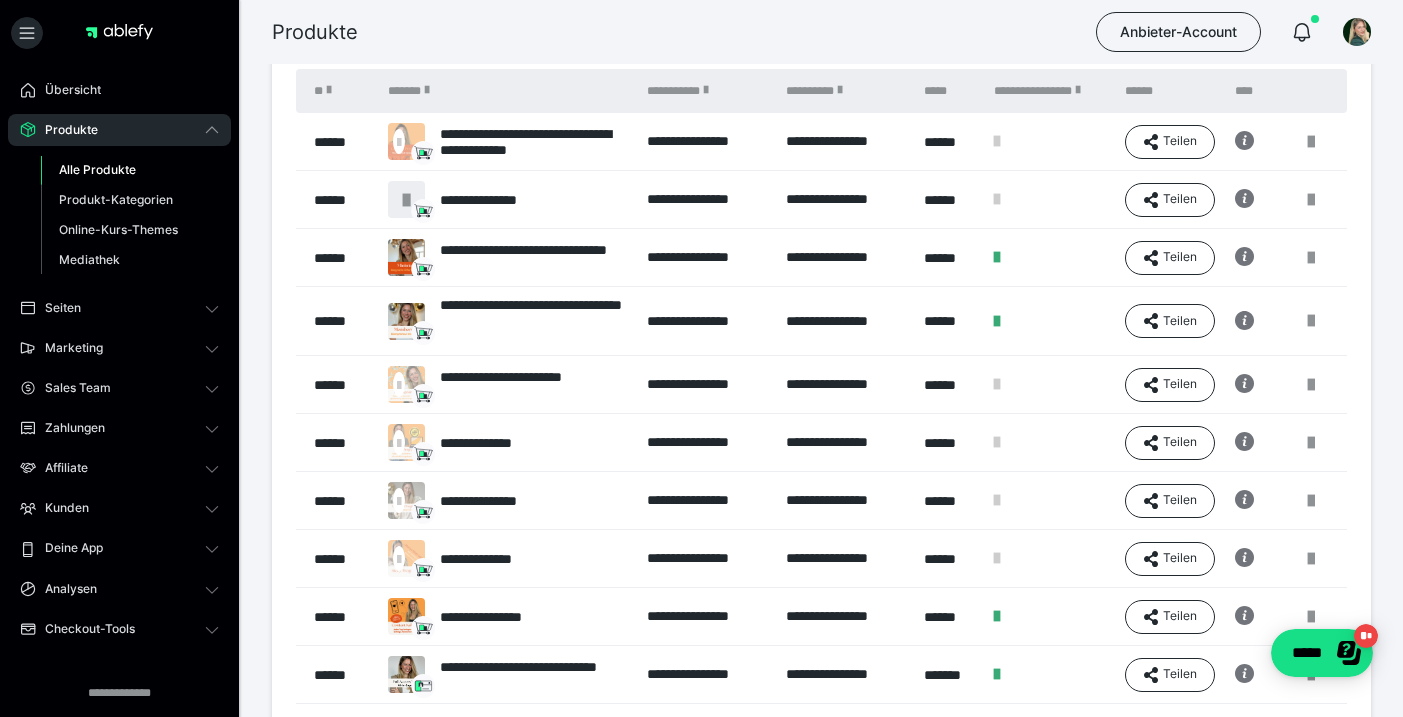 scroll, scrollTop: 193, scrollLeft: 0, axis: vertical 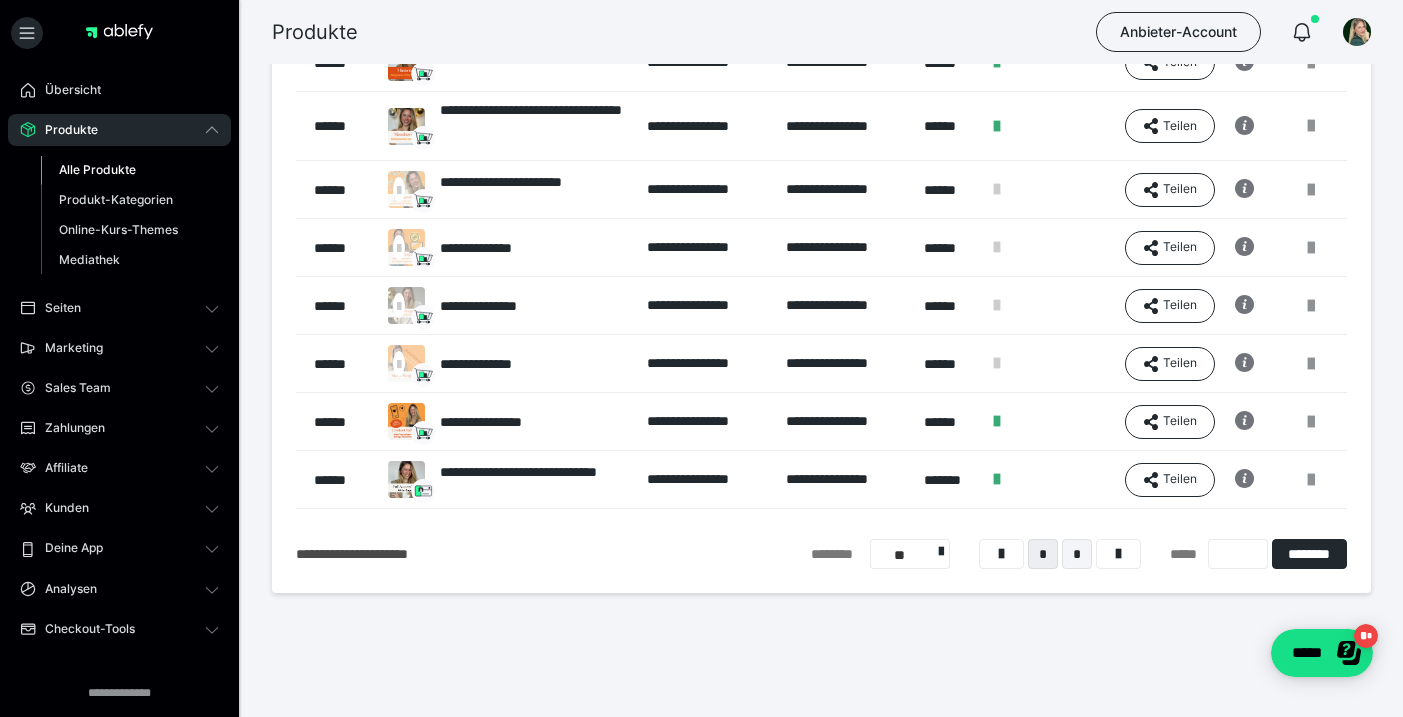 click on "*" at bounding box center (1077, 554) 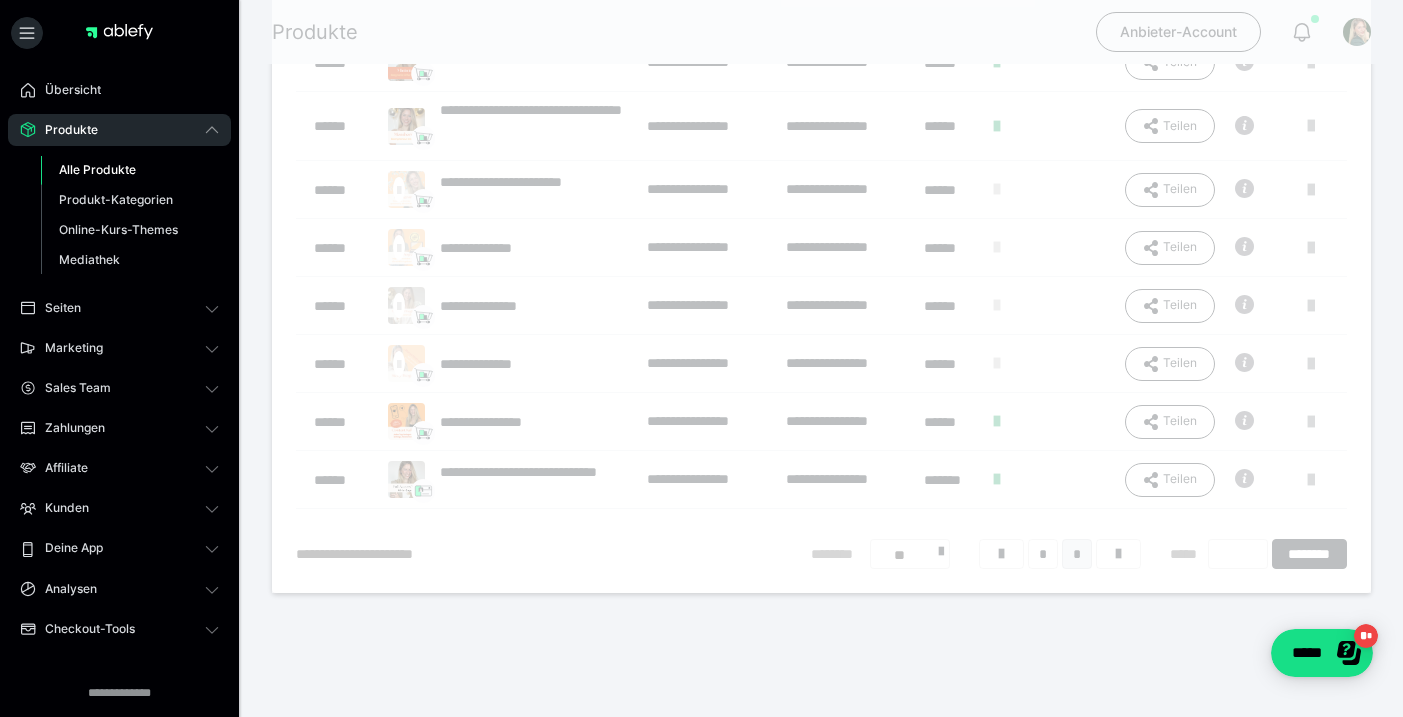 scroll, scrollTop: 80, scrollLeft: 0, axis: vertical 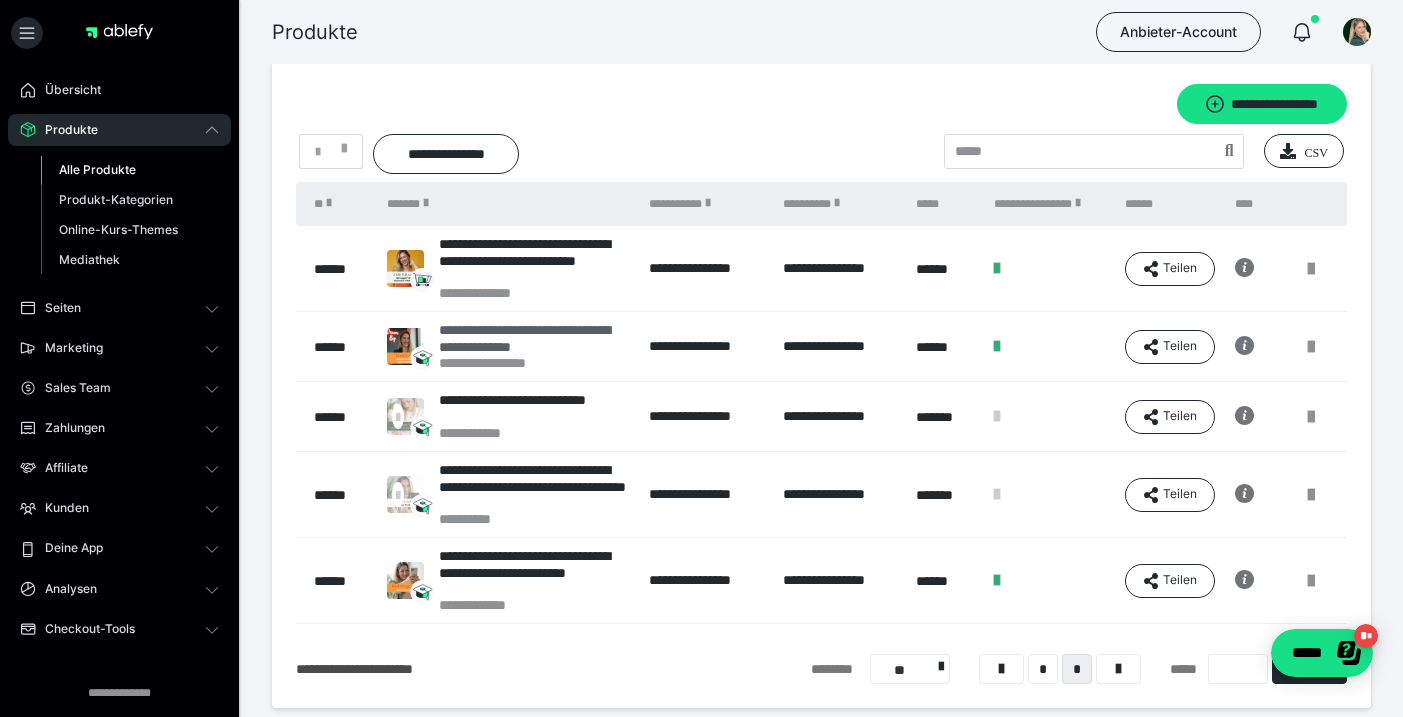 click on "**********" at bounding box center [534, 338] 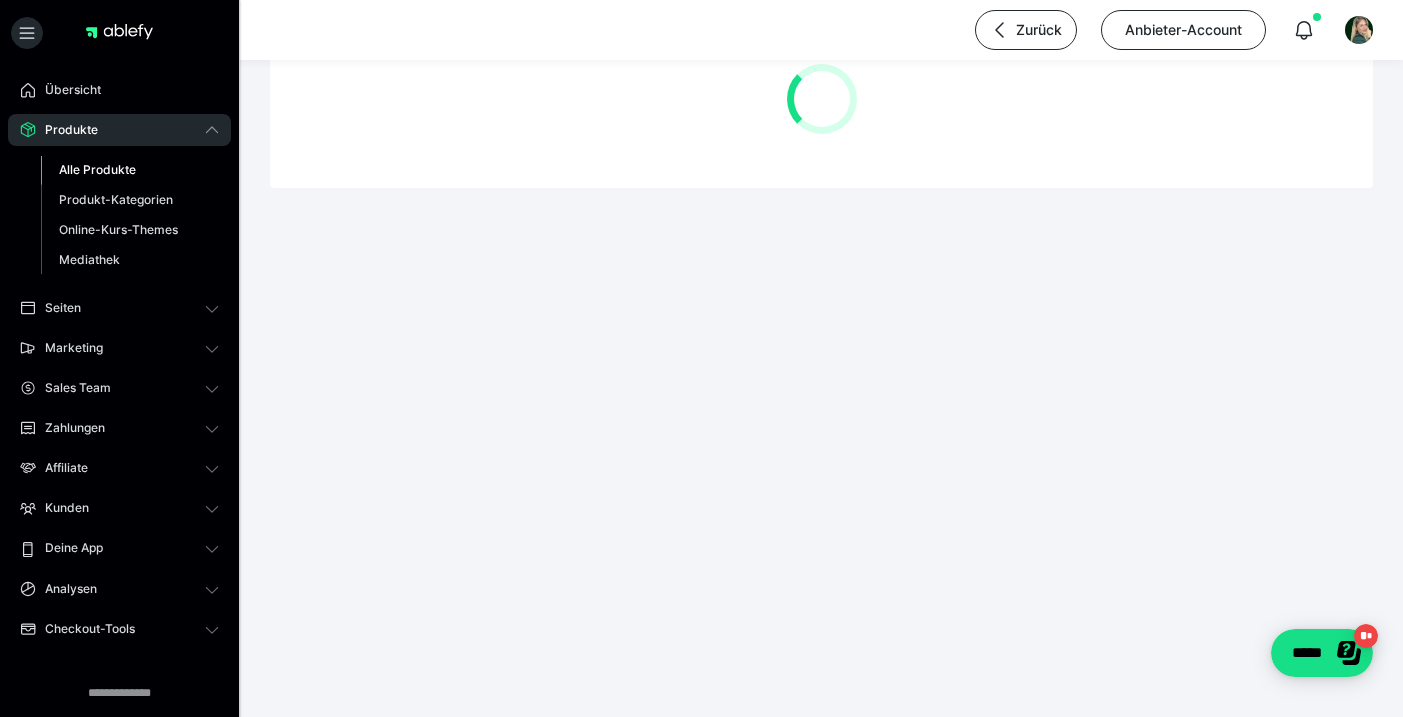scroll, scrollTop: 0, scrollLeft: 0, axis: both 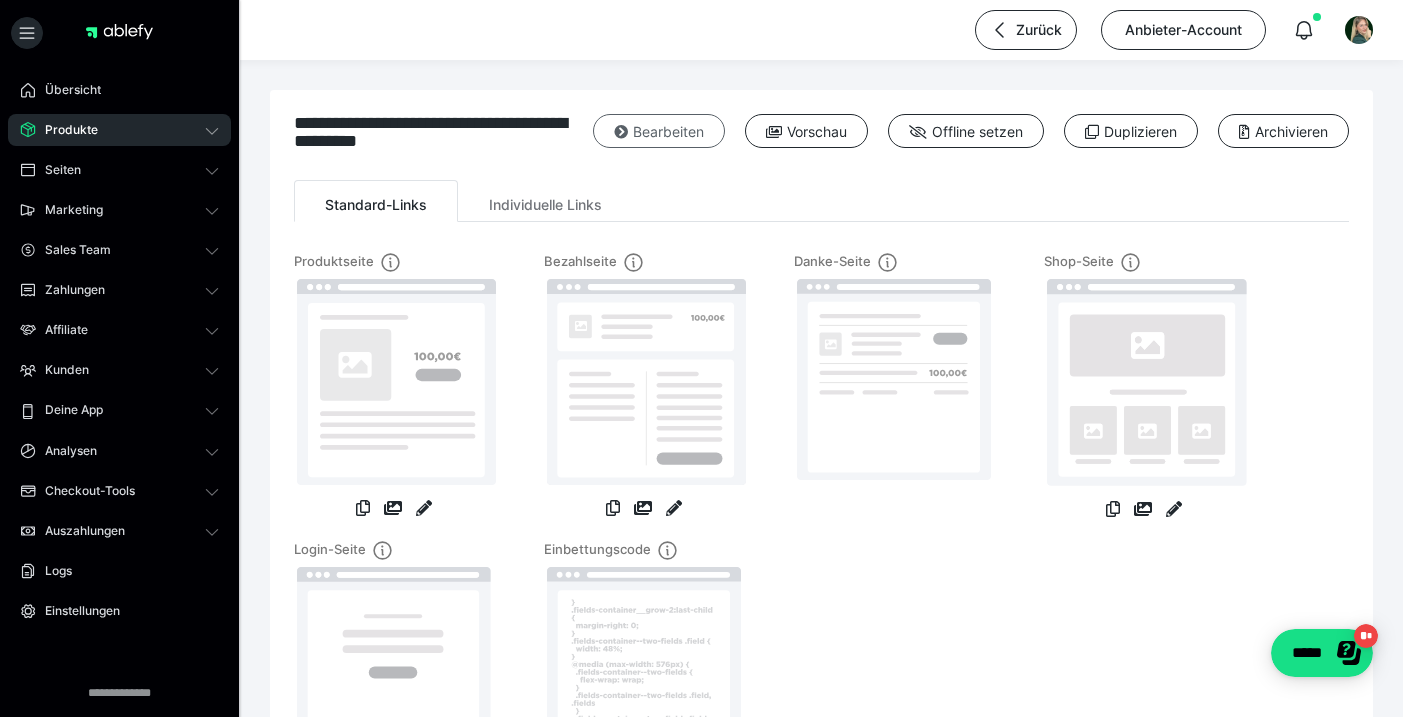 click on "Bearbeiten" at bounding box center (659, 131) 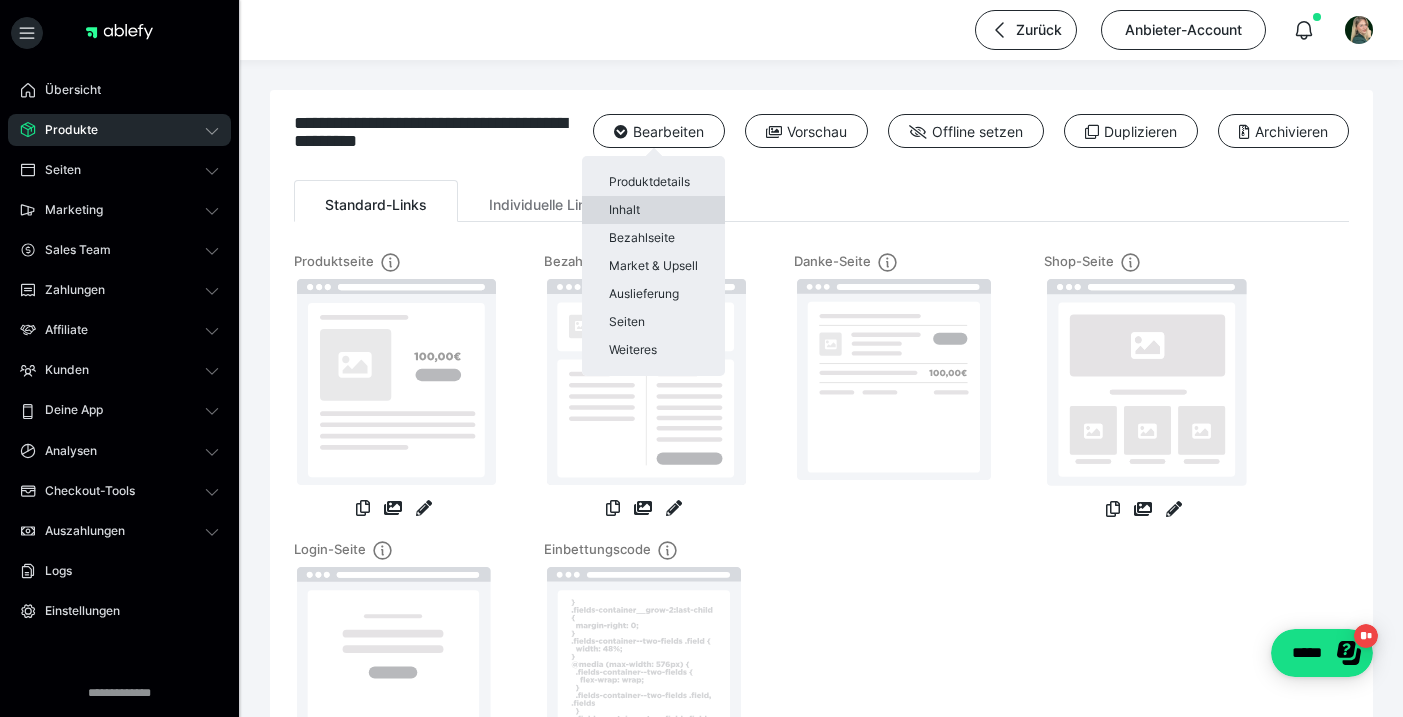 click on "Inhalt" at bounding box center (653, 210) 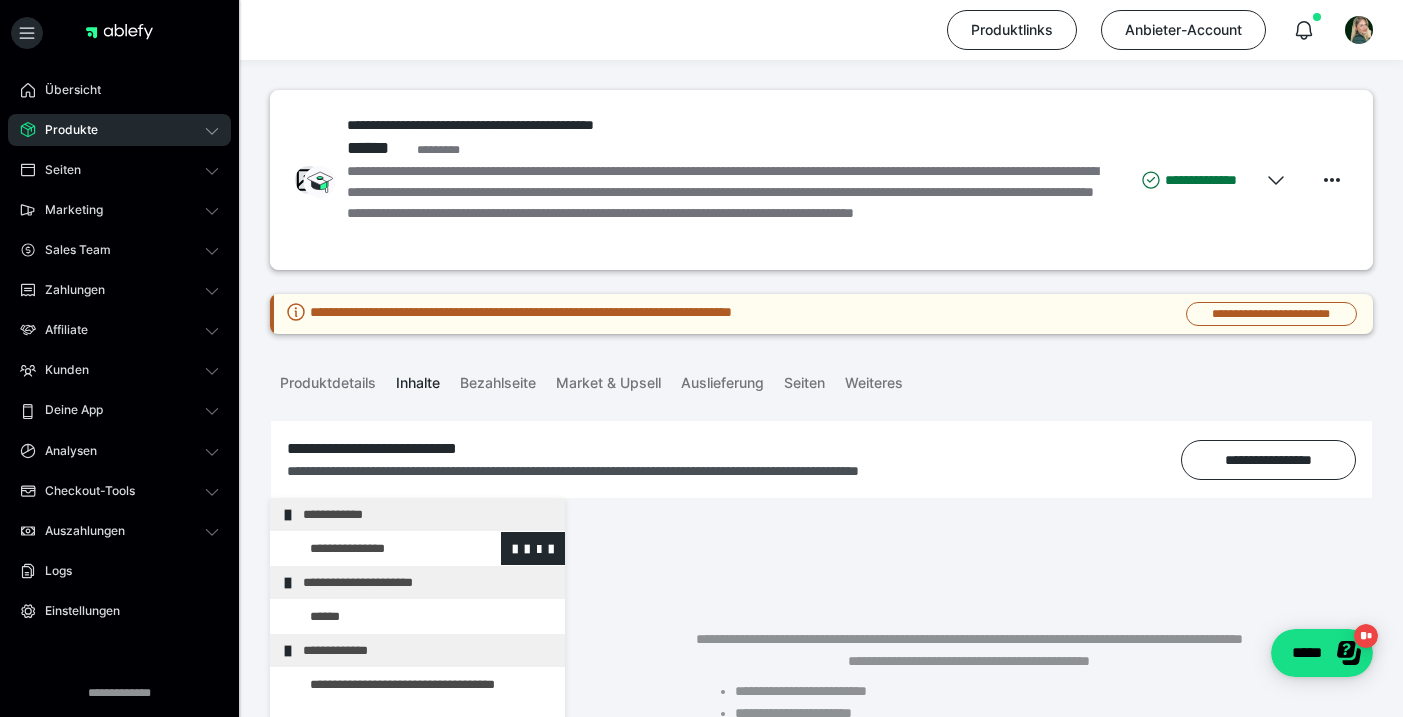 click at bounding box center (375, 548) 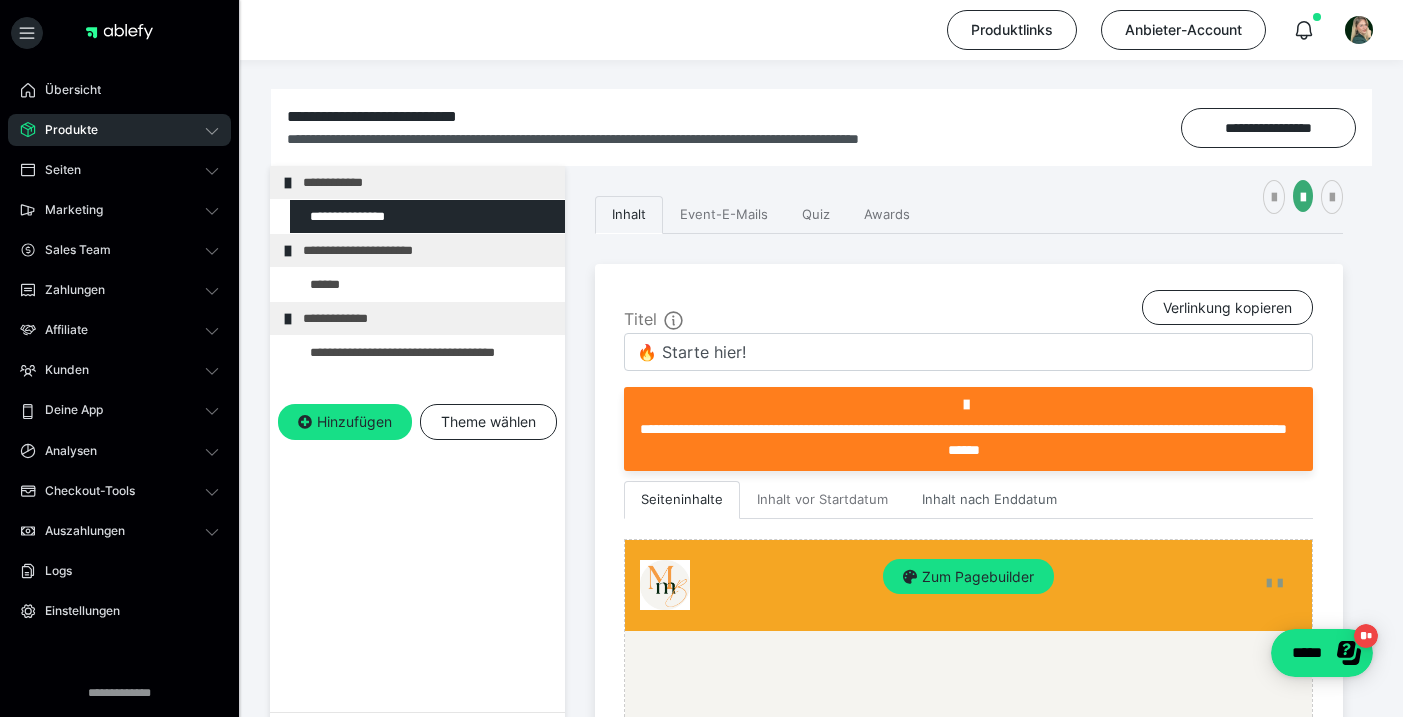 scroll, scrollTop: 332, scrollLeft: 0, axis: vertical 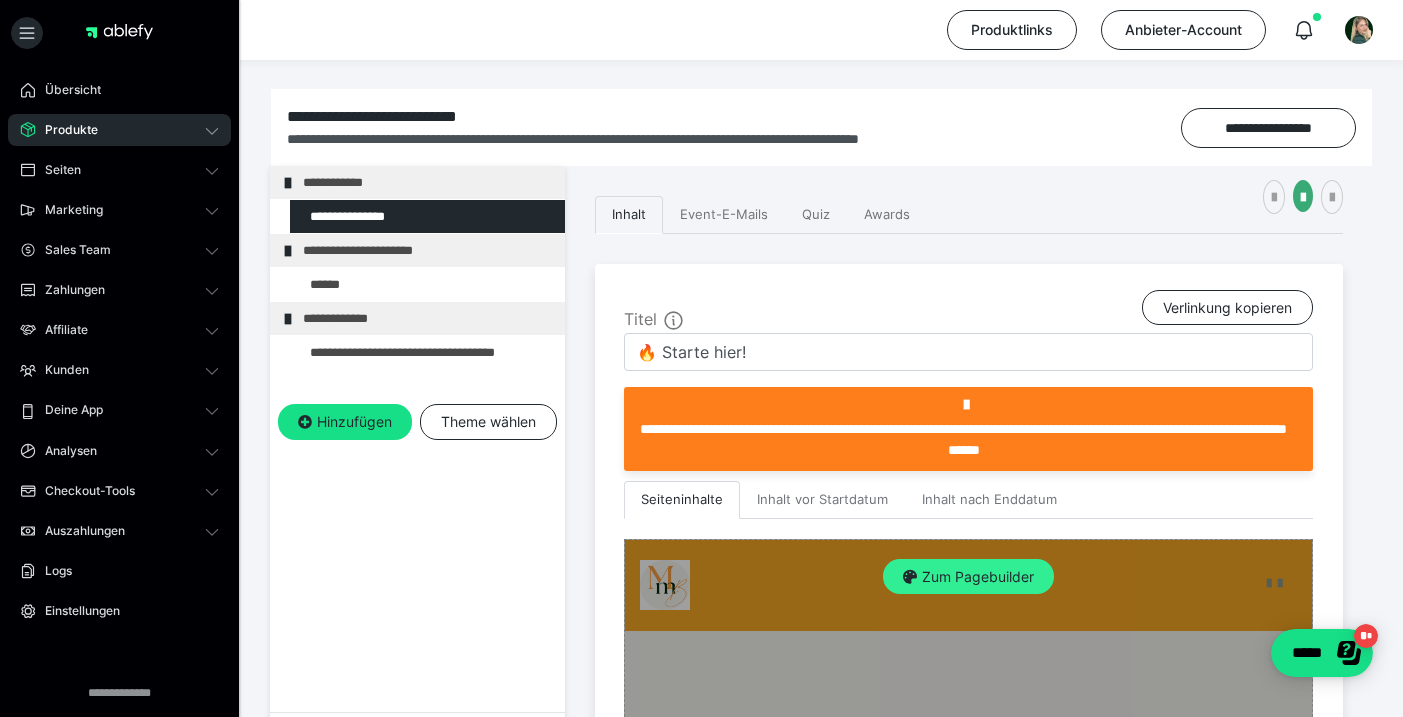 click on "Zum Pagebuilder" at bounding box center (968, 577) 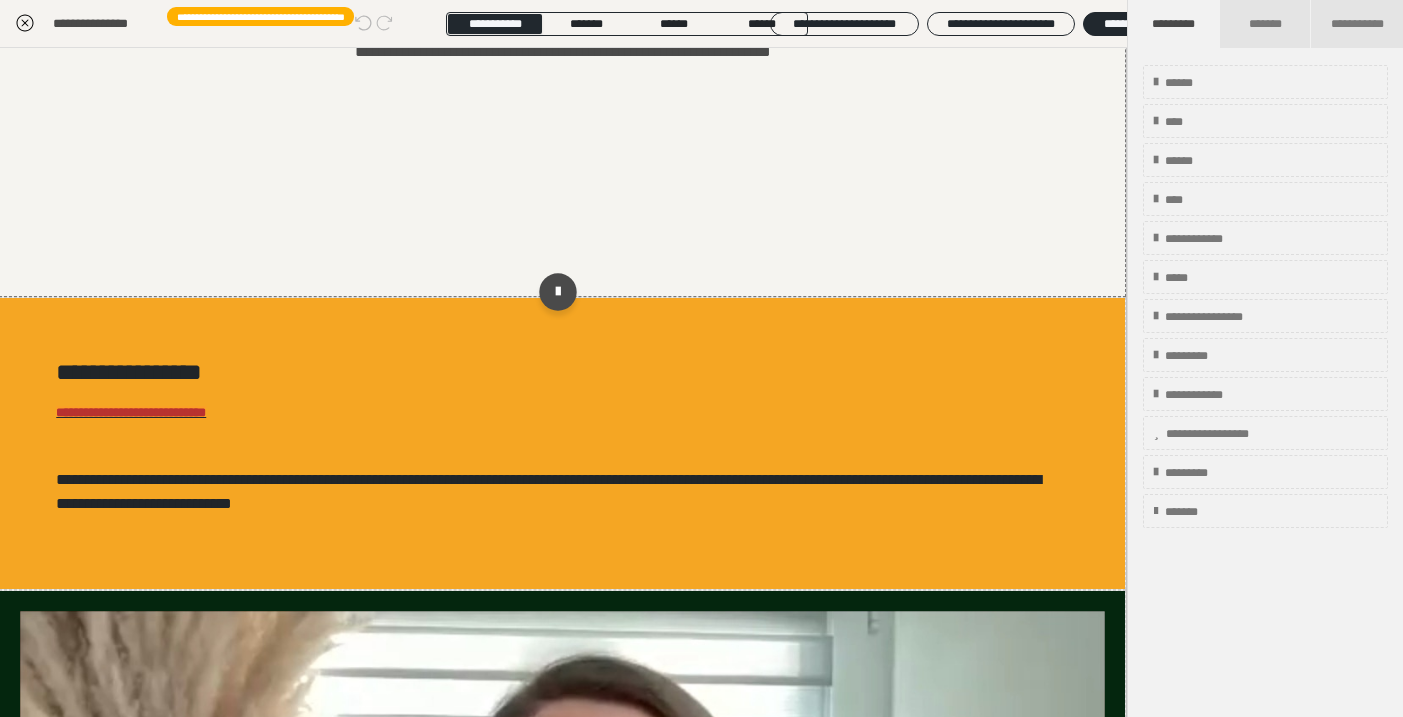 scroll, scrollTop: 448, scrollLeft: 1, axis: both 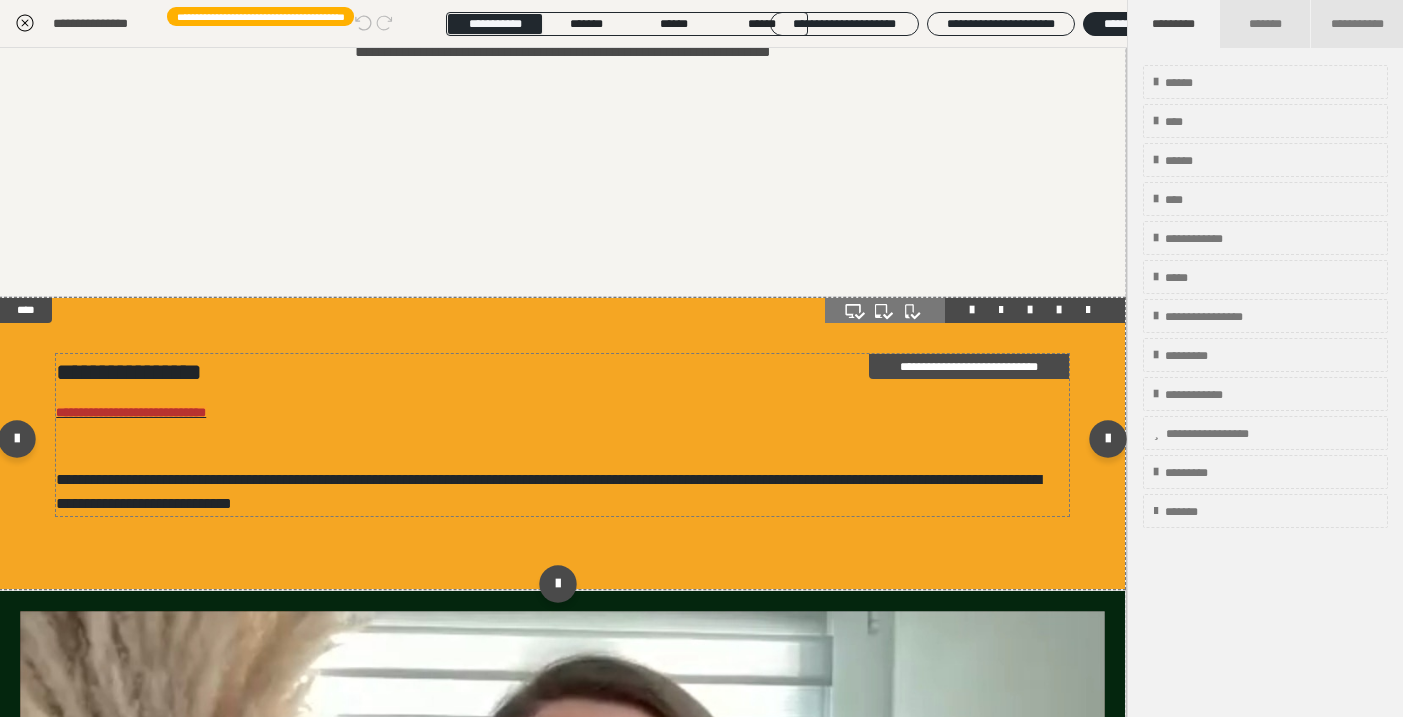 click on "**********" at bounding box center (562, 435) 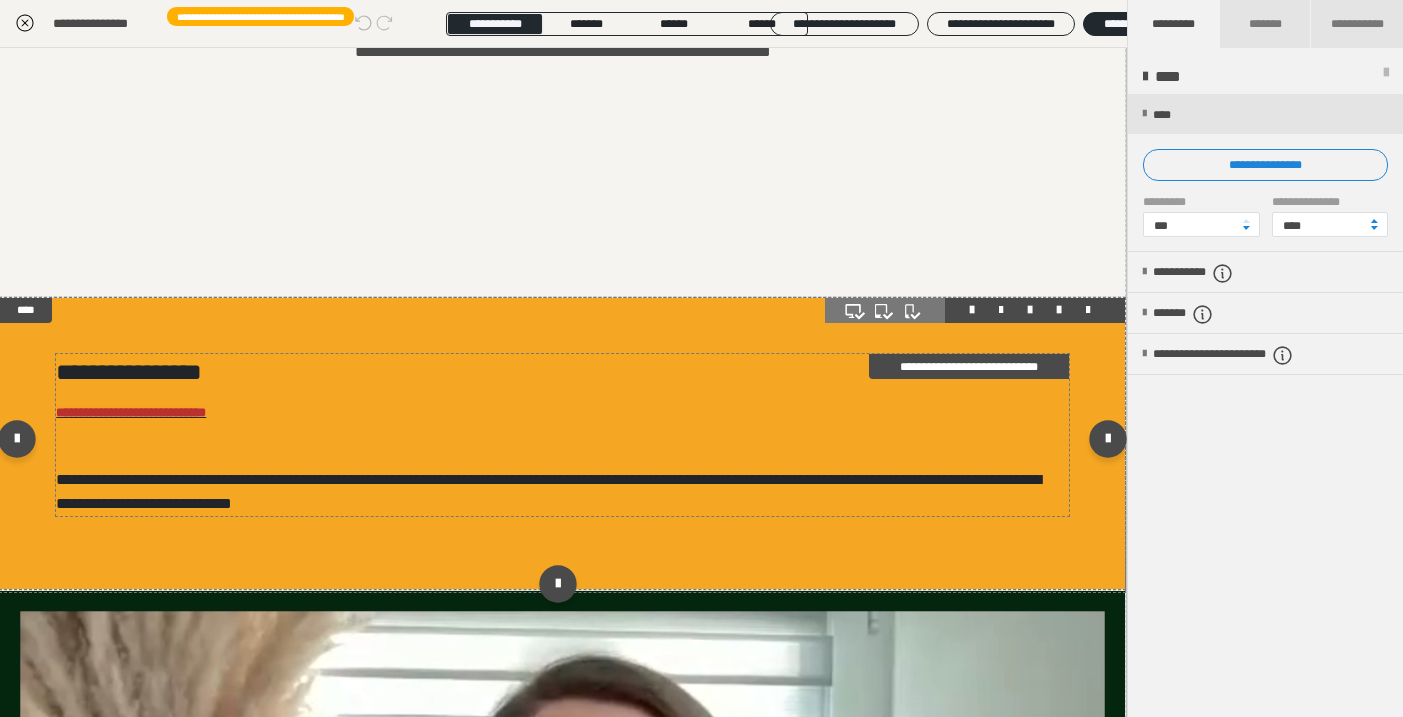 click on "**********" at bounding box center (562, 435) 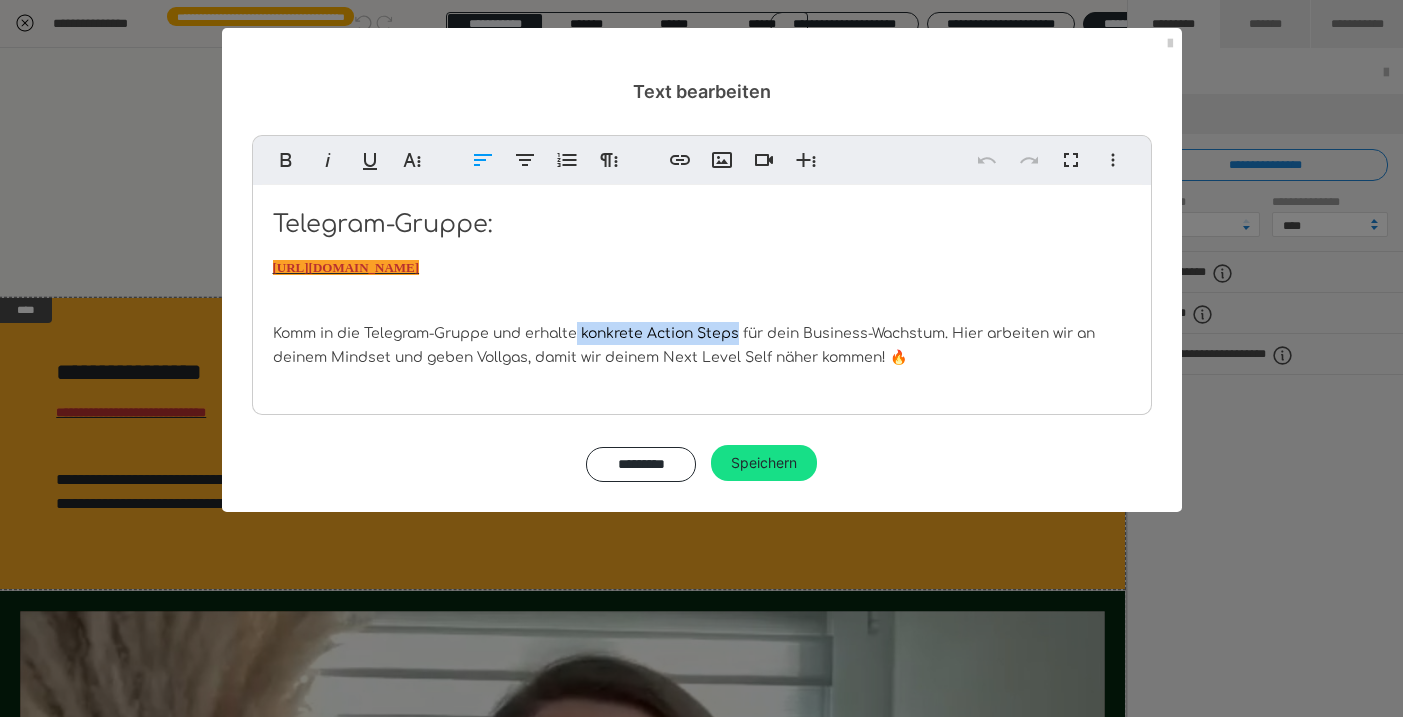 drag, startPoint x: 581, startPoint y: 331, endPoint x: 742, endPoint y: 334, distance: 161.02795 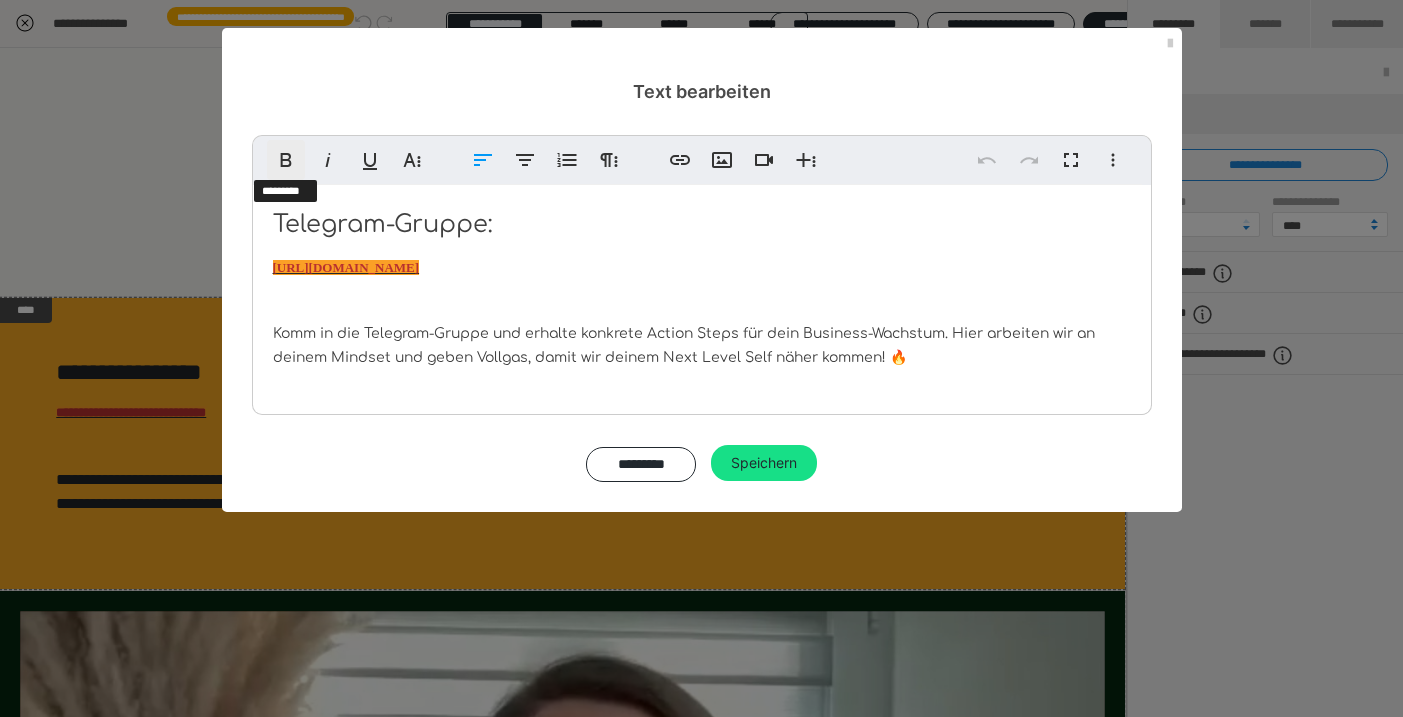 click 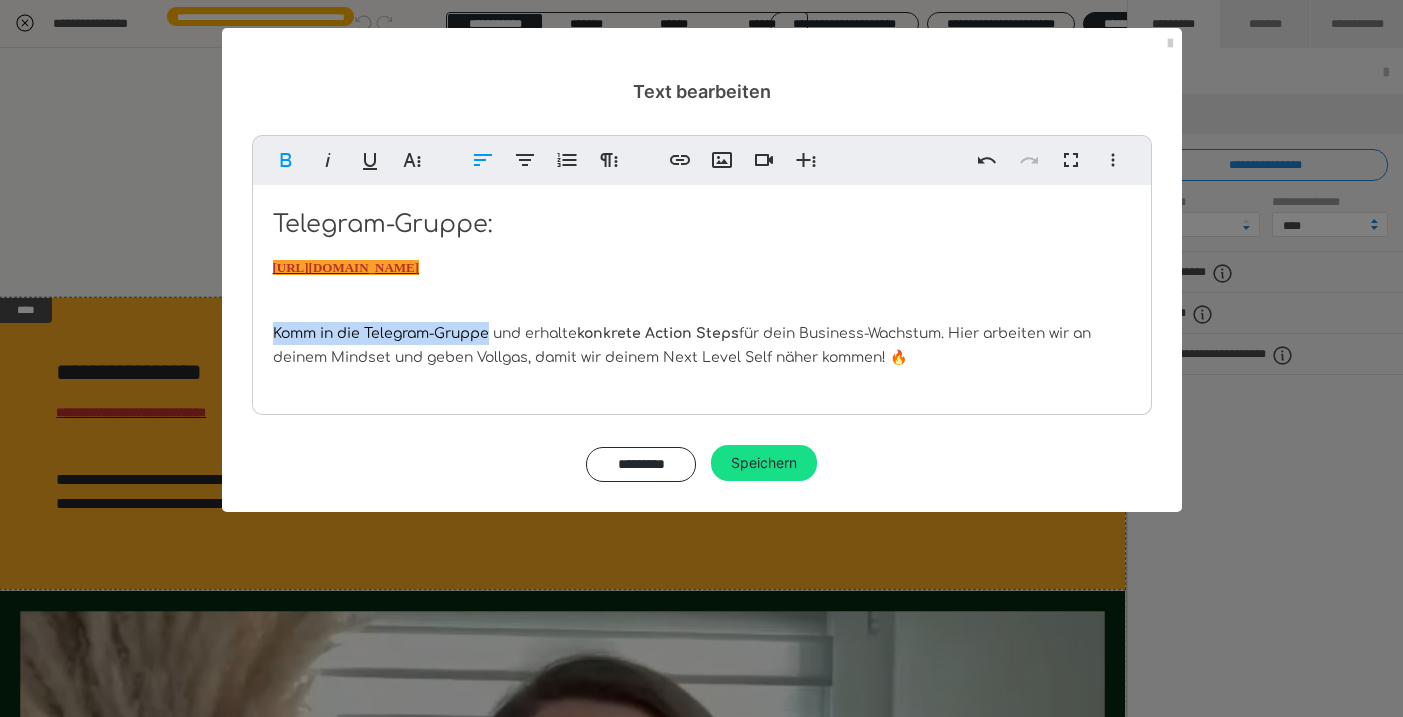 drag, startPoint x: 269, startPoint y: 330, endPoint x: 463, endPoint y: 311, distance: 194.92819 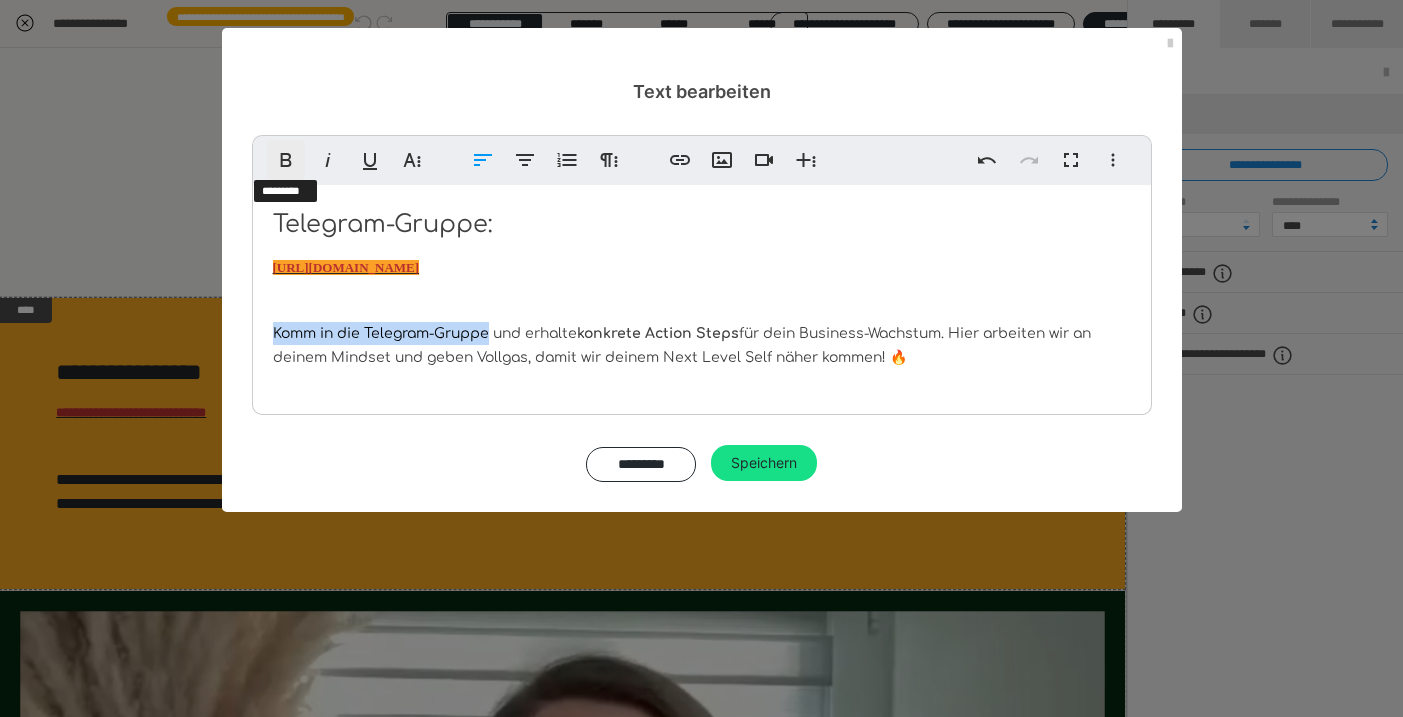 click 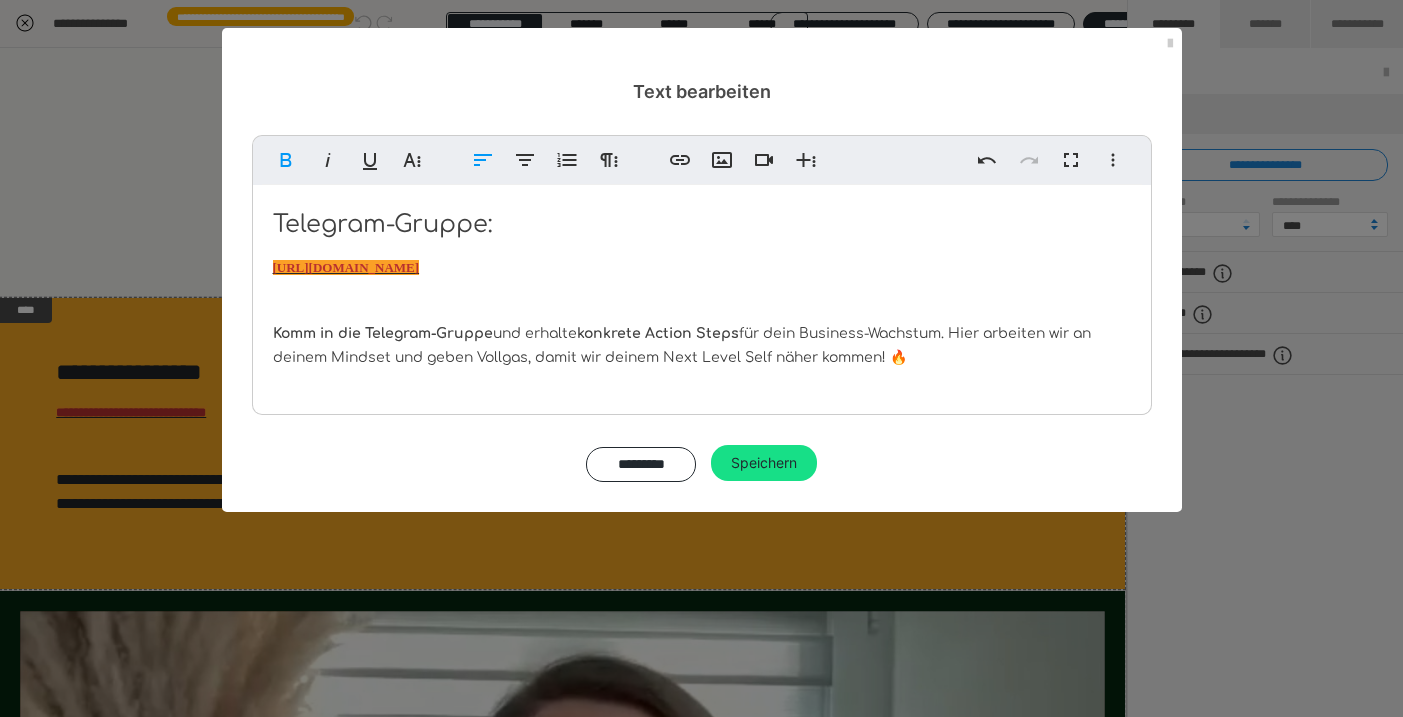 drag, startPoint x: 362, startPoint y: 274, endPoint x: 248, endPoint y: 272, distance: 114.01754 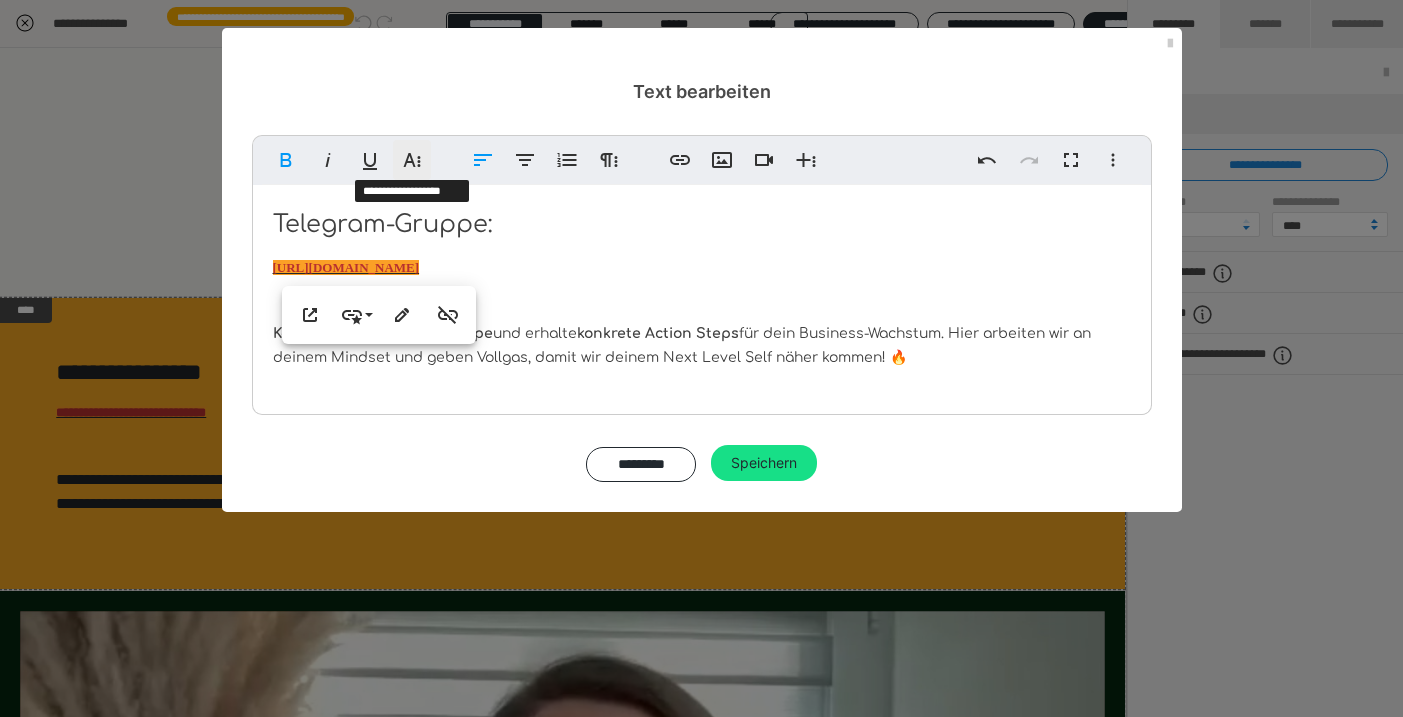 click 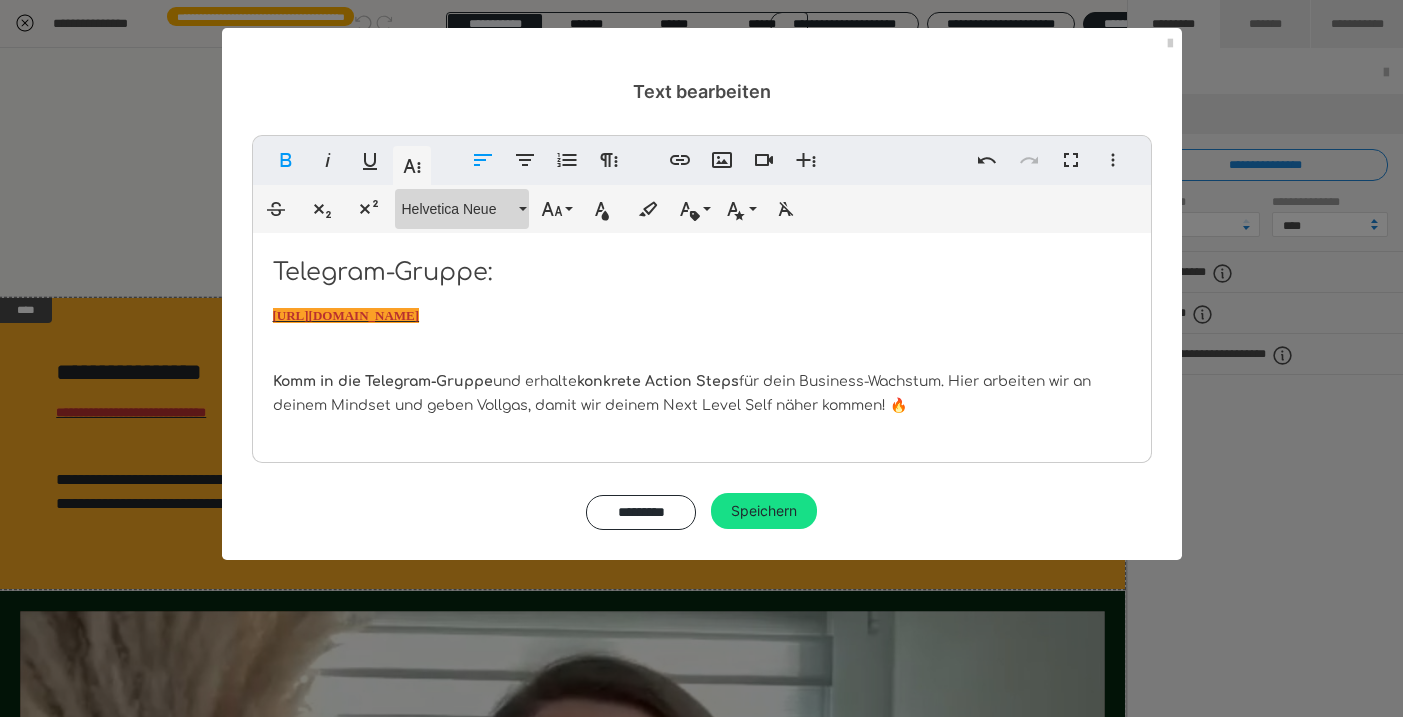 click on "Helvetica Neue" at bounding box center (458, 209) 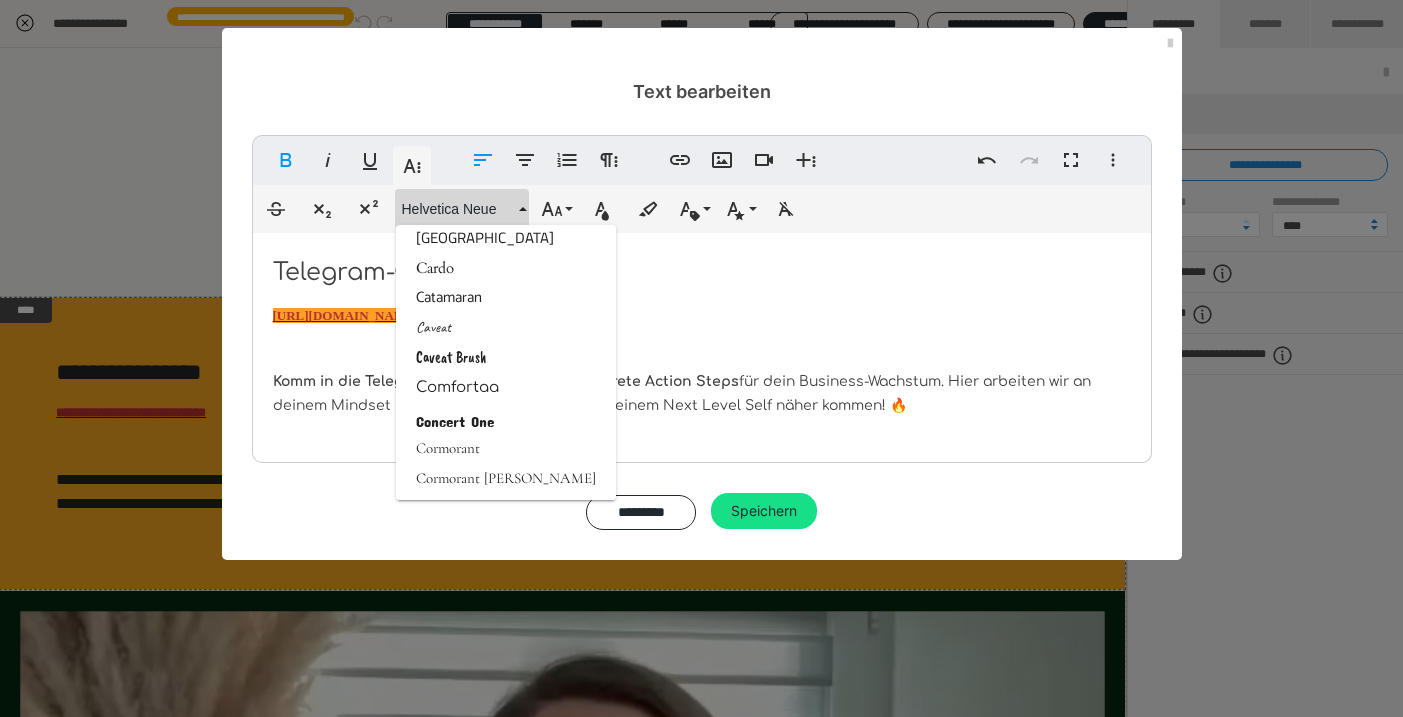 scroll, scrollTop: 707, scrollLeft: 0, axis: vertical 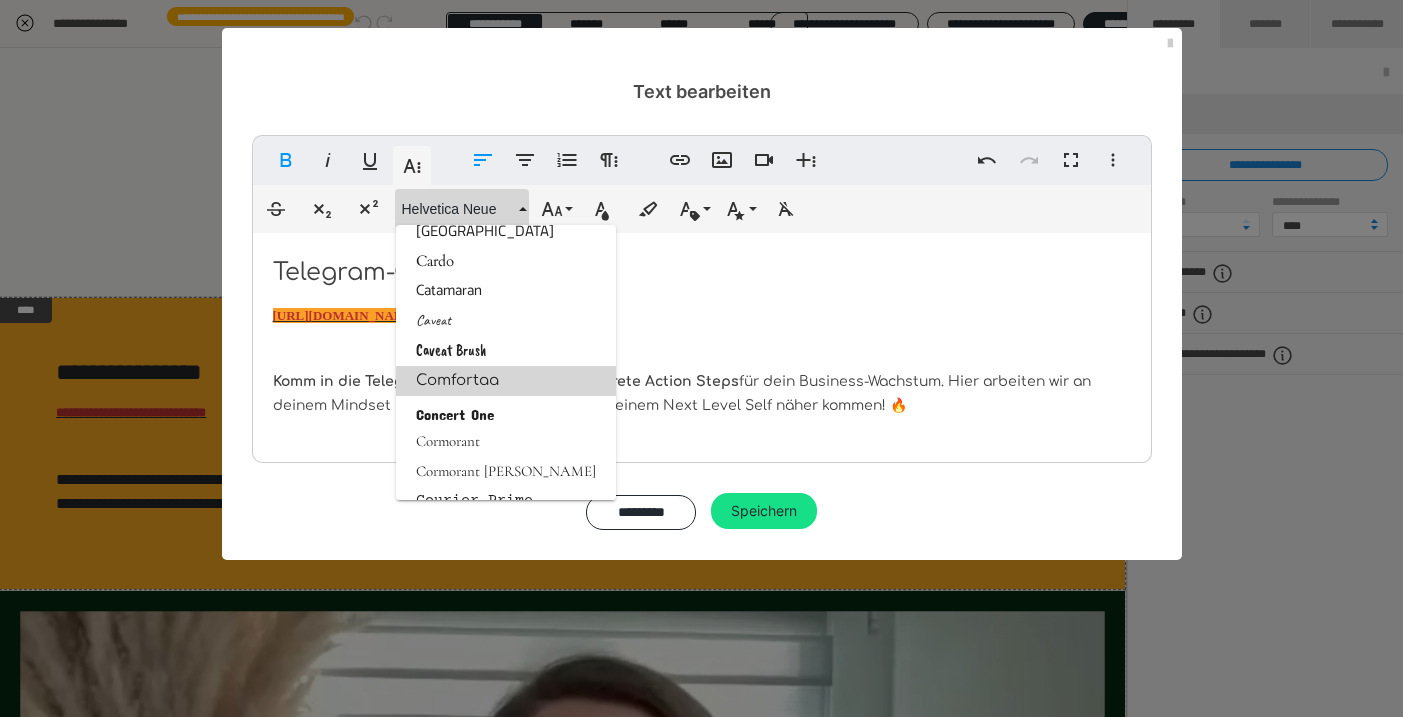 click on "Comfortaa" at bounding box center (506, 381) 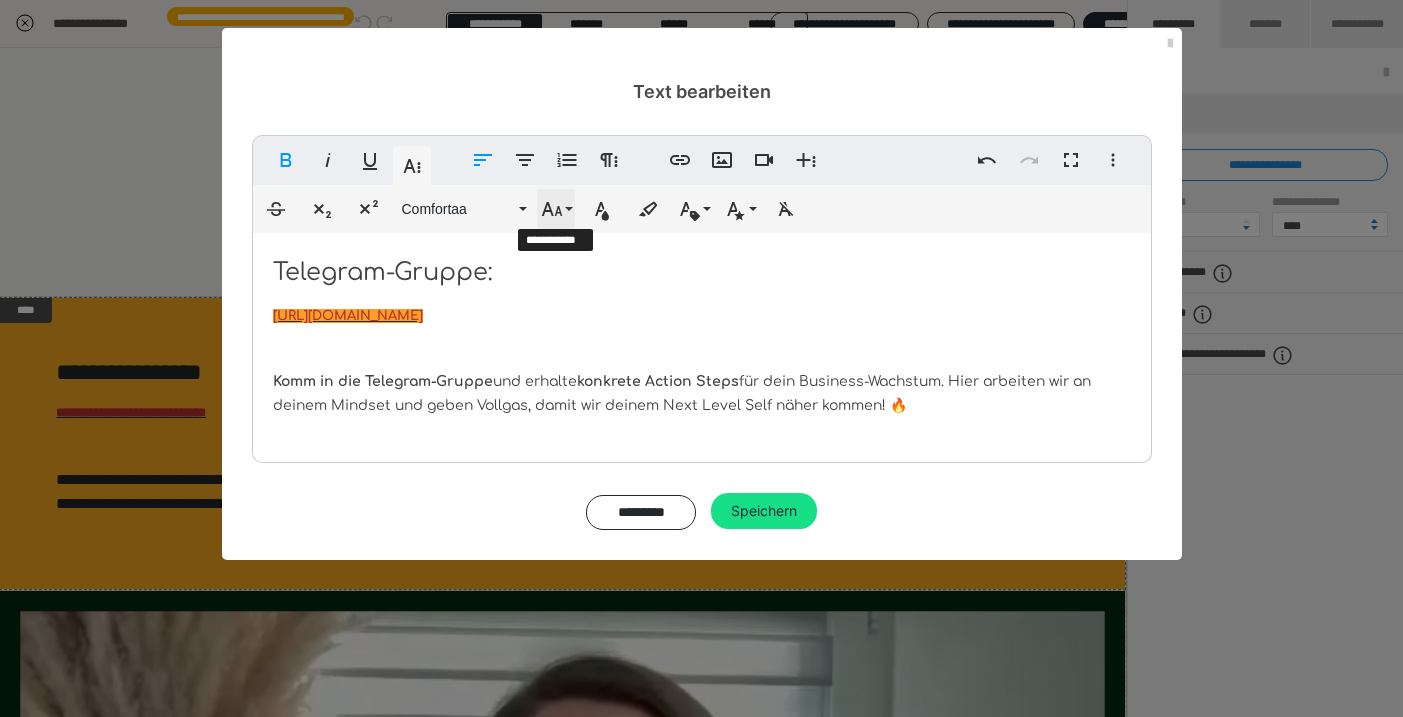 click on "Schriftgröße" at bounding box center [556, 209] 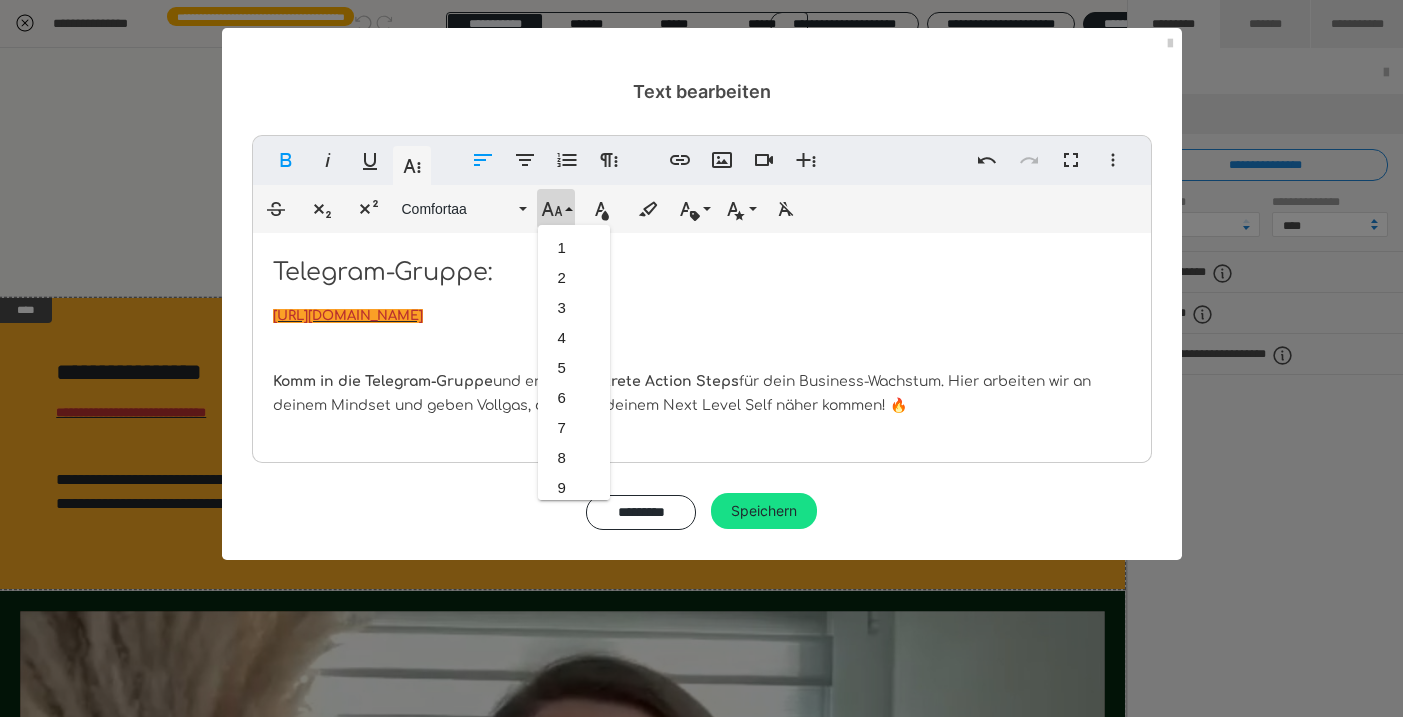 scroll, scrollTop: 383, scrollLeft: 0, axis: vertical 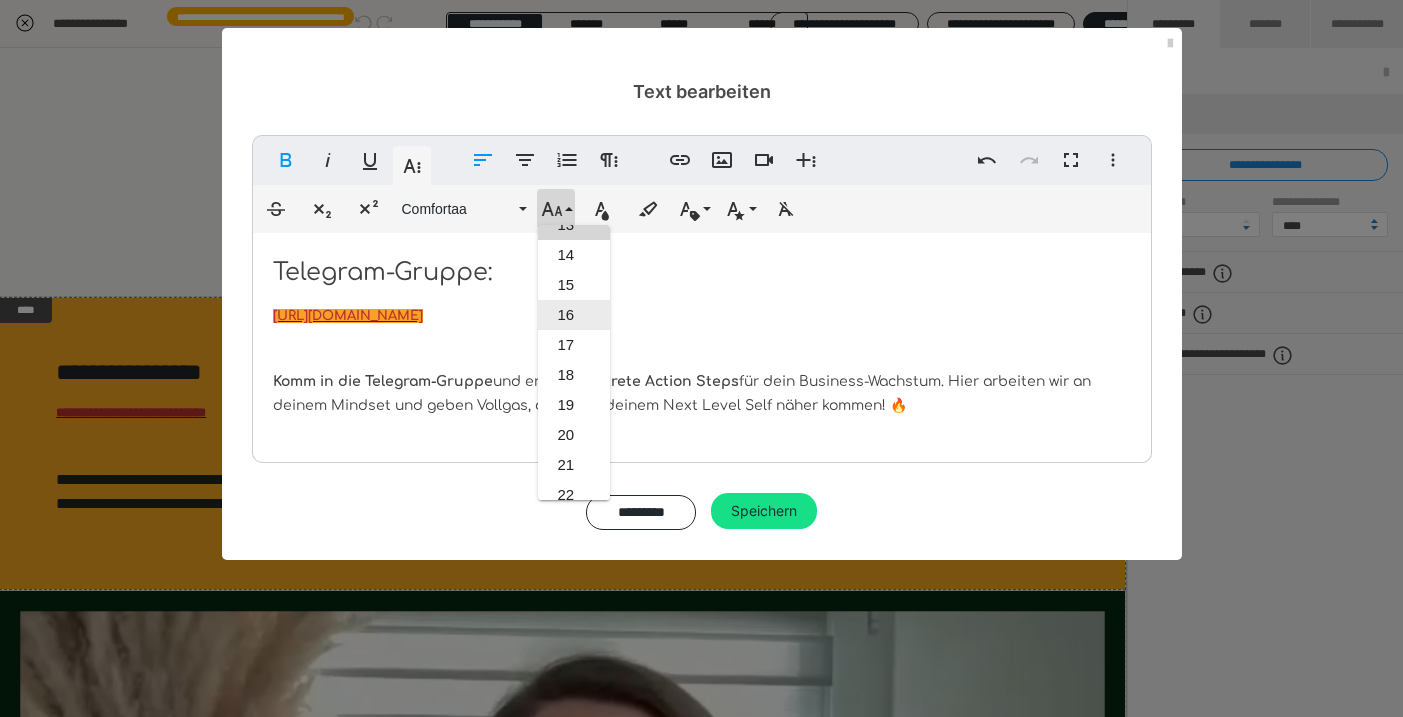 click on "16" at bounding box center (574, 315) 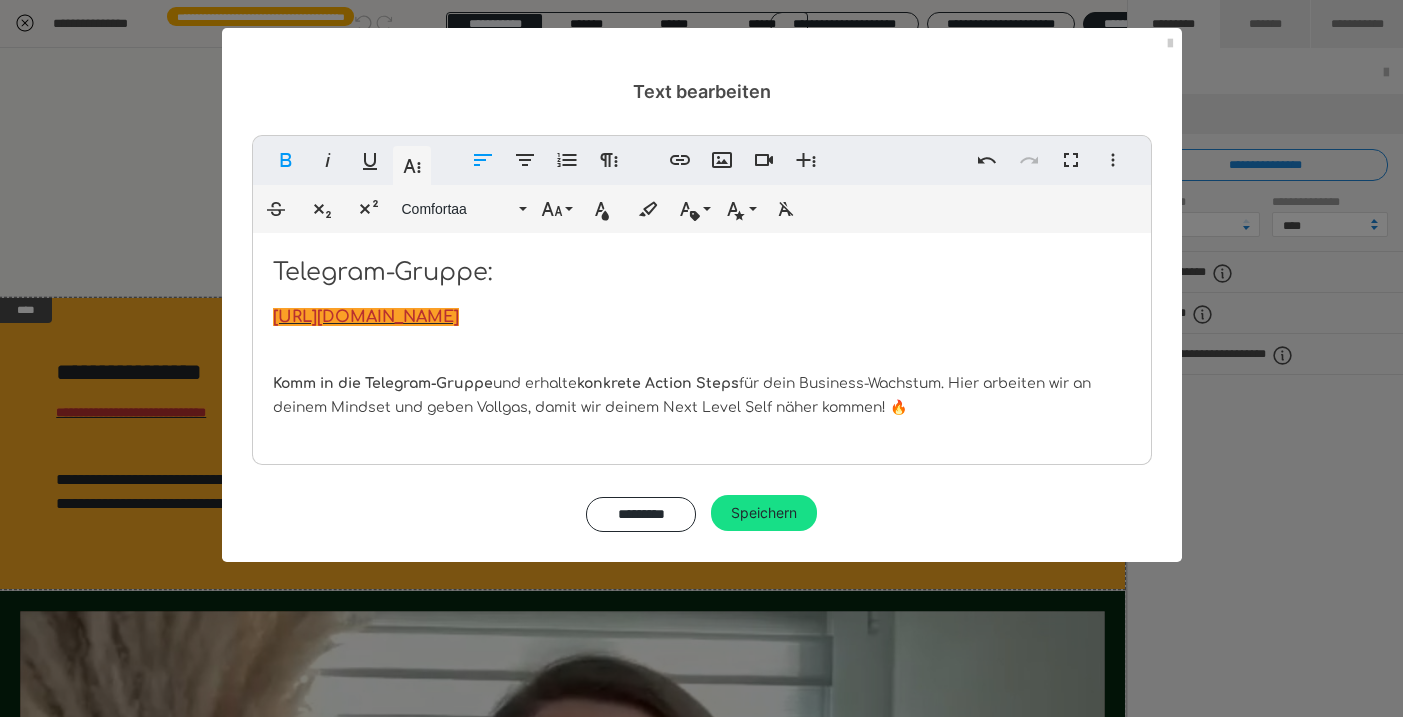 drag, startPoint x: 660, startPoint y: 307, endPoint x: 650, endPoint y: 306, distance: 10.049875 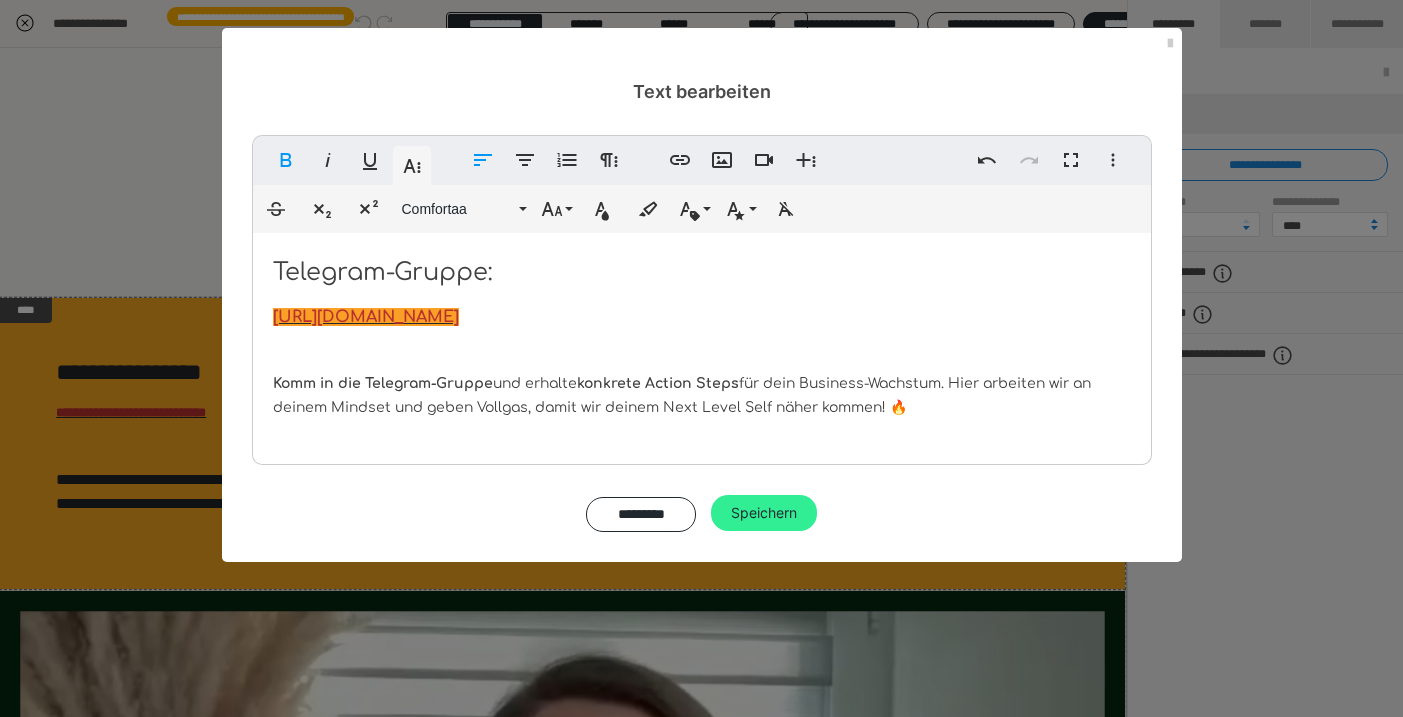 click on "Speichern" at bounding box center (764, 513) 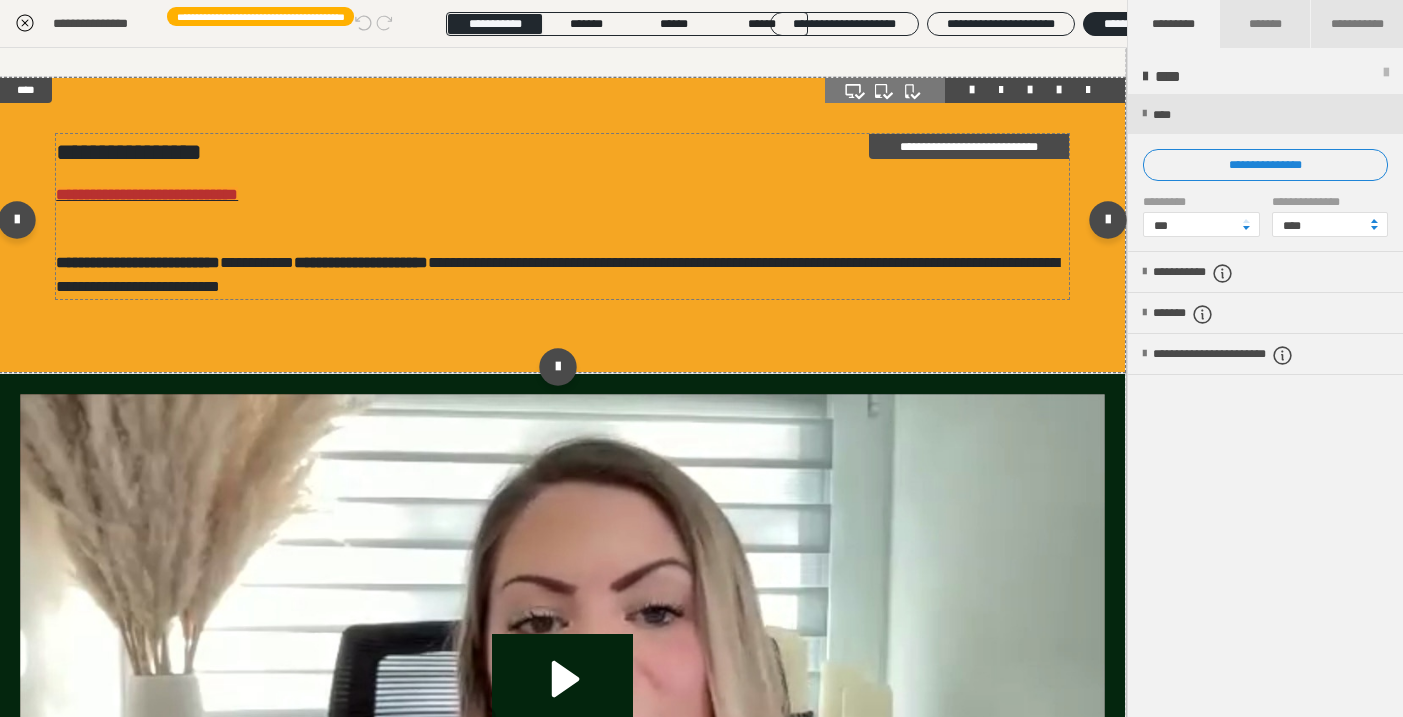 scroll, scrollTop: 689, scrollLeft: 1, axis: both 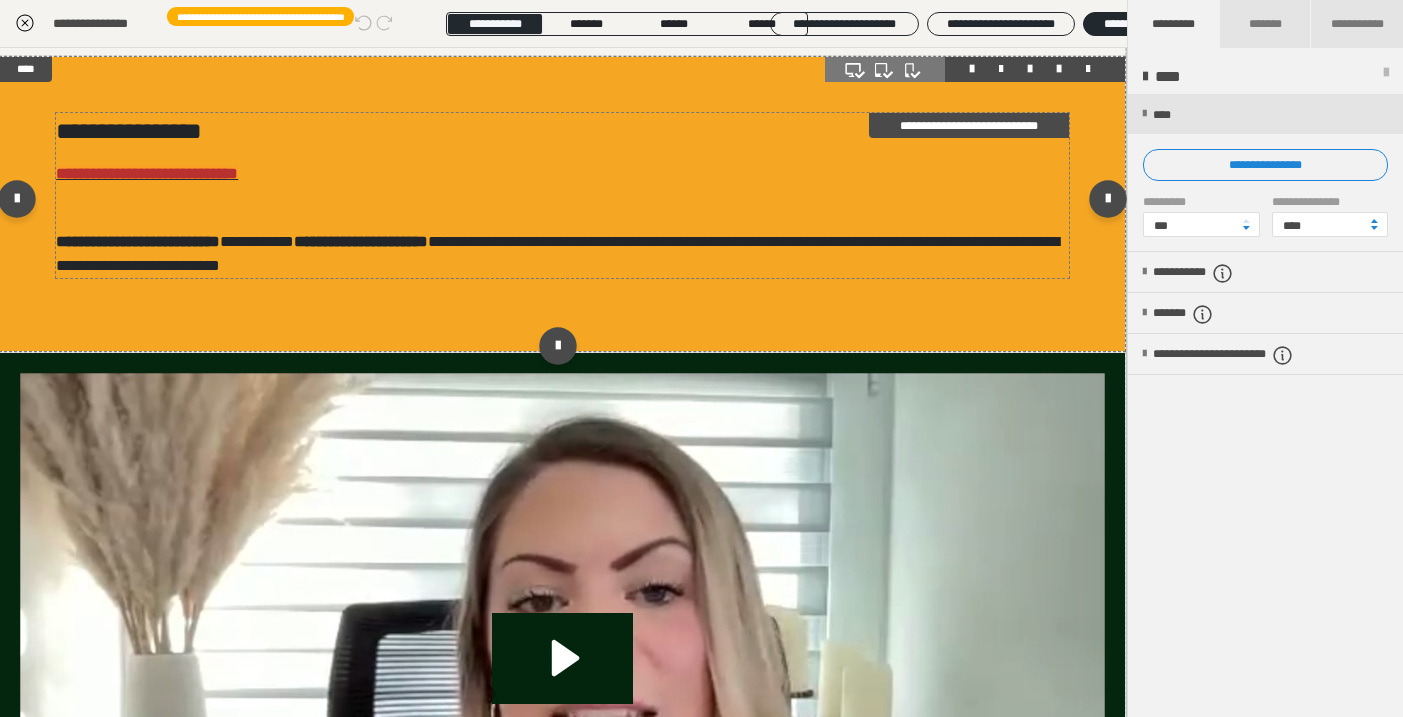 click on "**********" at bounding box center [361, 241] 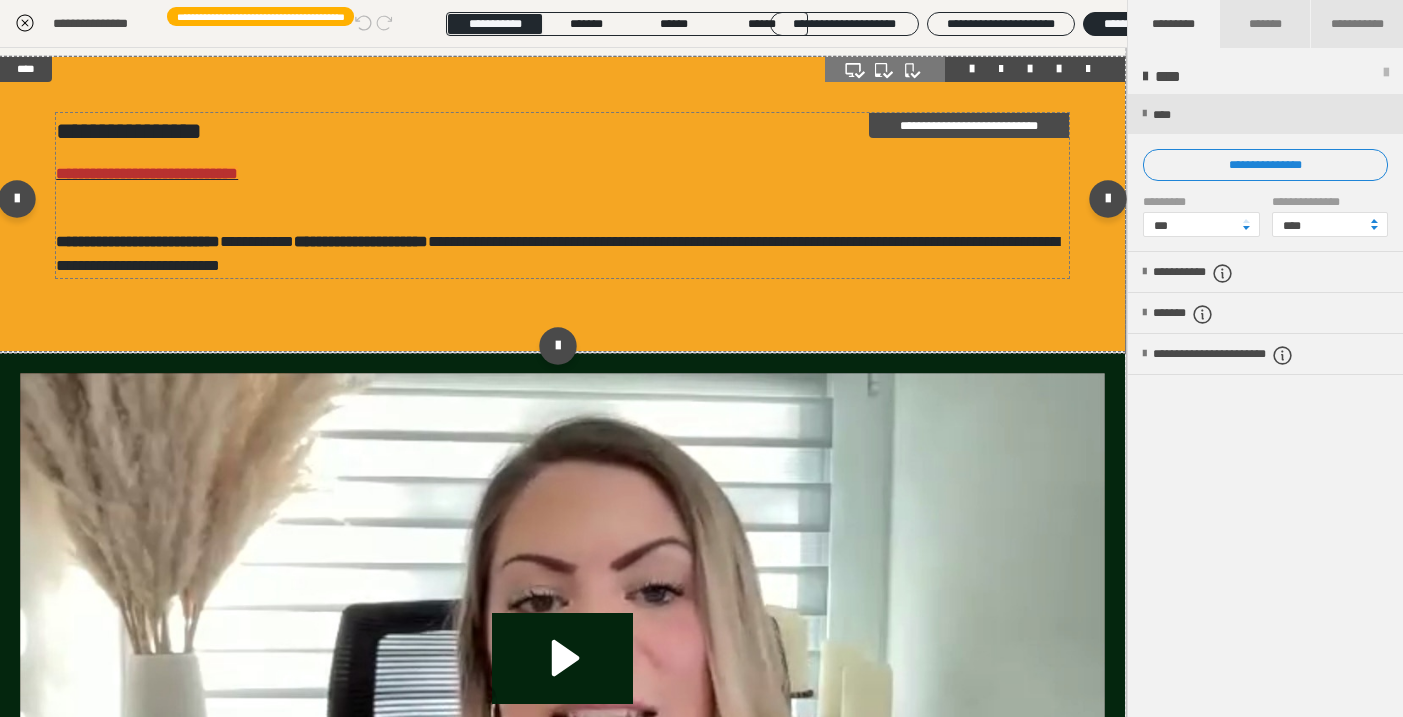 click on "**********" at bounding box center [361, 241] 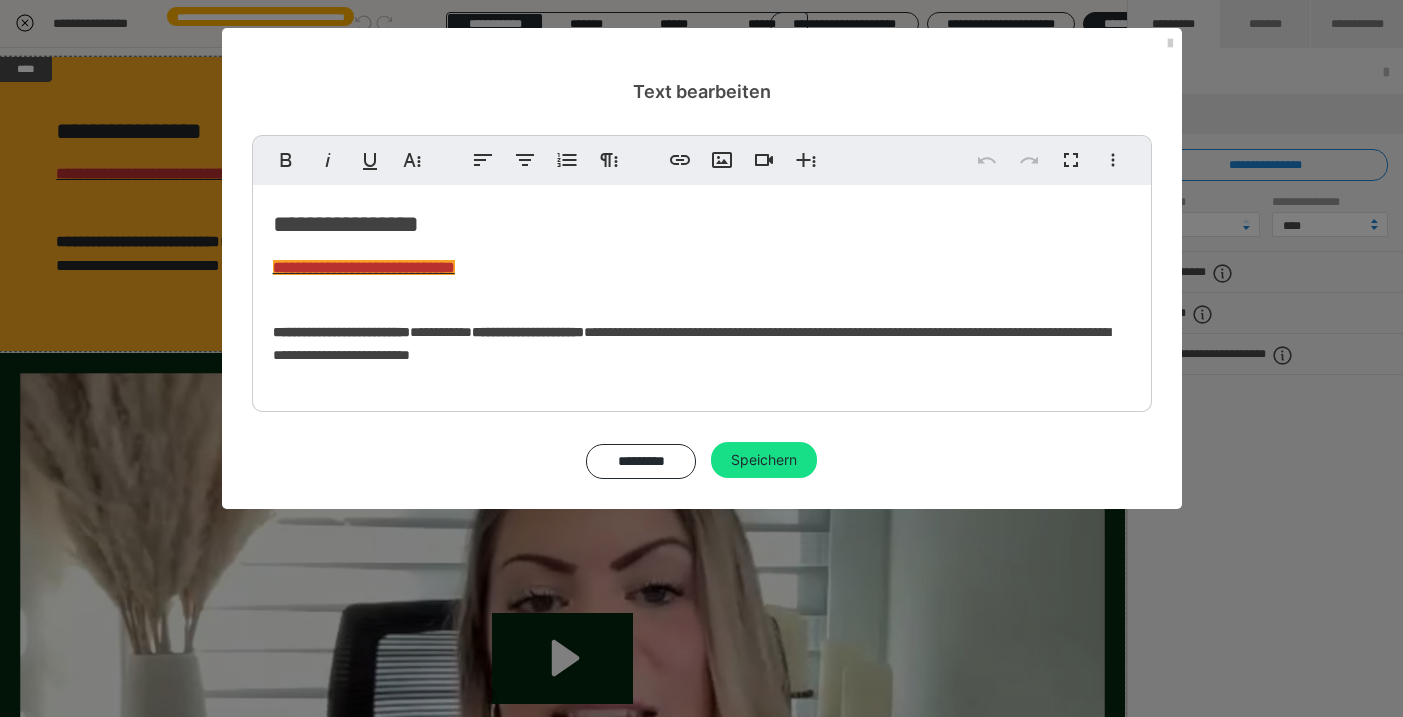 click on "**********" at bounding box center (702, 293) 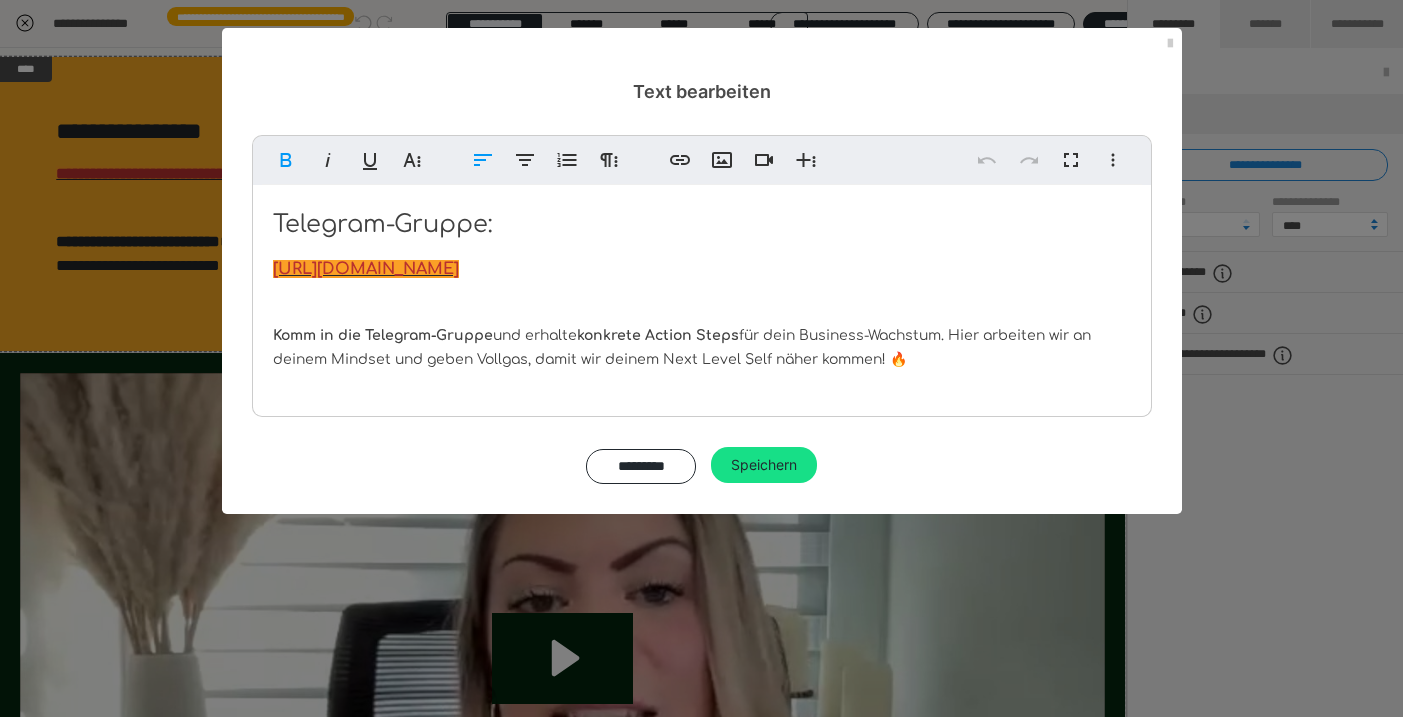 type 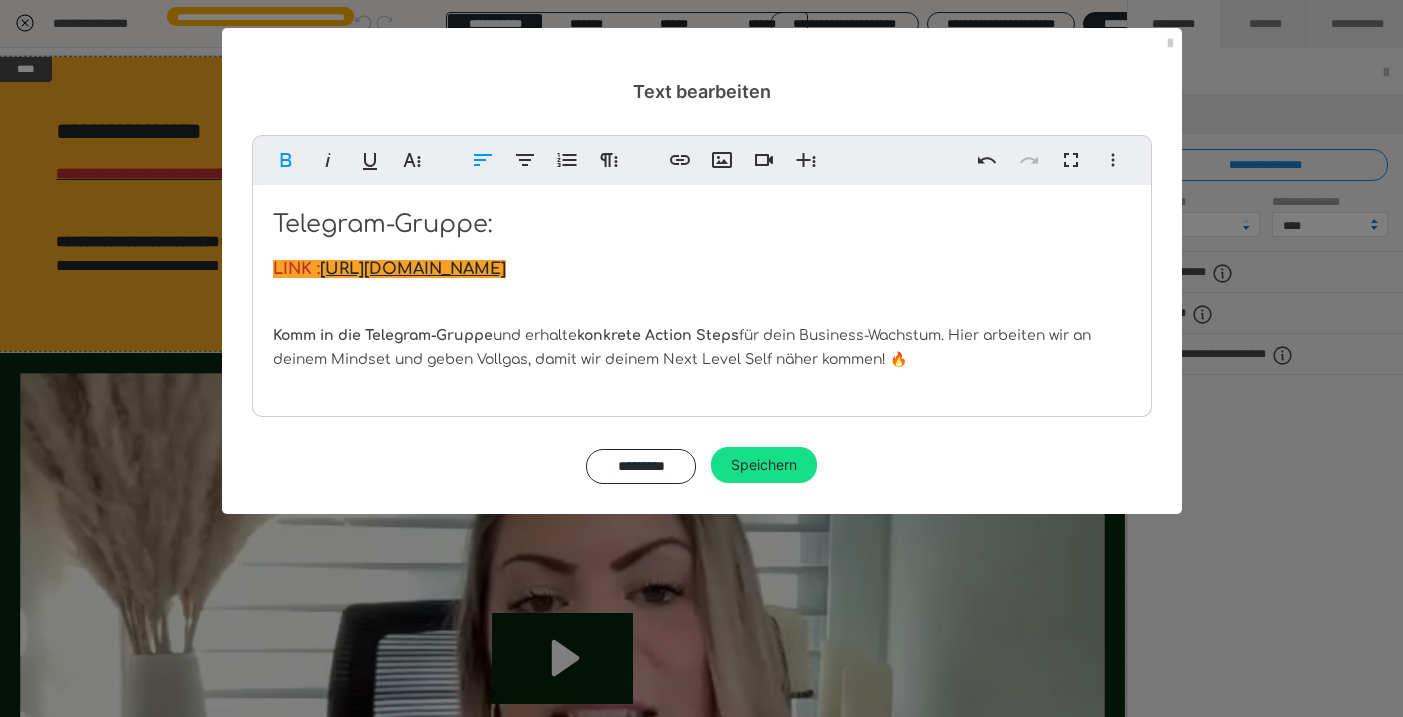 click on "Telegram-Gruppe: LINK :  [URL][DOMAIN_NAME] Komm in die Telegram-Gruppe  und erhalte  konkrete Action Steps  für dein Business-Wachstum. Hier arbeiten wir an deinem Mindset und geben Vollgas, damit wir deinem Next Level Self näher kommen! 🔥" at bounding box center [702, 296] 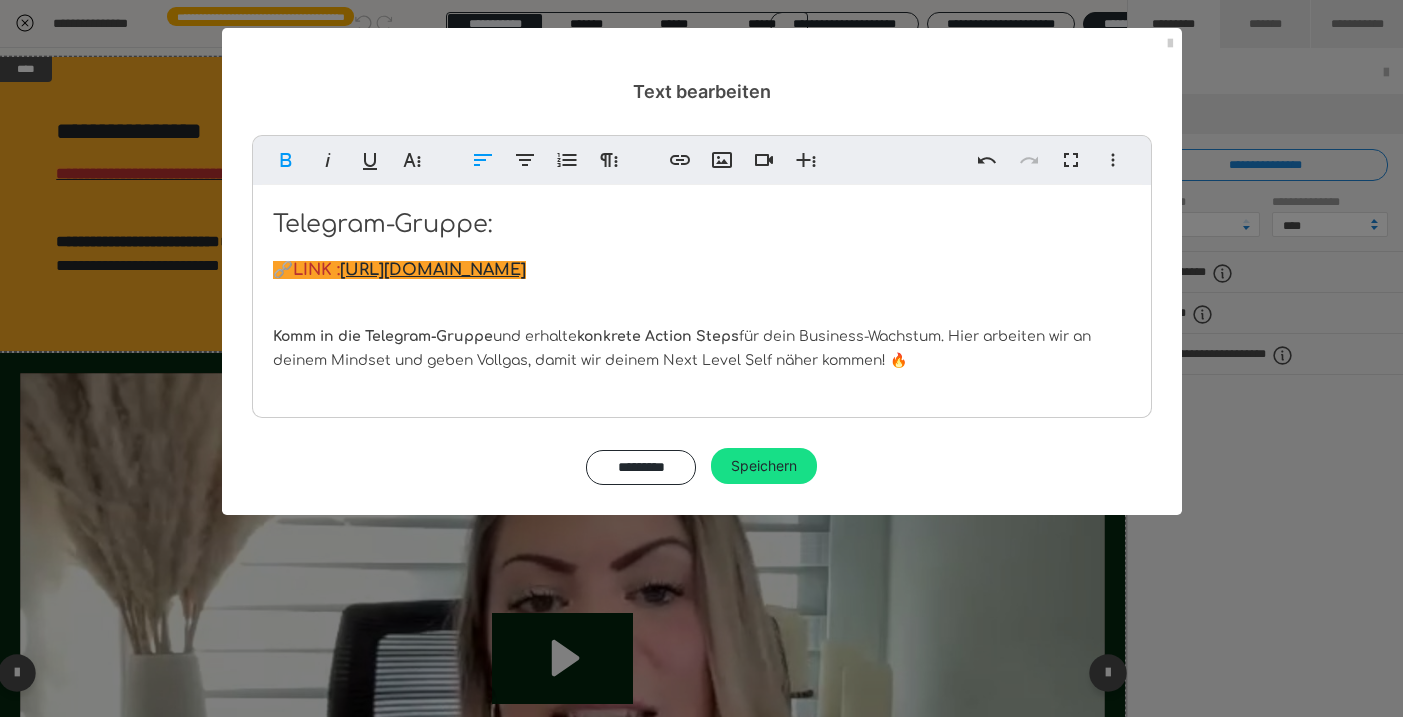 drag, startPoint x: 786, startPoint y: 477, endPoint x: 767, endPoint y: 466, distance: 21.954498 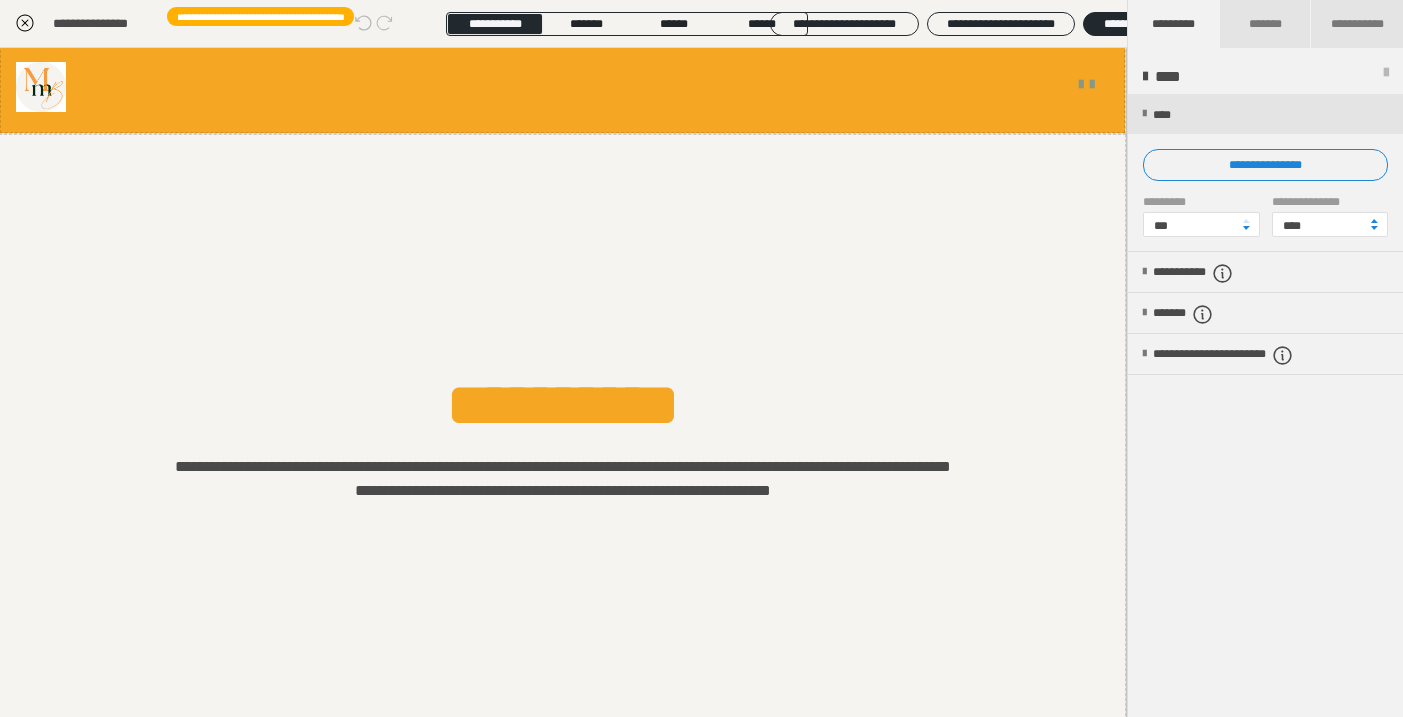 scroll, scrollTop: 8, scrollLeft: 1, axis: both 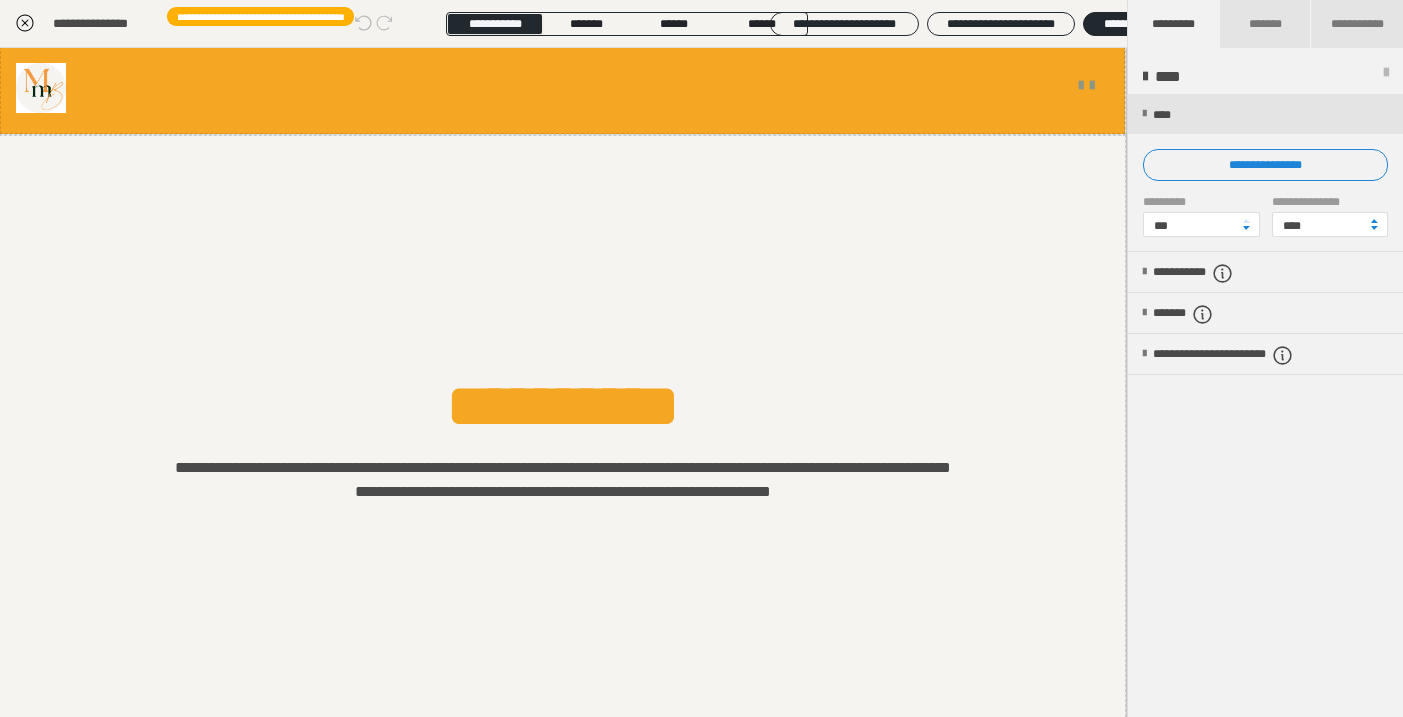click 